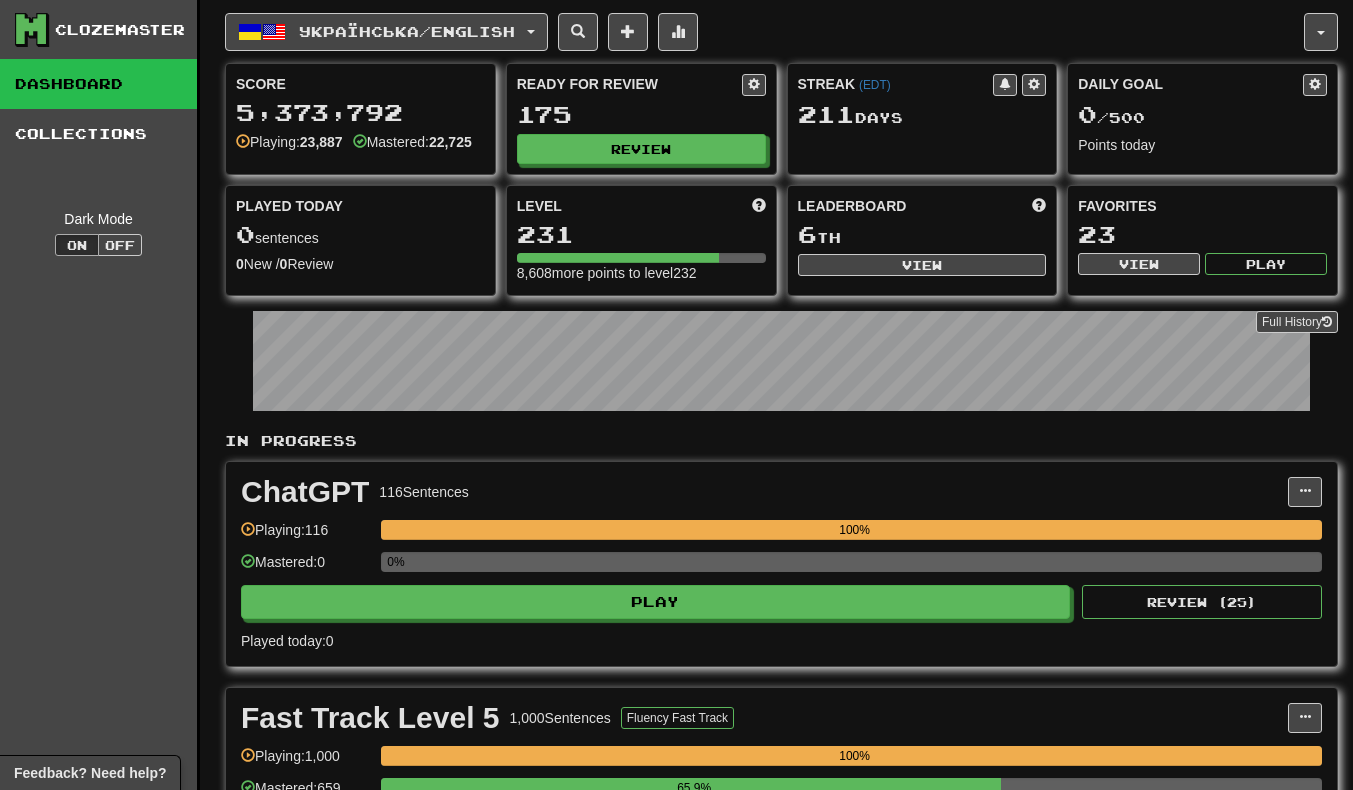 scroll, scrollTop: 0, scrollLeft: 0, axis: both 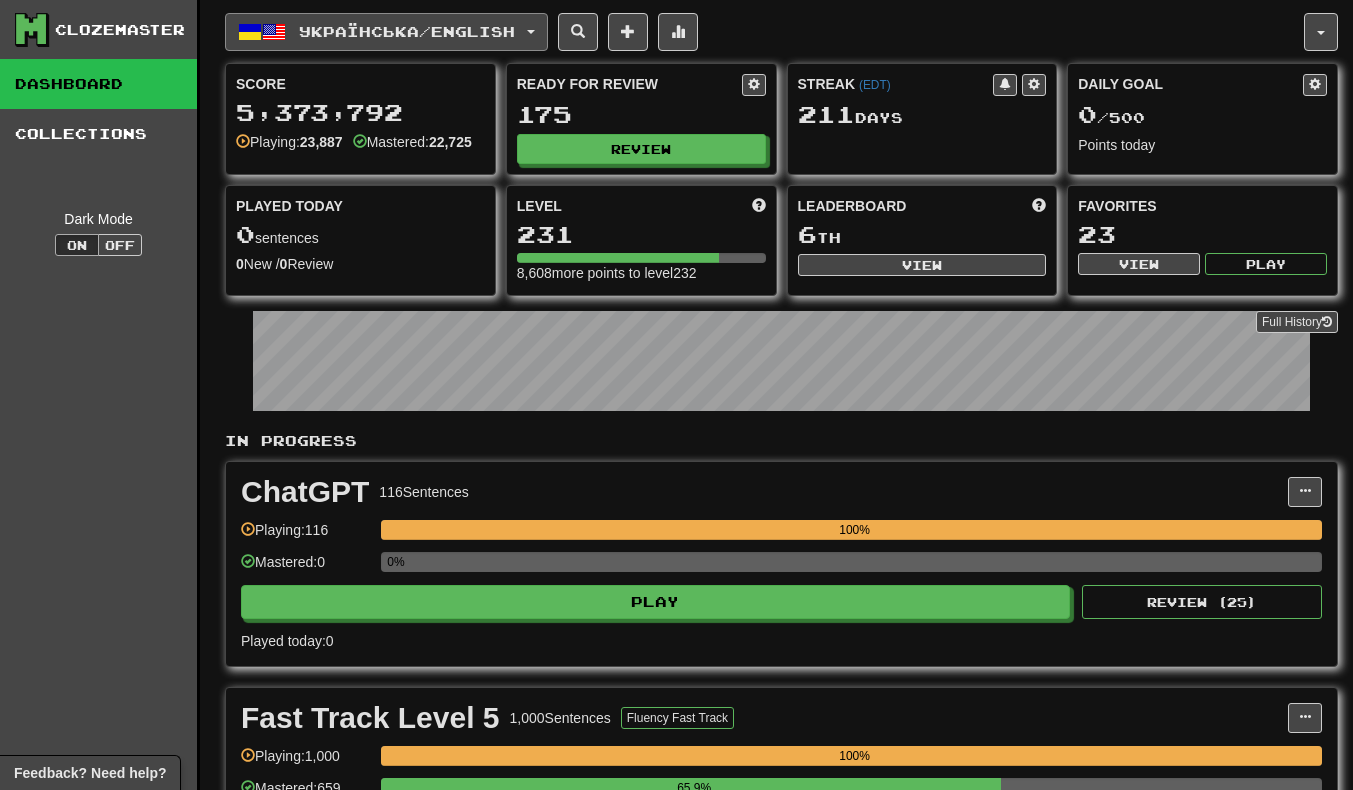 click on "Українська  /  English" at bounding box center (386, 32) 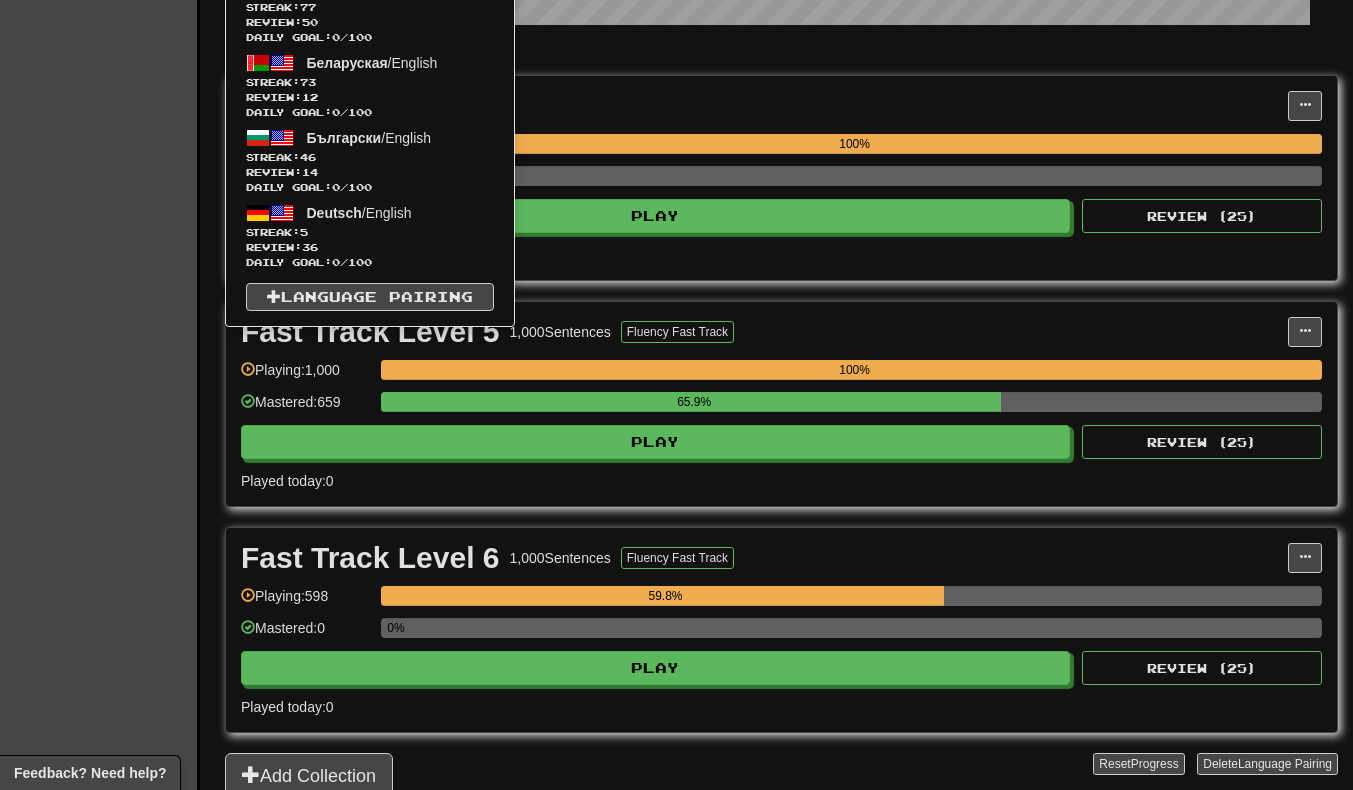 scroll, scrollTop: 395, scrollLeft: 0, axis: vertical 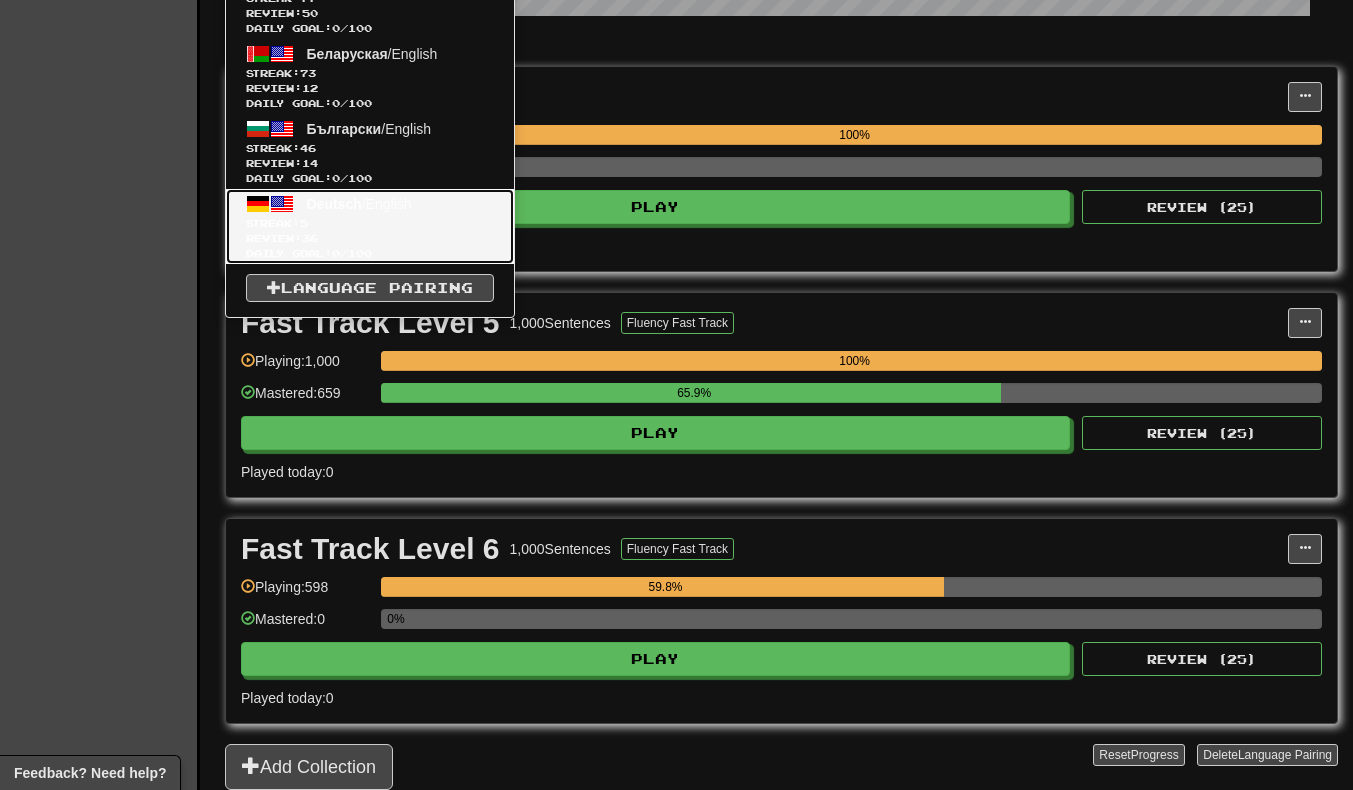 click on "Review:  36" at bounding box center [370, 238] 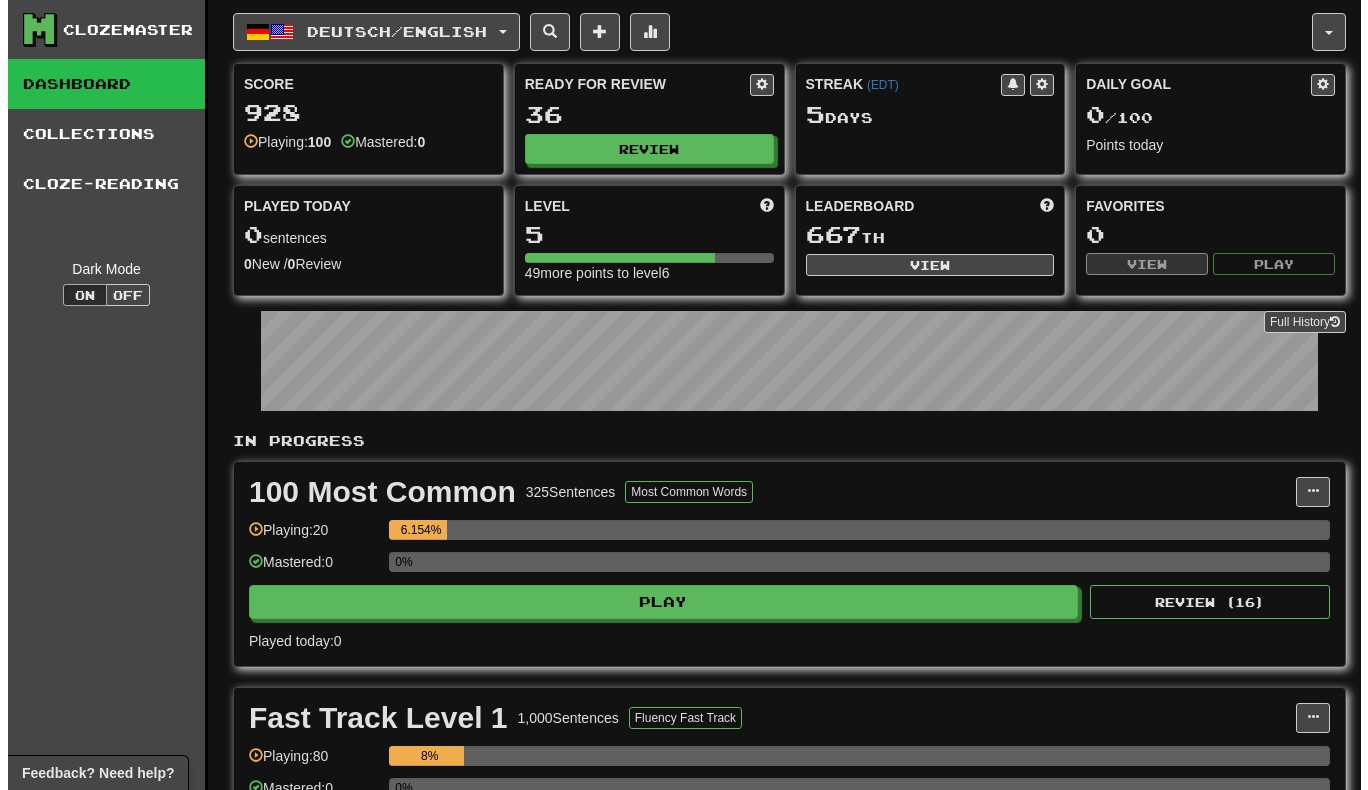 scroll, scrollTop: 0, scrollLeft: 0, axis: both 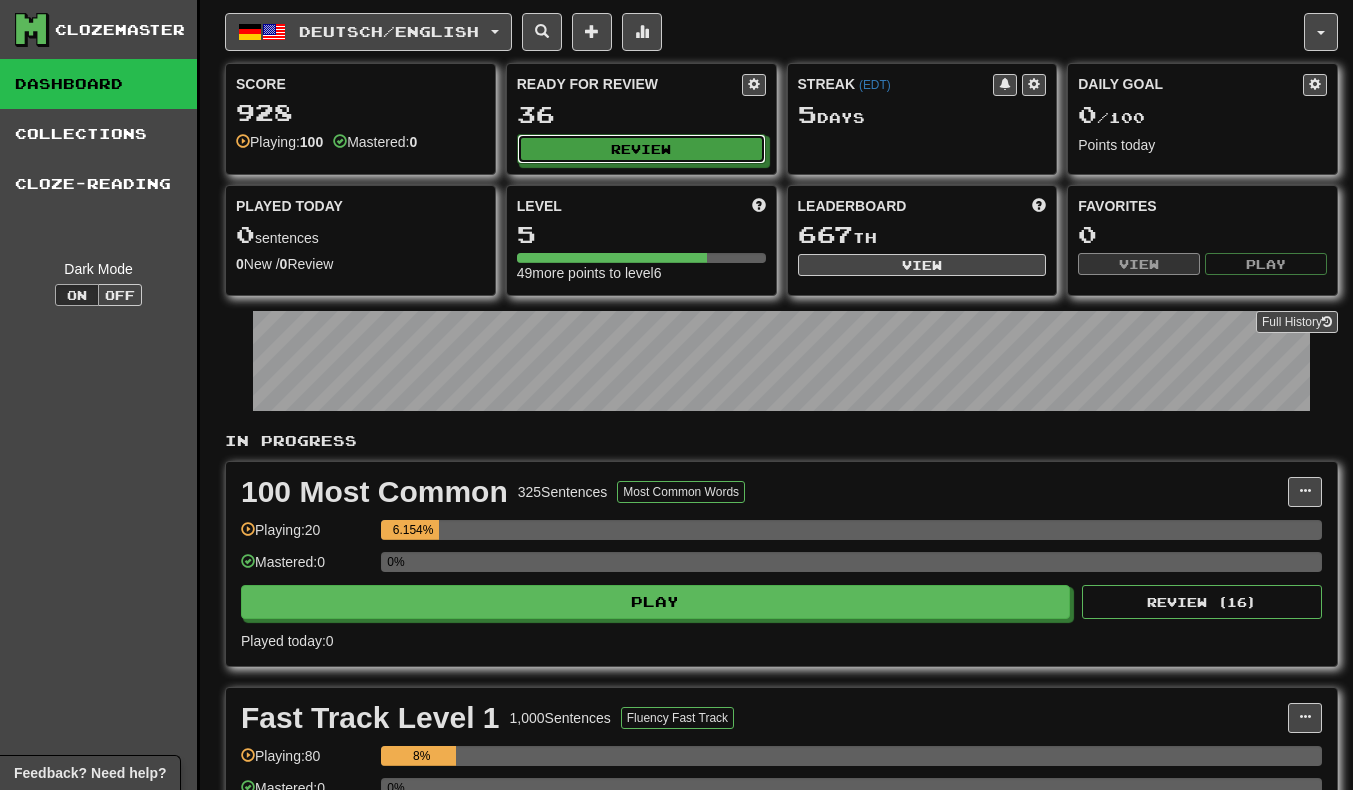 click on "Review" at bounding box center [641, 149] 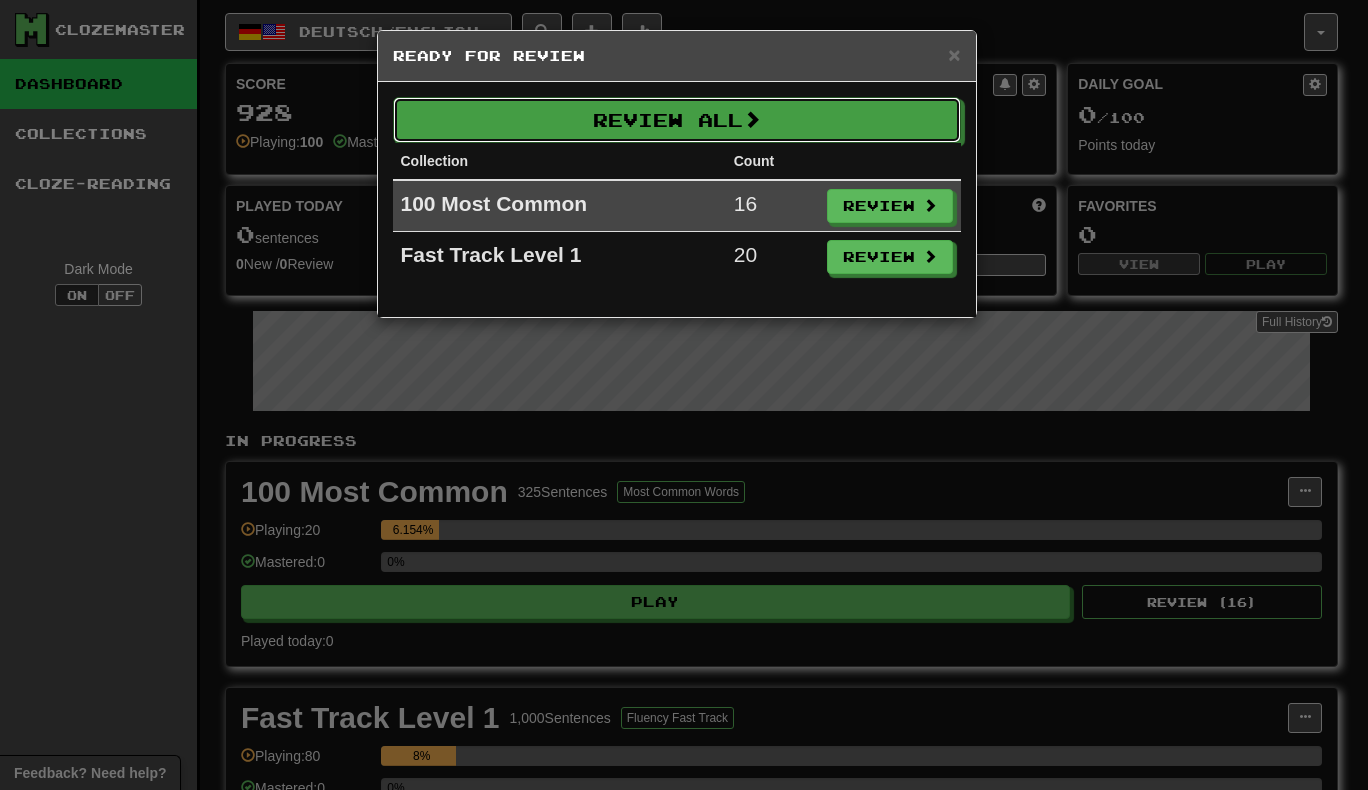 click on "Review All" at bounding box center (677, 120) 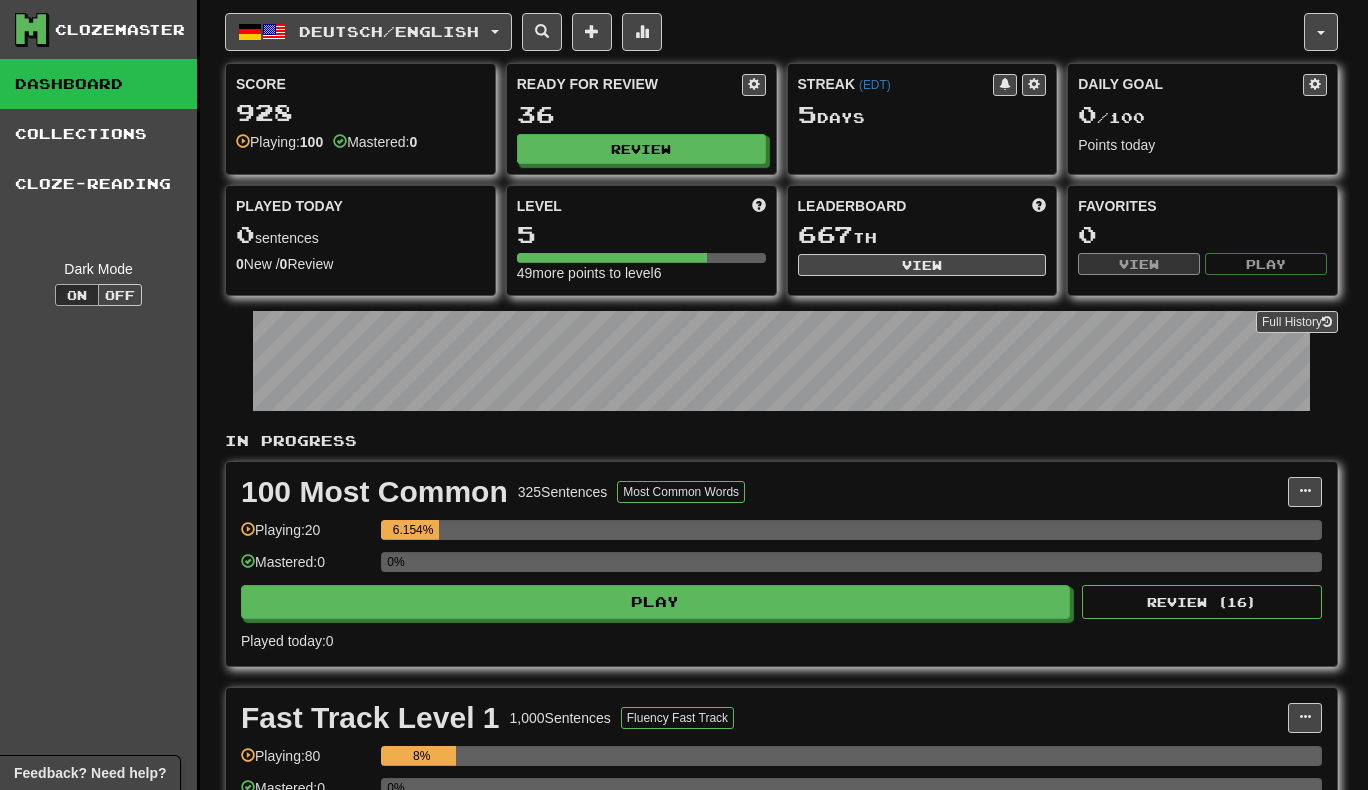 select on "**" 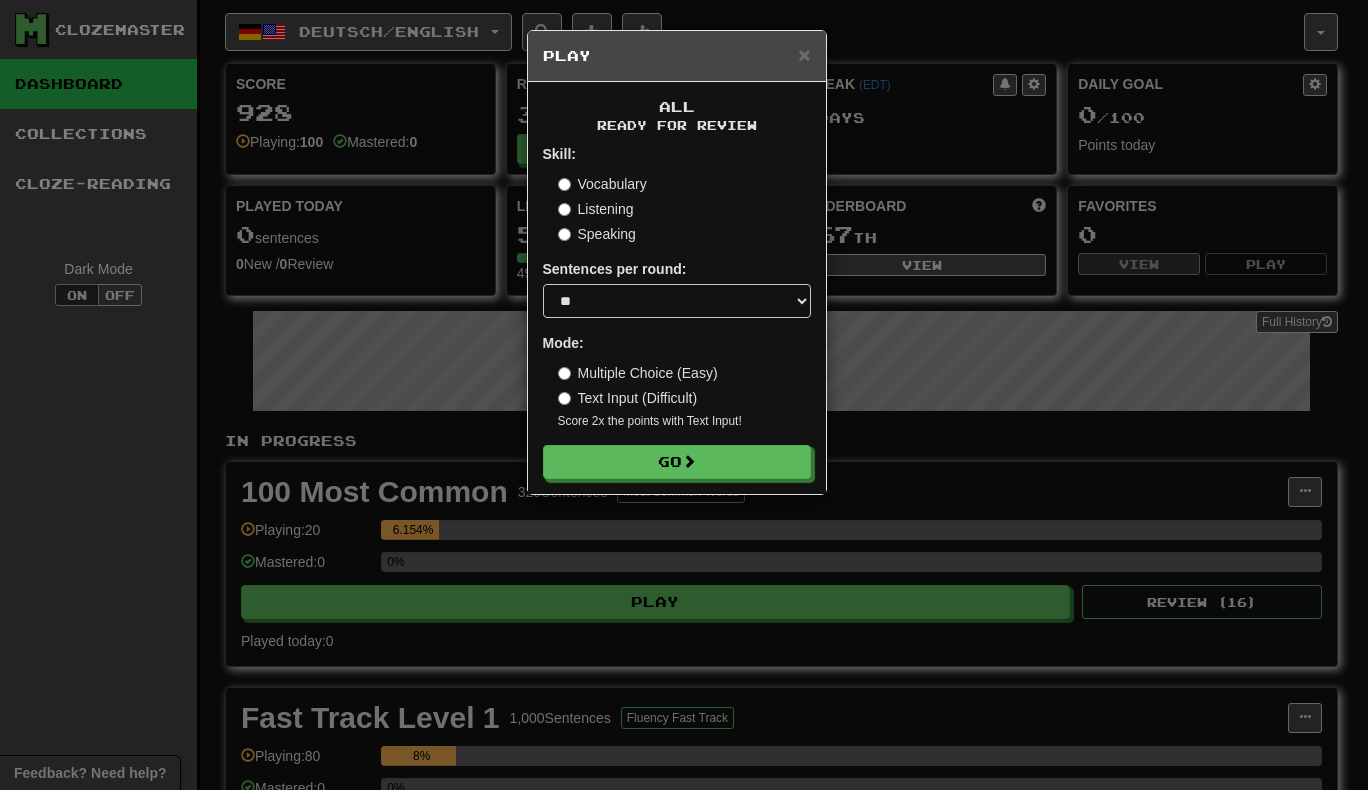 click on "All Ready for Review Skill: Vocabulary Listening Speaking Sentences per round: * ** ** ** ** ** *** ******** Mode: Multiple Choice (Easy) Text Input (Difficult) Score 2x the points with Text Input ! Go" at bounding box center (677, 288) 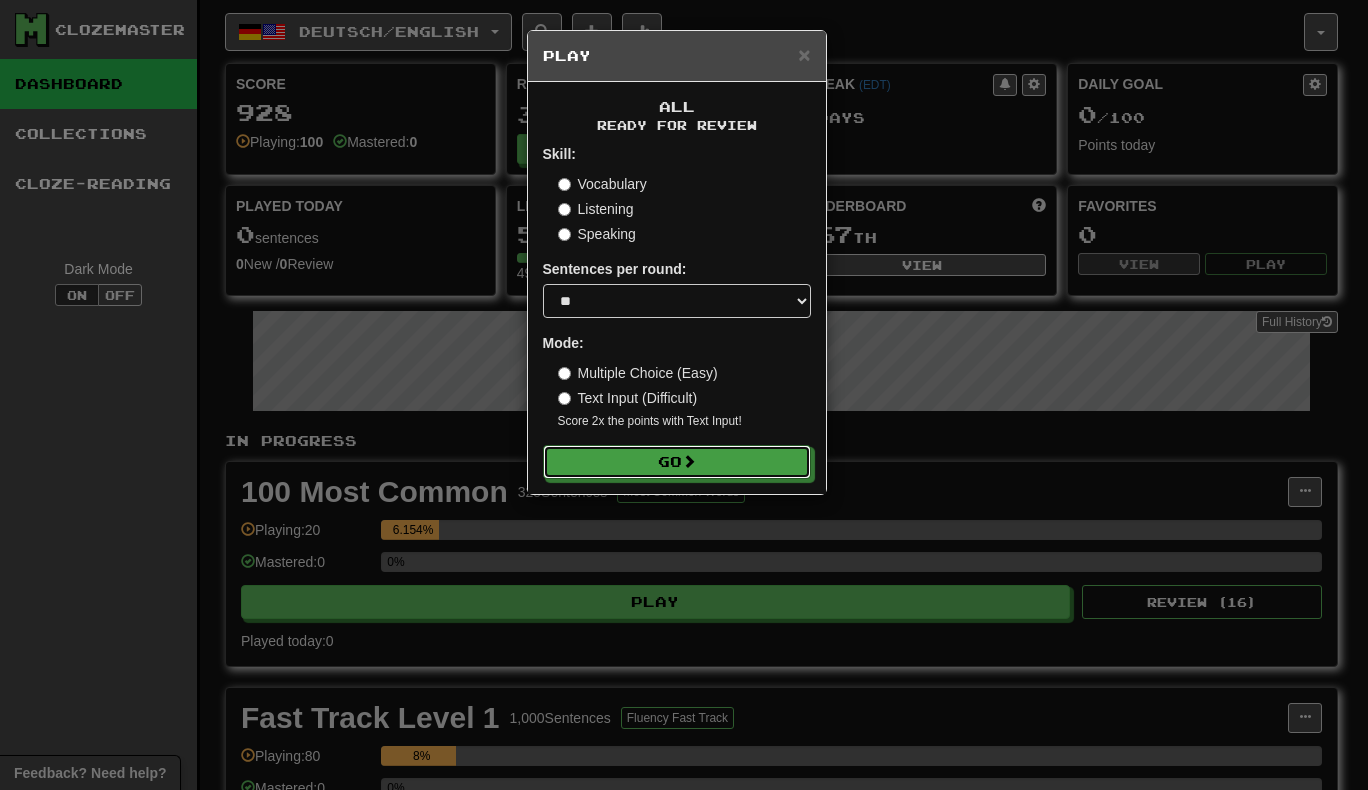 click on "Go" at bounding box center (677, 462) 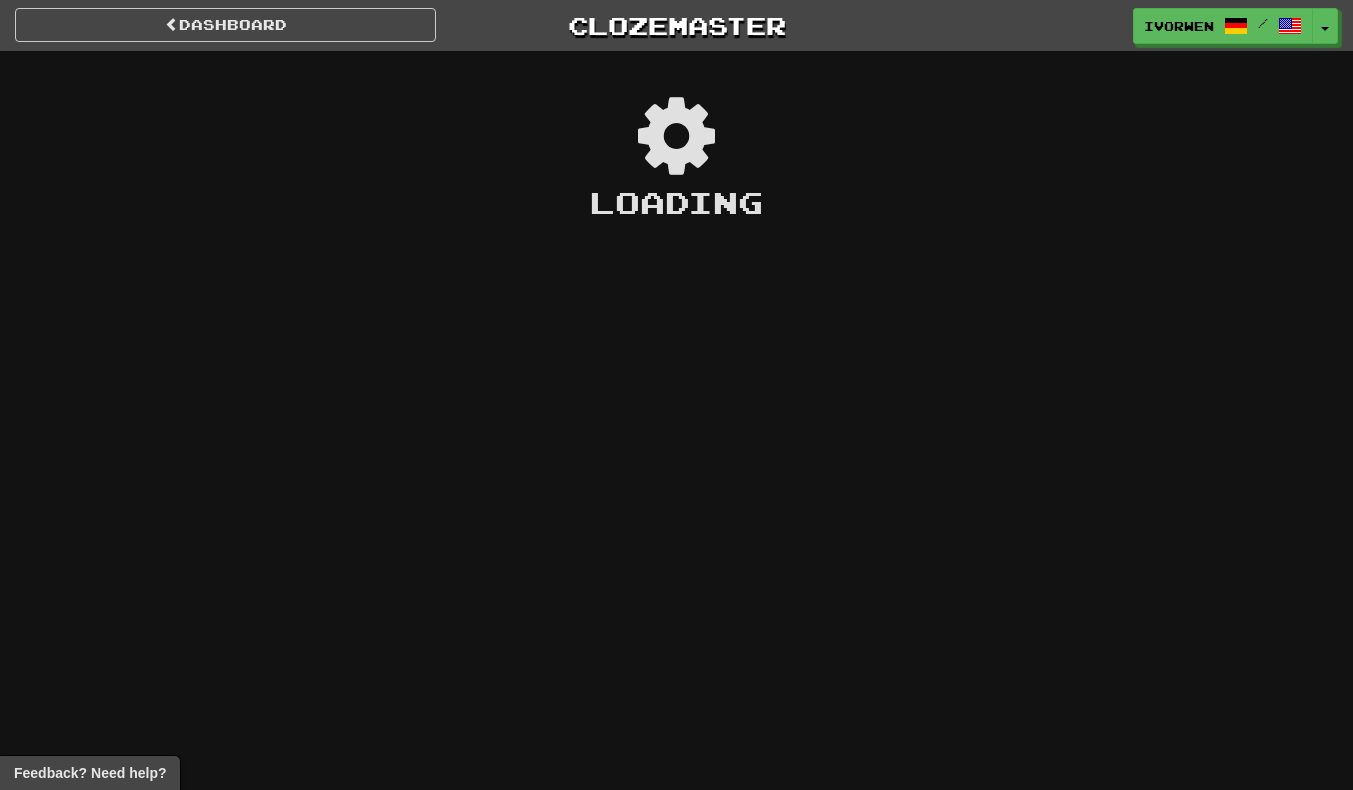 scroll, scrollTop: 0, scrollLeft: 0, axis: both 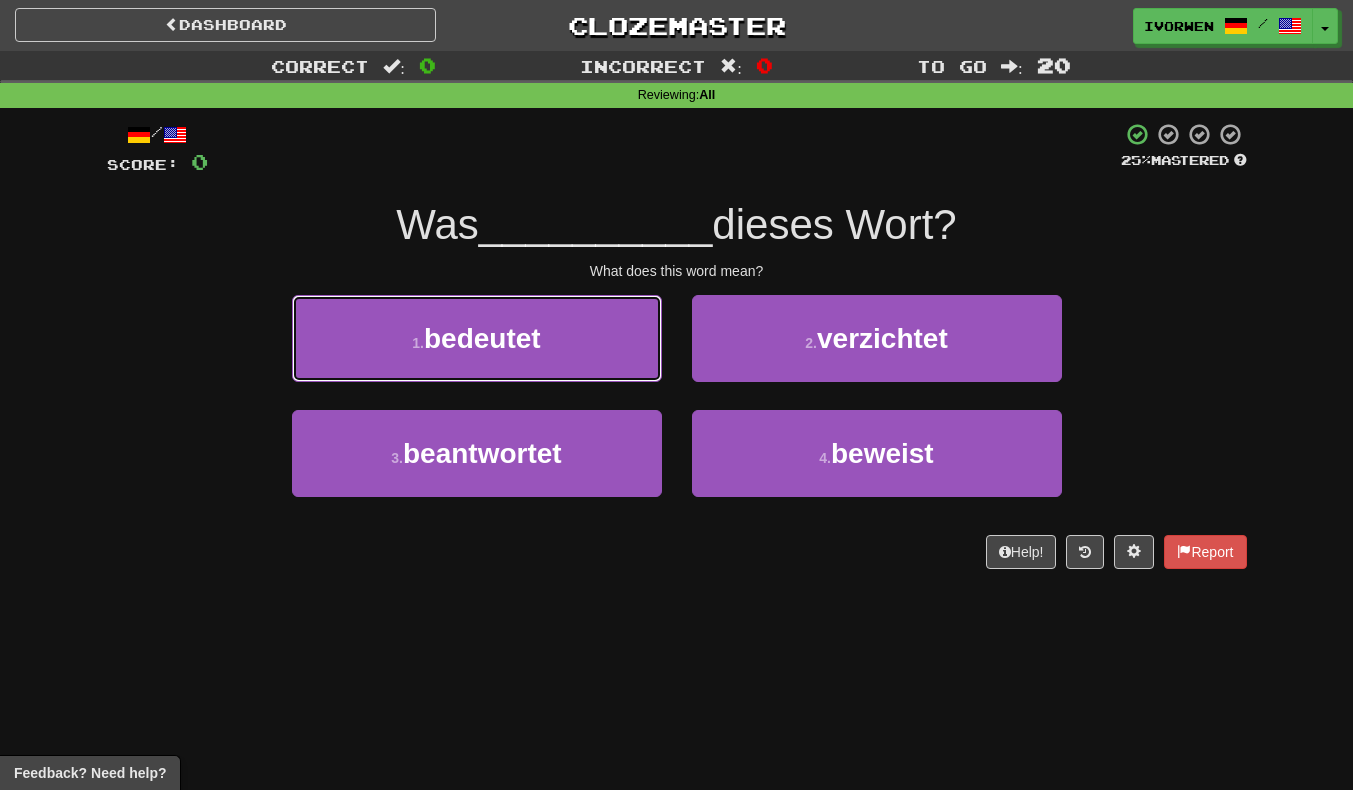 click on "1 .  bedeutet" at bounding box center [477, 338] 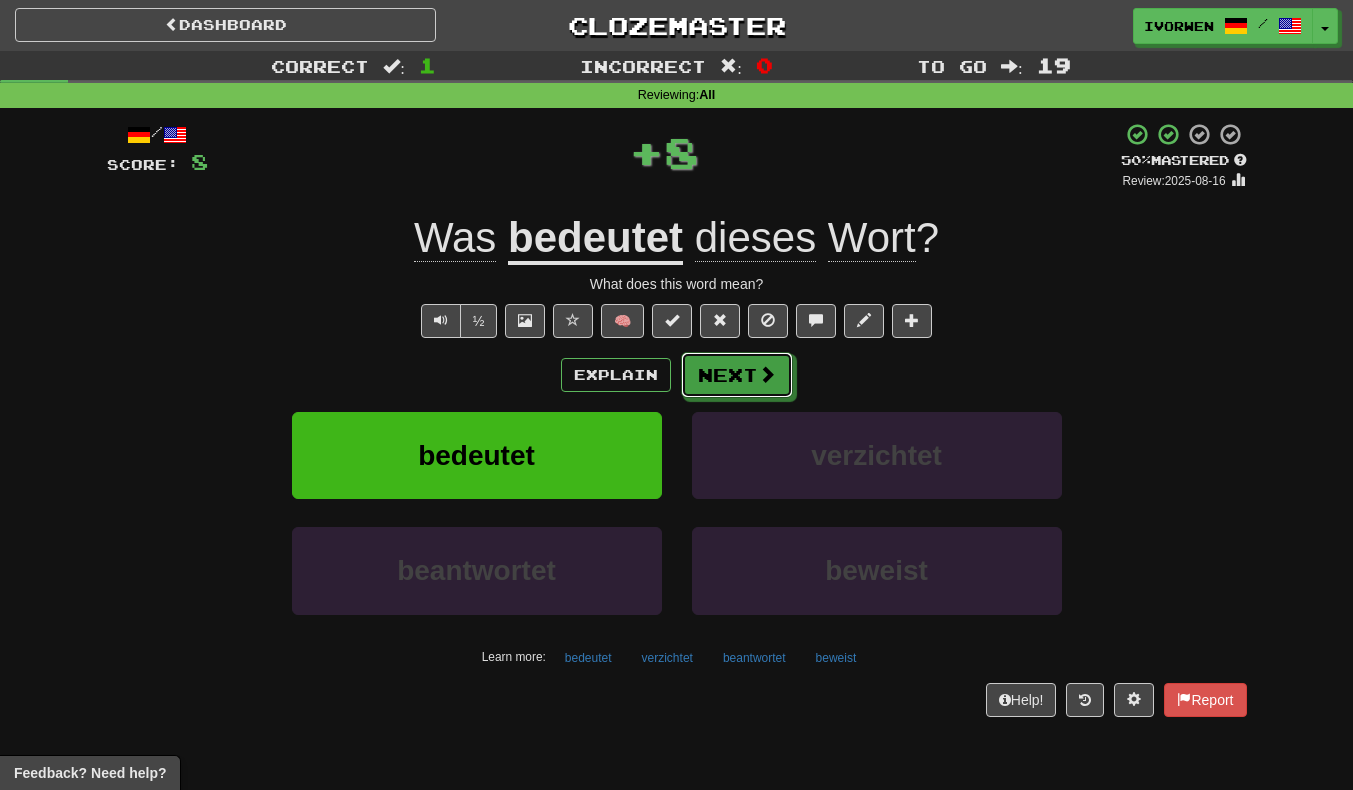 click on "Next" at bounding box center [737, 375] 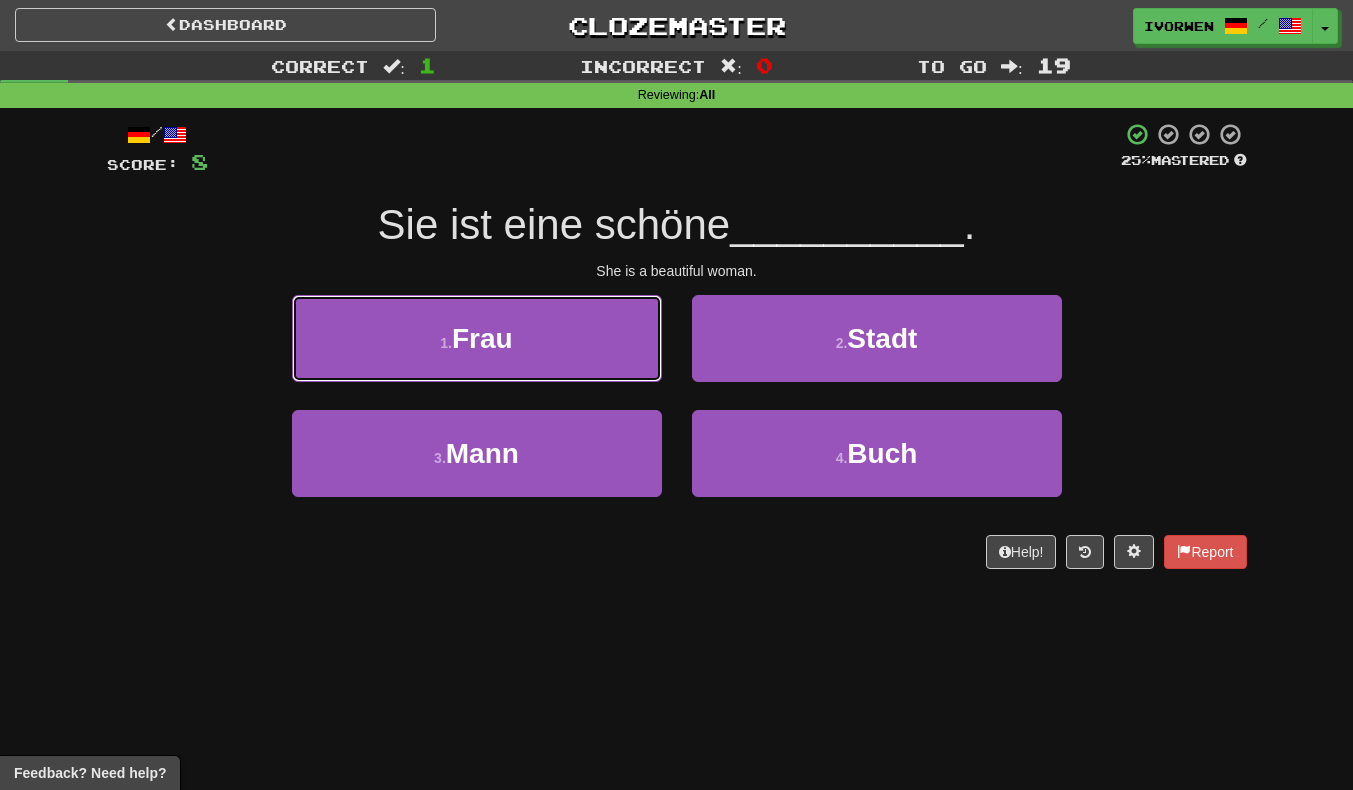click on "1 . [LAST]" at bounding box center [477, 338] 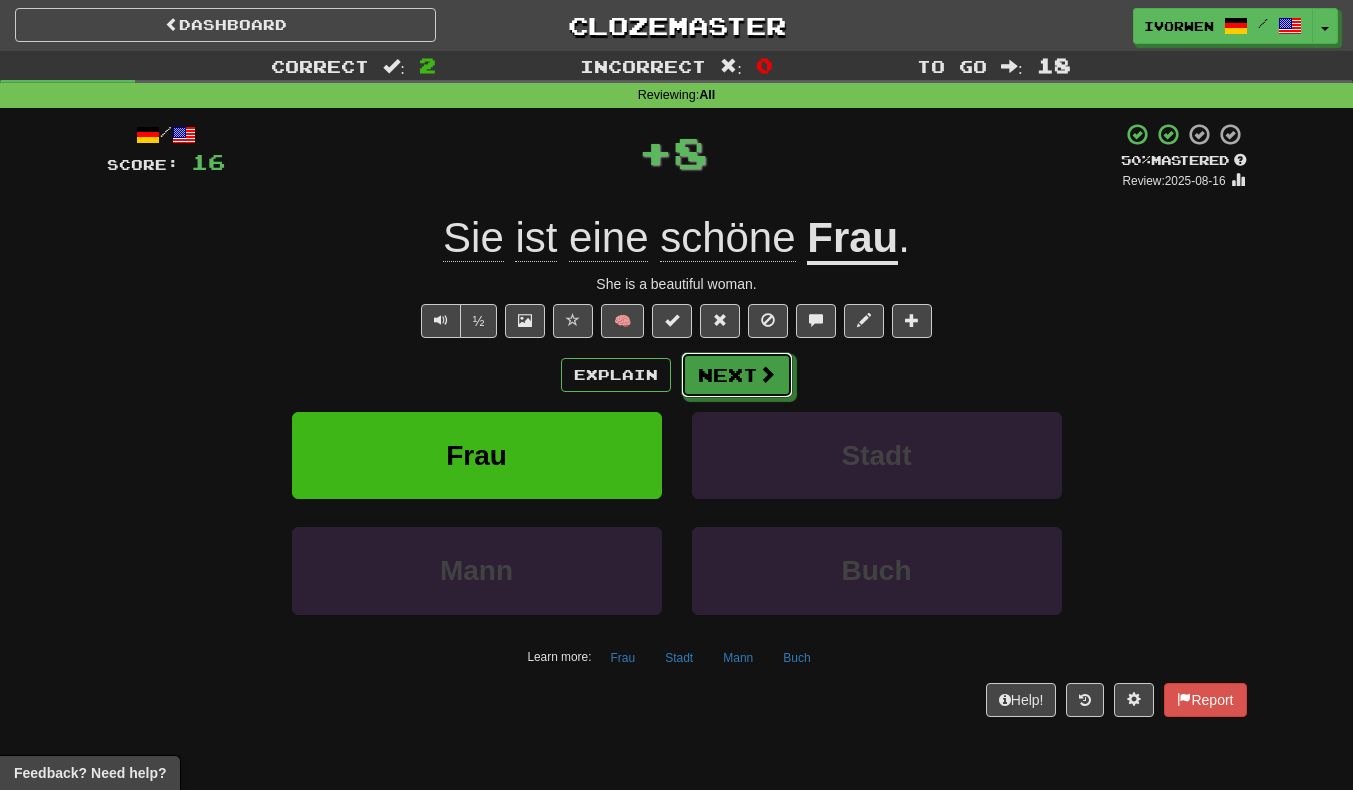 click at bounding box center (767, 374) 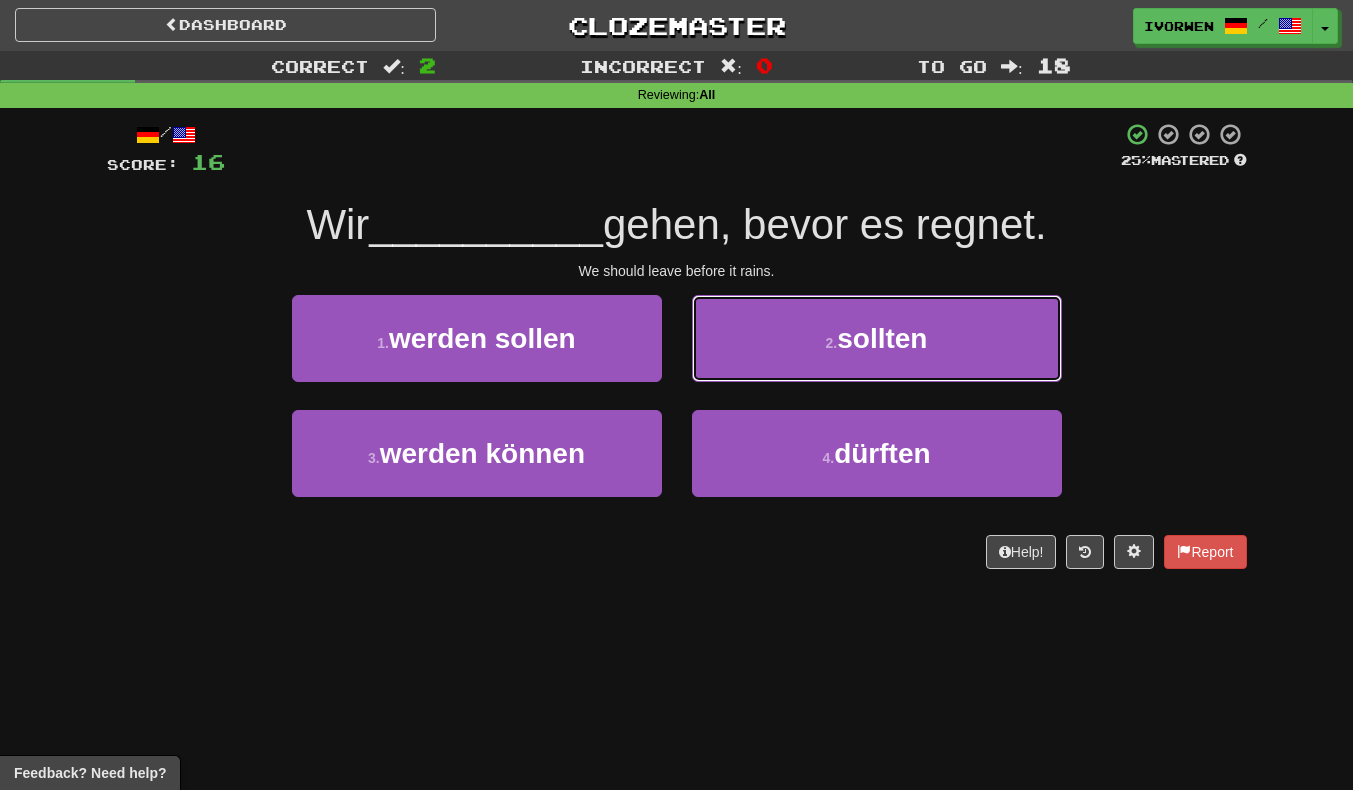 click on "2 .  sollten" at bounding box center (877, 338) 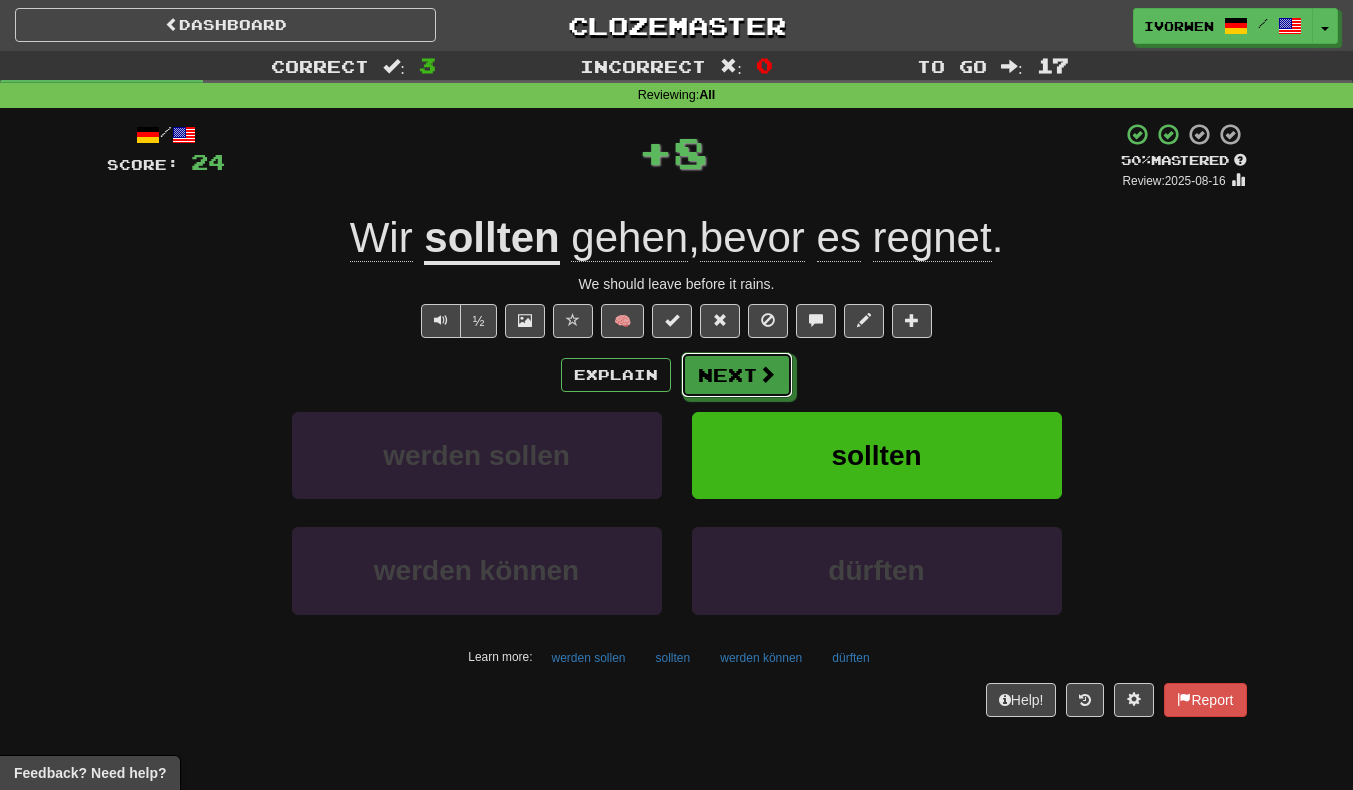 click on "Next" at bounding box center (737, 375) 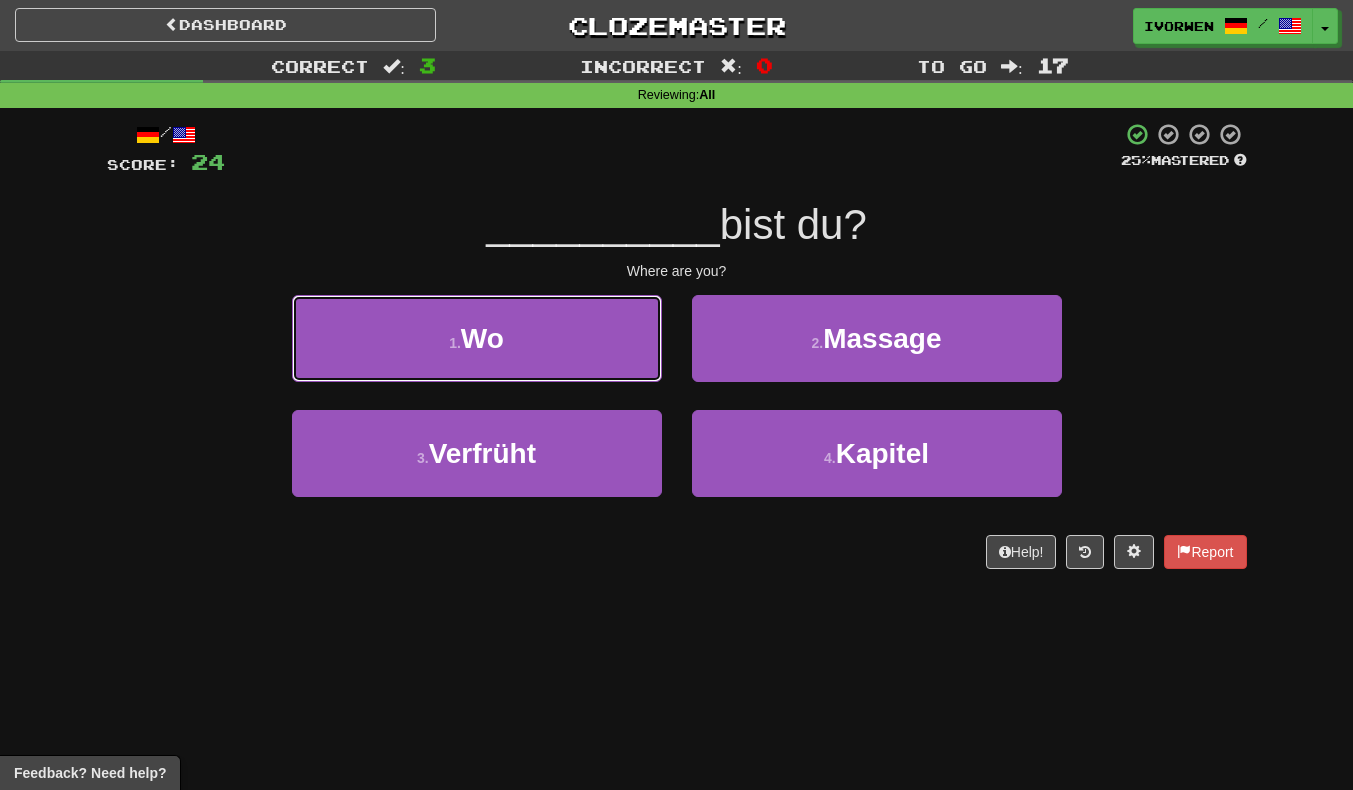 click on "1 .  Wo" at bounding box center [477, 338] 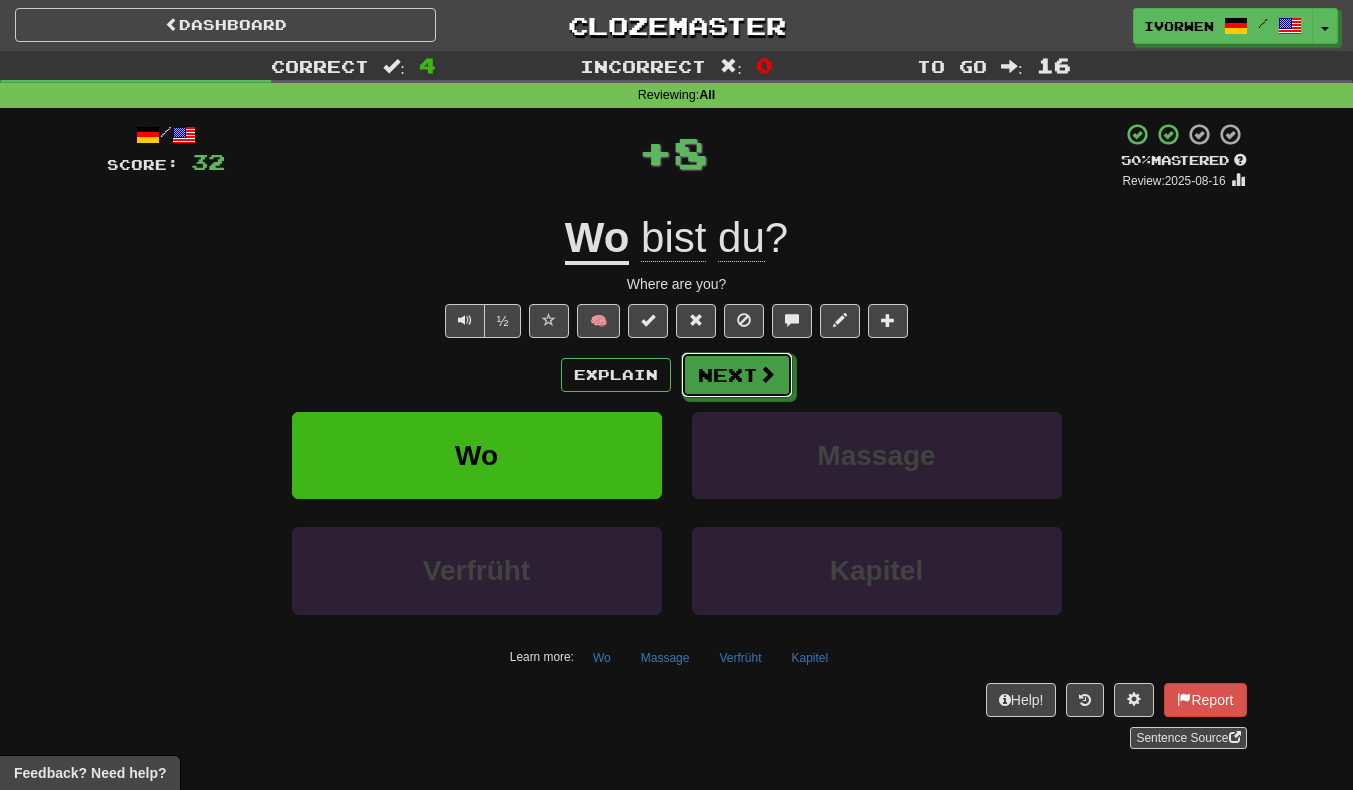 click at bounding box center (767, 374) 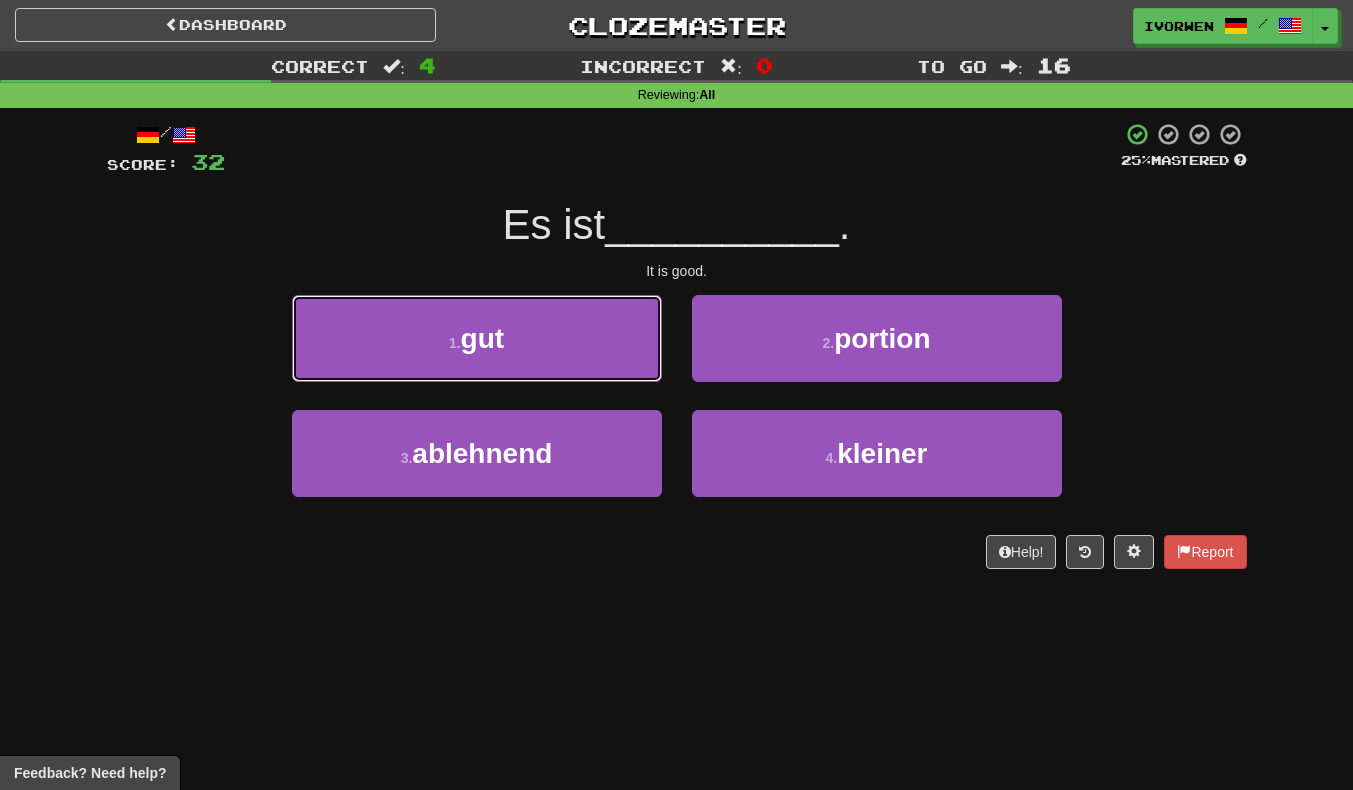 click on "1 .  gut" at bounding box center (477, 338) 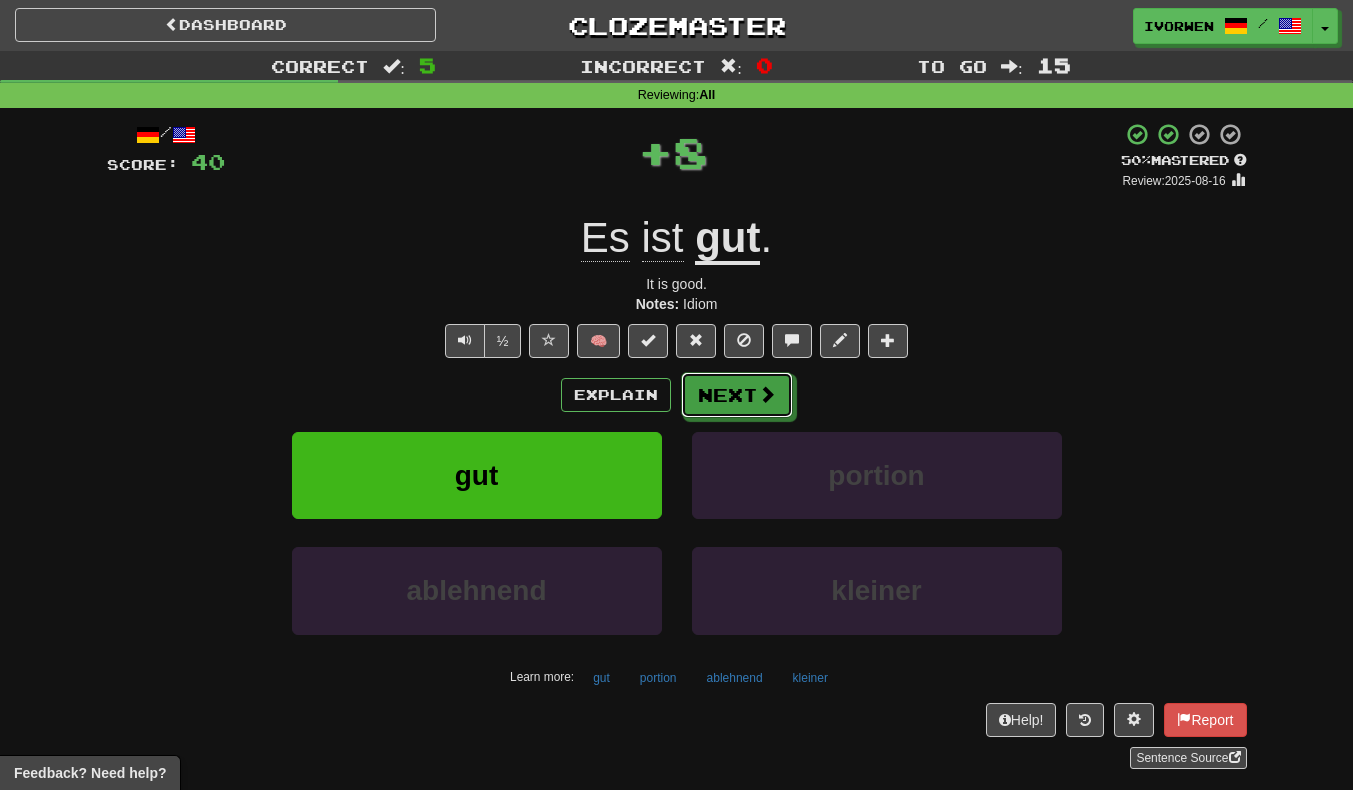 click on "Next" at bounding box center [737, 395] 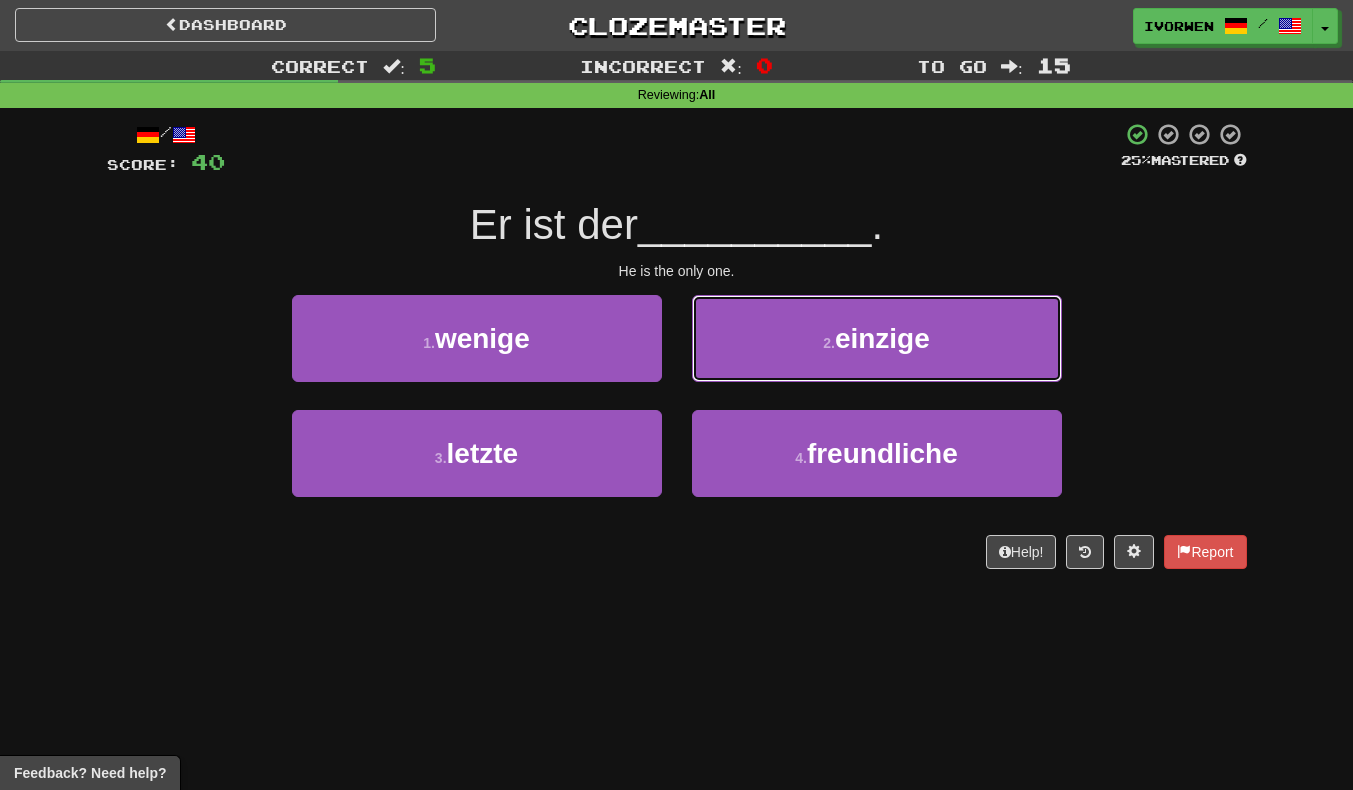 click on "2 .  einzige" at bounding box center [877, 338] 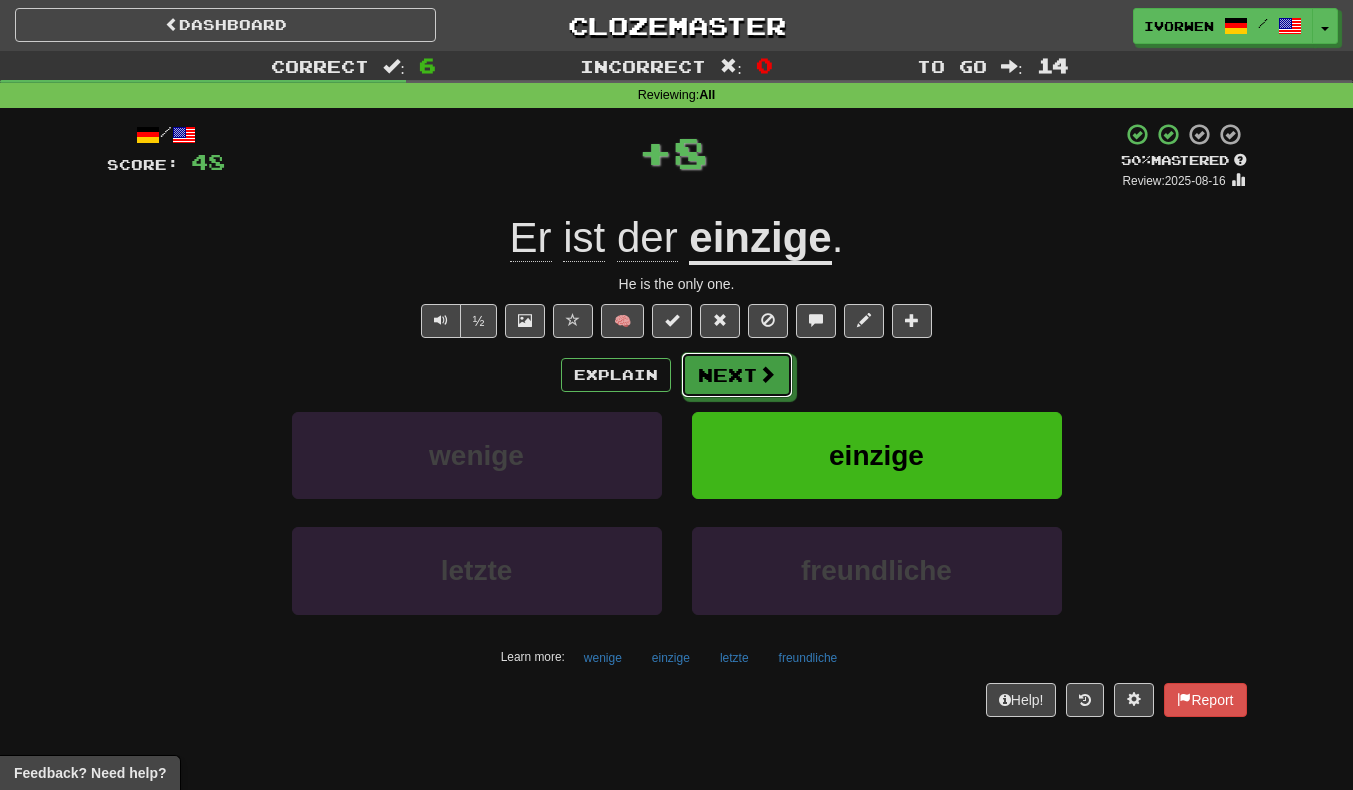 click on "Next" at bounding box center (737, 375) 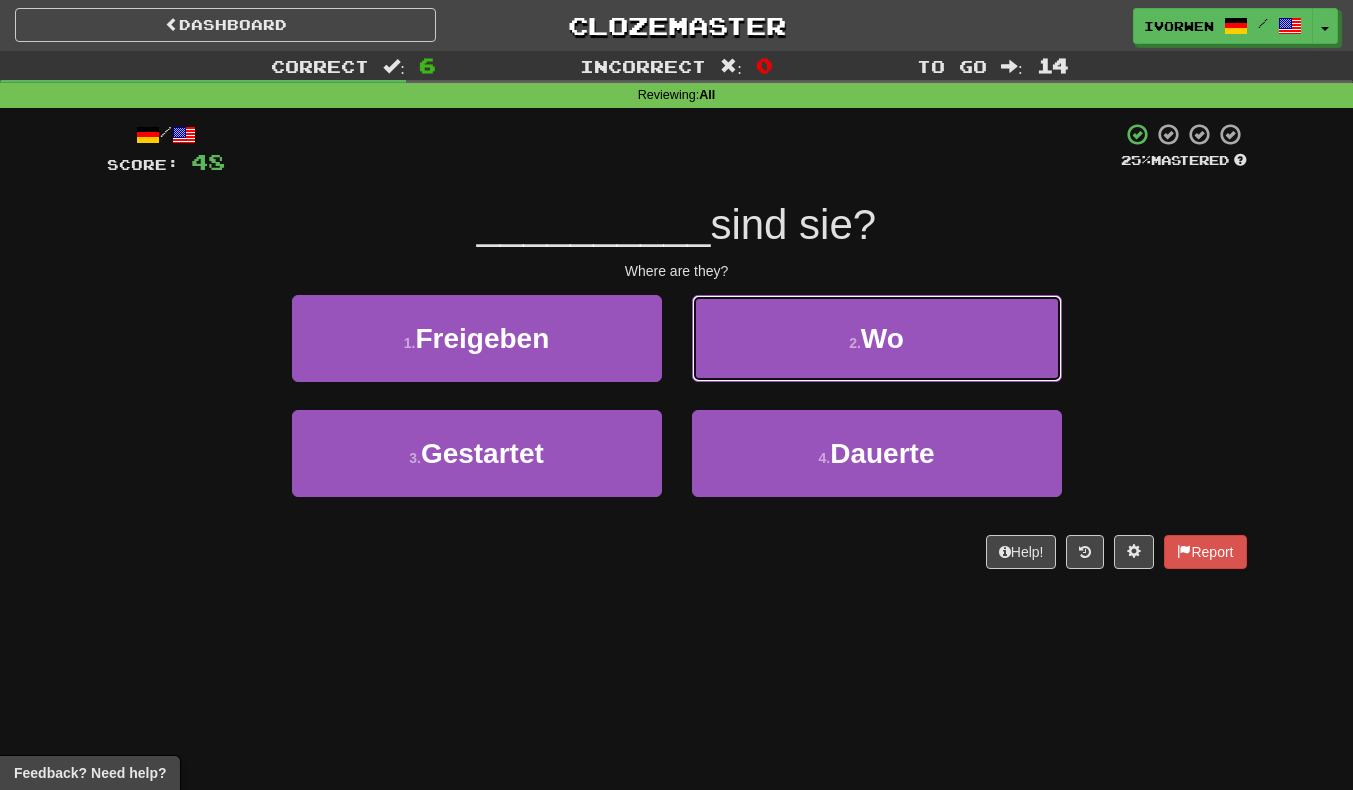 click on "2 .  Wo" at bounding box center [877, 338] 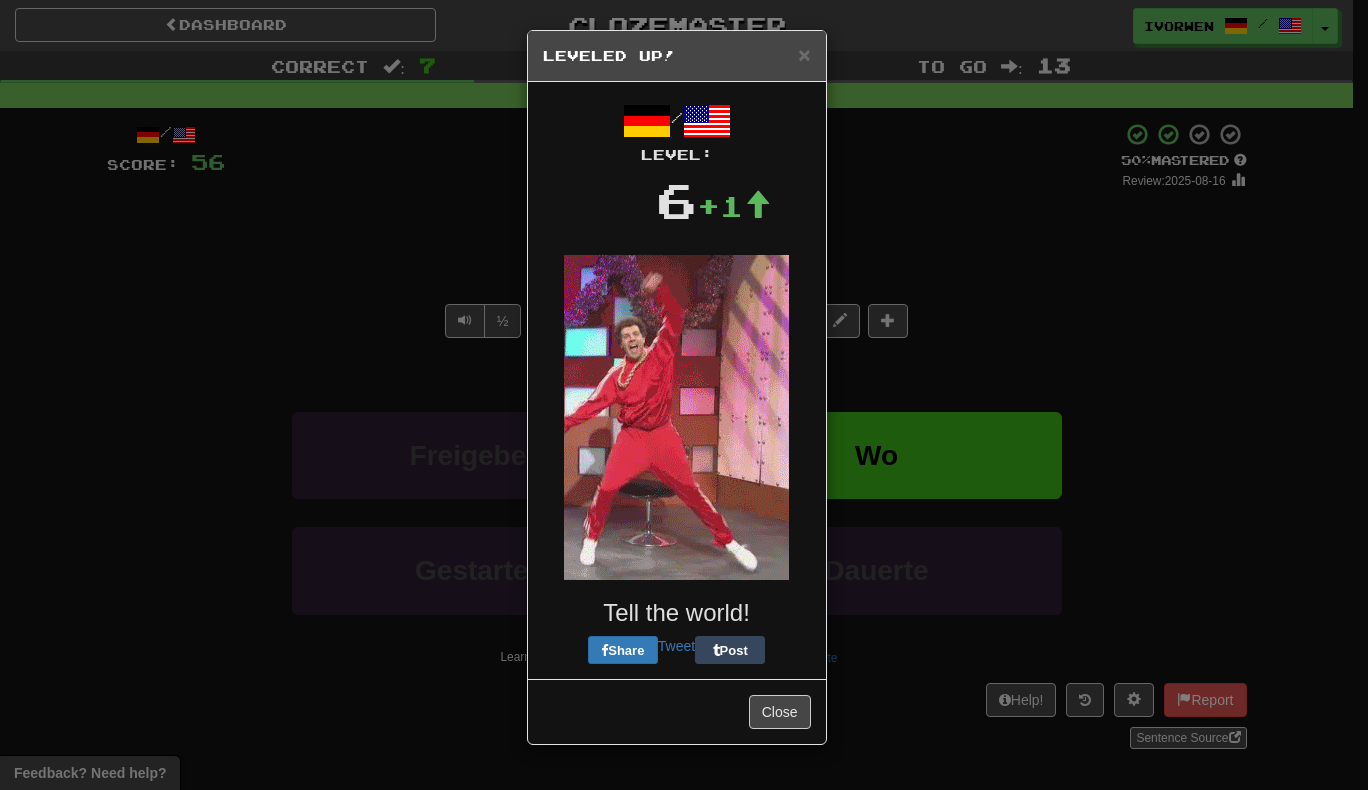 click at bounding box center [676, 417] 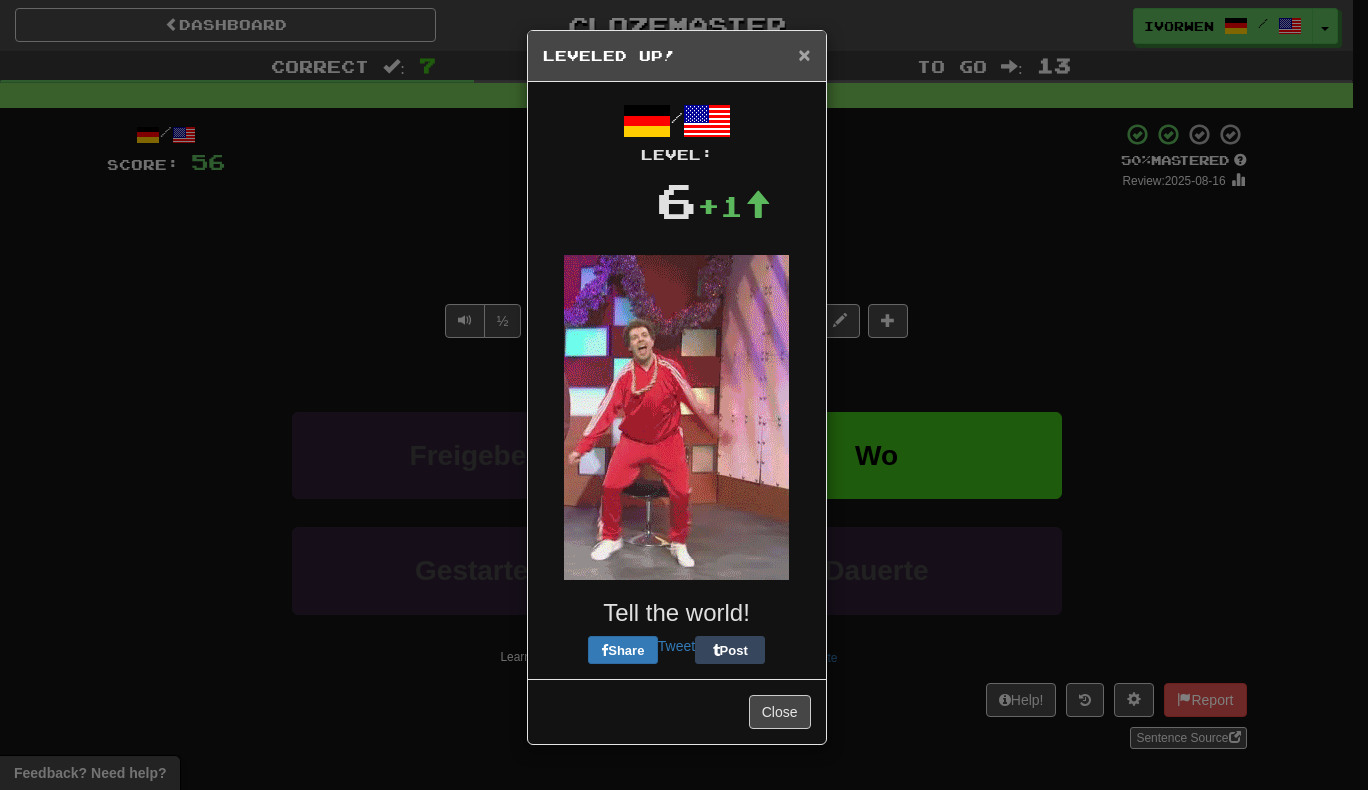 click on "×" at bounding box center (804, 54) 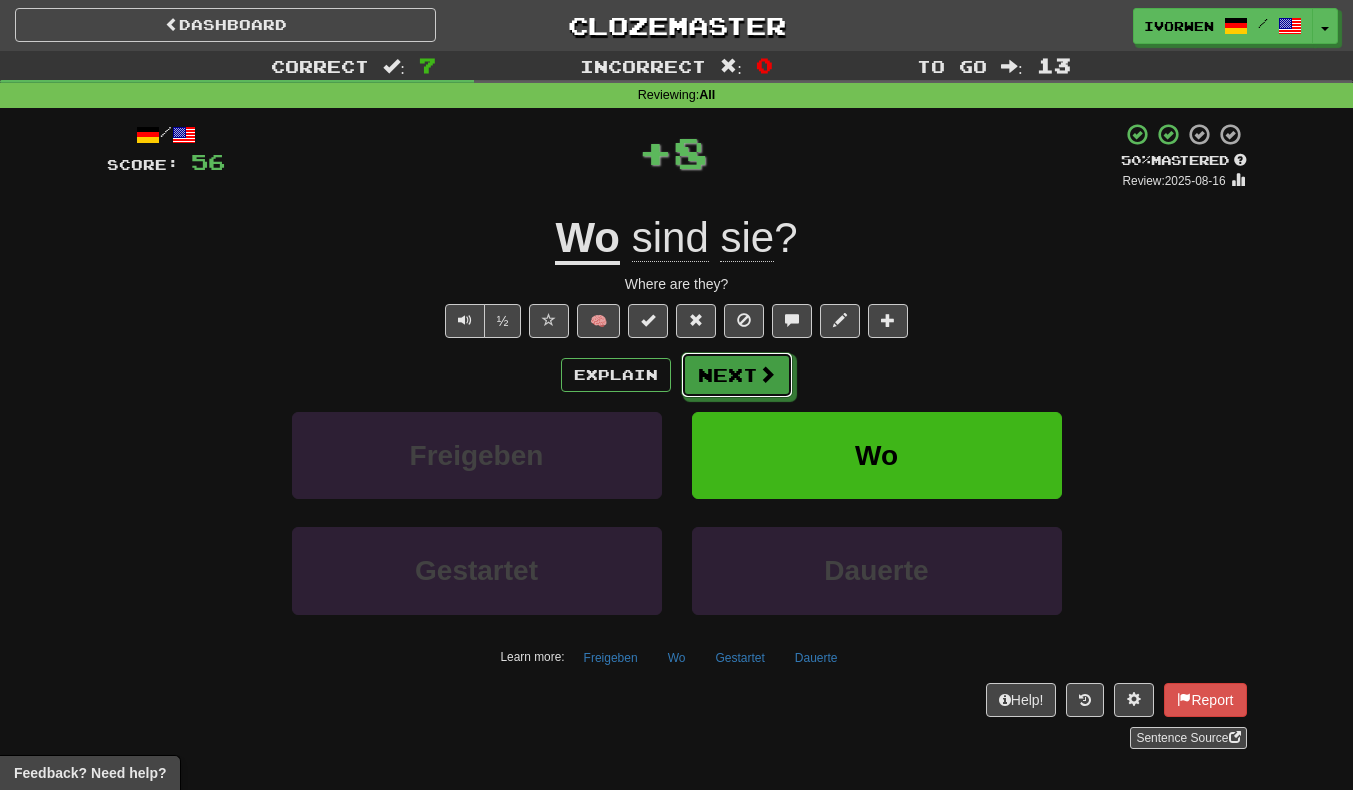 click on "Next" at bounding box center (737, 375) 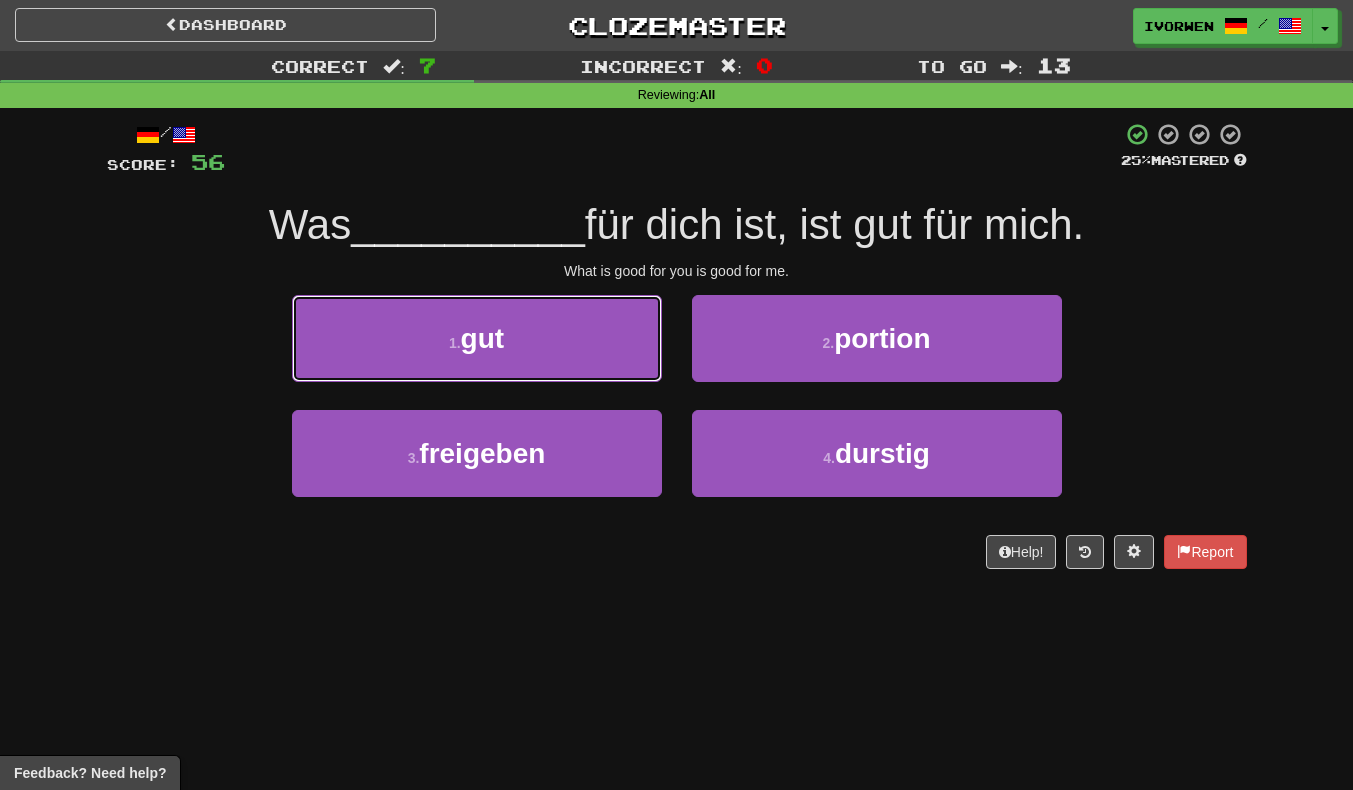 click on "1 .  gut" at bounding box center [477, 338] 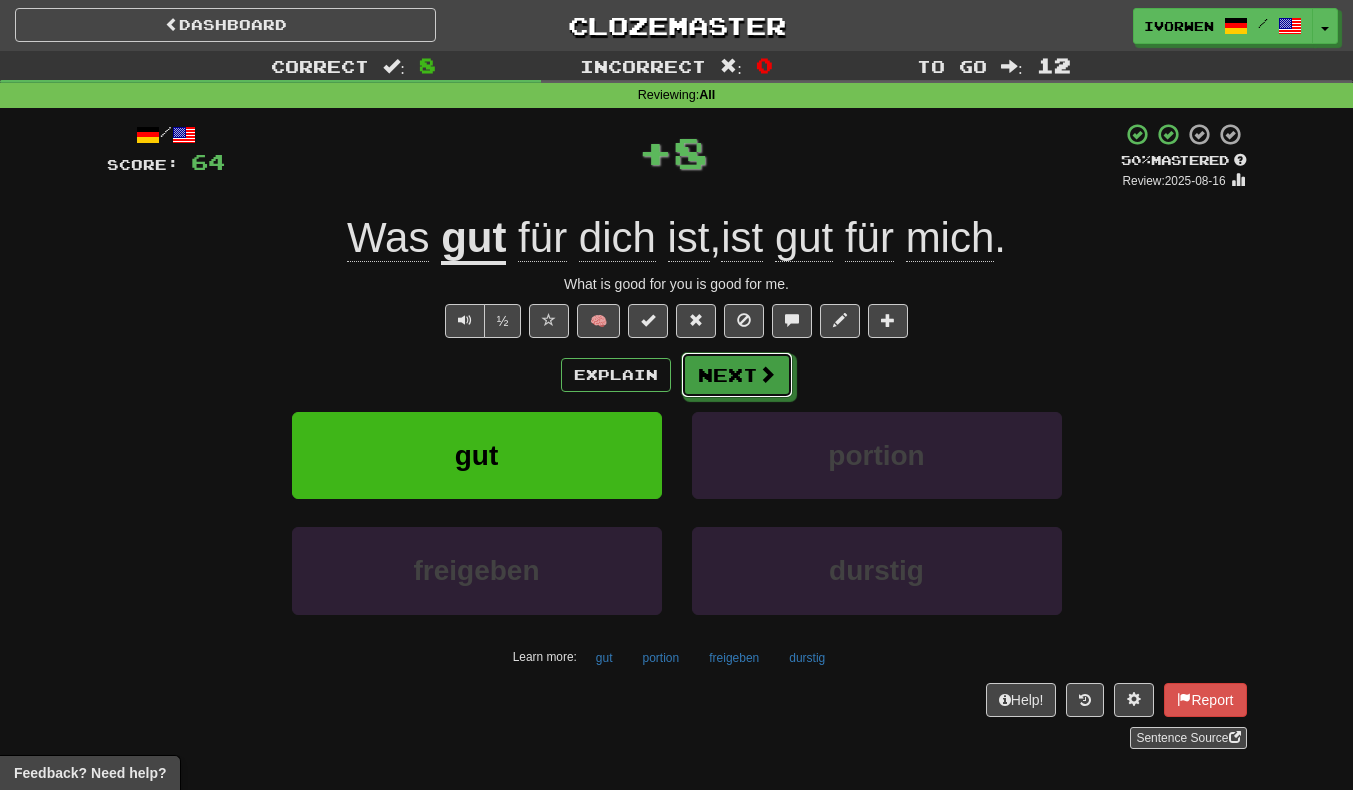 click on "Next" at bounding box center [737, 375] 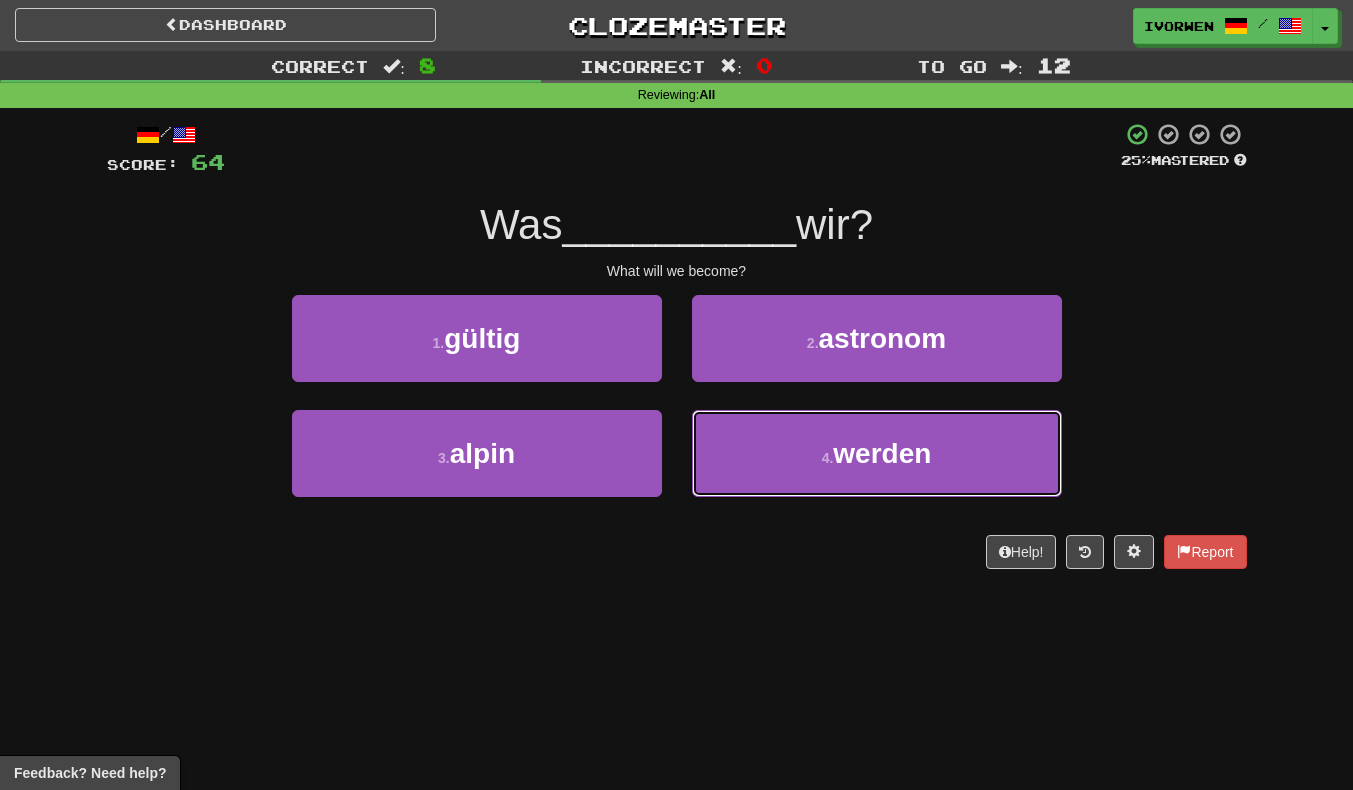 click on "4 .  werden" at bounding box center (877, 453) 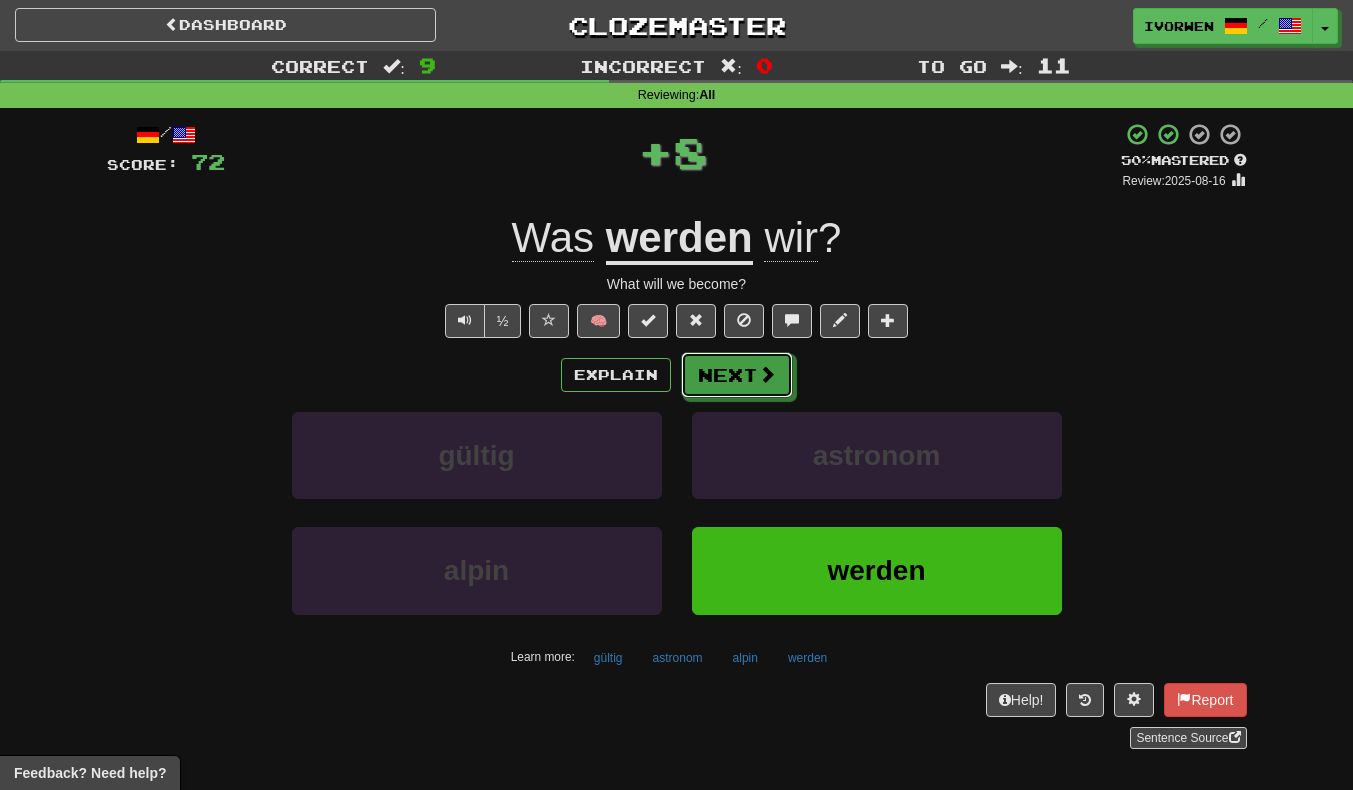 click on "Next" at bounding box center (737, 375) 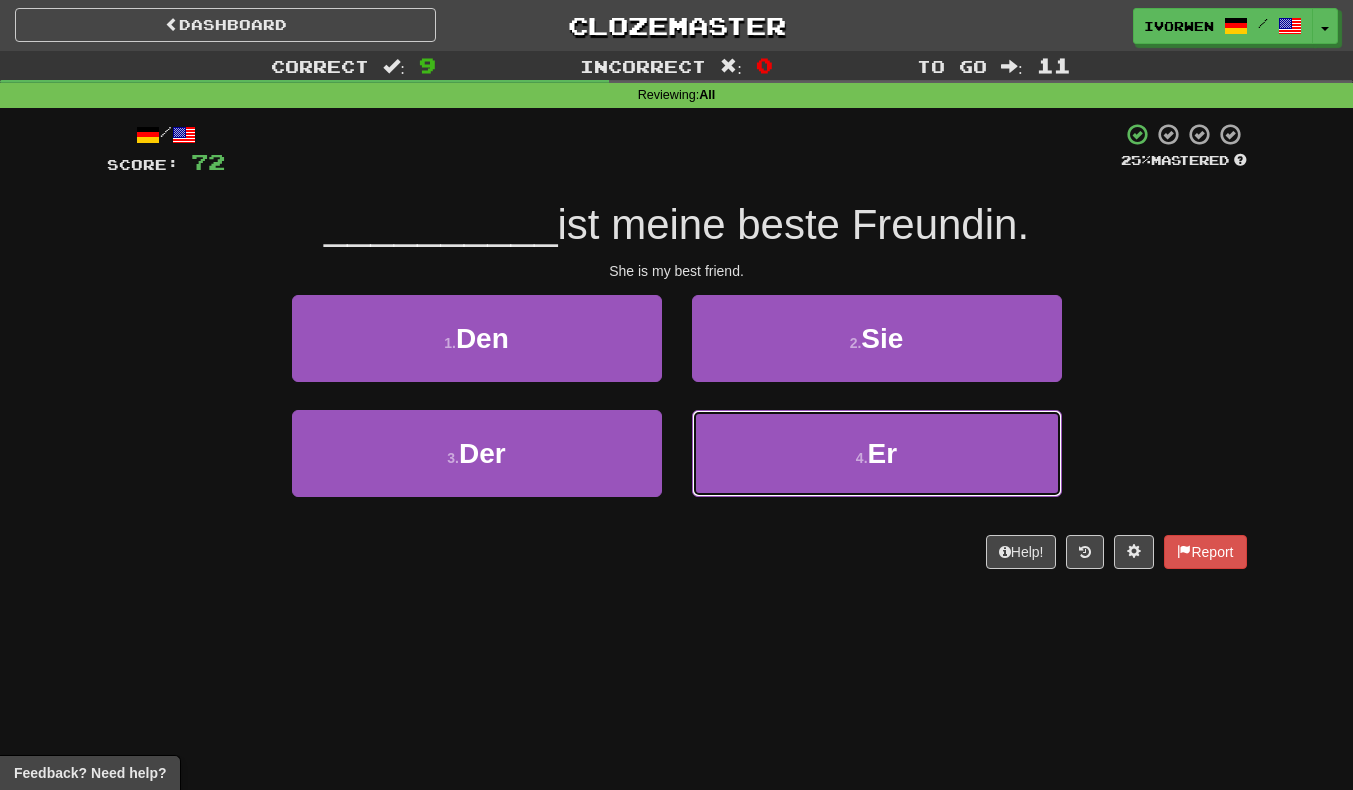 click on "4 .  Er" at bounding box center [877, 453] 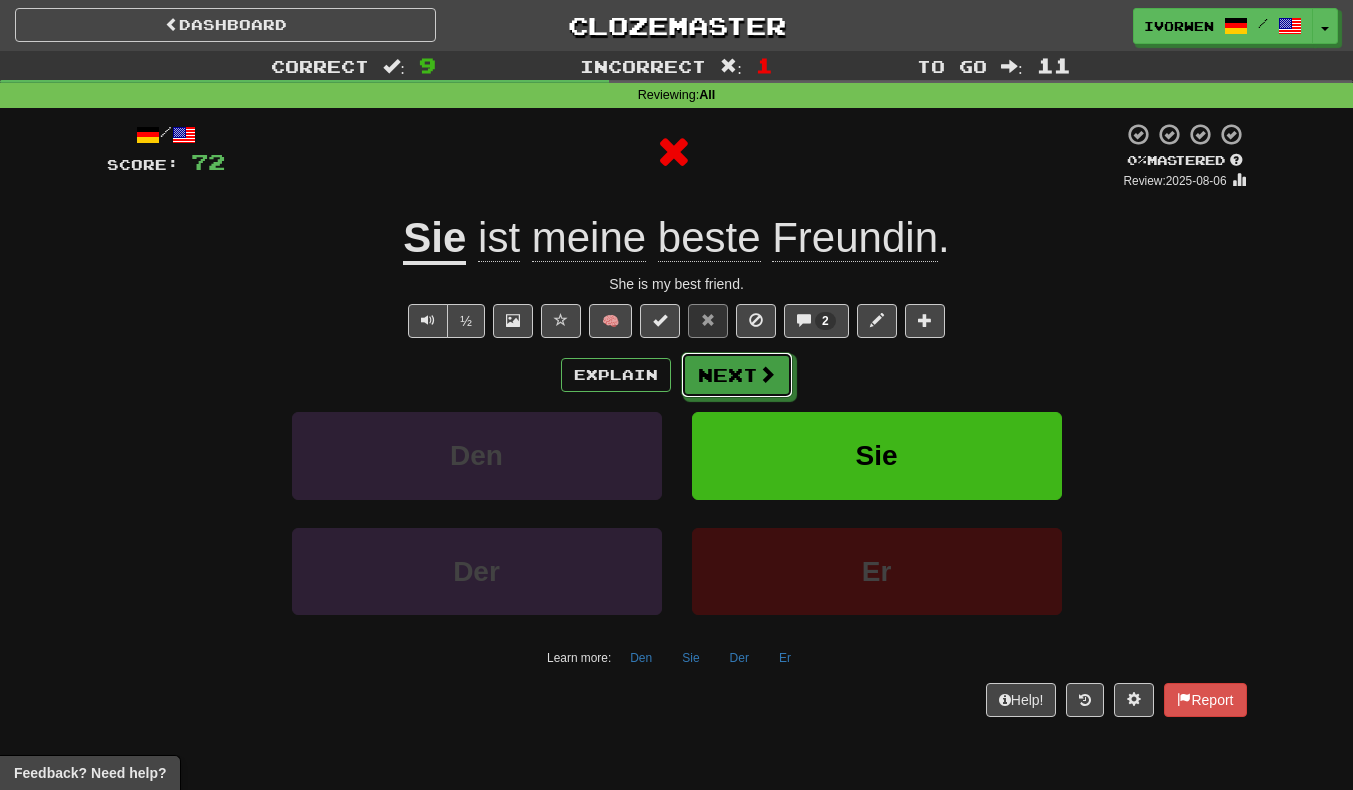 click on "Next" at bounding box center (737, 375) 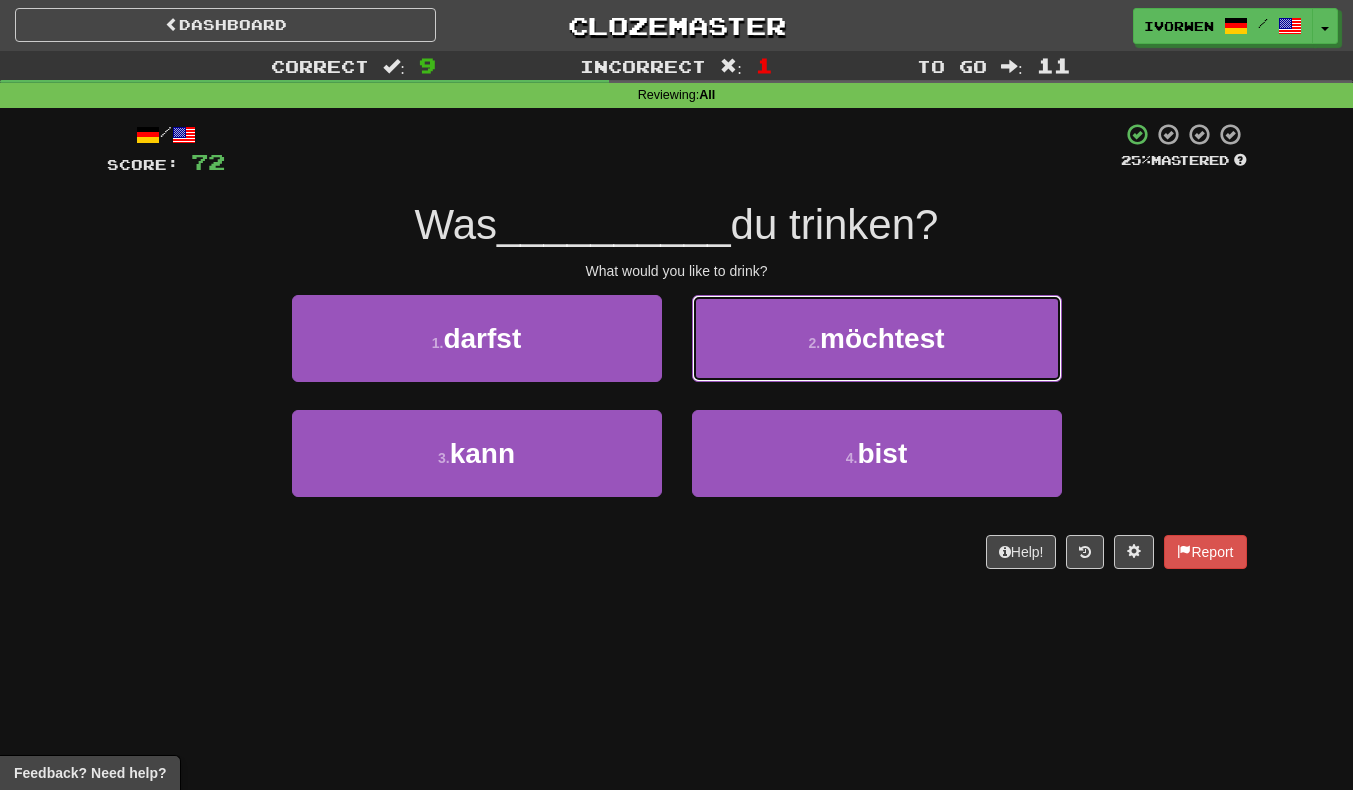 click on "möchtest" at bounding box center [882, 338] 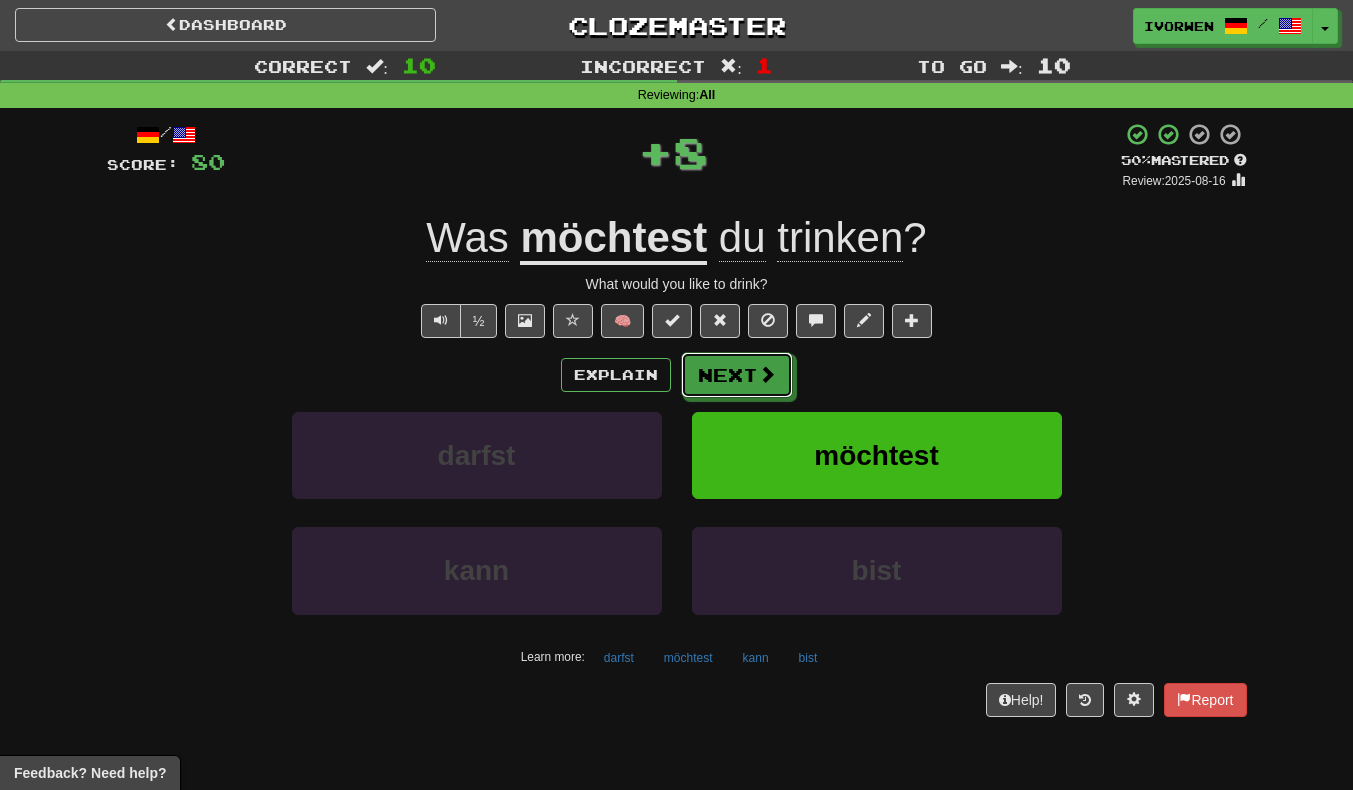 click on "Next" at bounding box center [737, 375] 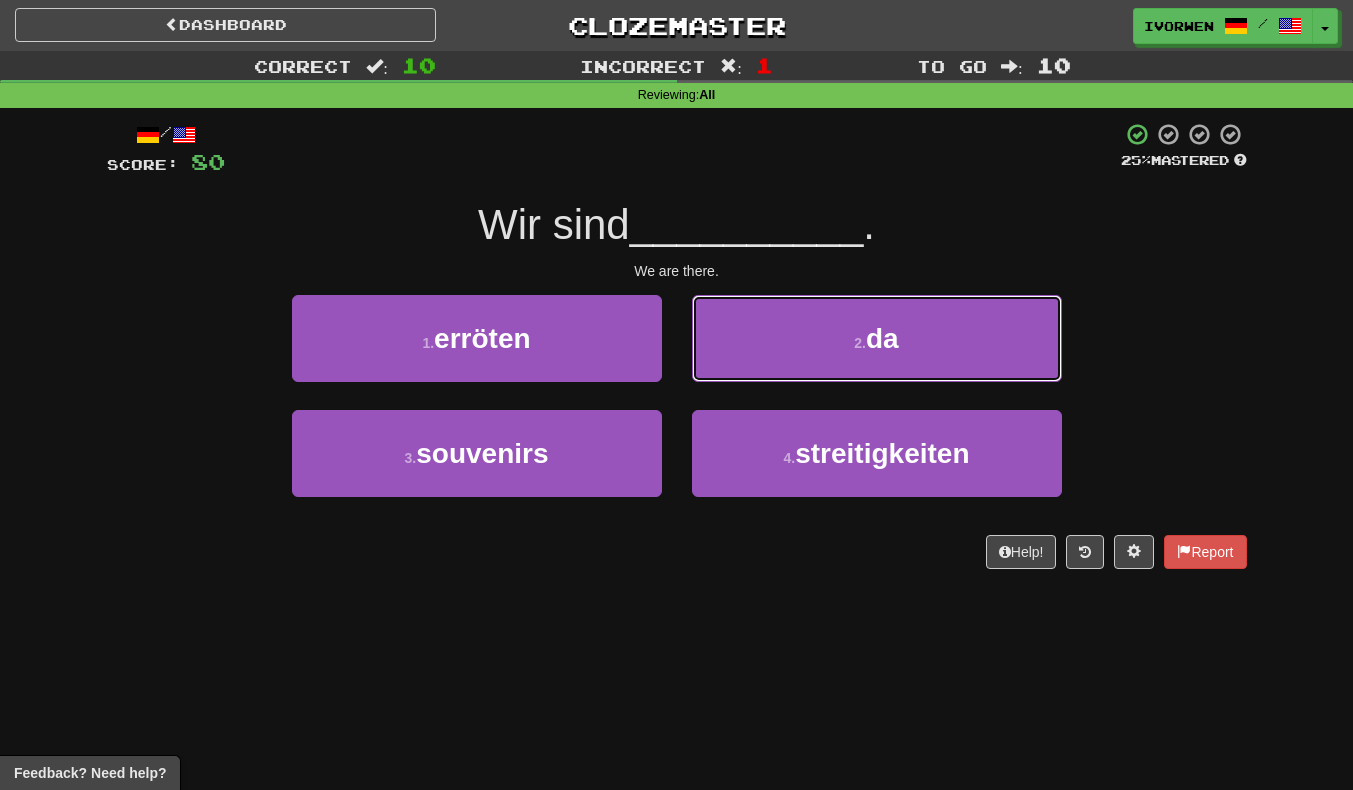 click on "da" at bounding box center (882, 338) 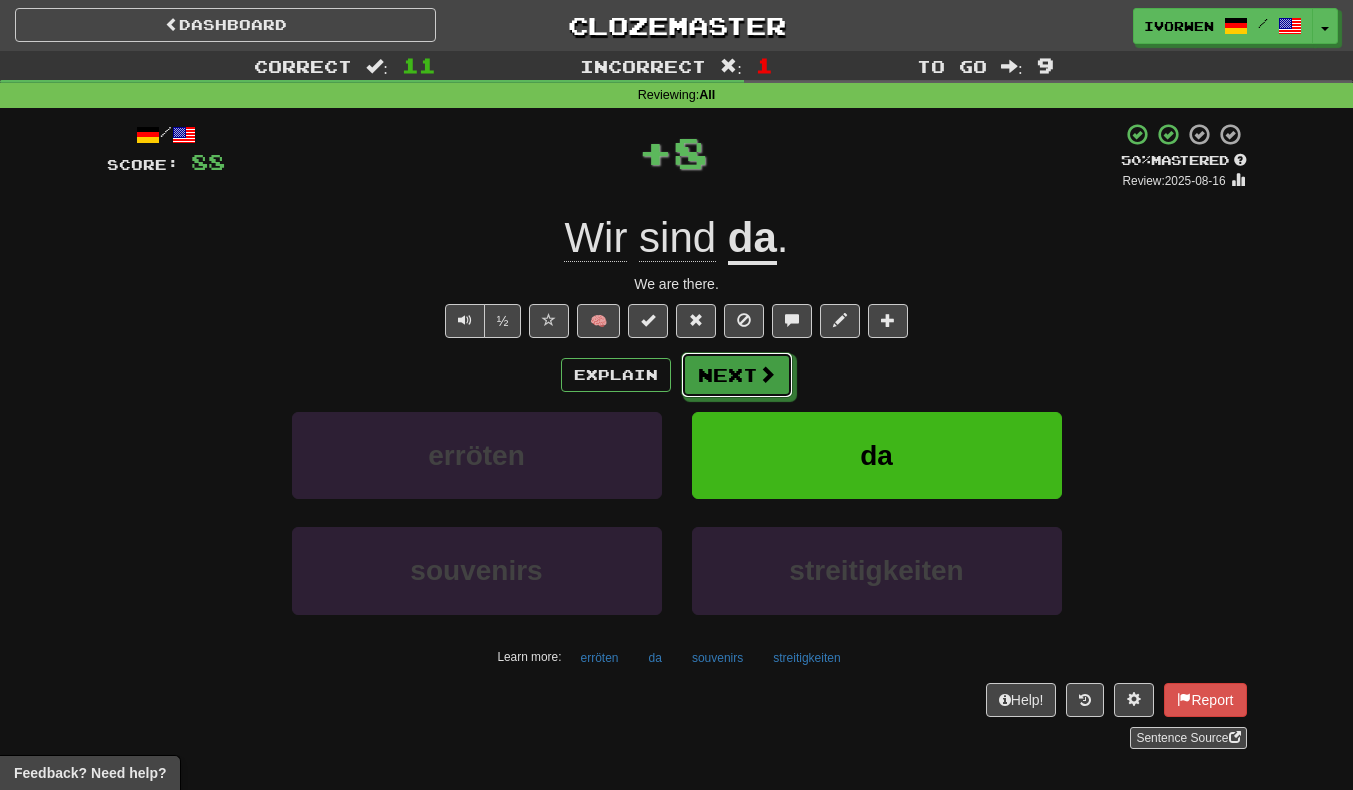 click on "Next" at bounding box center (737, 375) 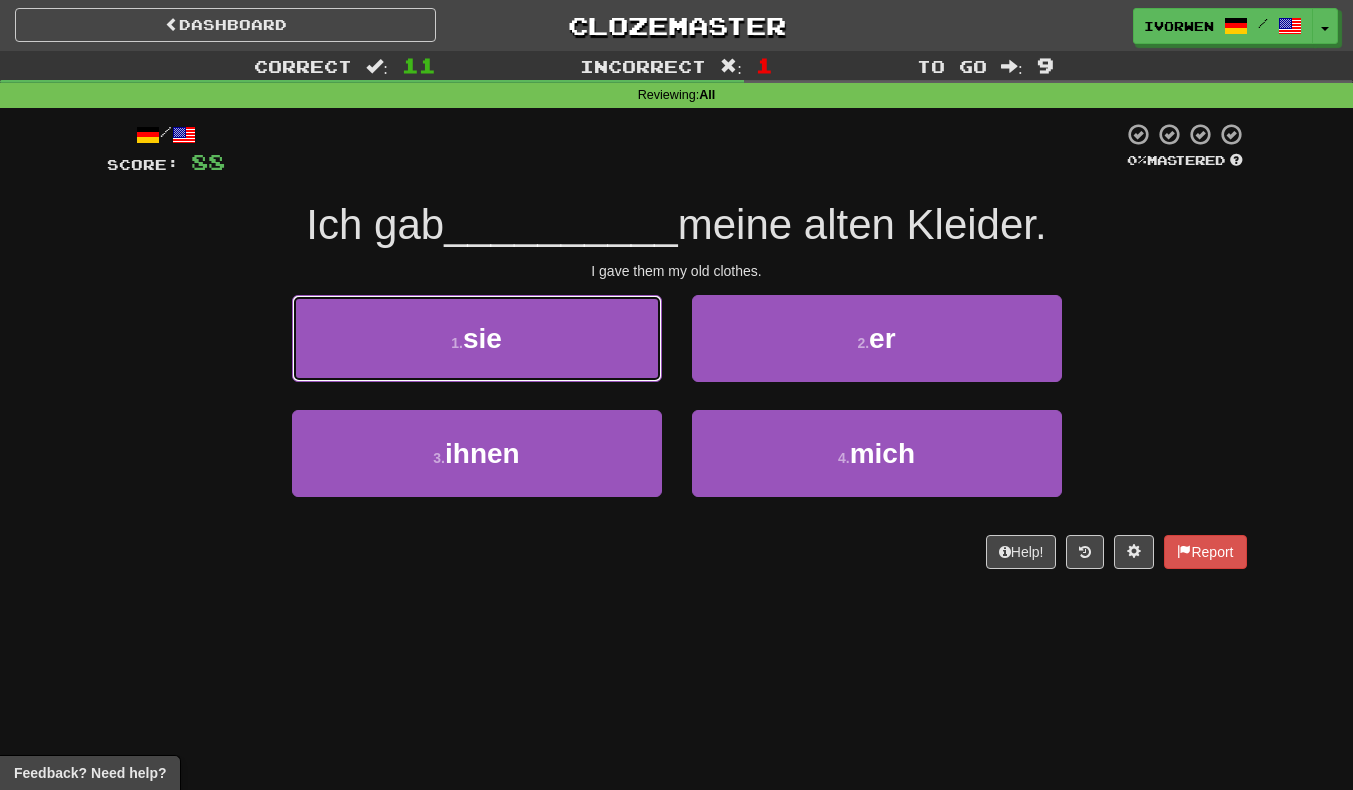 click on "1 .  sie" at bounding box center [477, 338] 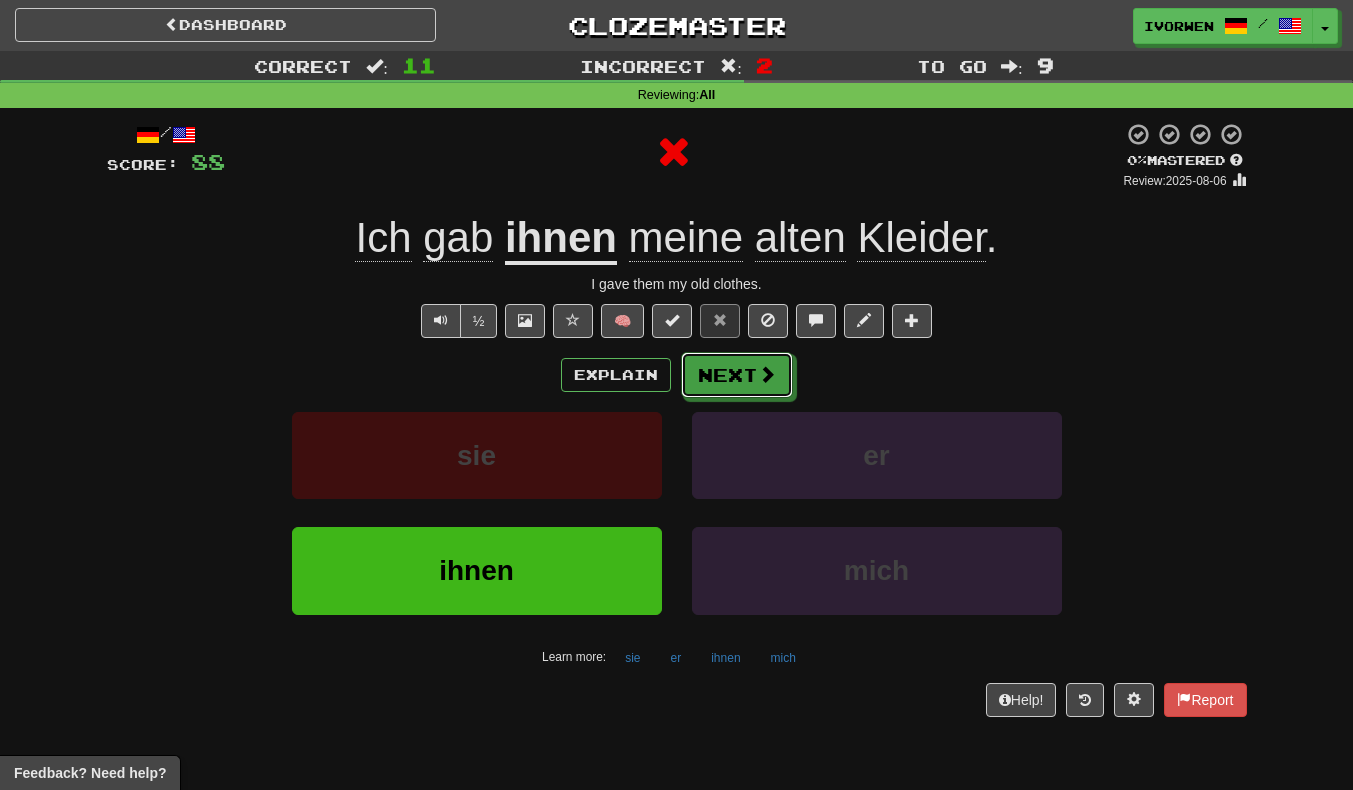 click on "Next" at bounding box center [737, 375] 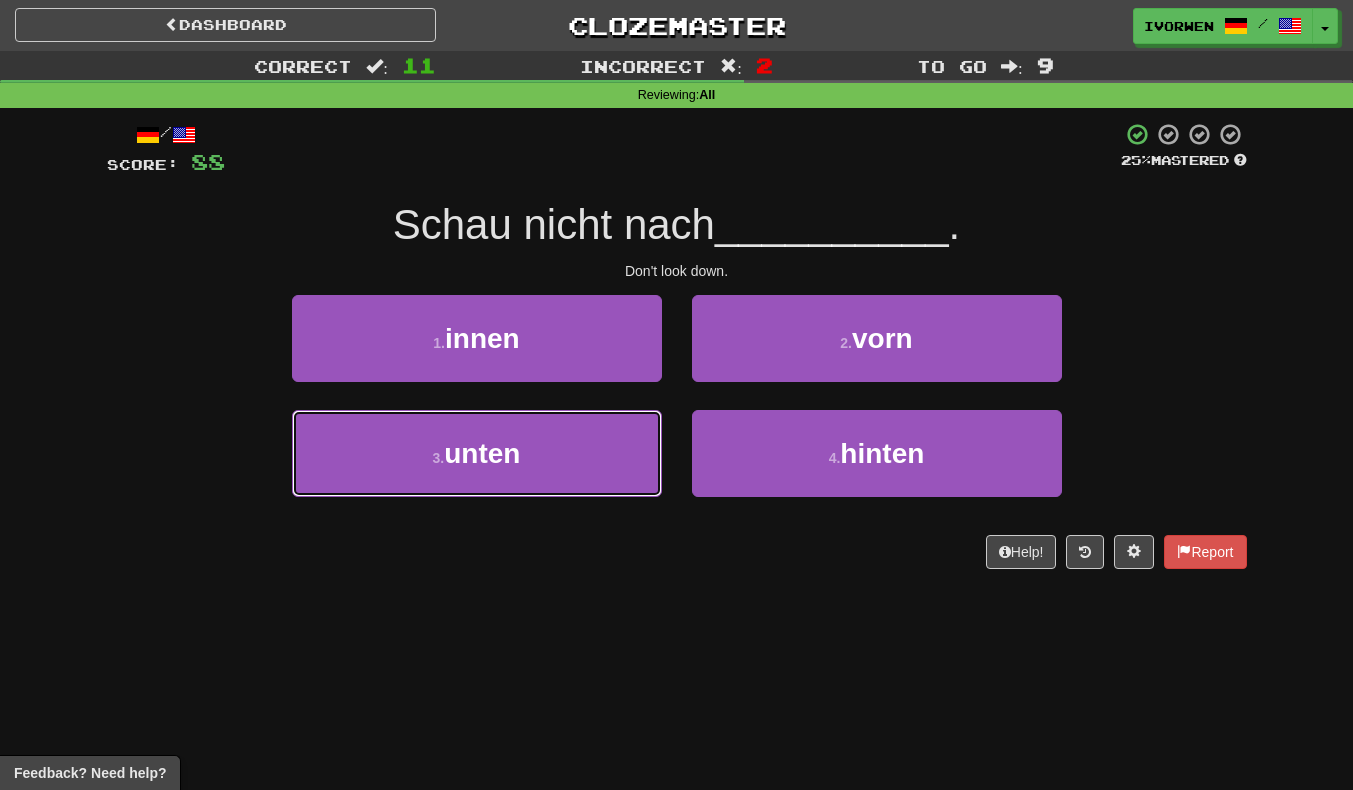 click on "3 .  unten" at bounding box center [477, 453] 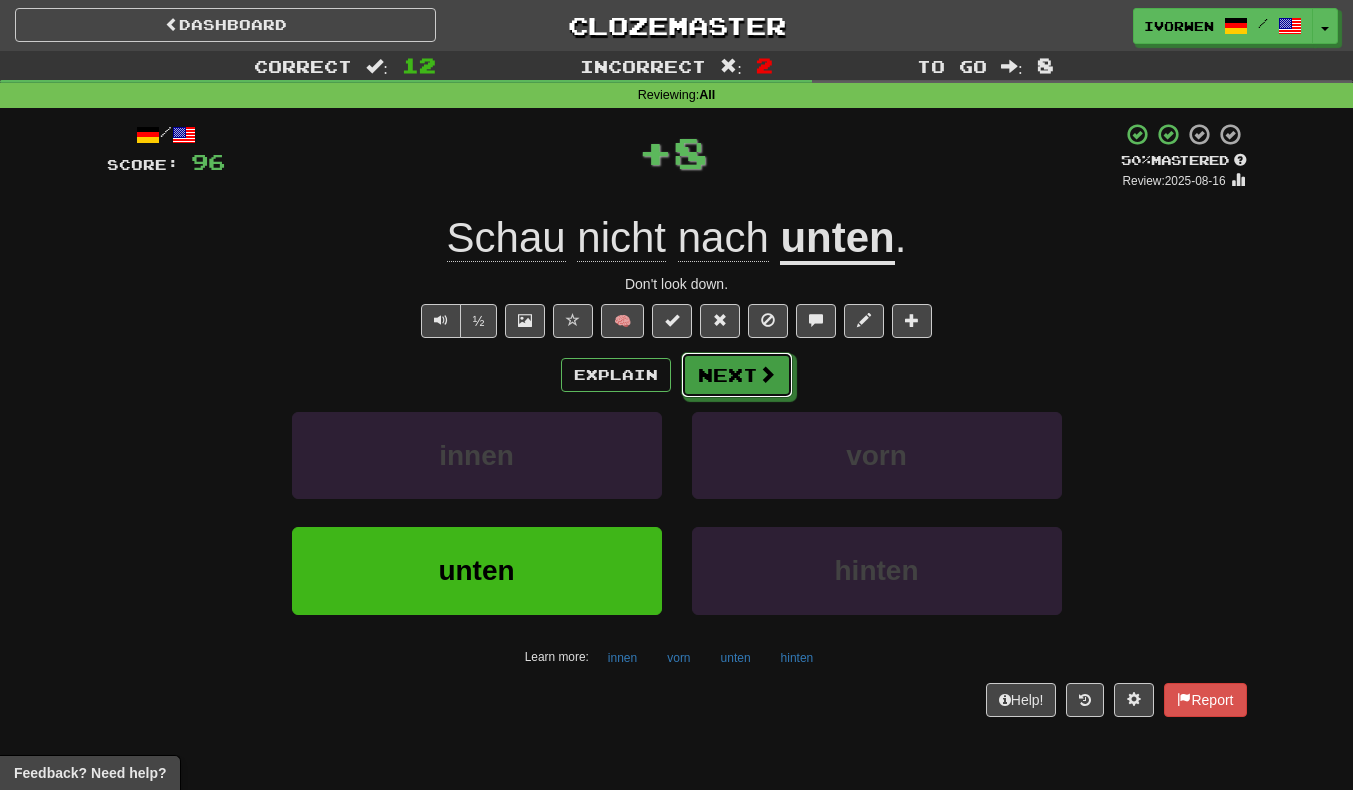 click on "Next" at bounding box center [737, 375] 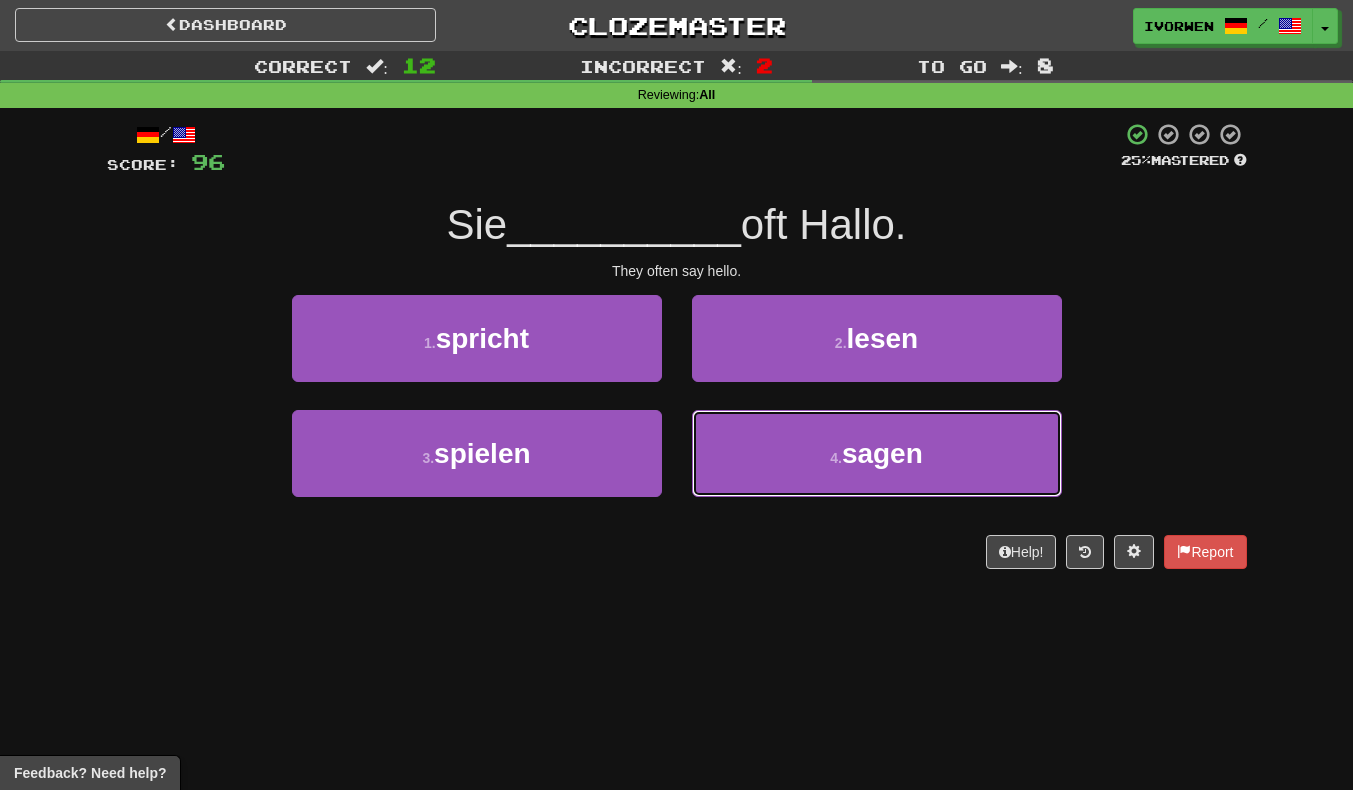 click on "4 .  sagen" at bounding box center (877, 453) 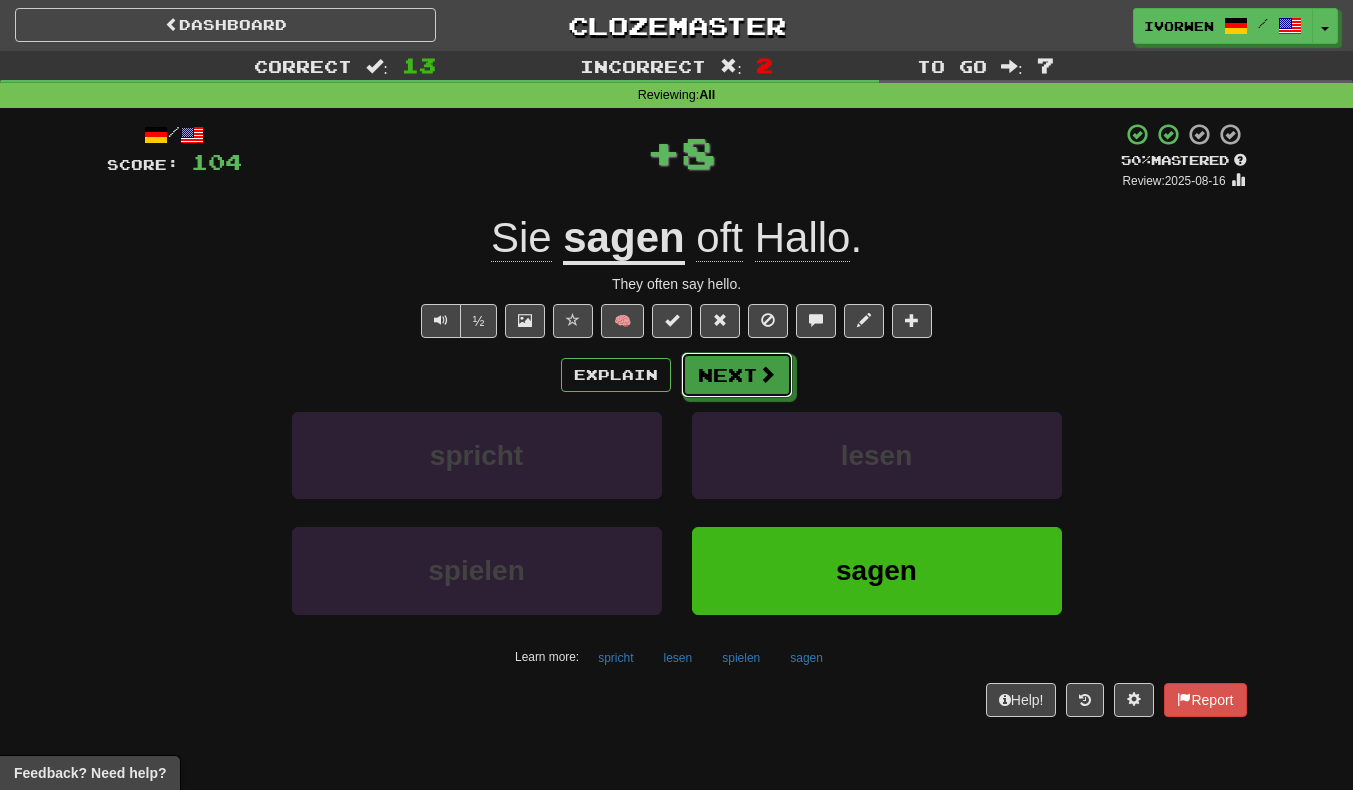 click at bounding box center (767, 374) 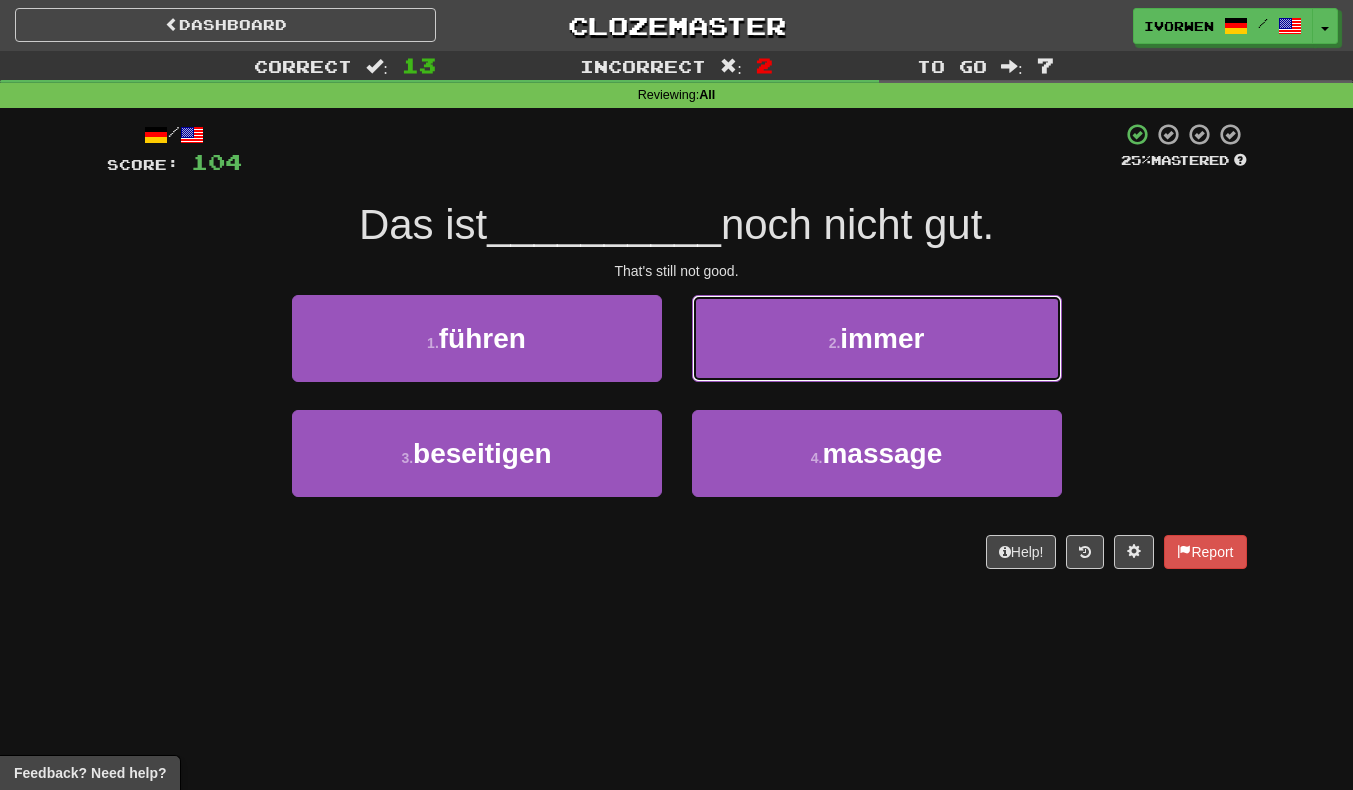 click on "2 .  immer" at bounding box center [877, 338] 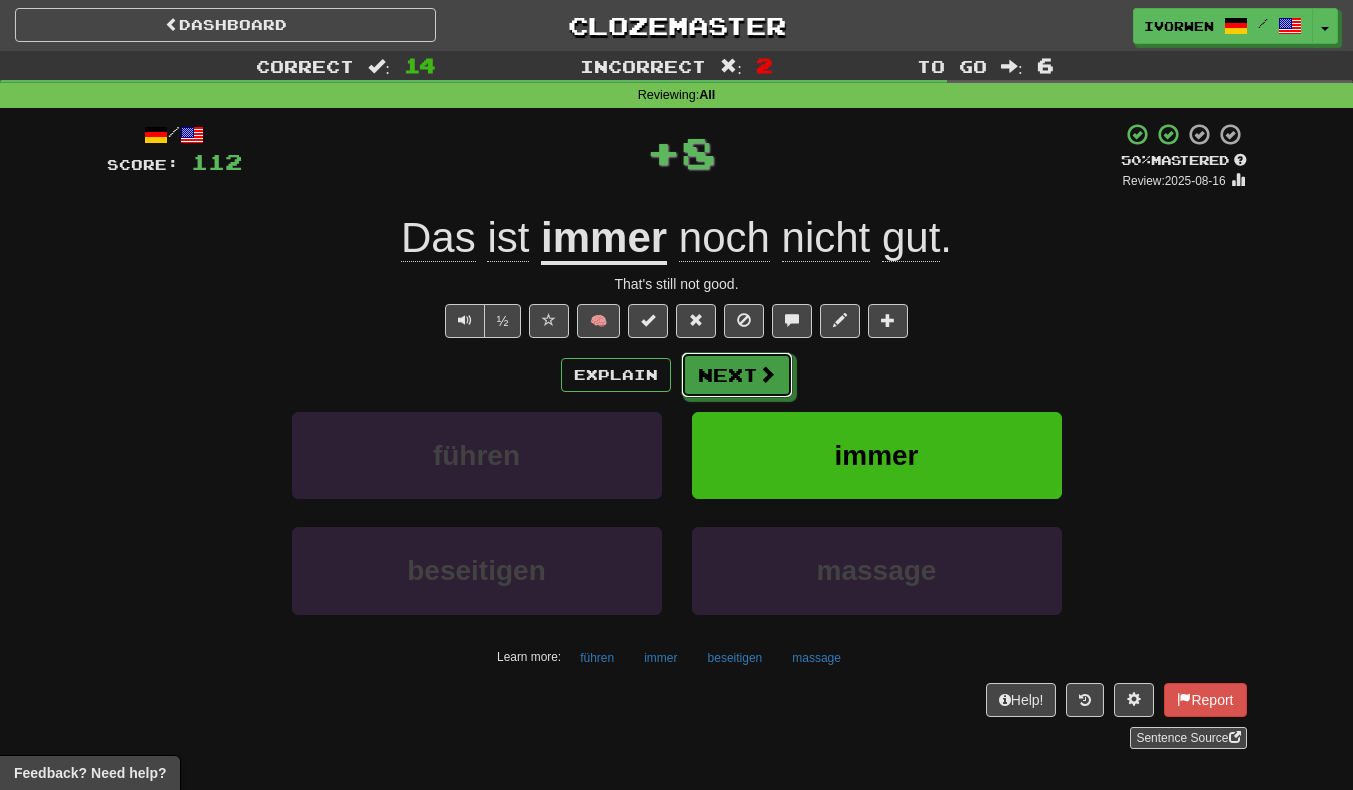 click on "Next" at bounding box center (737, 375) 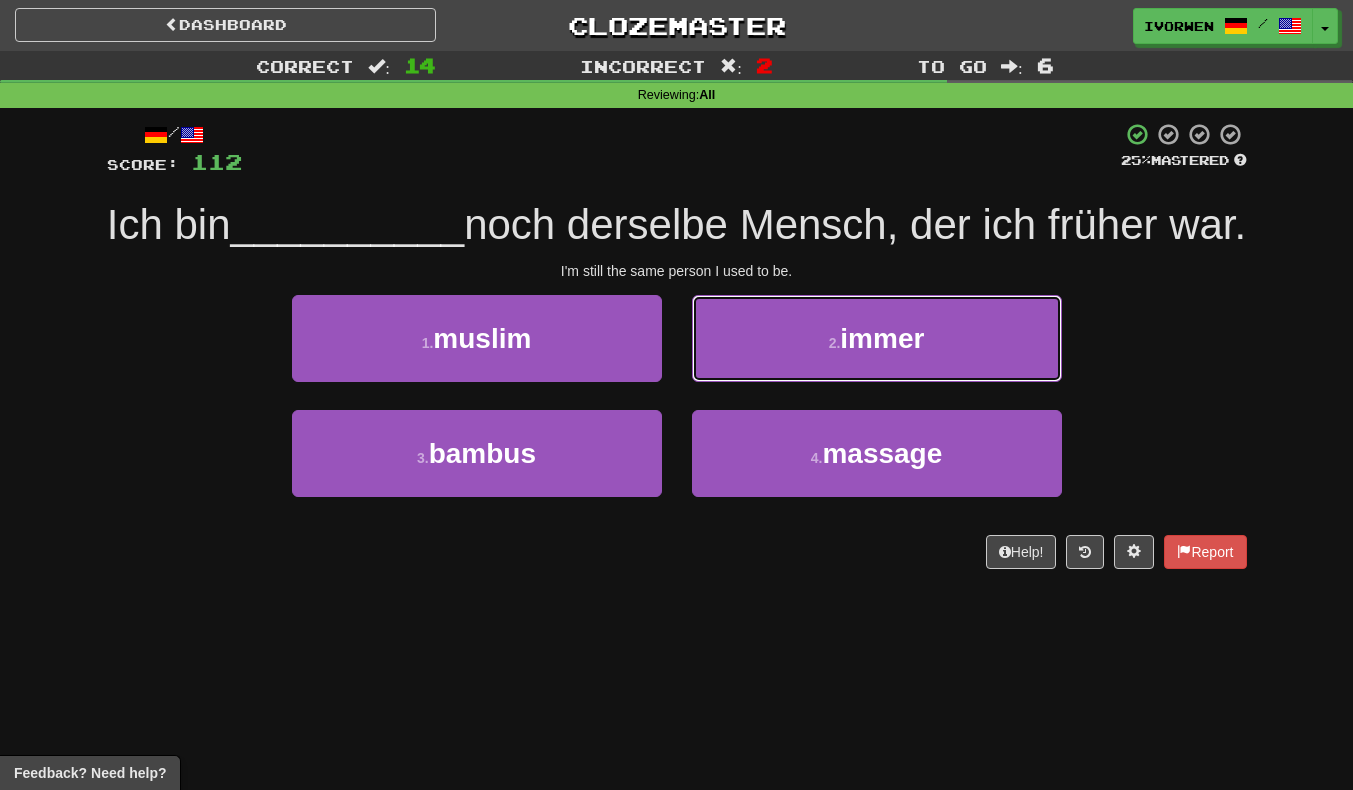 click on "2 .  immer" at bounding box center [877, 338] 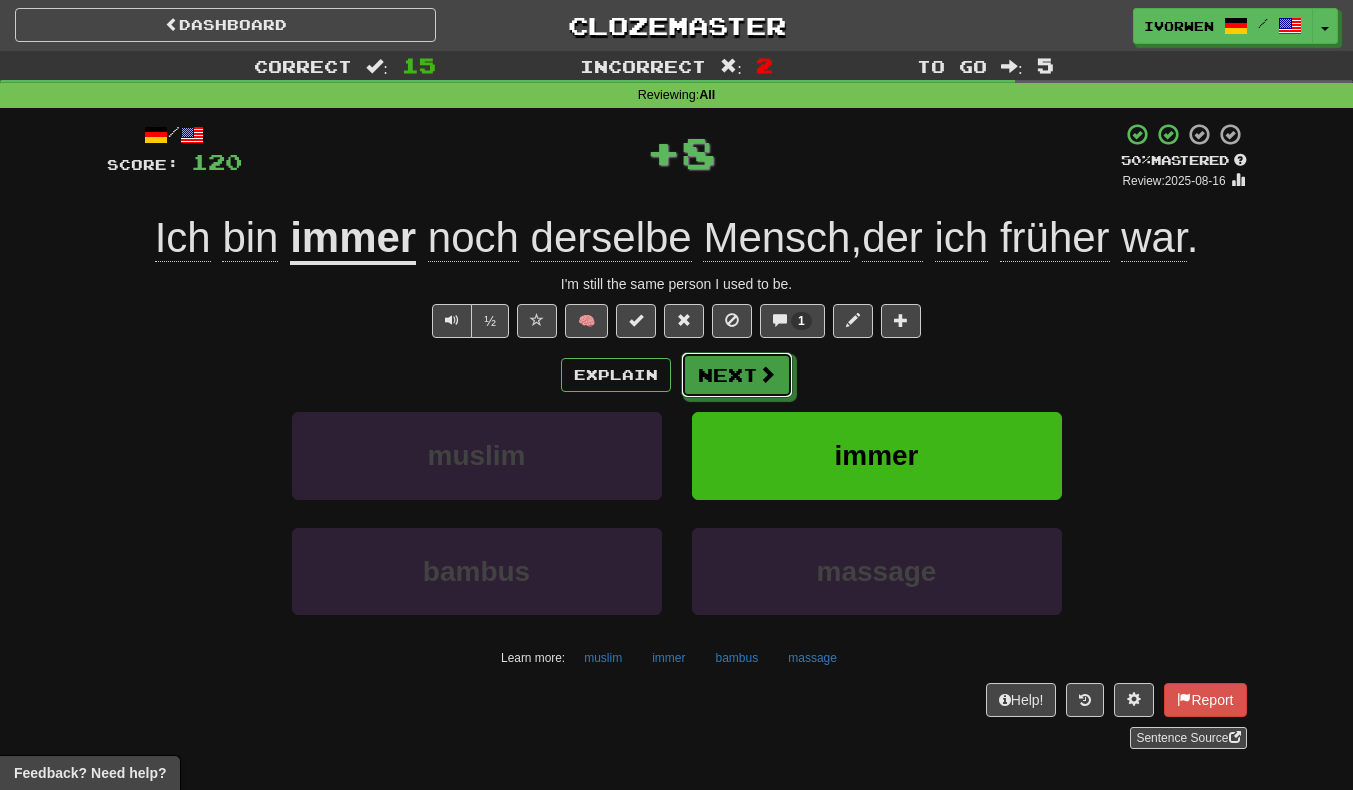 click on "Next" at bounding box center [737, 375] 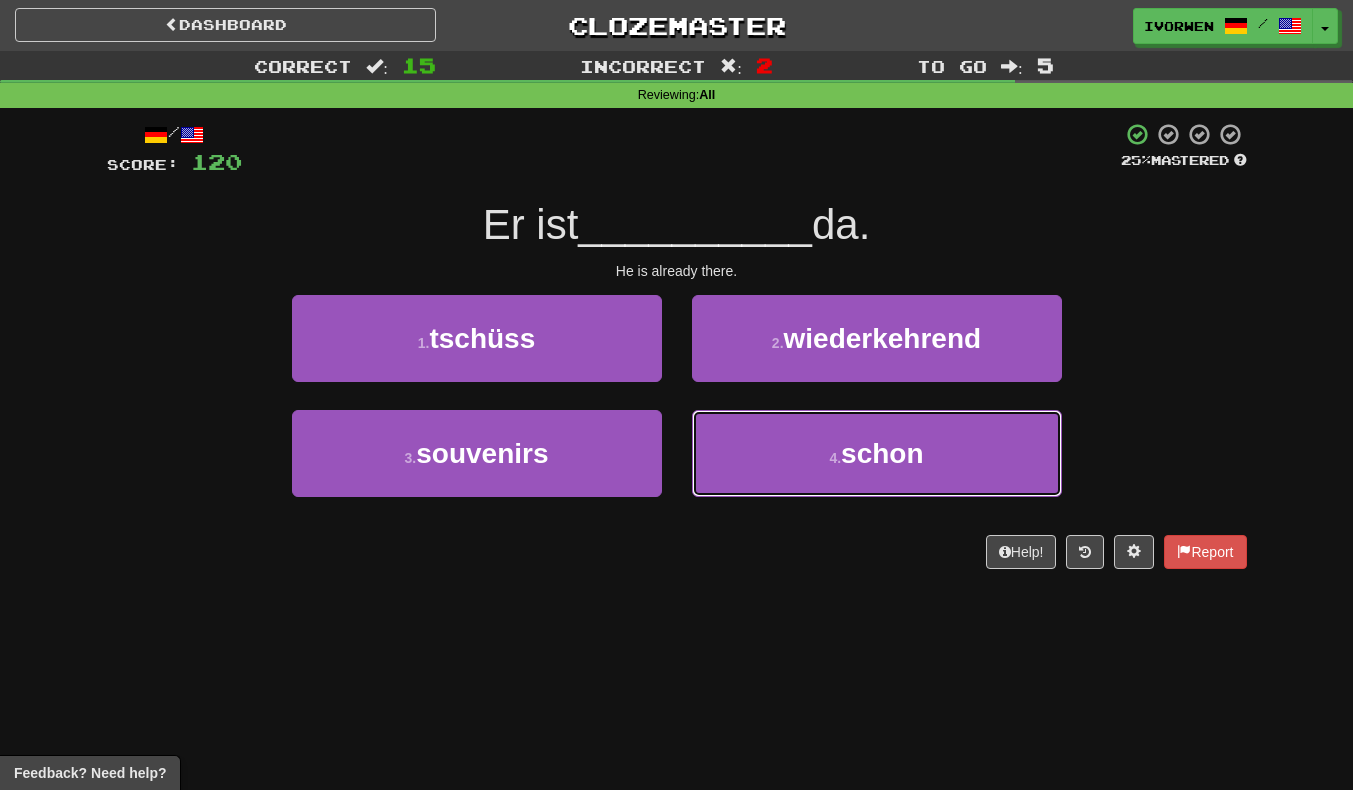 click on "schon" at bounding box center [882, 453] 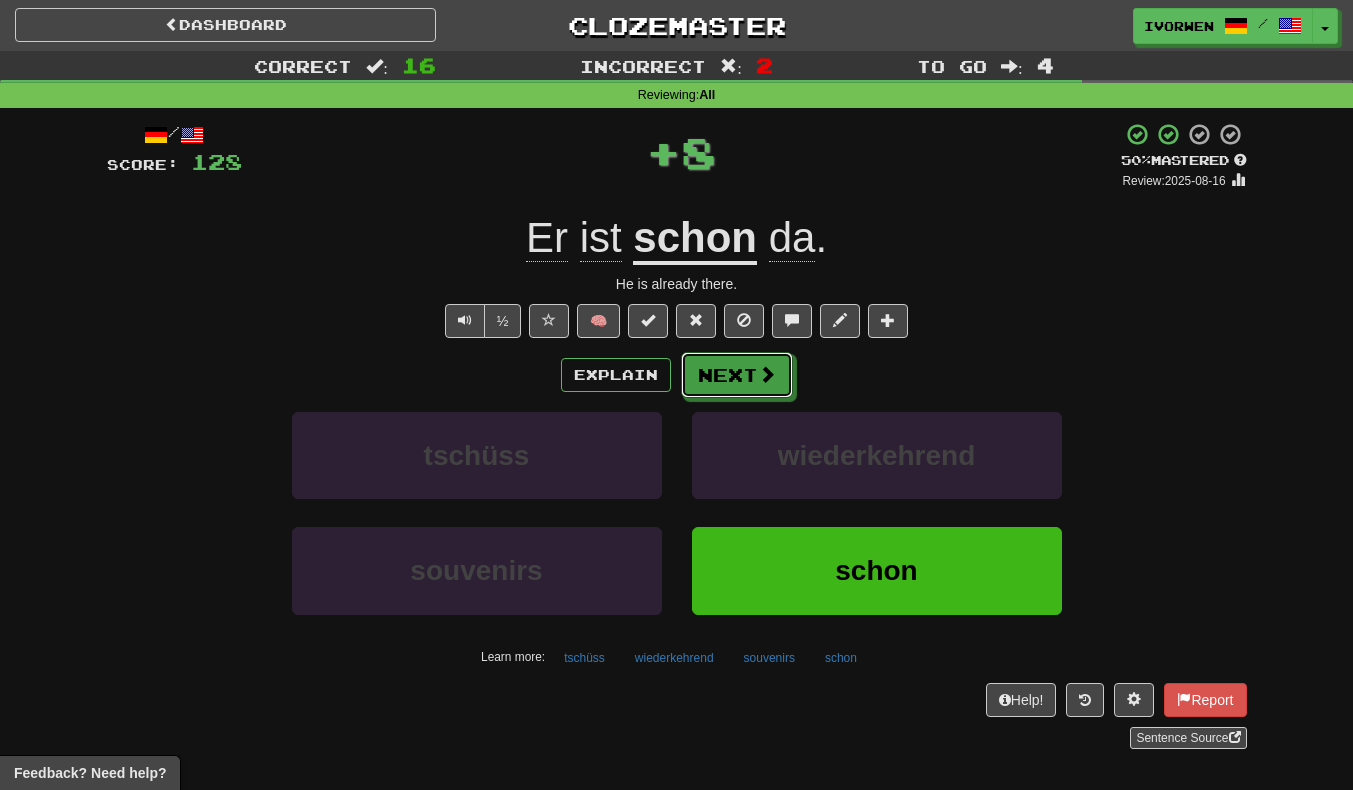 click on "Next" at bounding box center [737, 375] 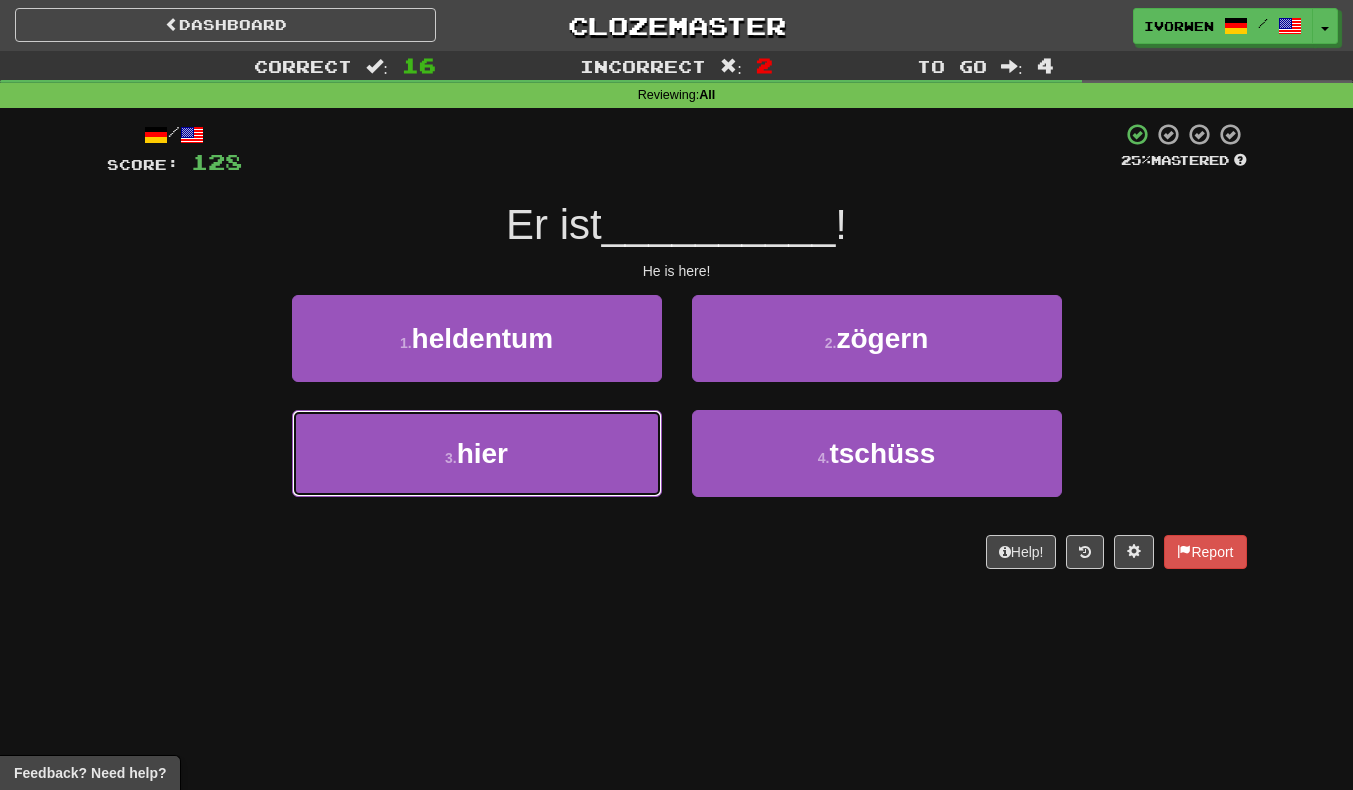 click on "3 .  hier" at bounding box center (477, 453) 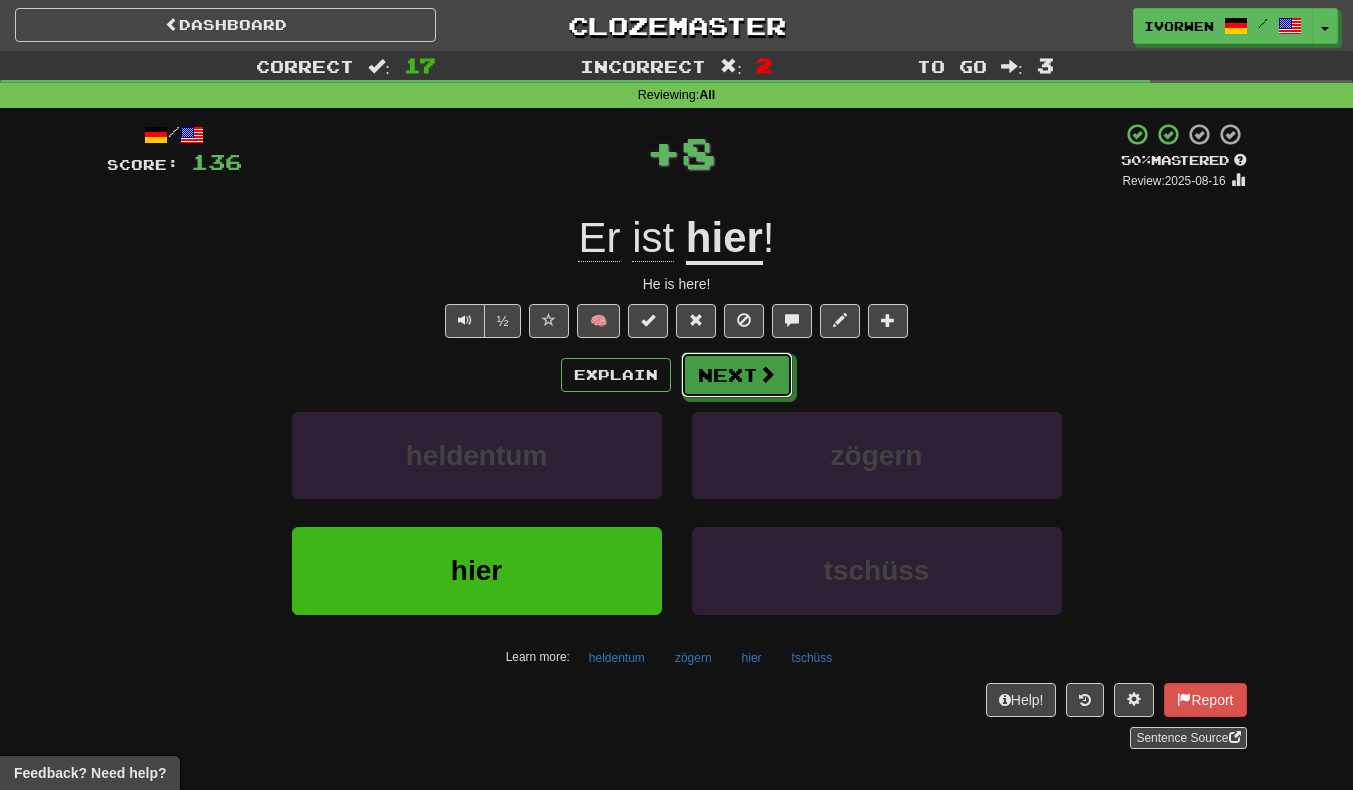 click at bounding box center (767, 374) 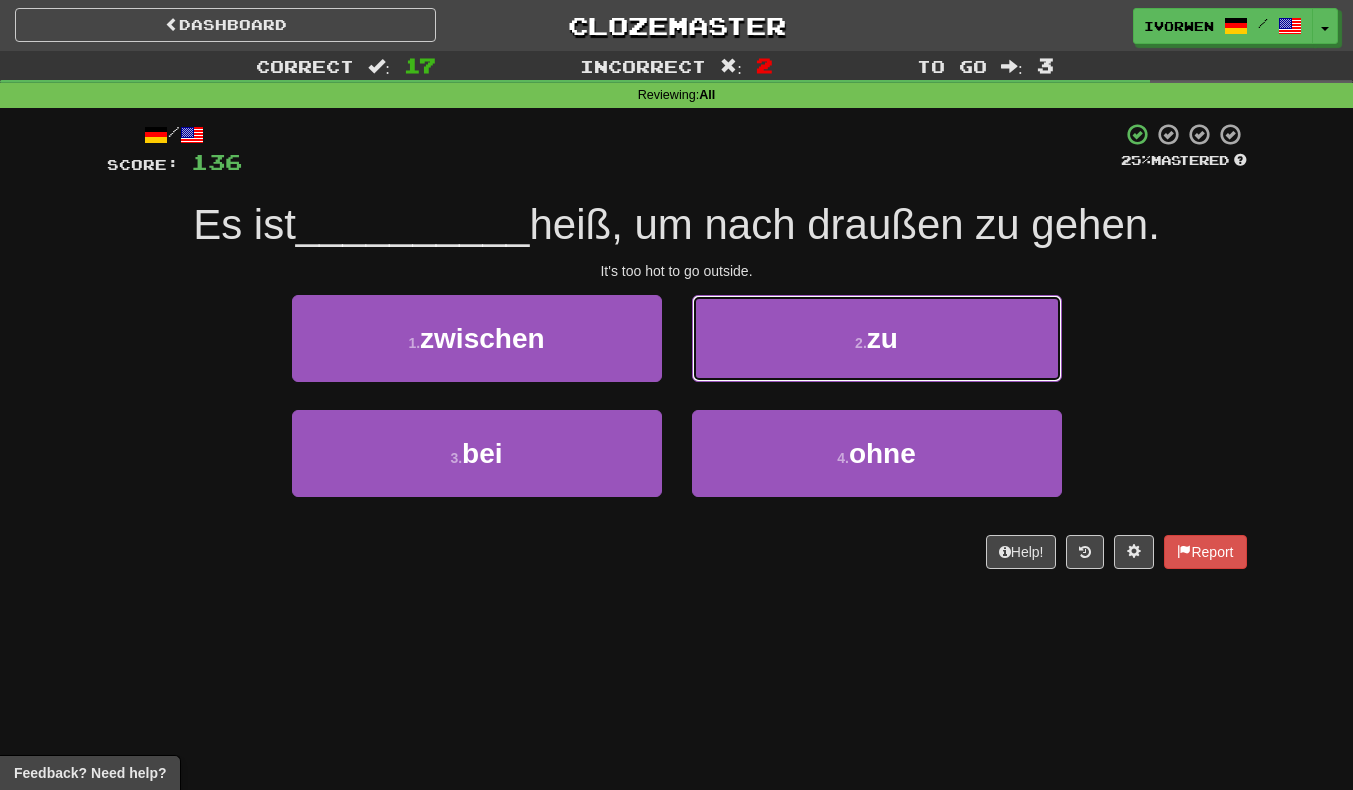 click on "2 .  zu" at bounding box center [877, 338] 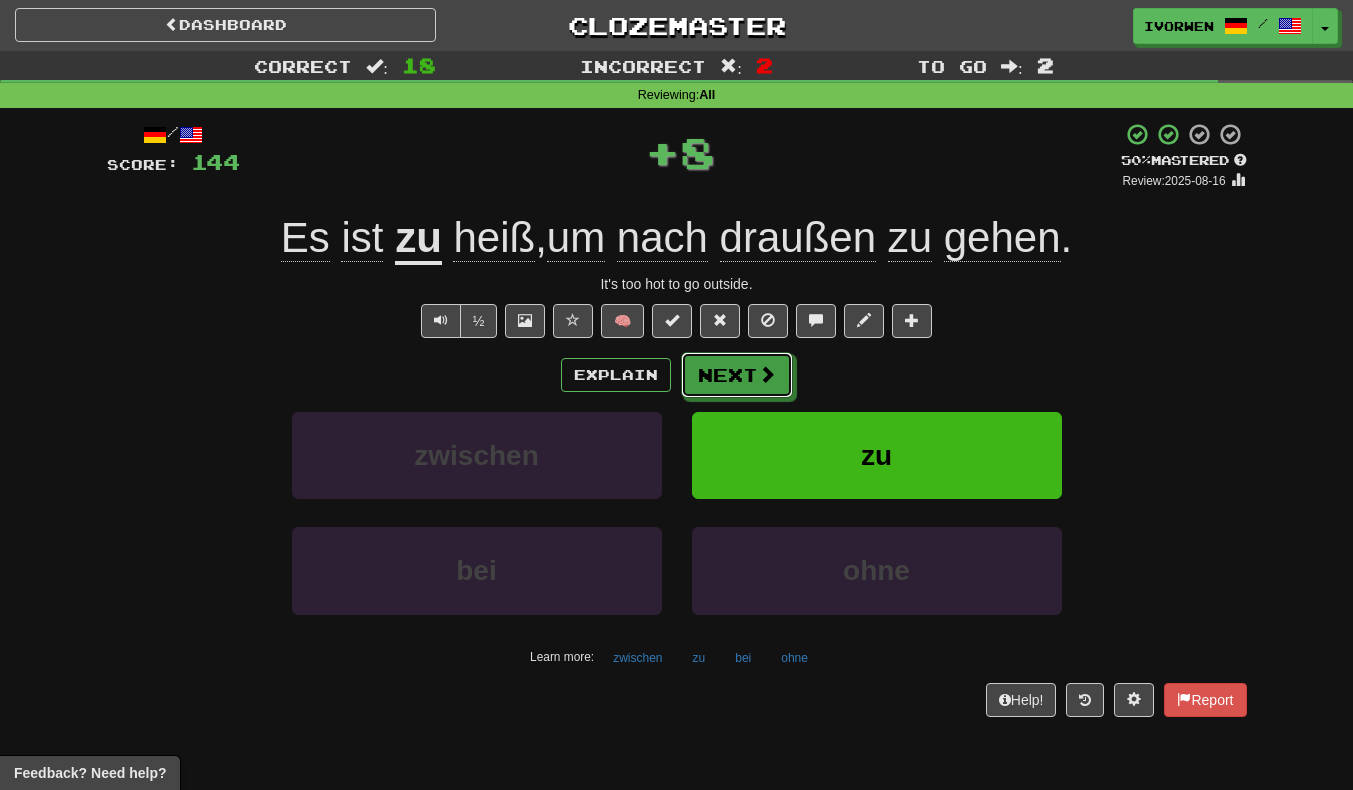 click on "Next" at bounding box center (737, 375) 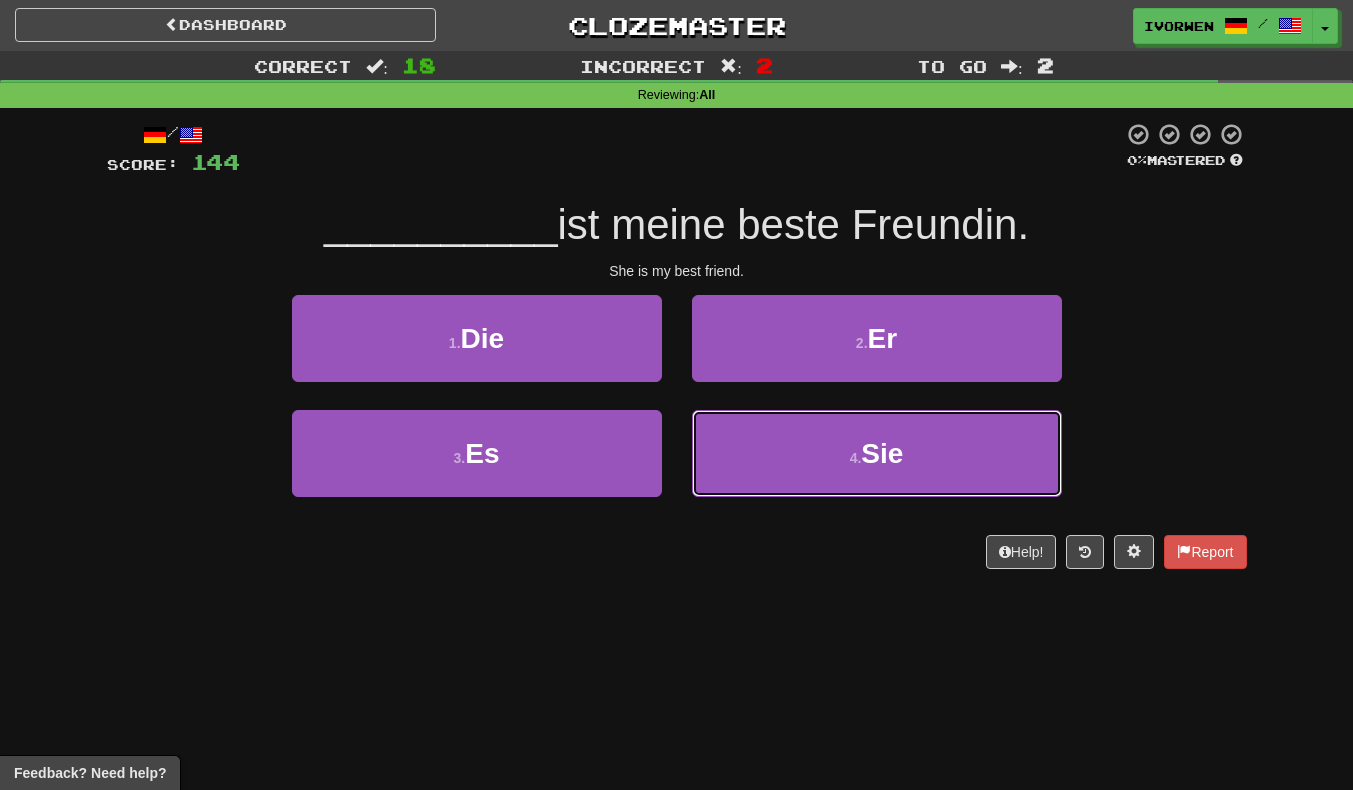 click on "4 .  Sie" at bounding box center [877, 453] 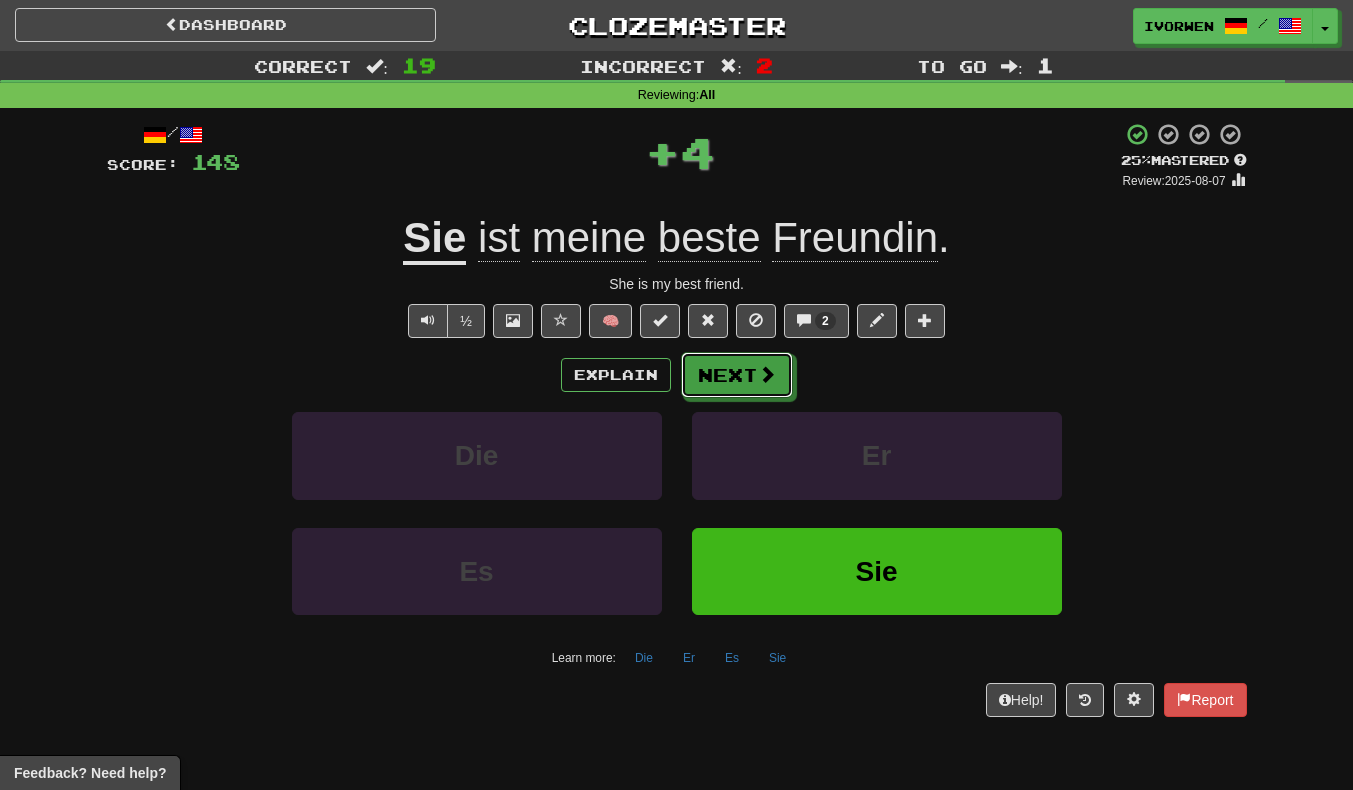 click at bounding box center (767, 374) 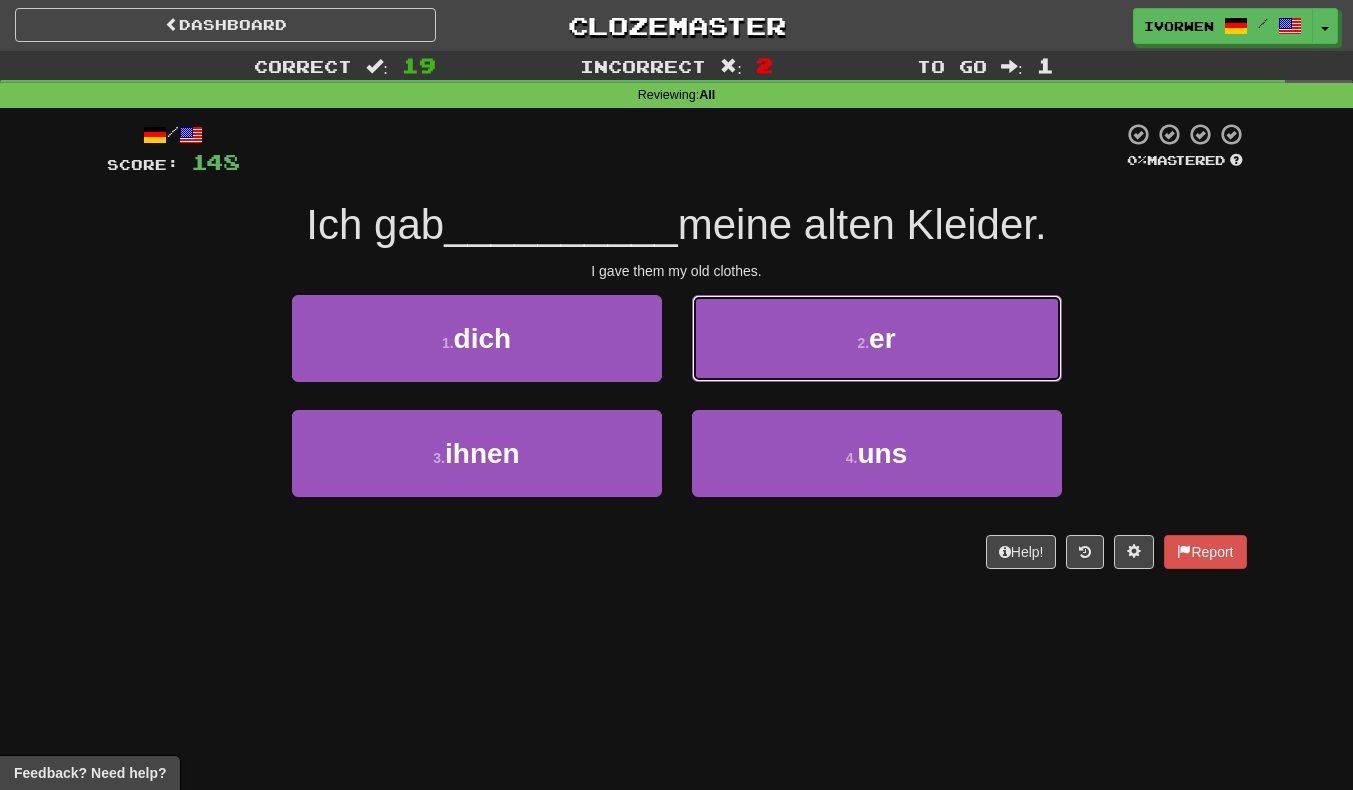 click on "2 .  er" at bounding box center (877, 338) 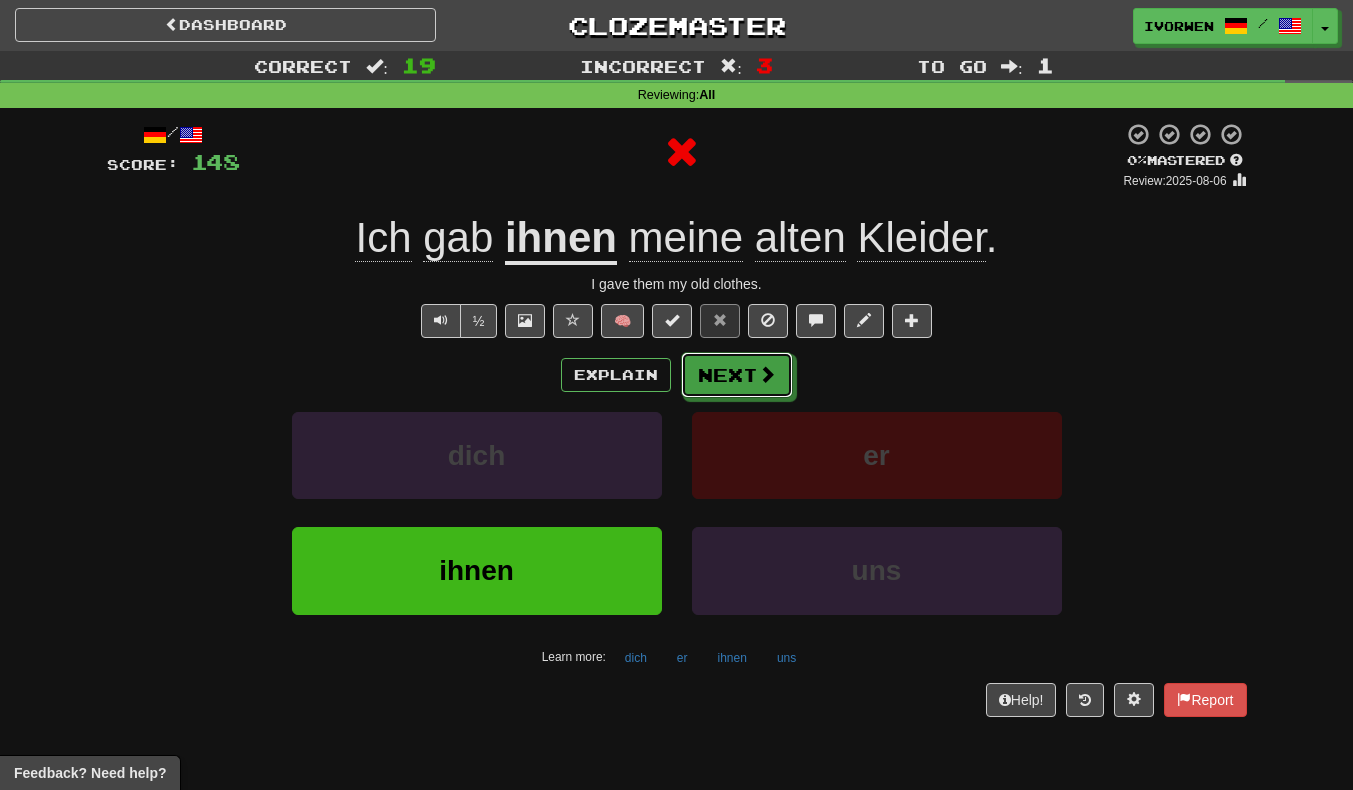click on "Next" at bounding box center [737, 375] 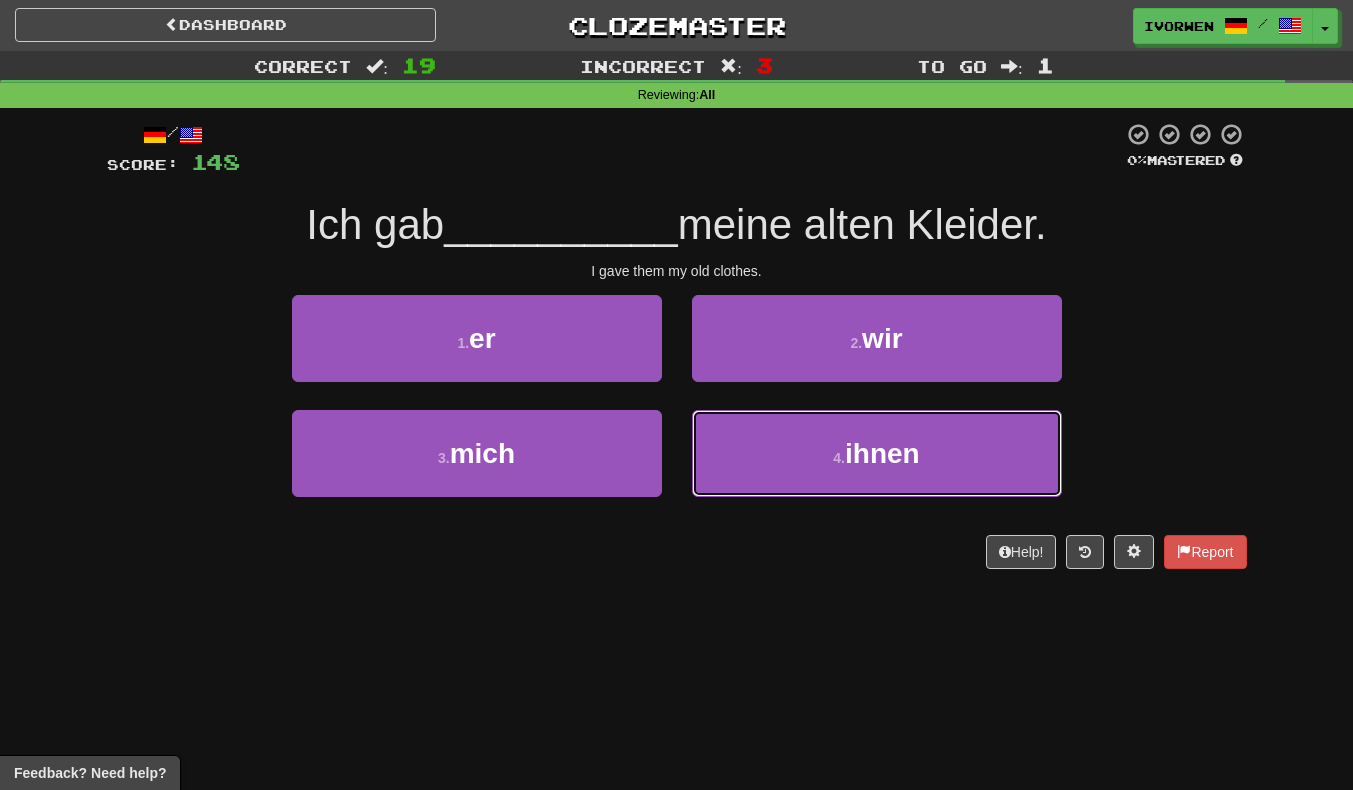 click on "ihnen" at bounding box center (882, 453) 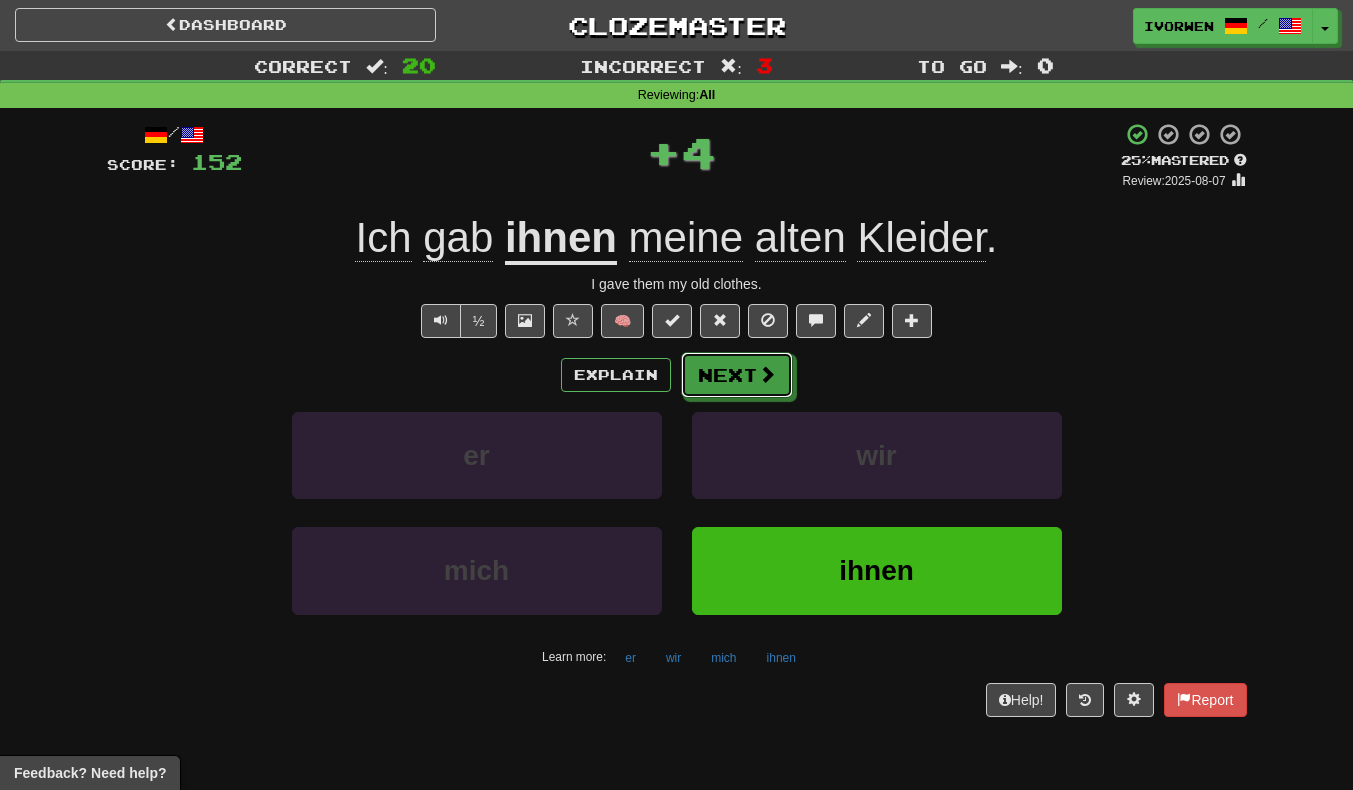 click at bounding box center [767, 374] 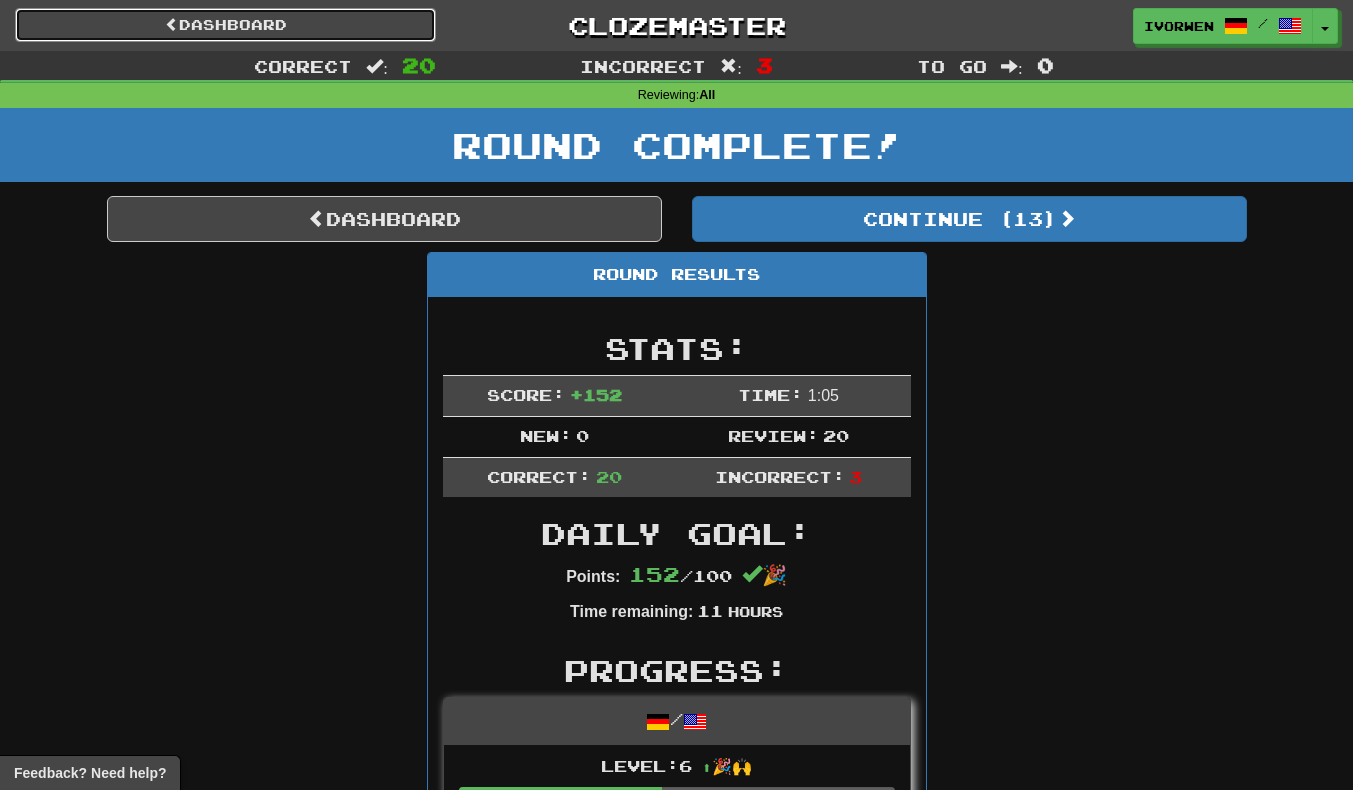 click on "Dashboard" at bounding box center (225, 25) 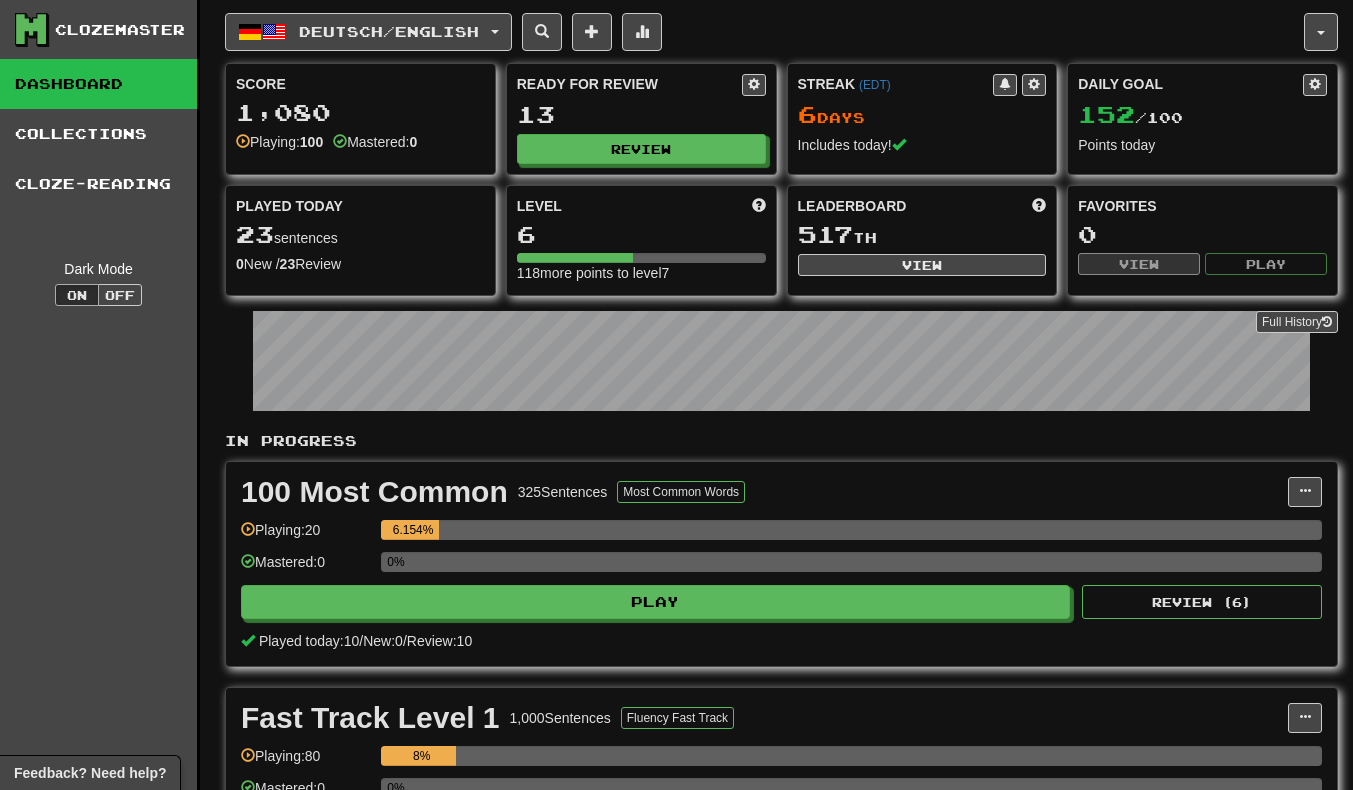 scroll, scrollTop: 0, scrollLeft: 0, axis: both 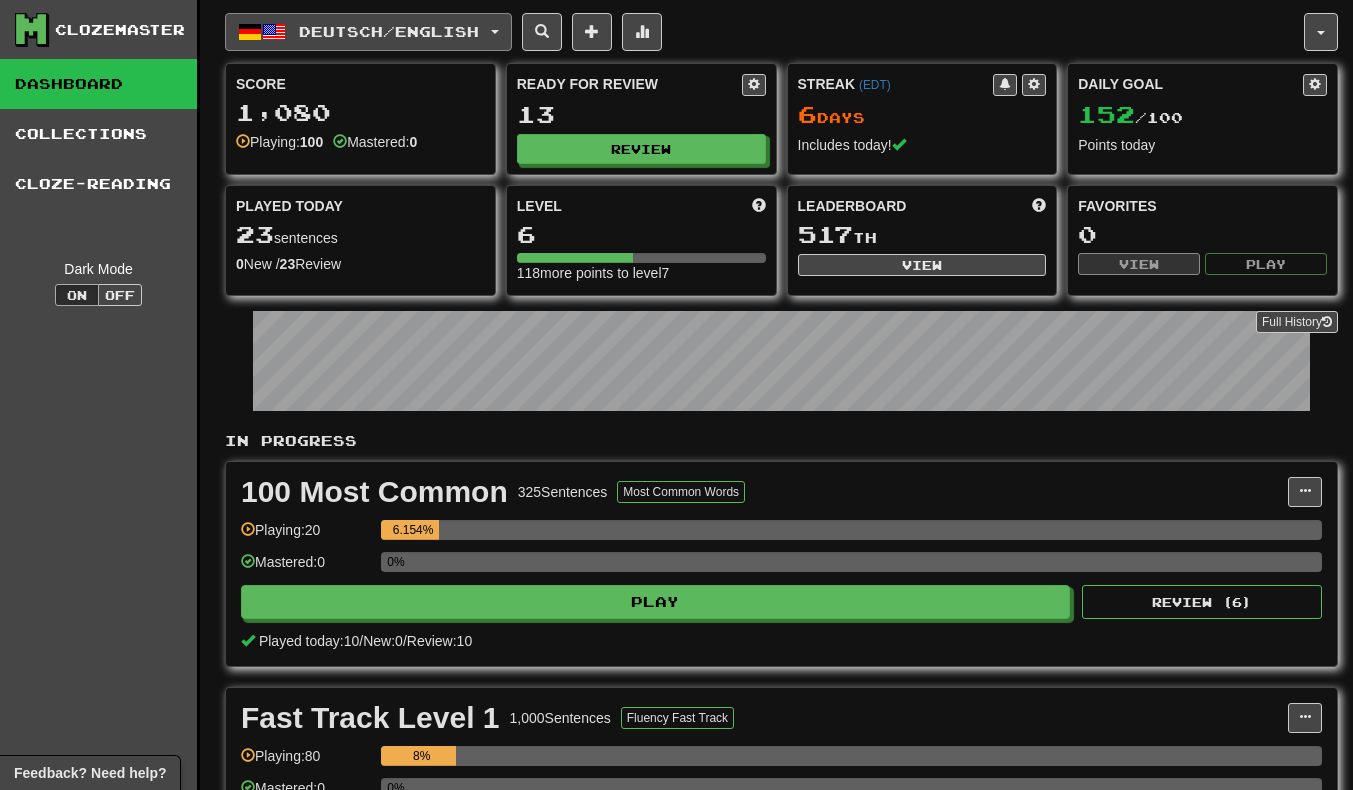 click on "Deutsch  /  English" at bounding box center (368, 32) 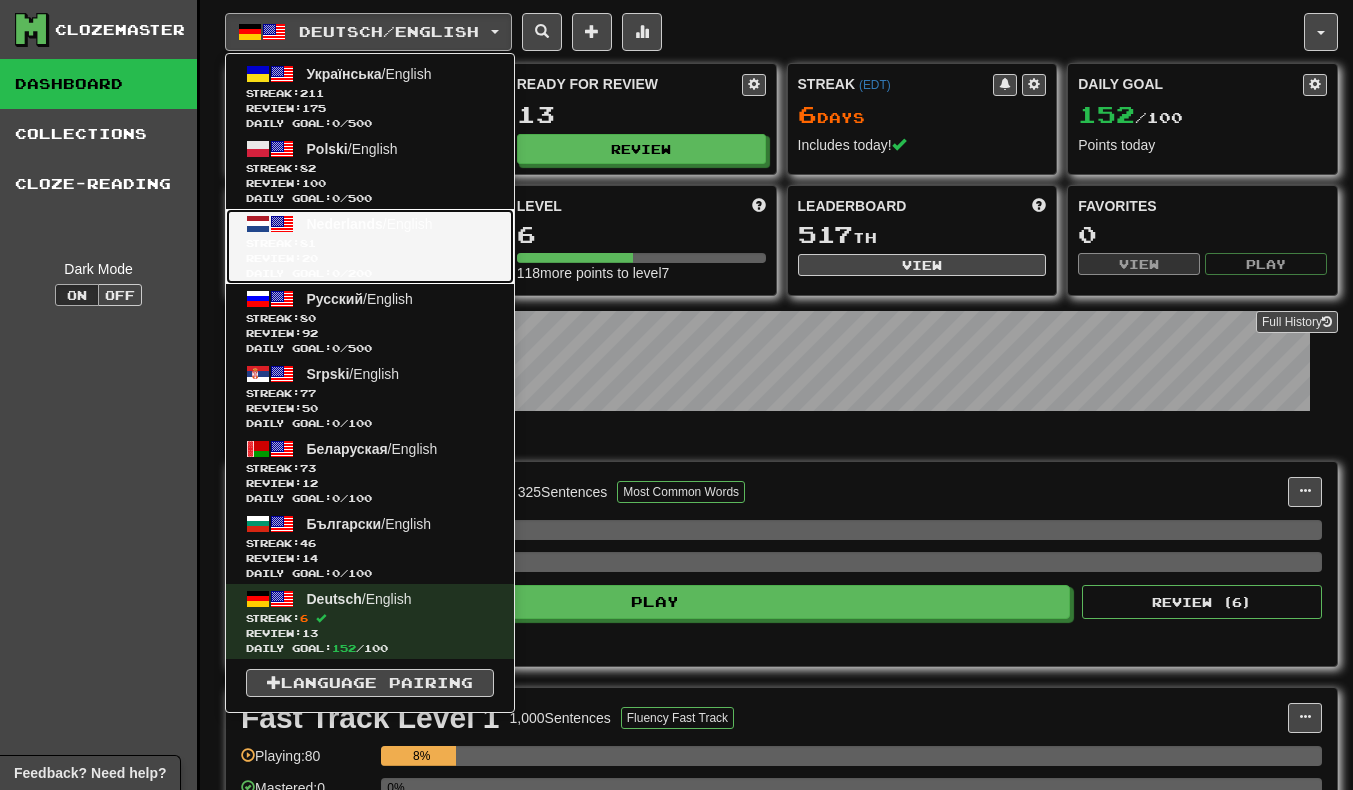 click on "Nederlands  /  English Streak:  81   Review:  20 Daily Goal:  0  /  200" at bounding box center (370, 246) 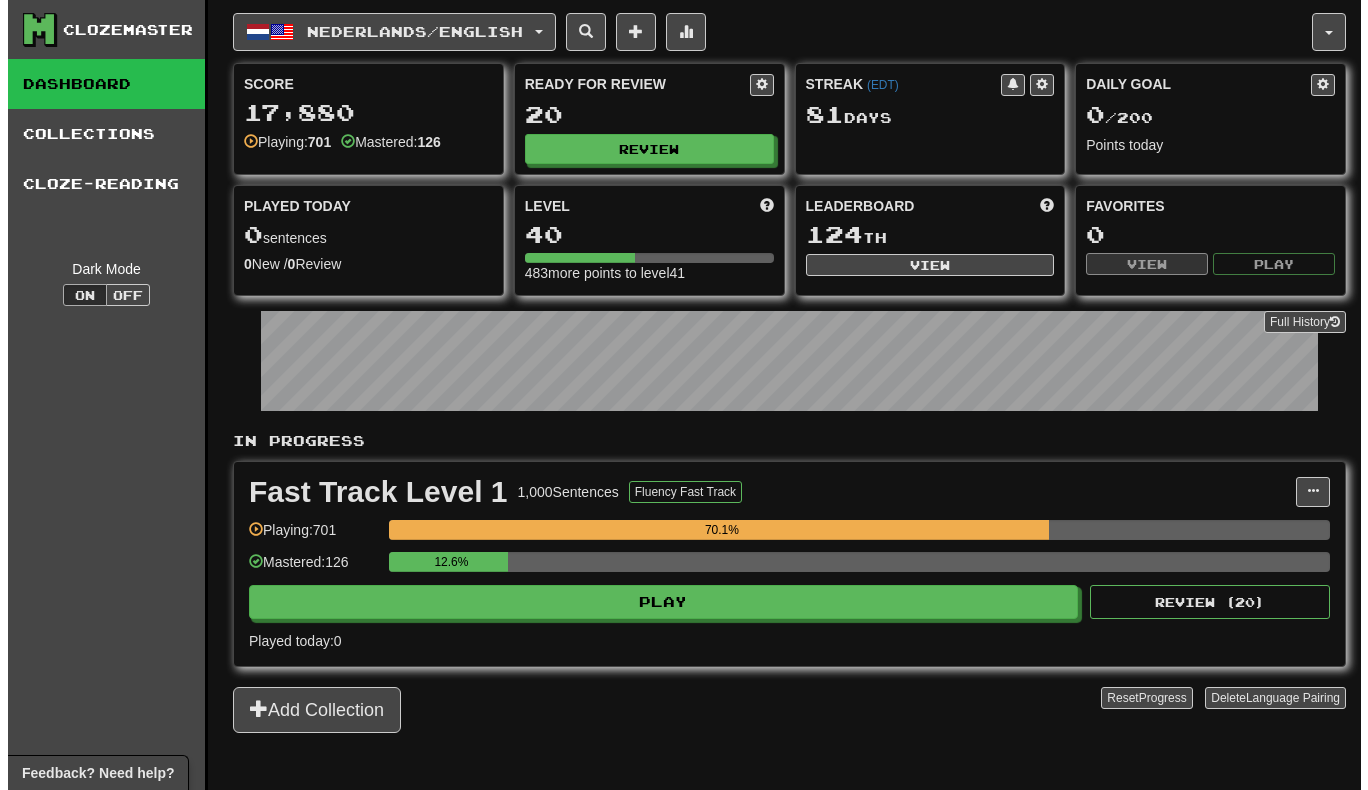 scroll, scrollTop: 0, scrollLeft: 0, axis: both 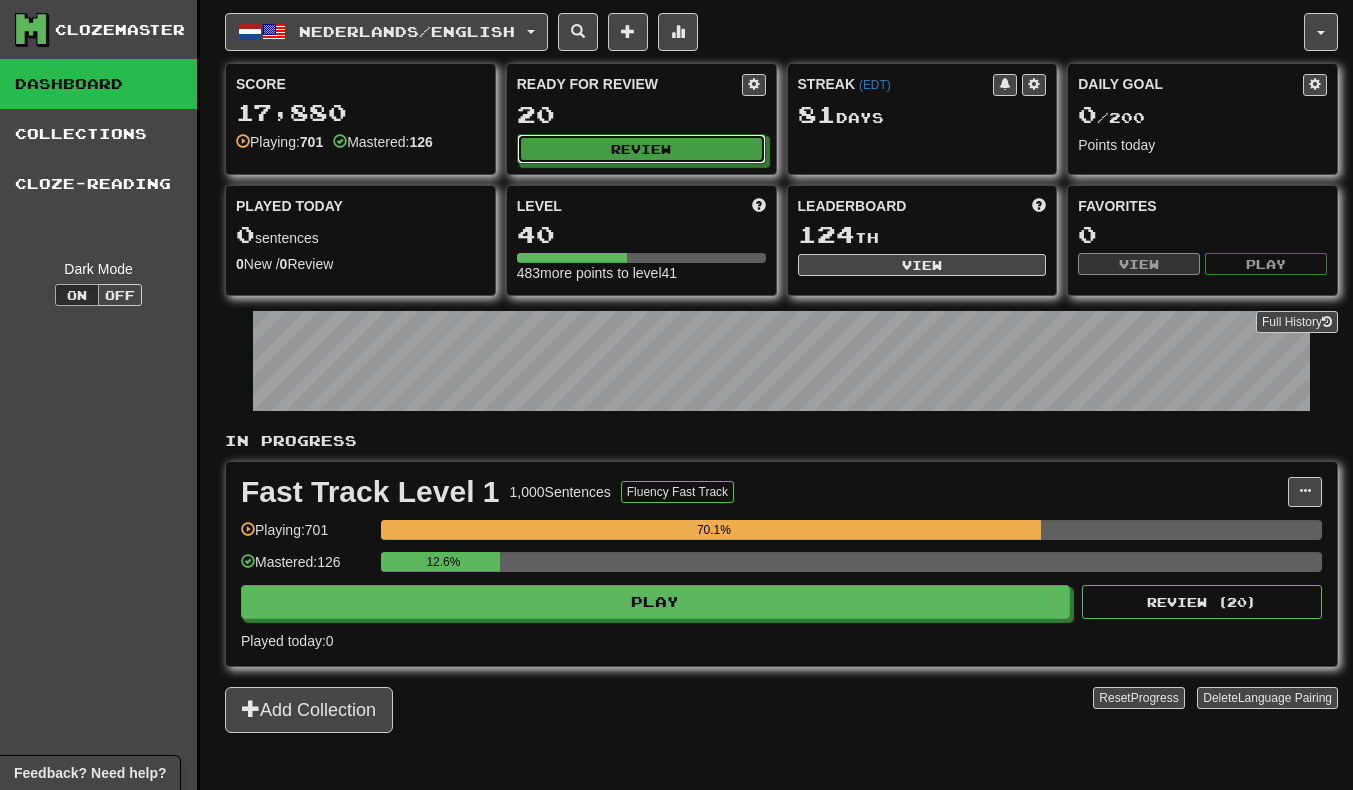 click on "Review" at bounding box center (641, 149) 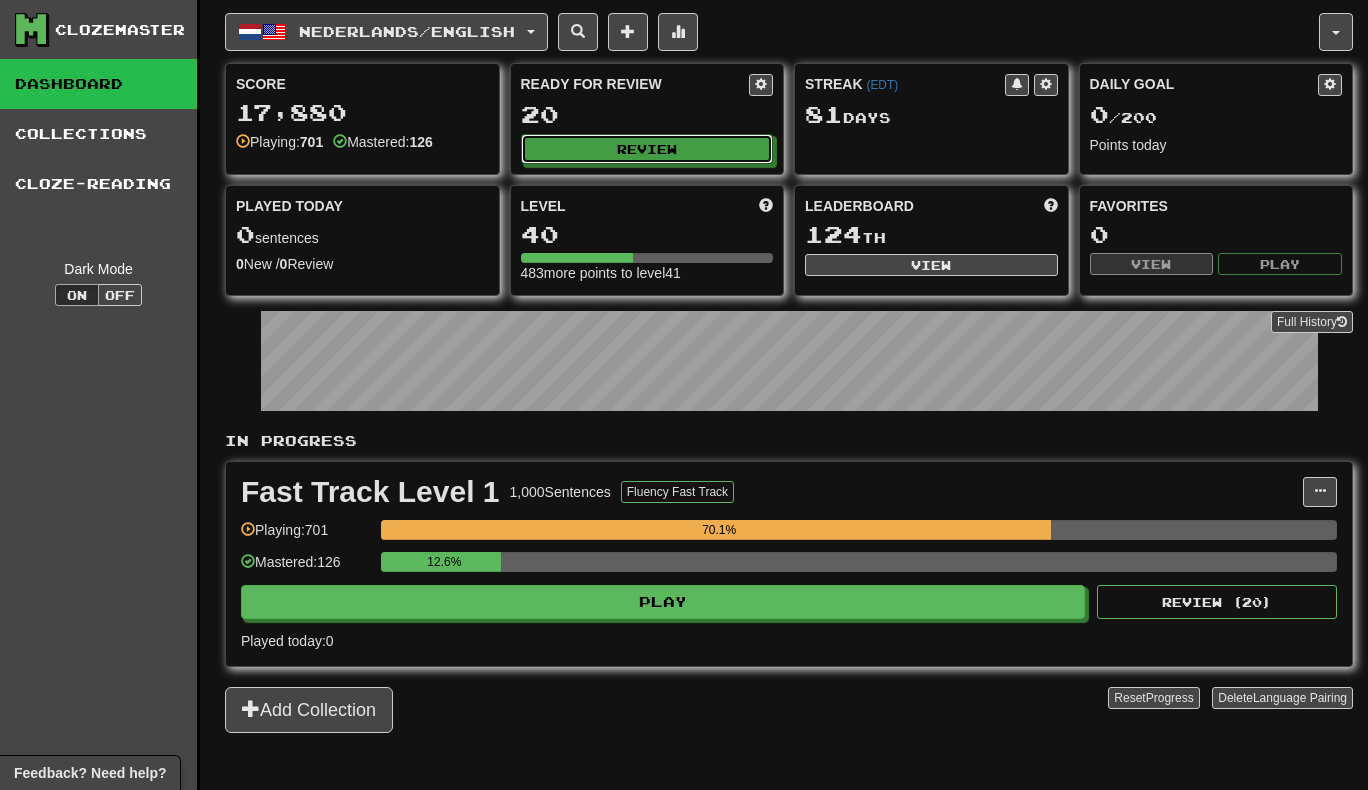 select on "**" 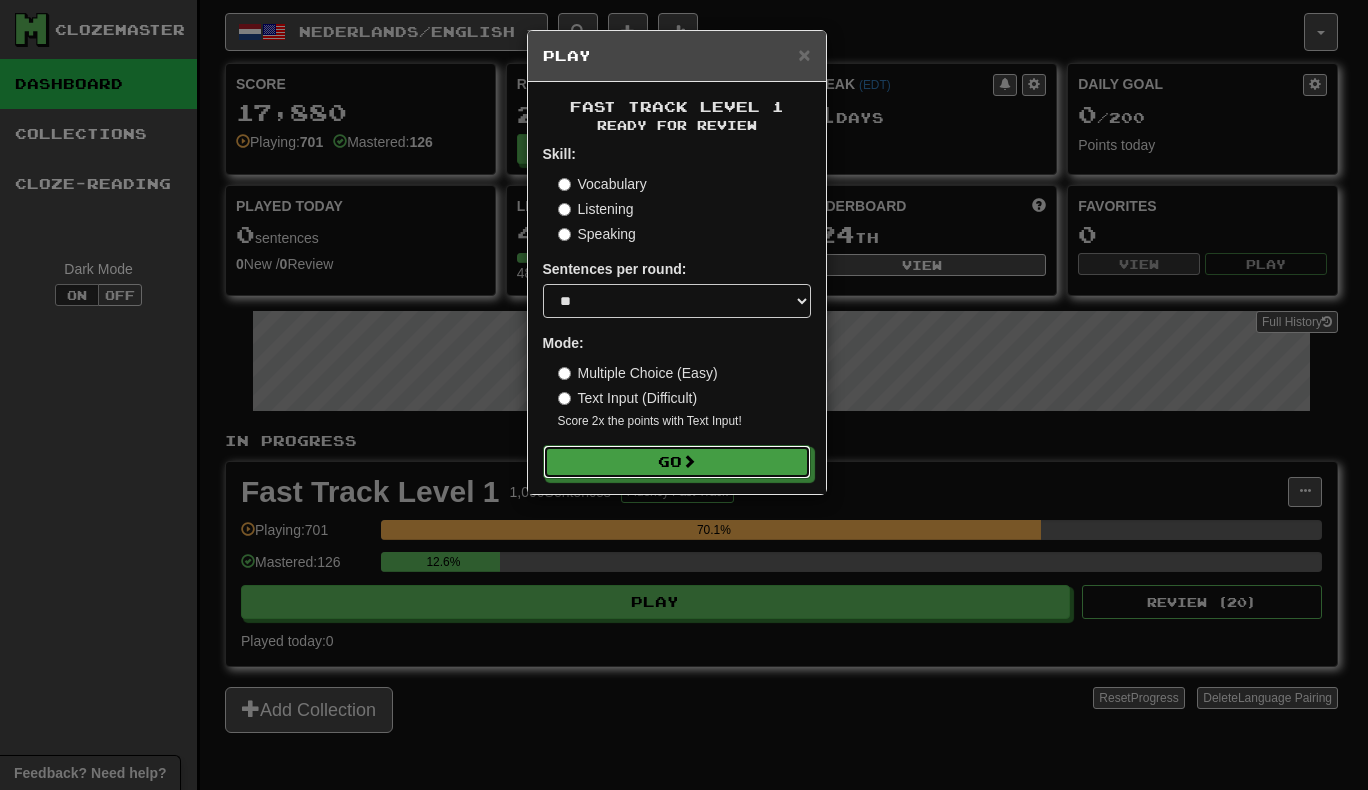 click on "Go" at bounding box center [677, 462] 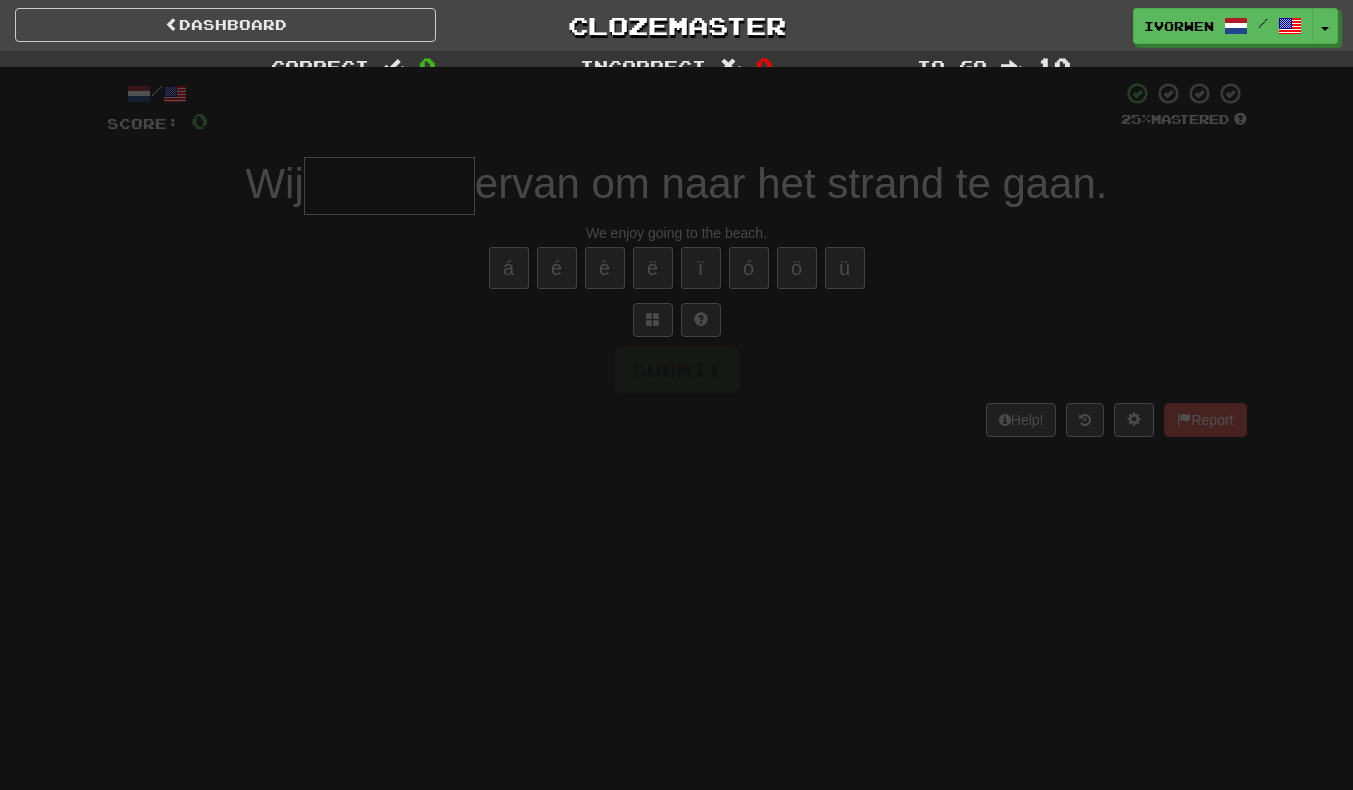 scroll, scrollTop: 0, scrollLeft: 0, axis: both 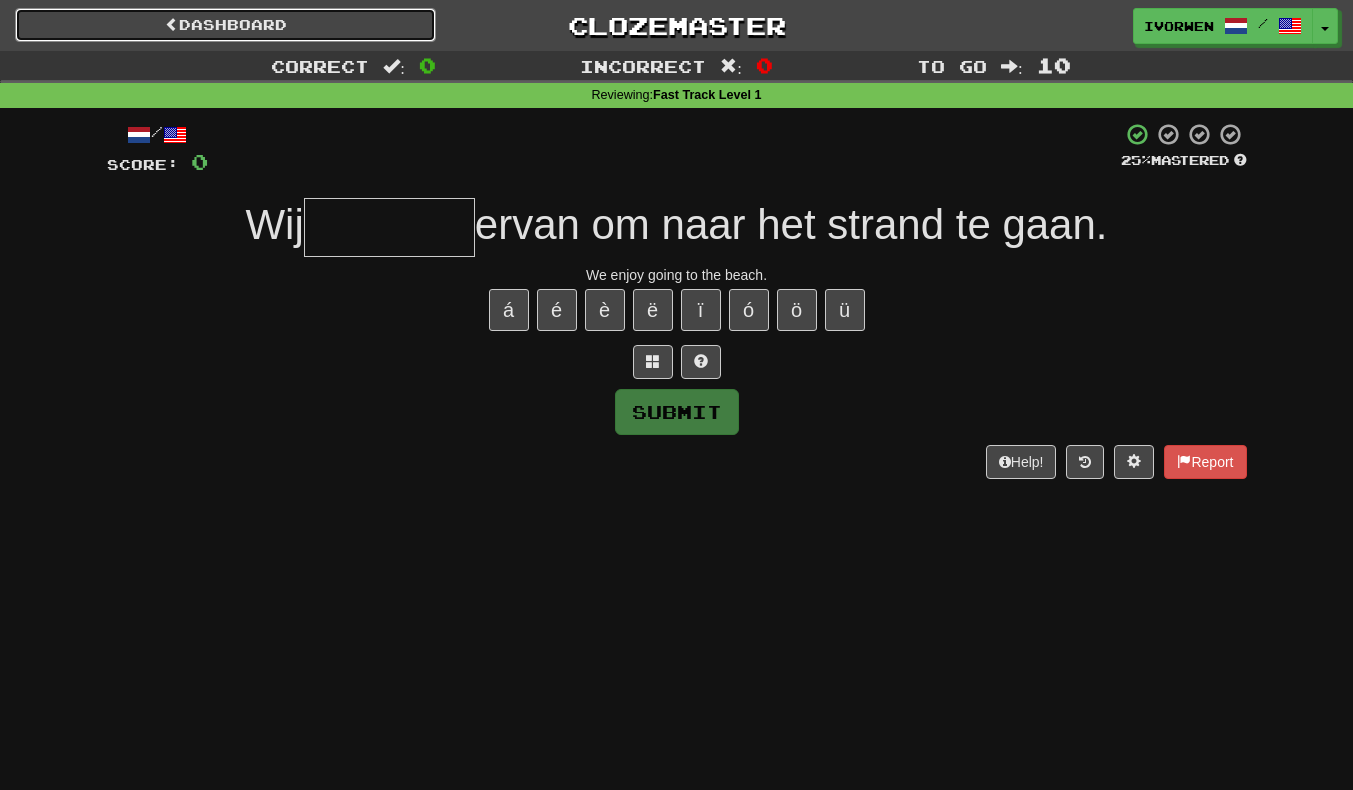 click on "Dashboard" at bounding box center [225, 25] 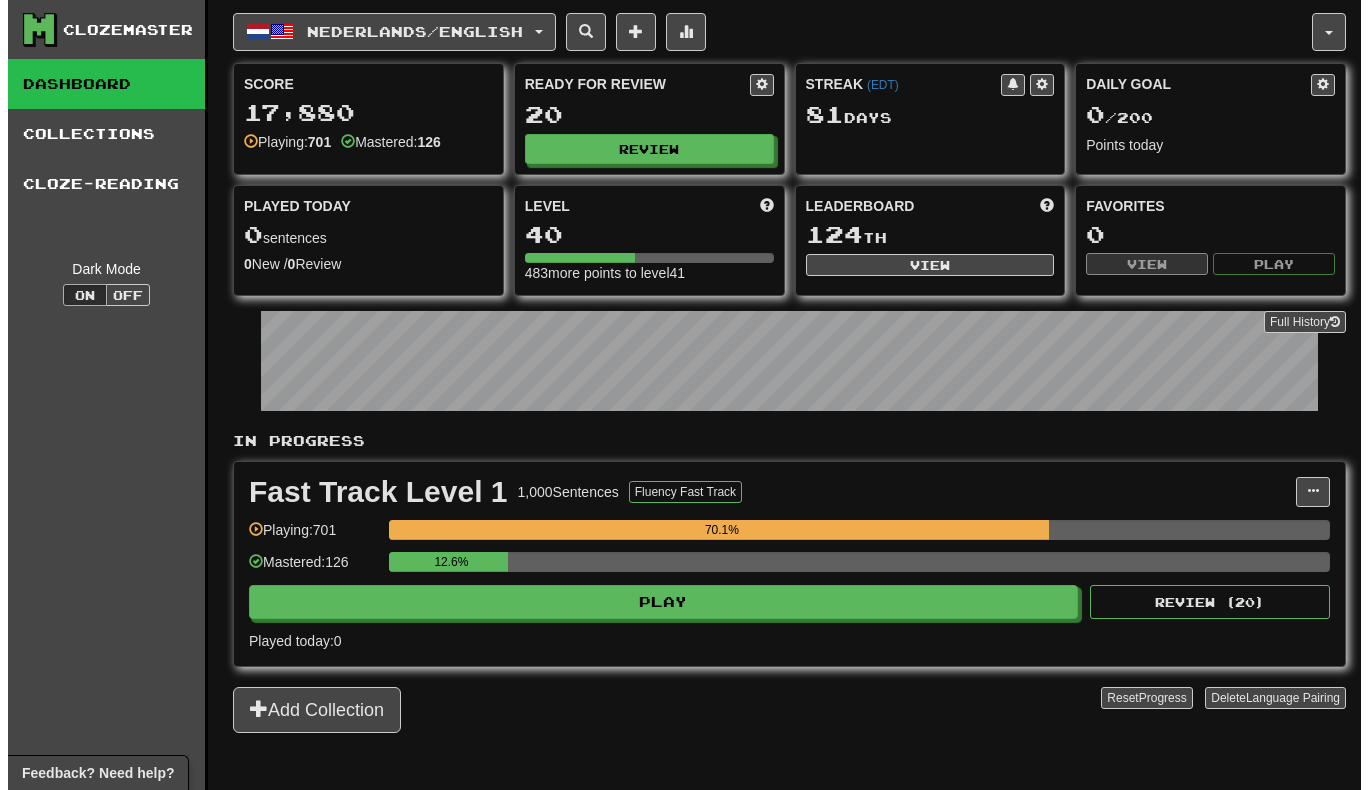 scroll, scrollTop: 0, scrollLeft: 0, axis: both 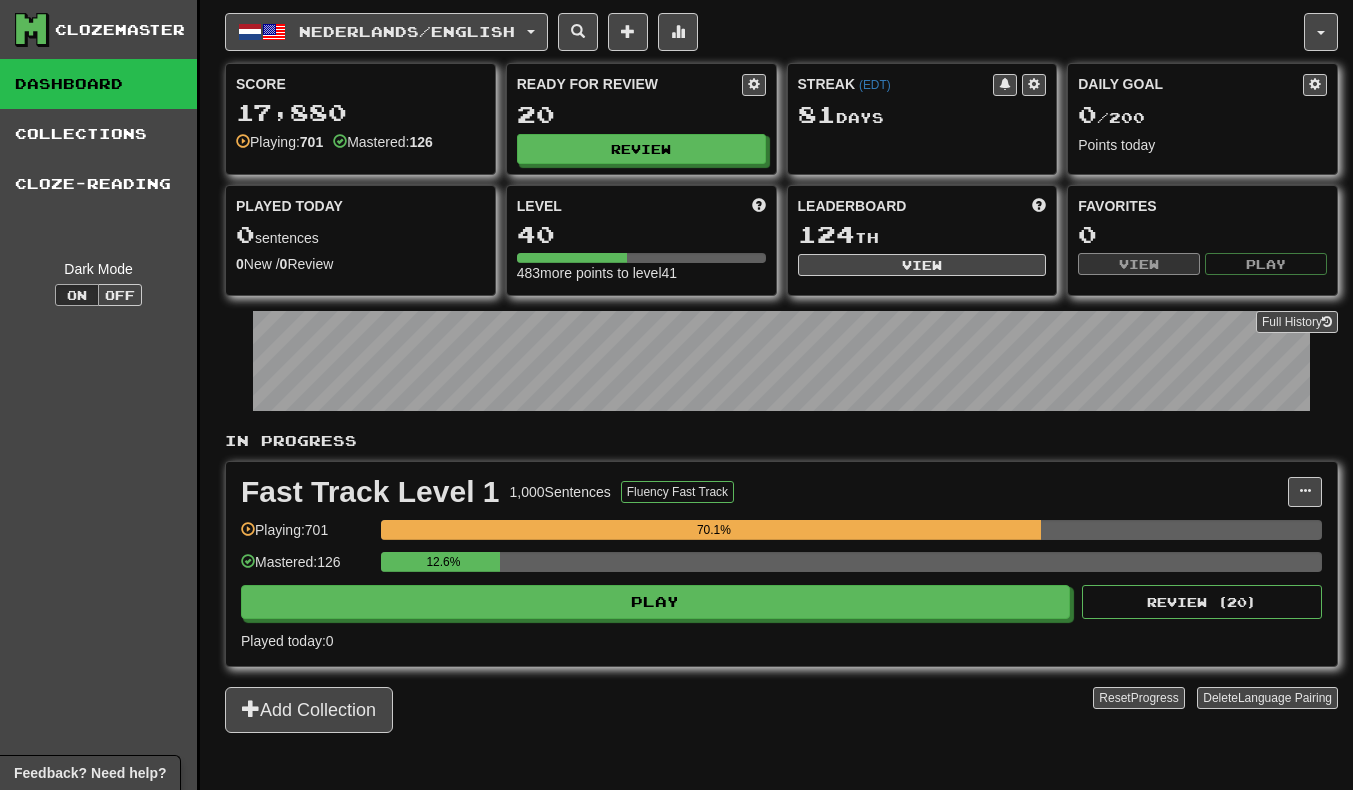 click on "Score 17,880  Playing:  701  Mastered:  126 Ready for Review 20   Review Streak   ( EDT ) 81  Day s Daily Goal 0  /  200 Points today Played Today 0  sentences 0  New /  0  Review Full History  Level 40 483  more points to level  41 Leaderboard 124 th View Favorites 0 View Play" at bounding box center (781, 179) 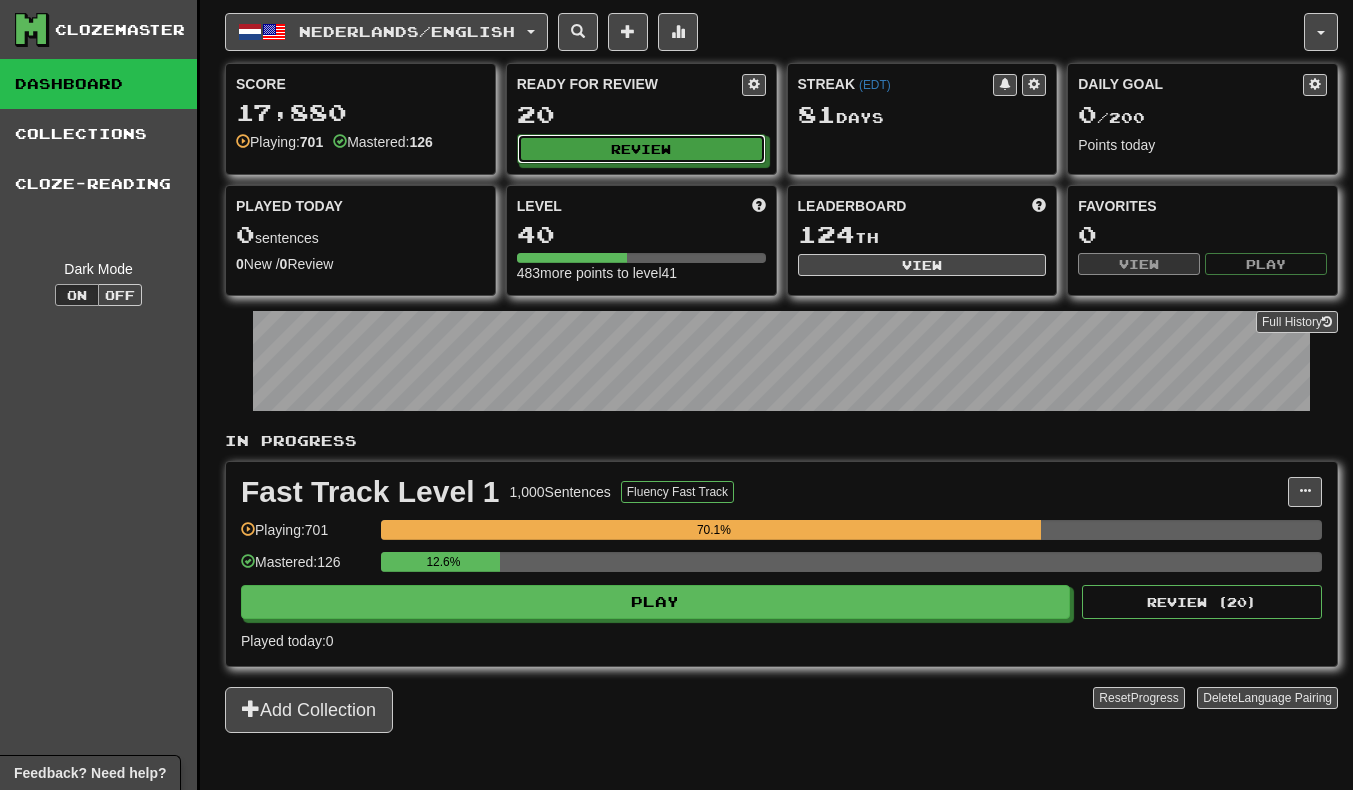 click on "Review" at bounding box center (641, 149) 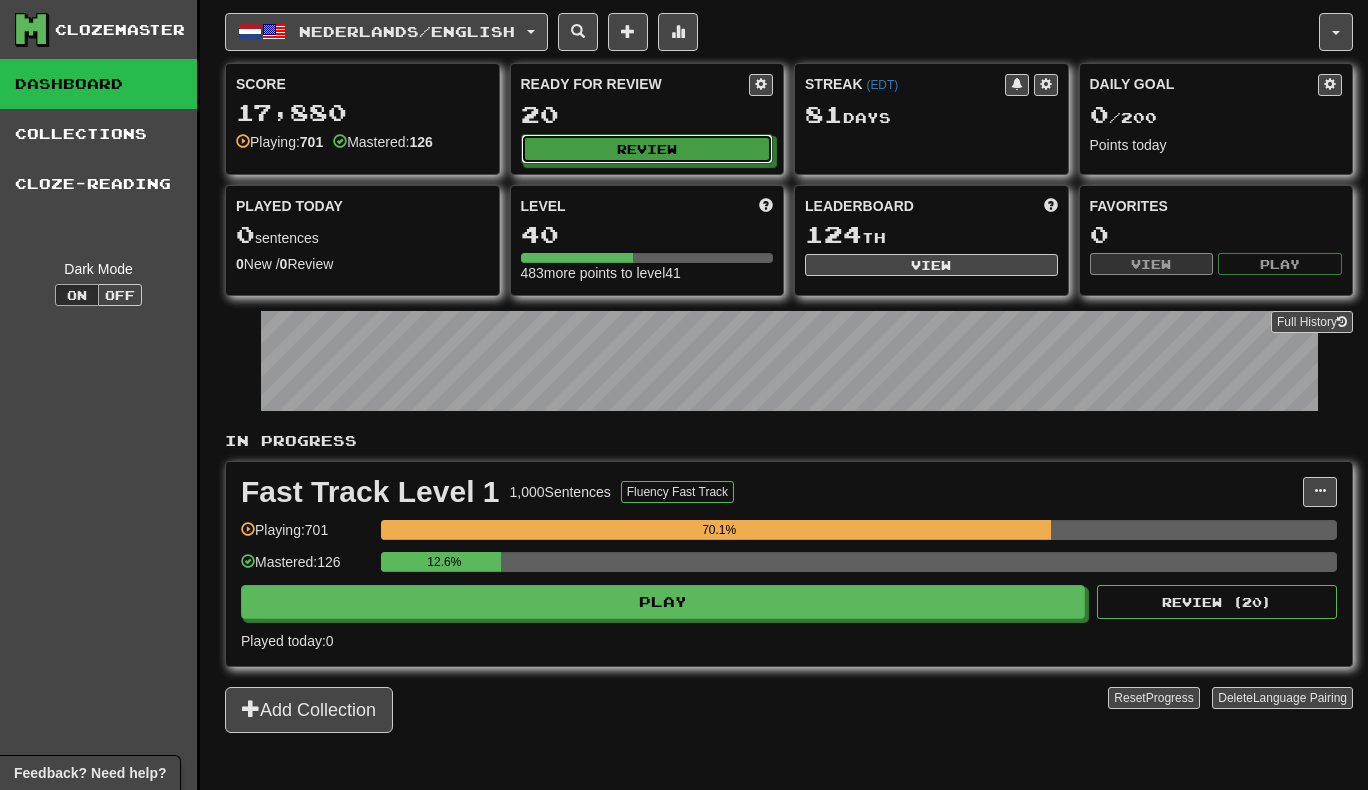 select on "**" 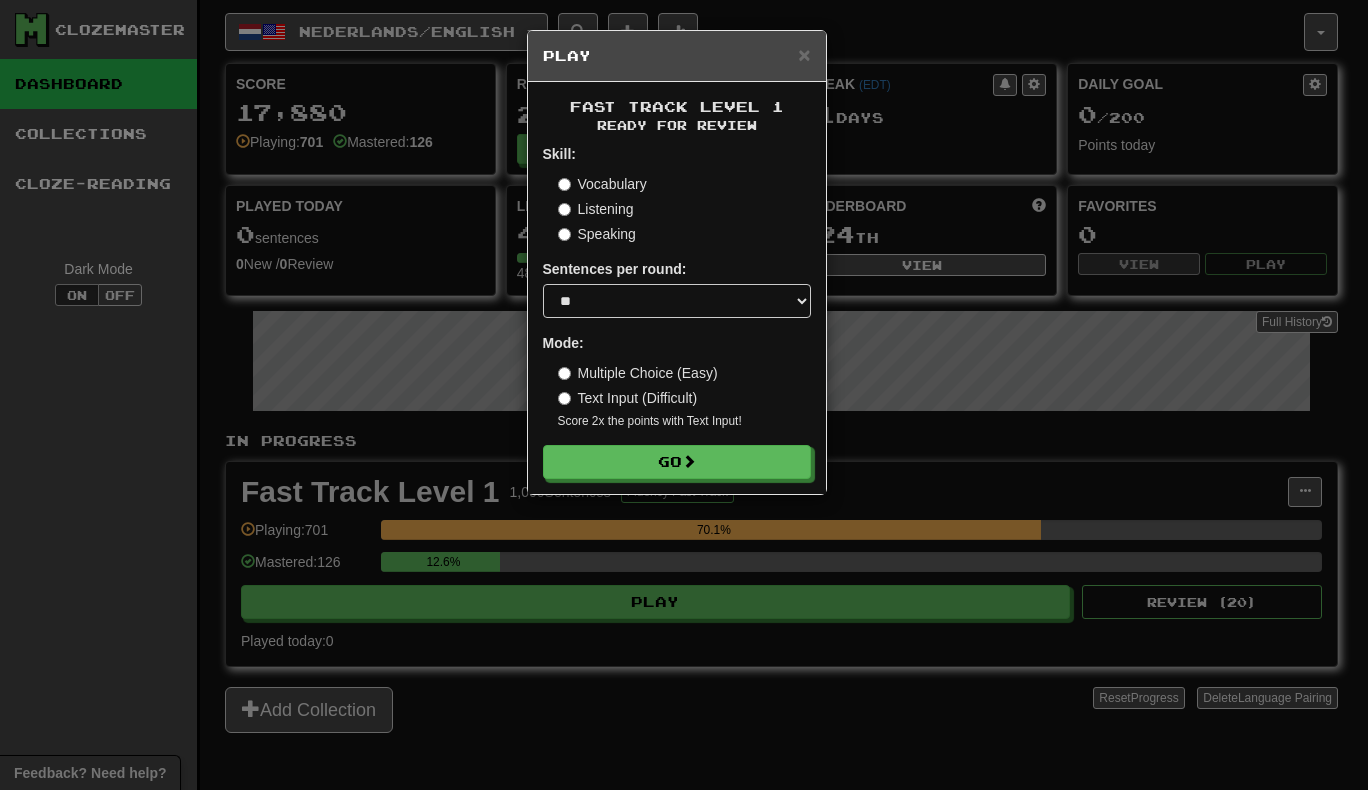 click on "Text Input (Difficult)" at bounding box center [628, 398] 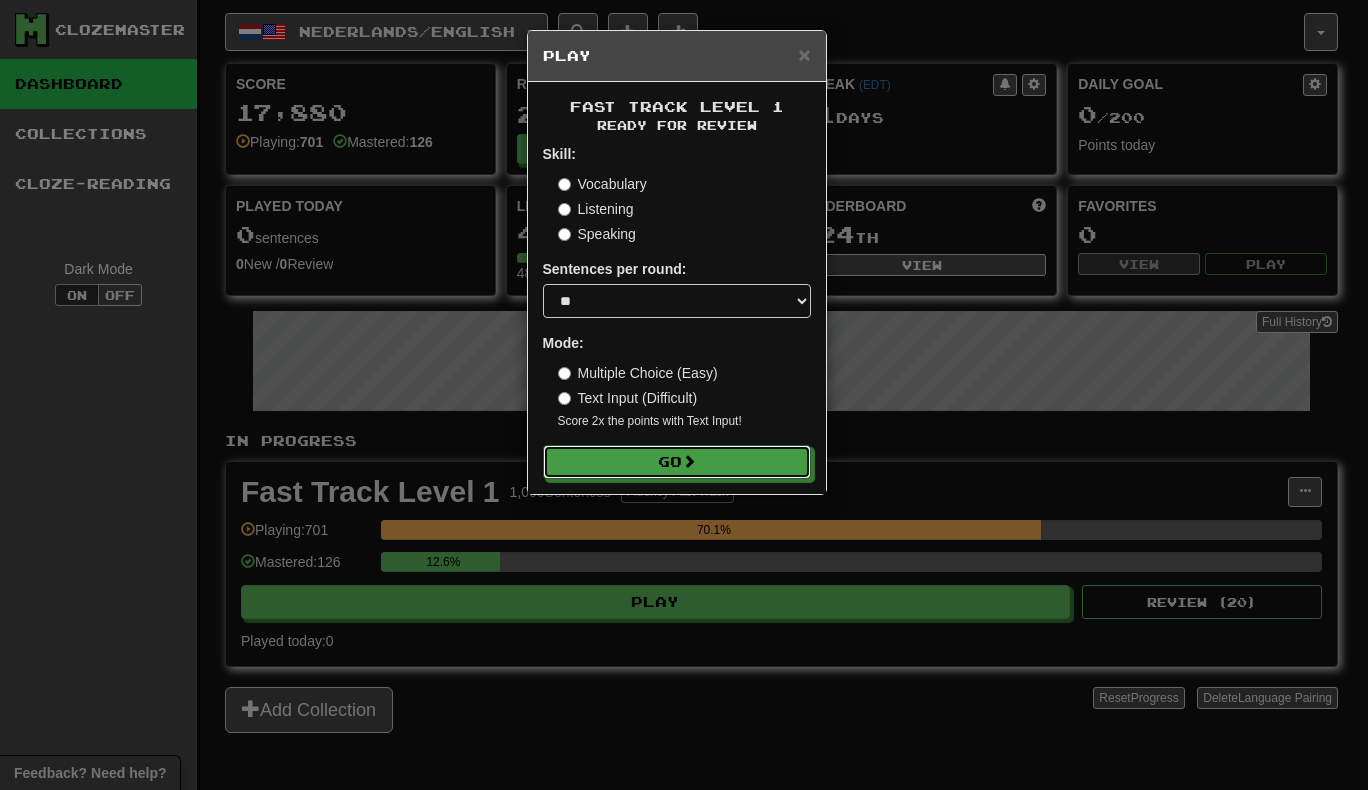 click on "Go" at bounding box center [677, 462] 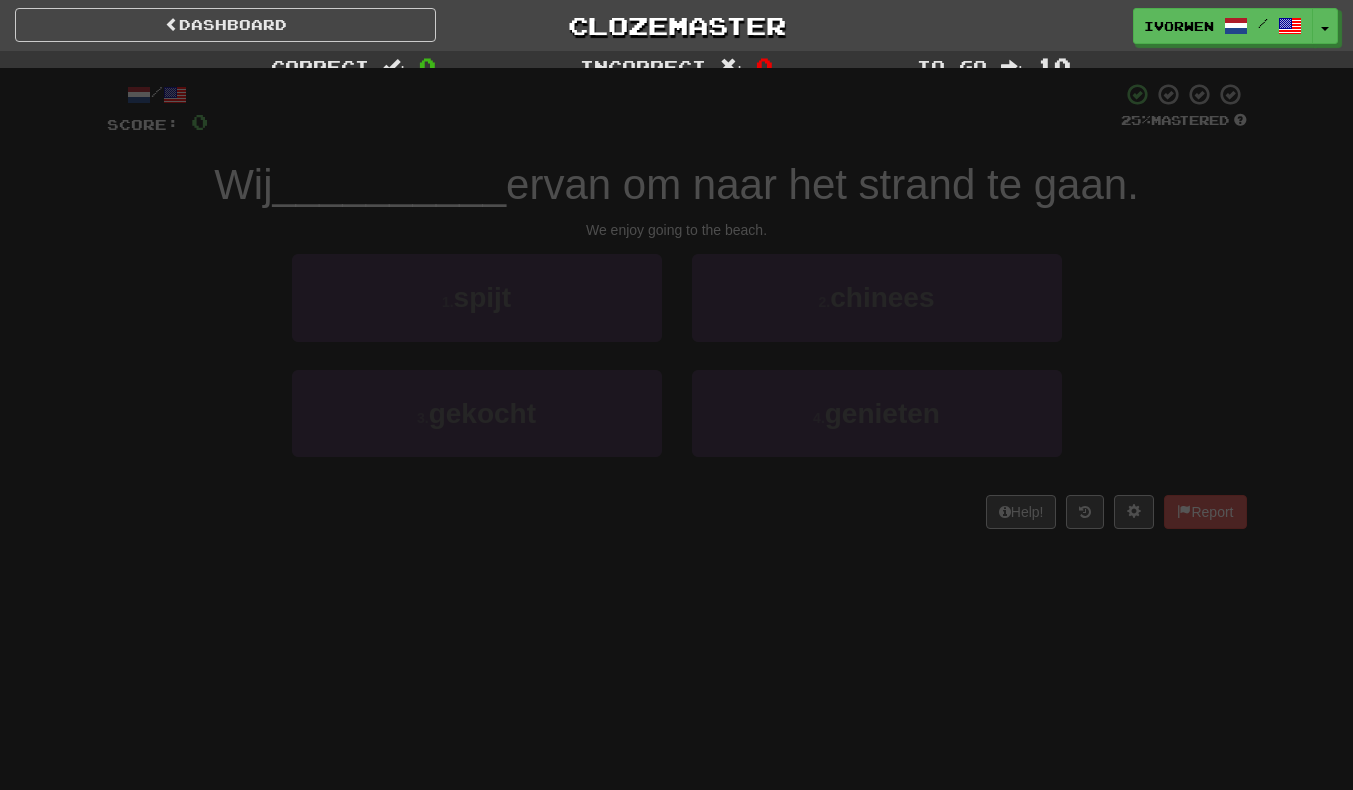 scroll, scrollTop: 0, scrollLeft: 0, axis: both 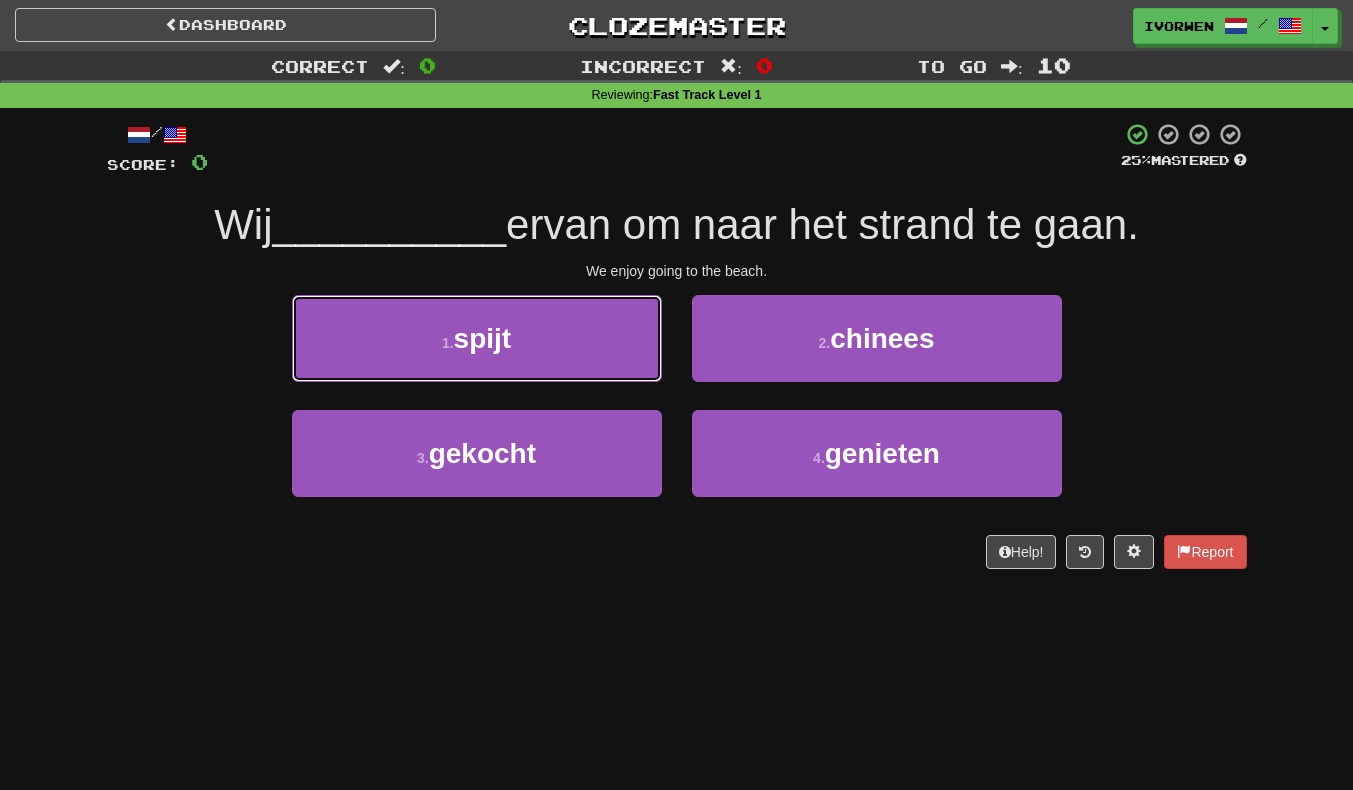click on "1 .  spijt" at bounding box center (477, 338) 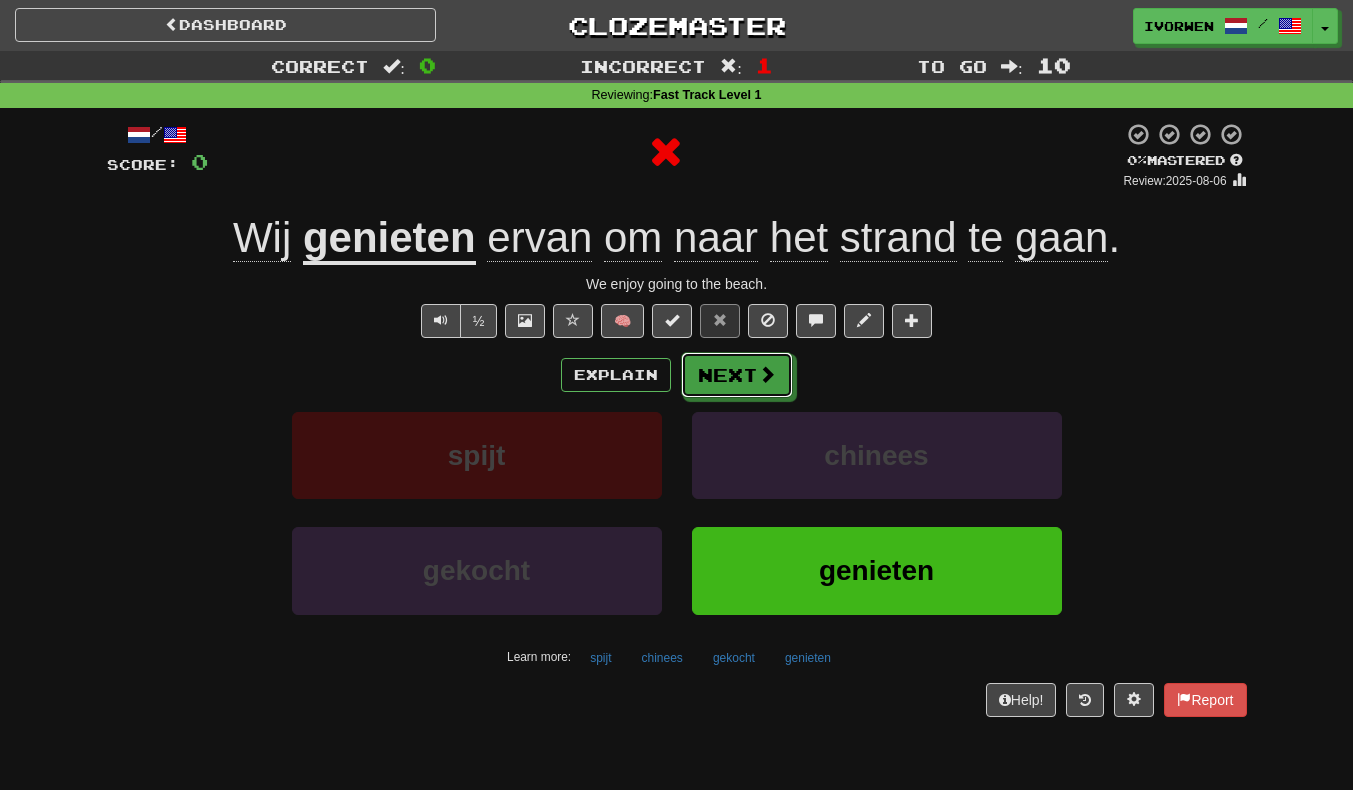 click on "Next" at bounding box center [737, 375] 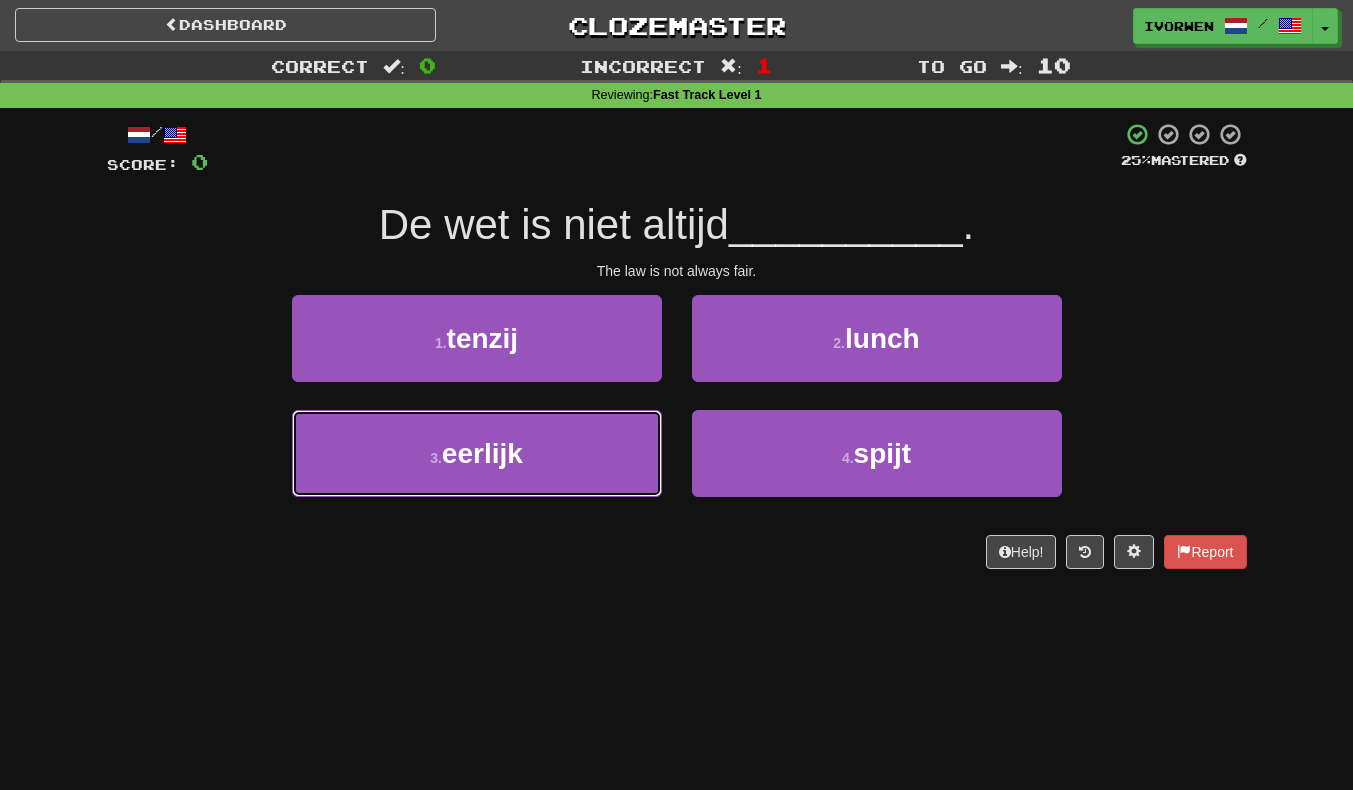 click on "3 .  eerlijk" at bounding box center [477, 453] 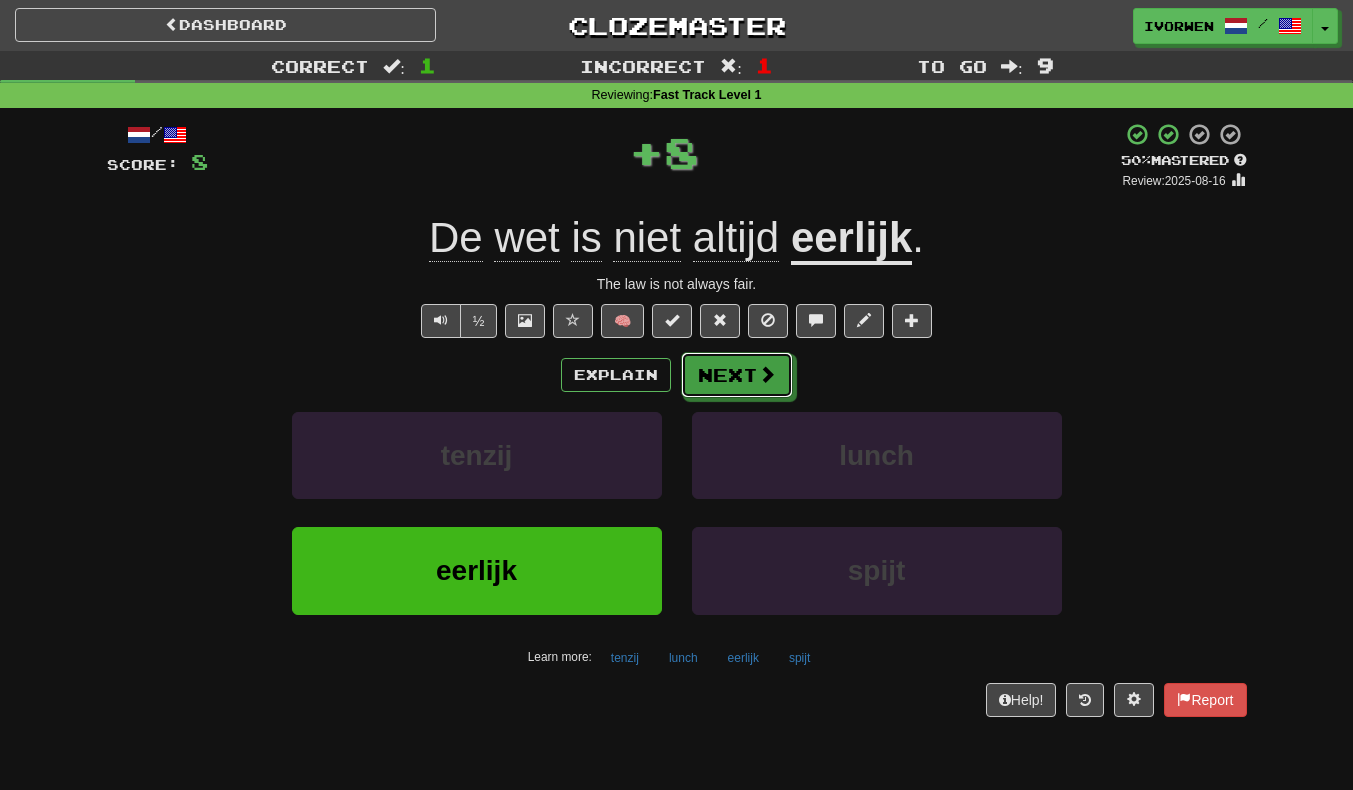 click at bounding box center (767, 374) 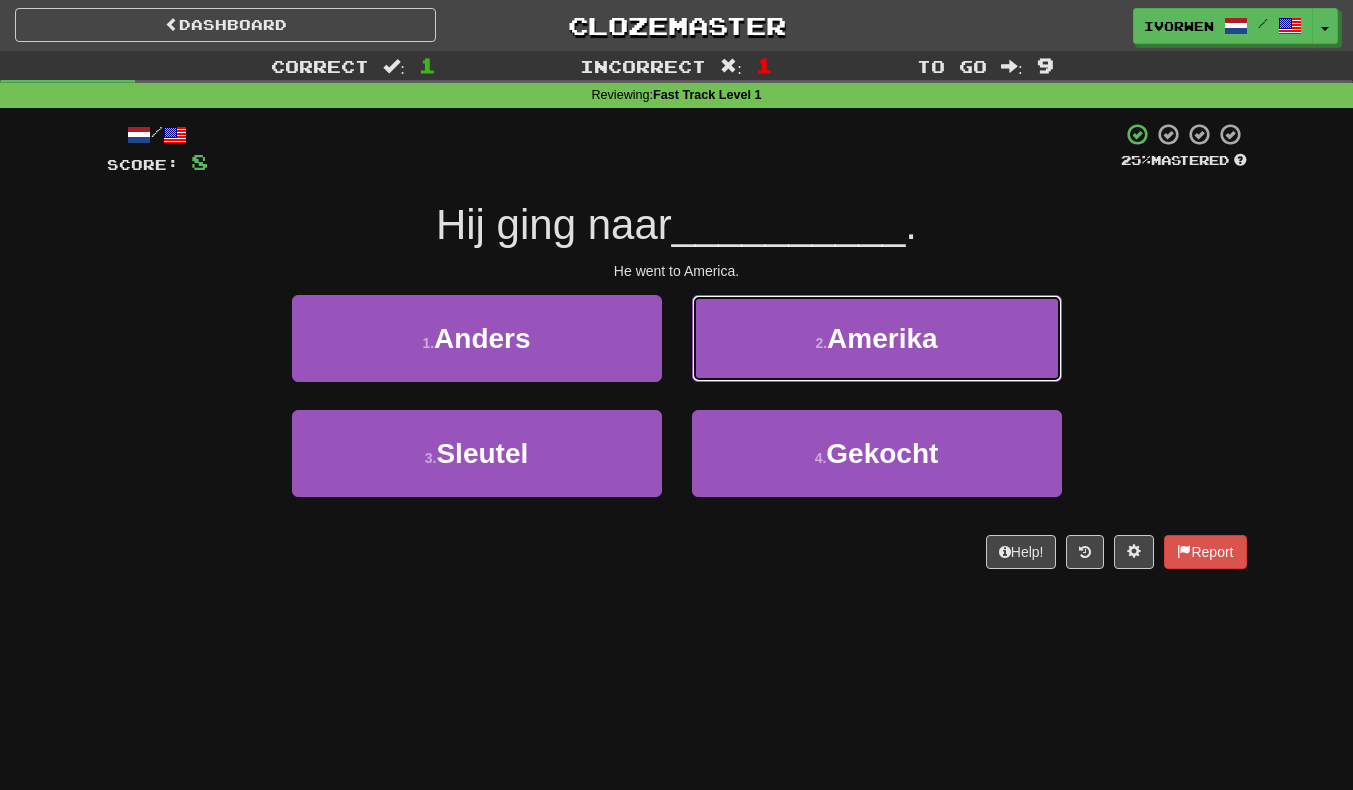 click on "Amerika" at bounding box center [882, 338] 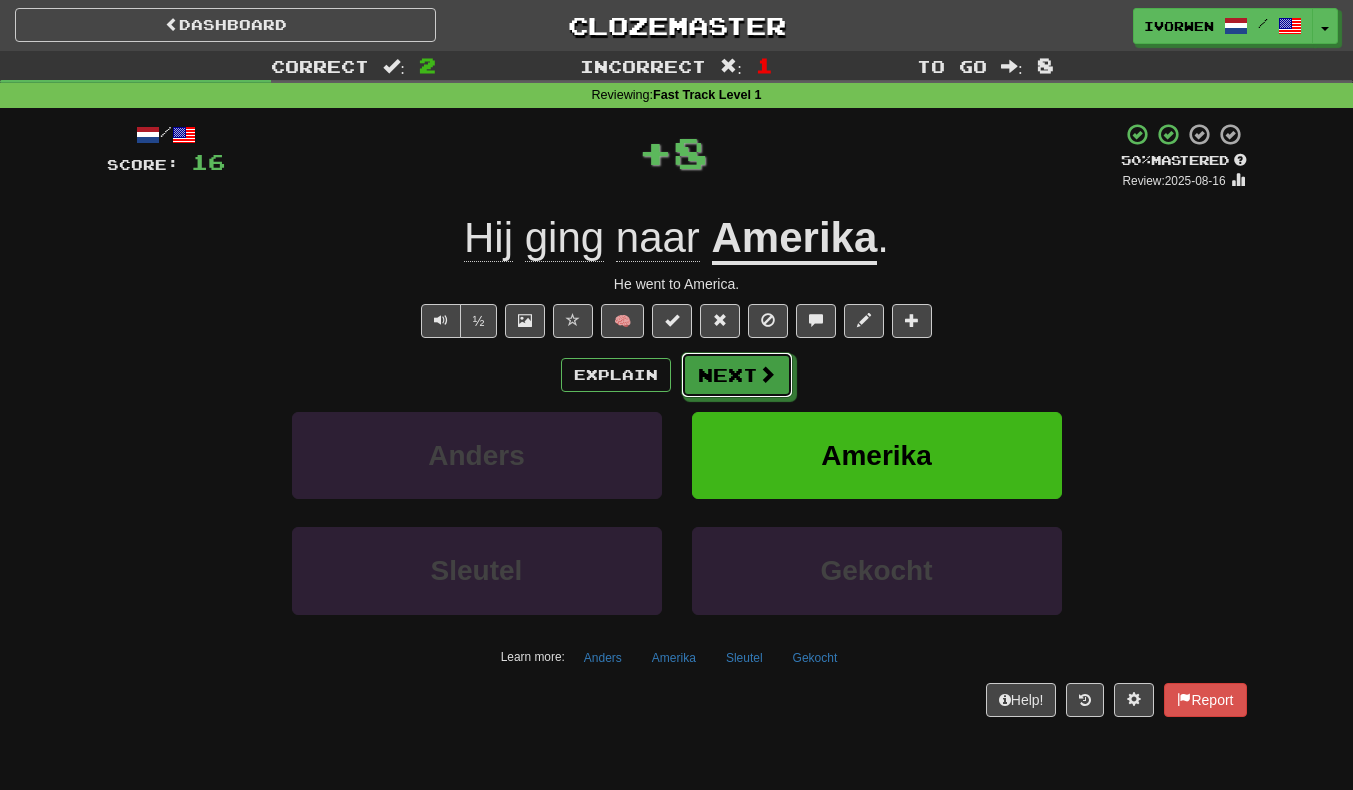 click on "Next" at bounding box center (737, 375) 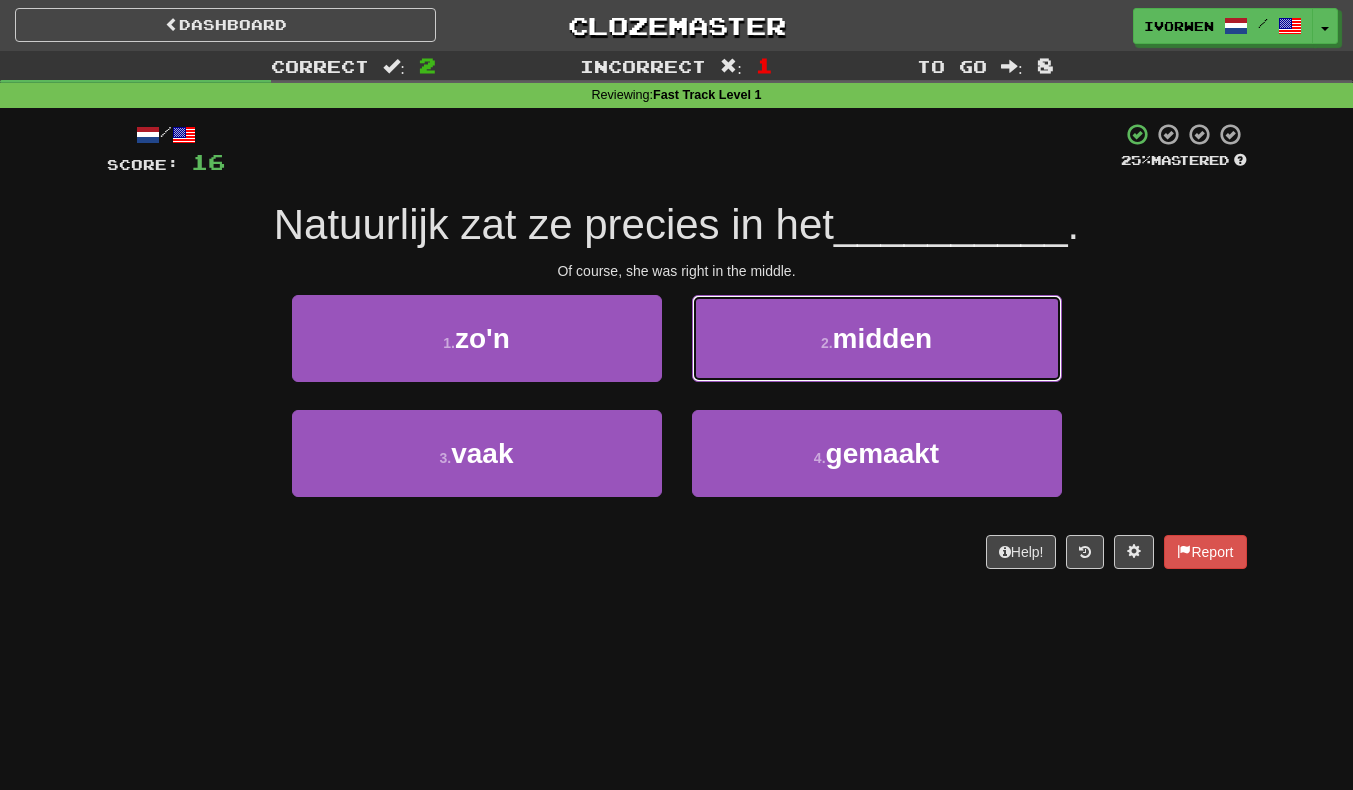 click on "2 .  midden" at bounding box center [877, 338] 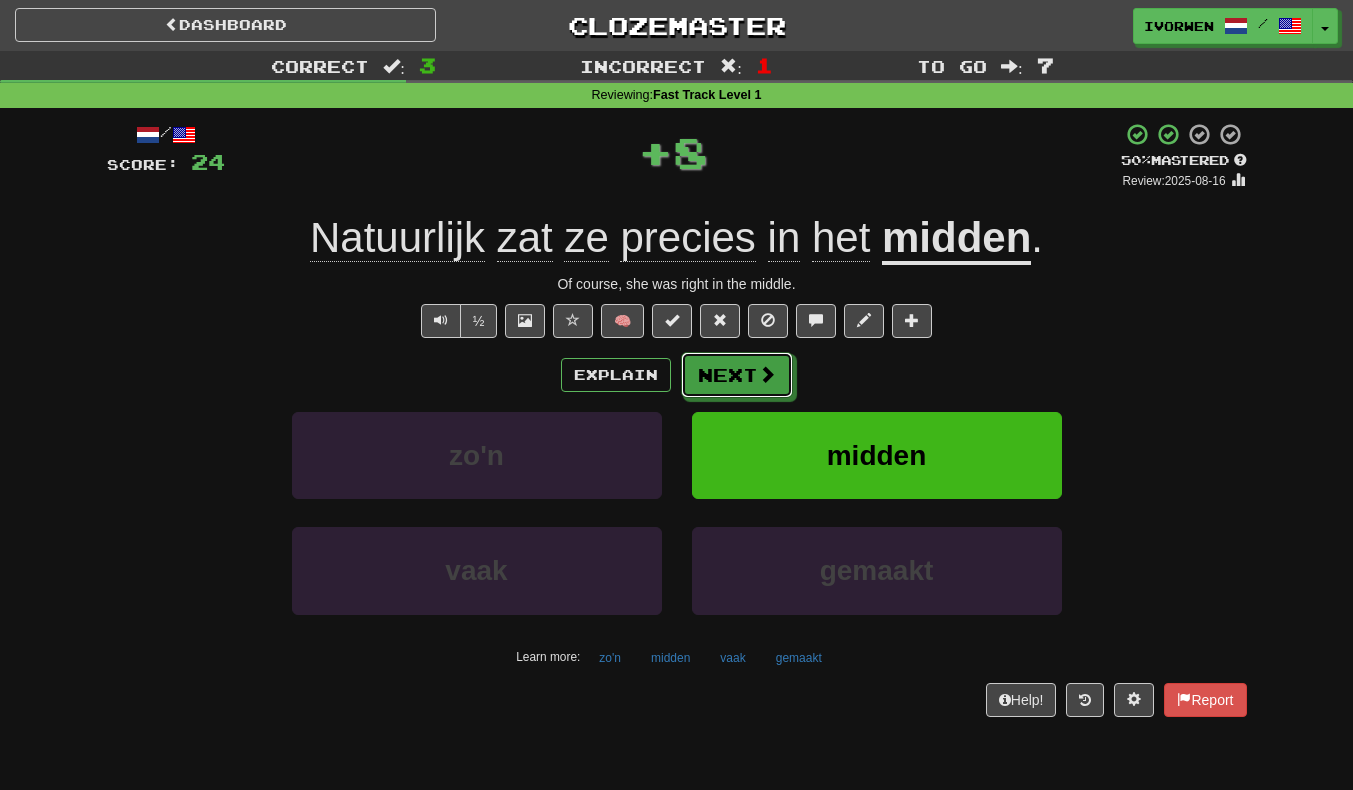 click at bounding box center [767, 374] 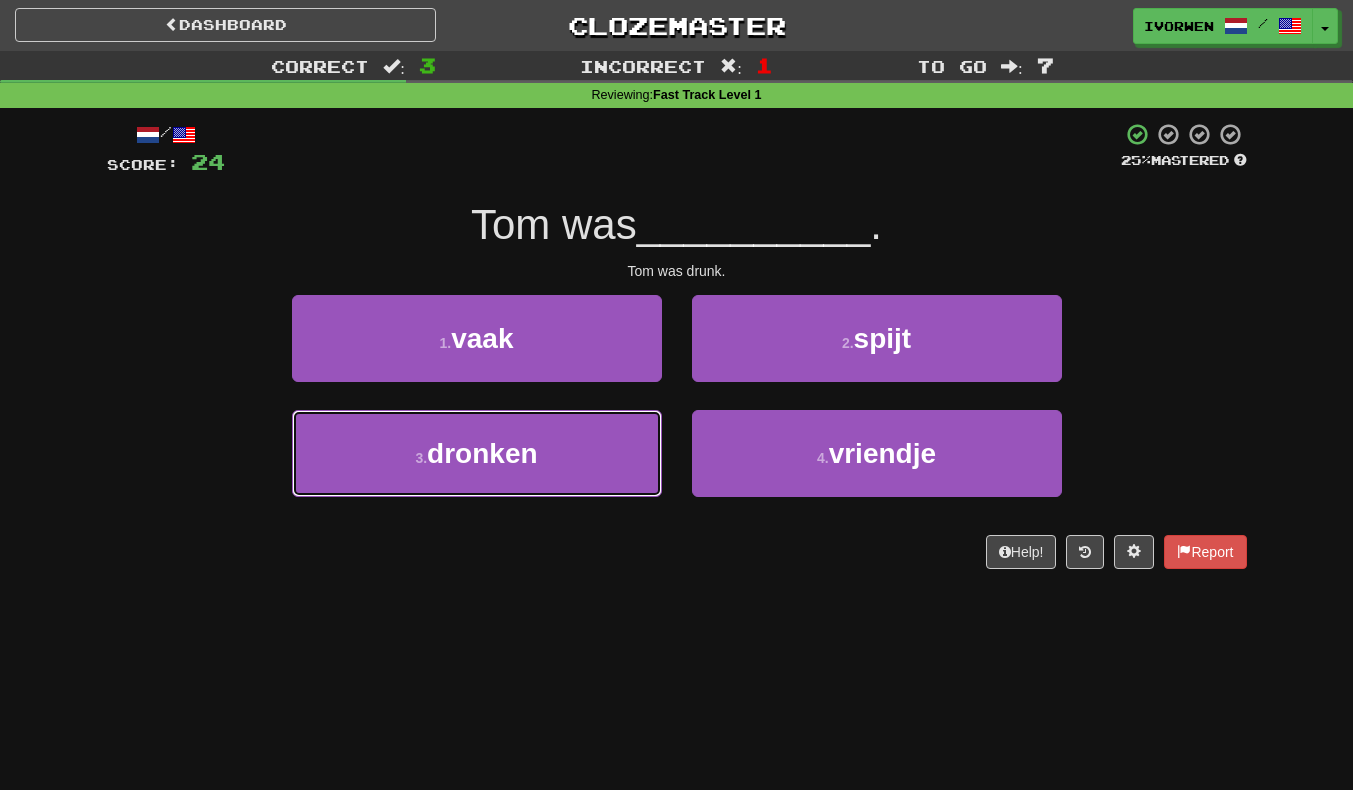 click on "3 .  dronken" at bounding box center [477, 453] 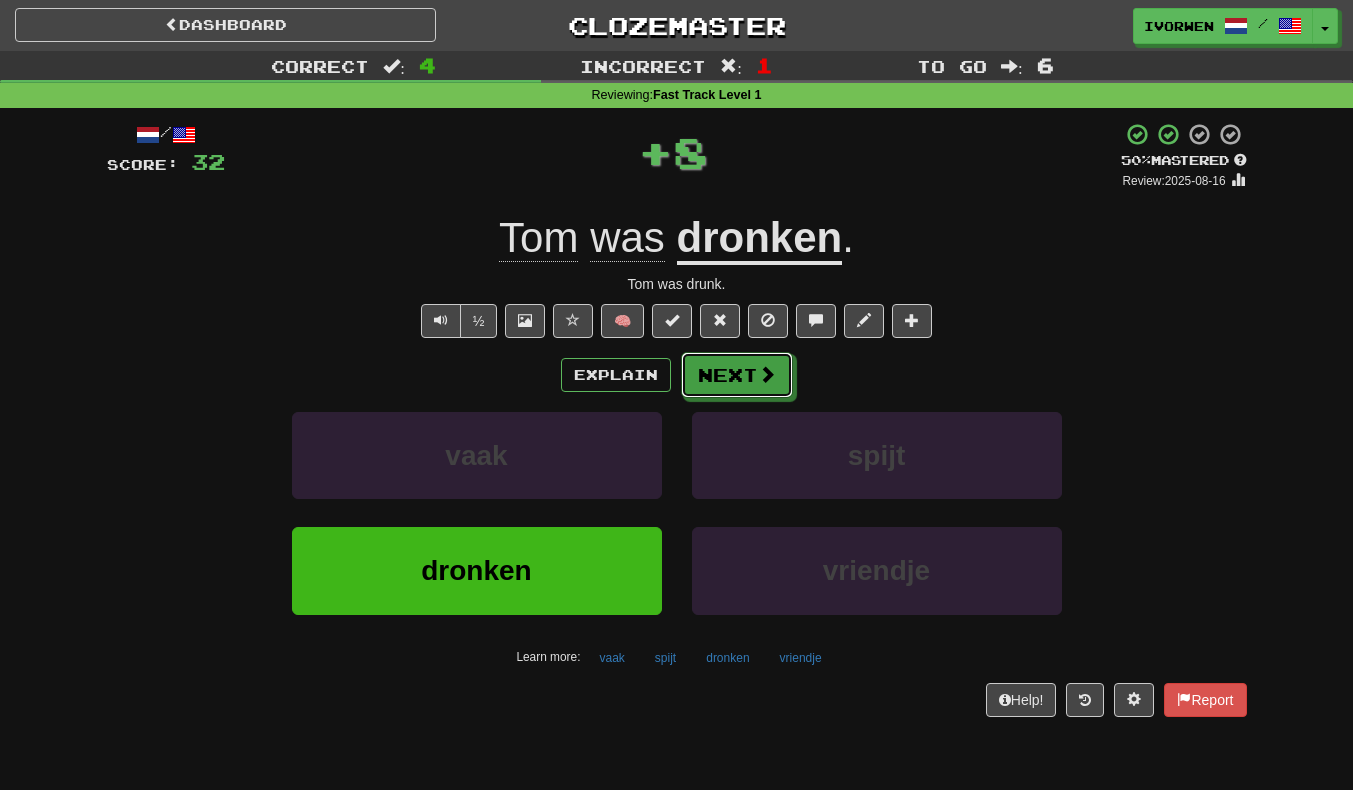 click at bounding box center (767, 374) 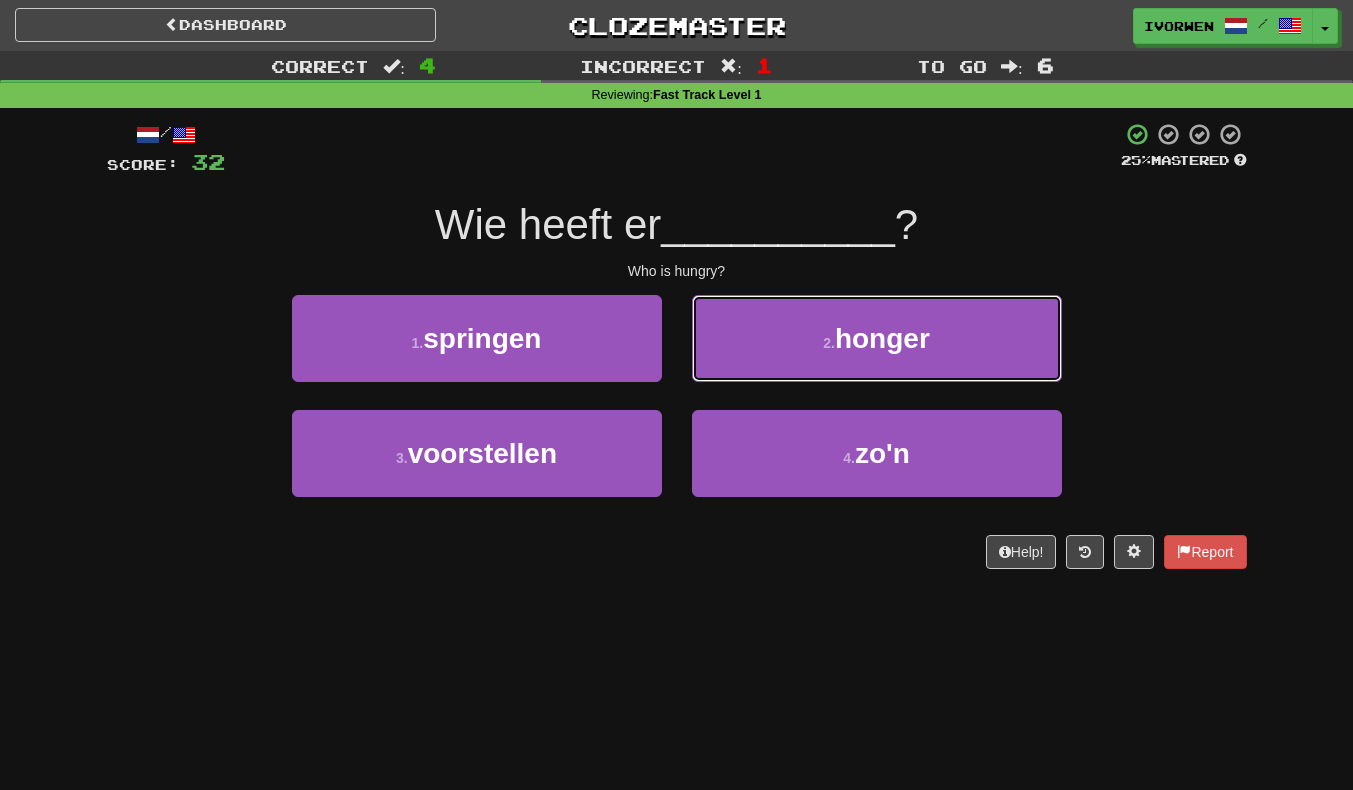 click on "honger" at bounding box center [882, 338] 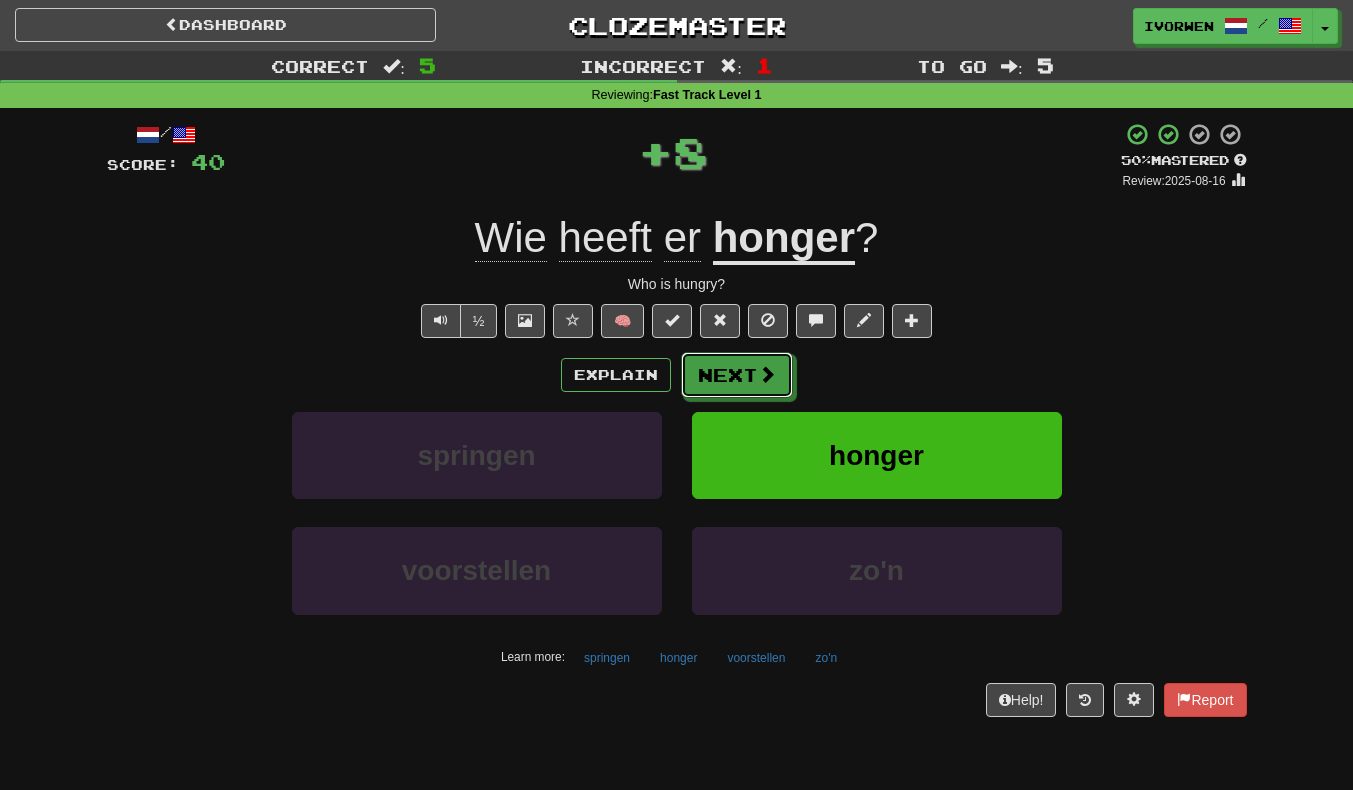 click on "Next" at bounding box center [737, 375] 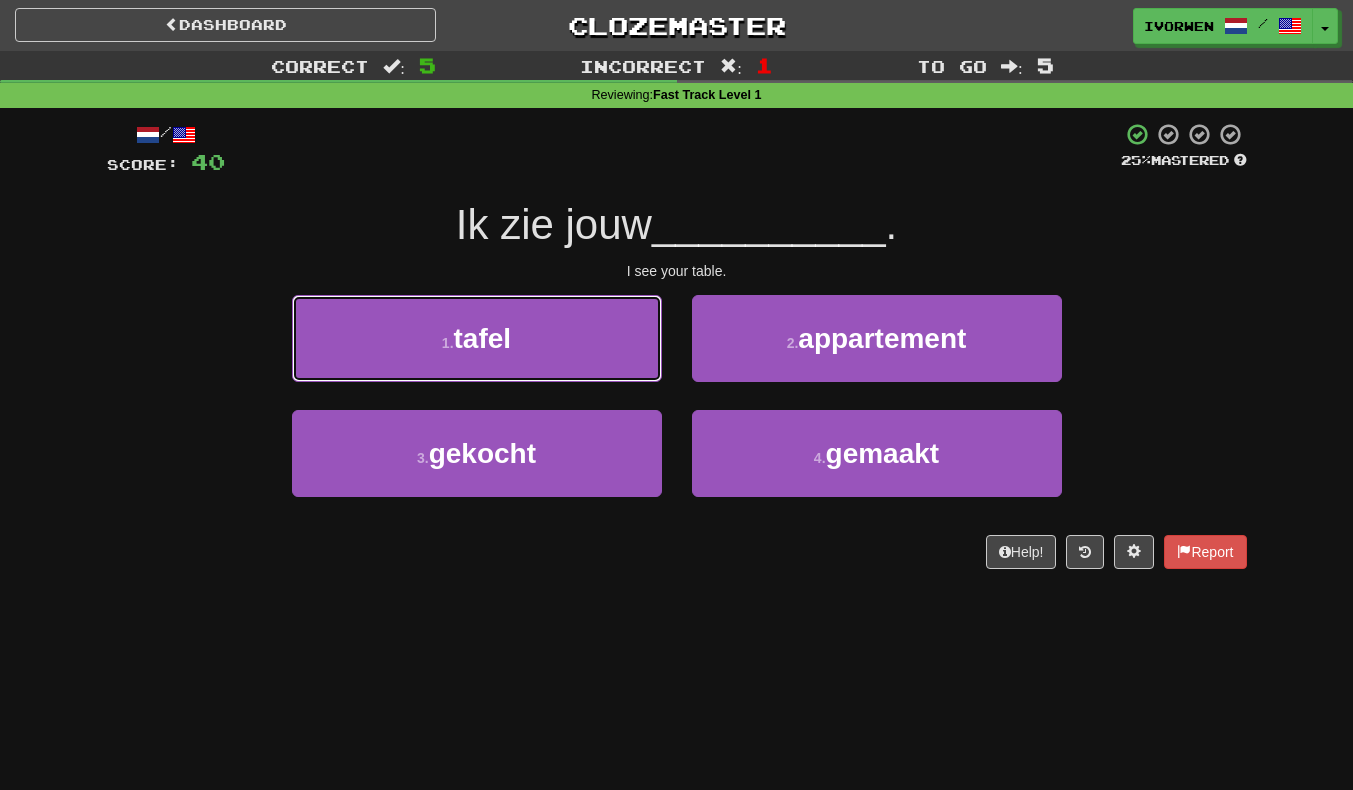 click on "1 .  tafel" at bounding box center (477, 338) 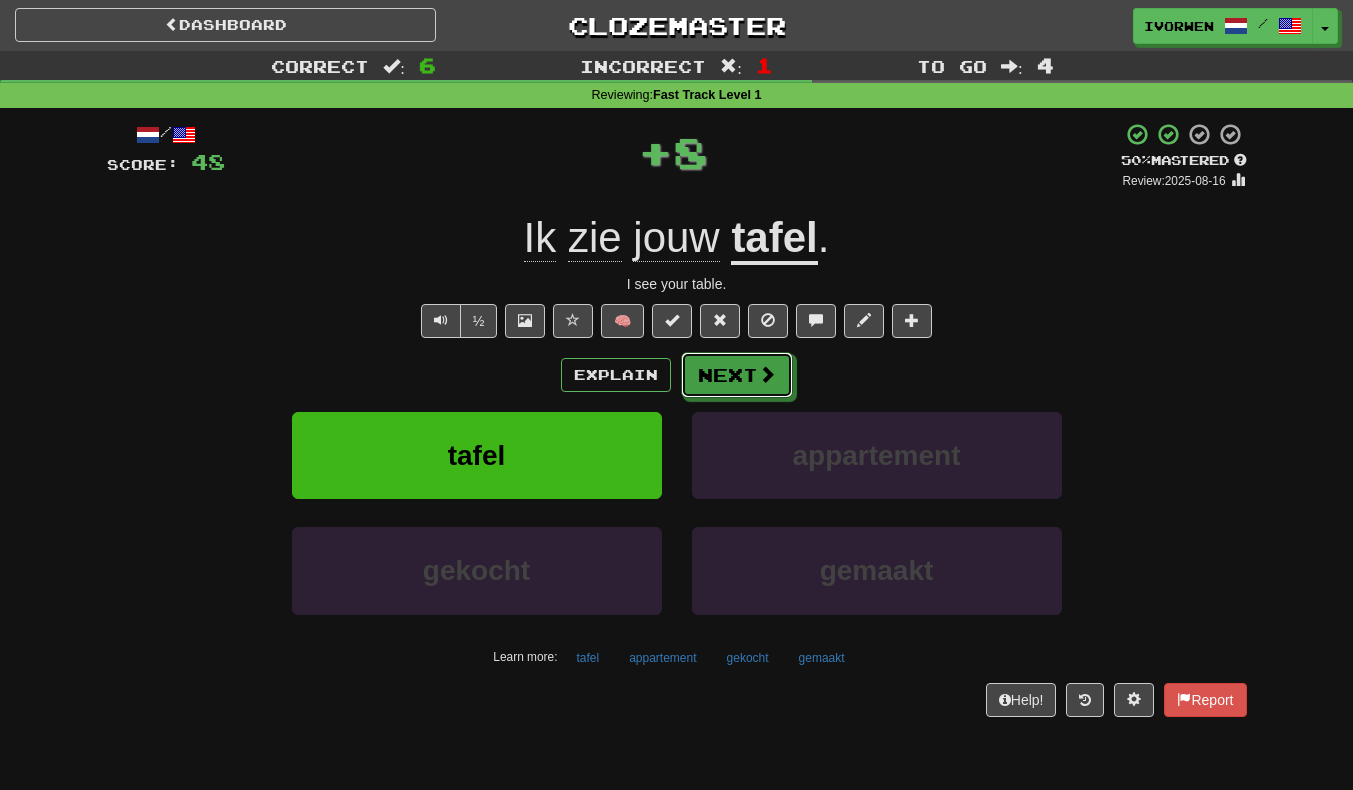 click on "Next" at bounding box center (737, 375) 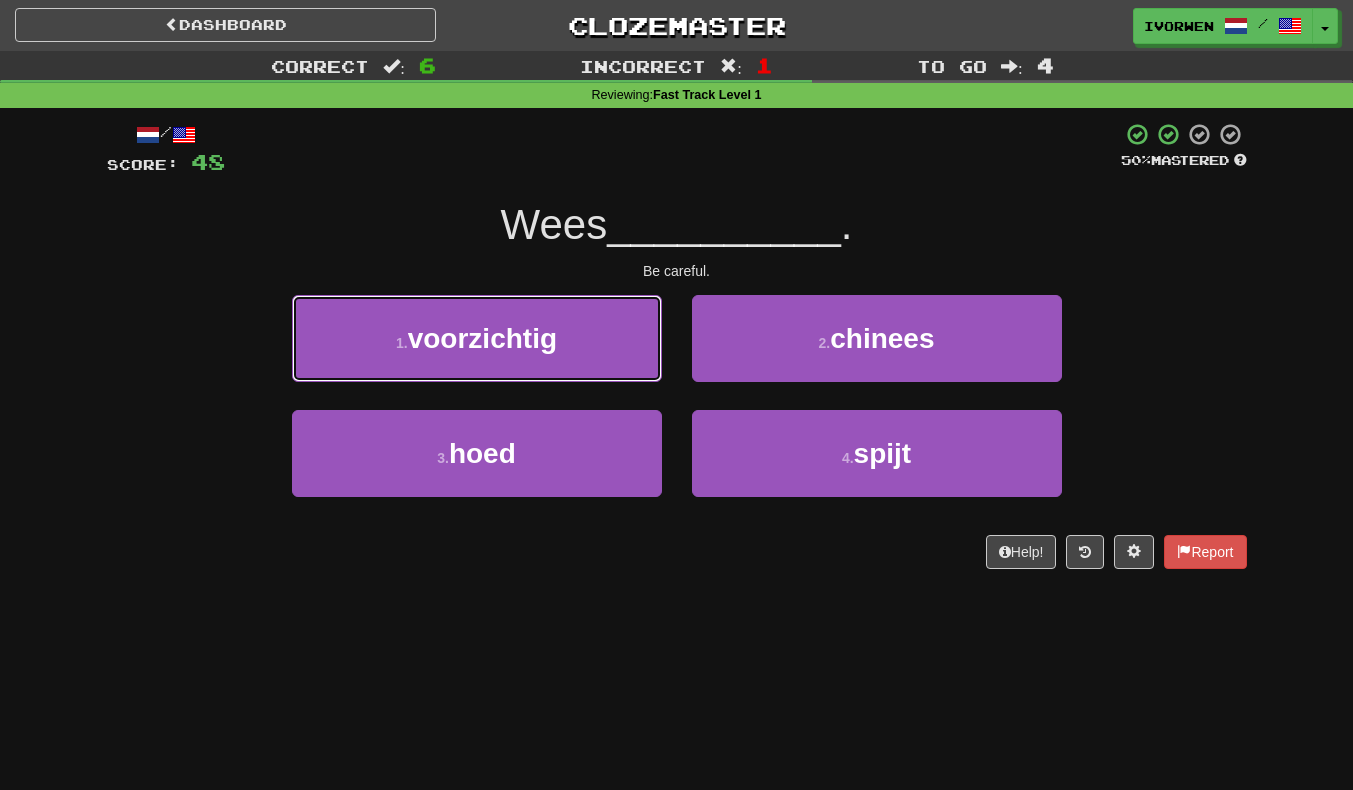 click on "1 .  voorzichtig" at bounding box center [477, 338] 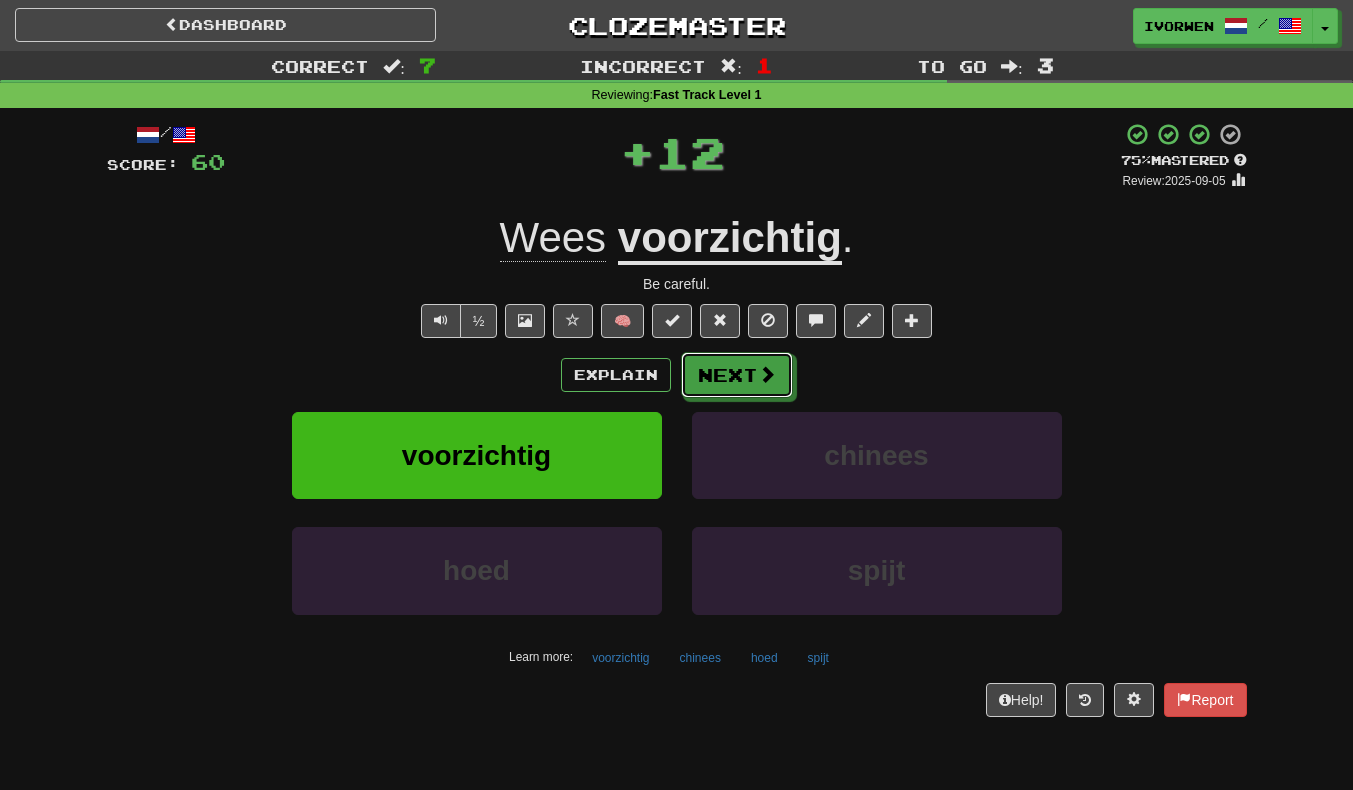 click on "Next" at bounding box center (737, 375) 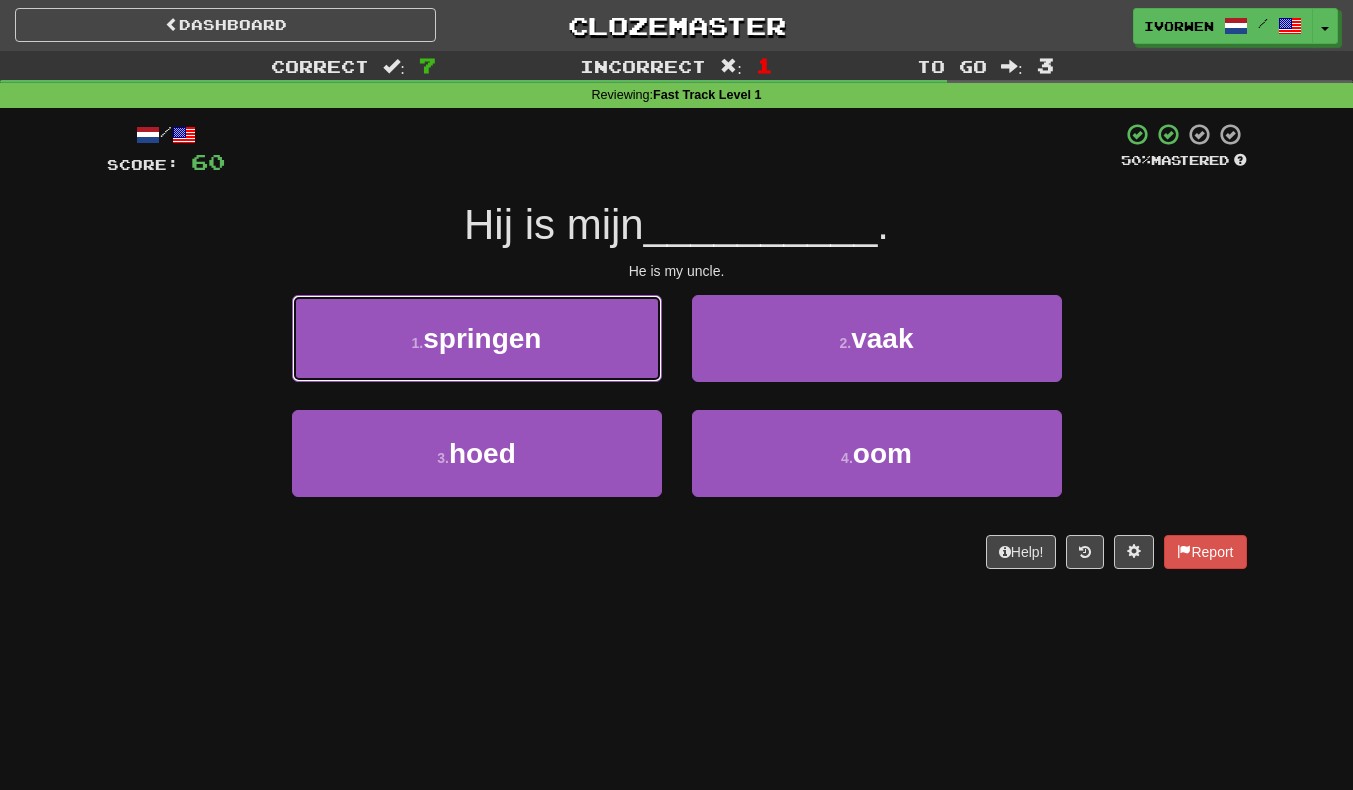 click on "1 .  springen" at bounding box center (477, 338) 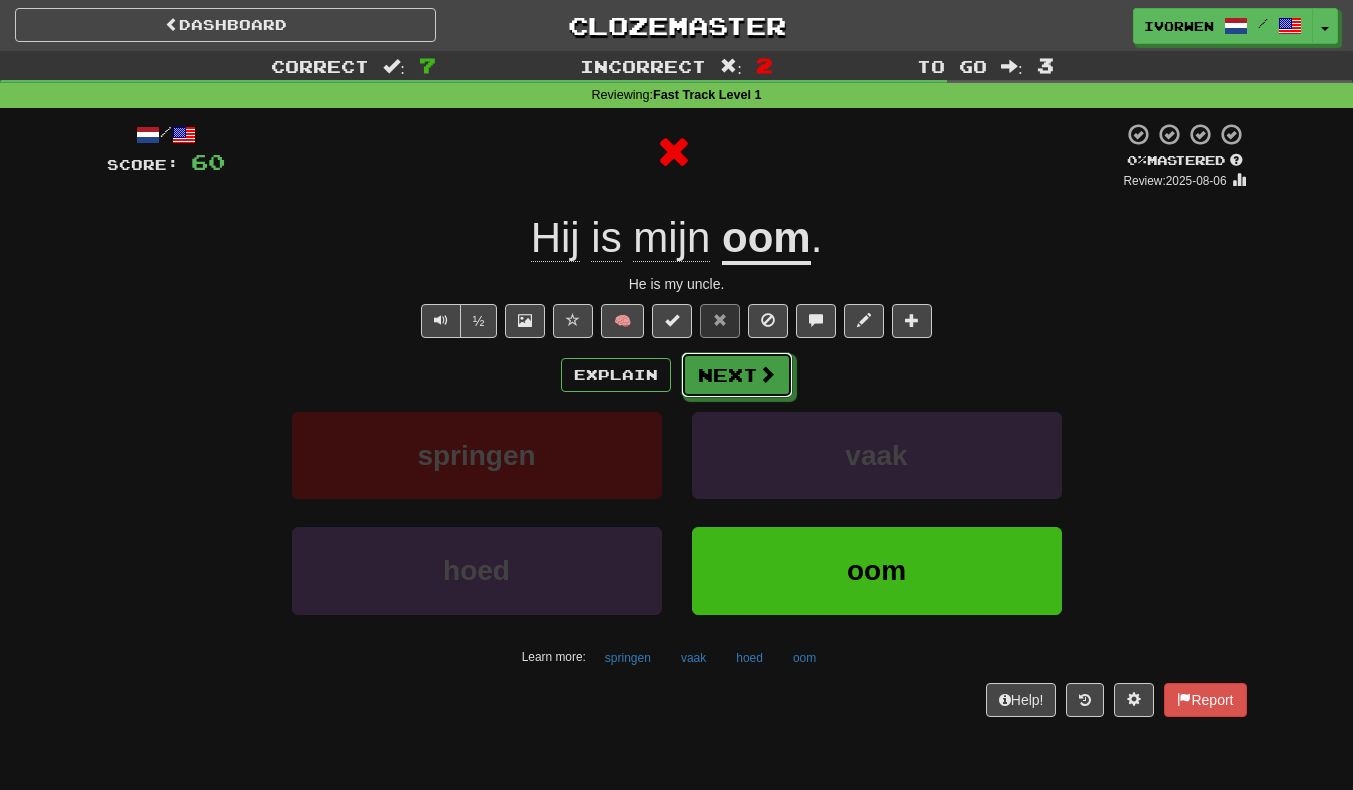 click on "Next" at bounding box center (737, 375) 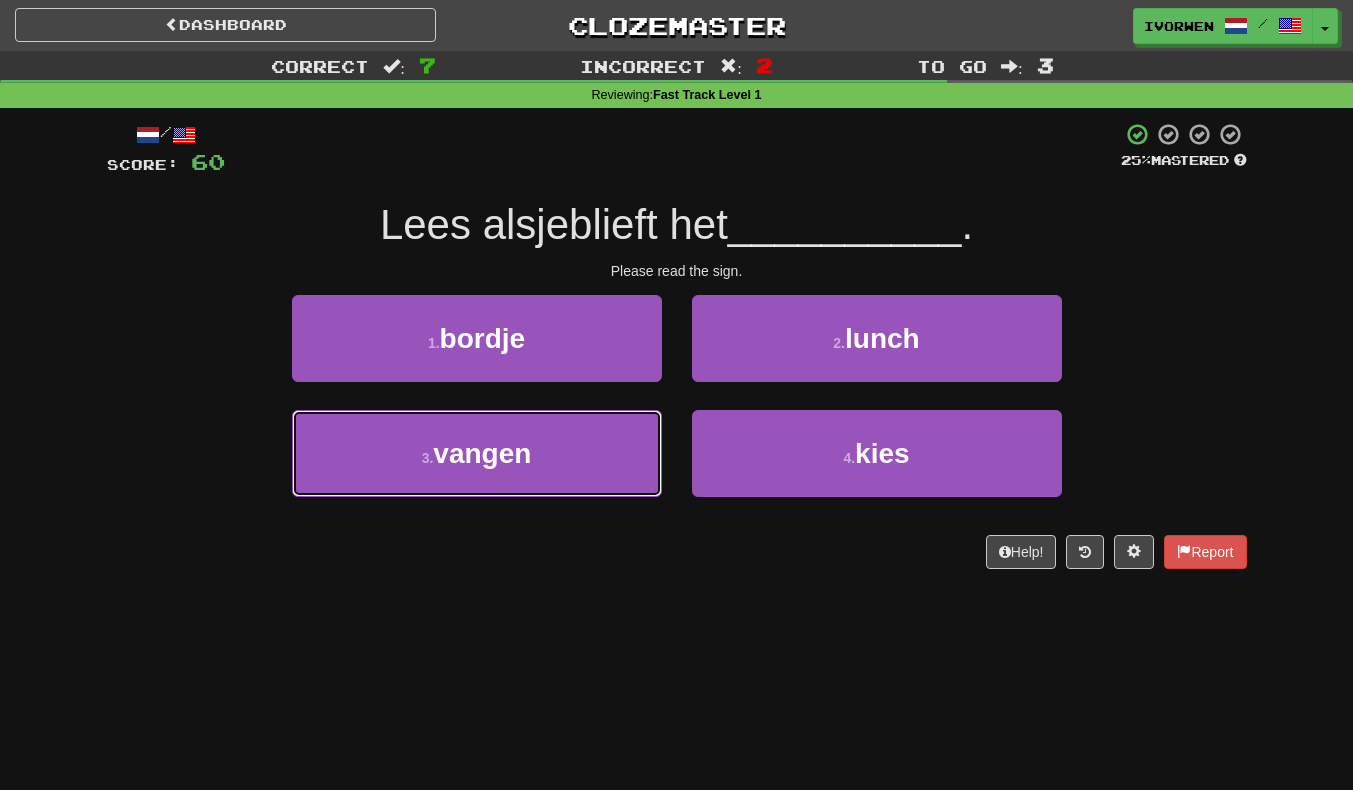 click on "3 .  vangen" at bounding box center (477, 453) 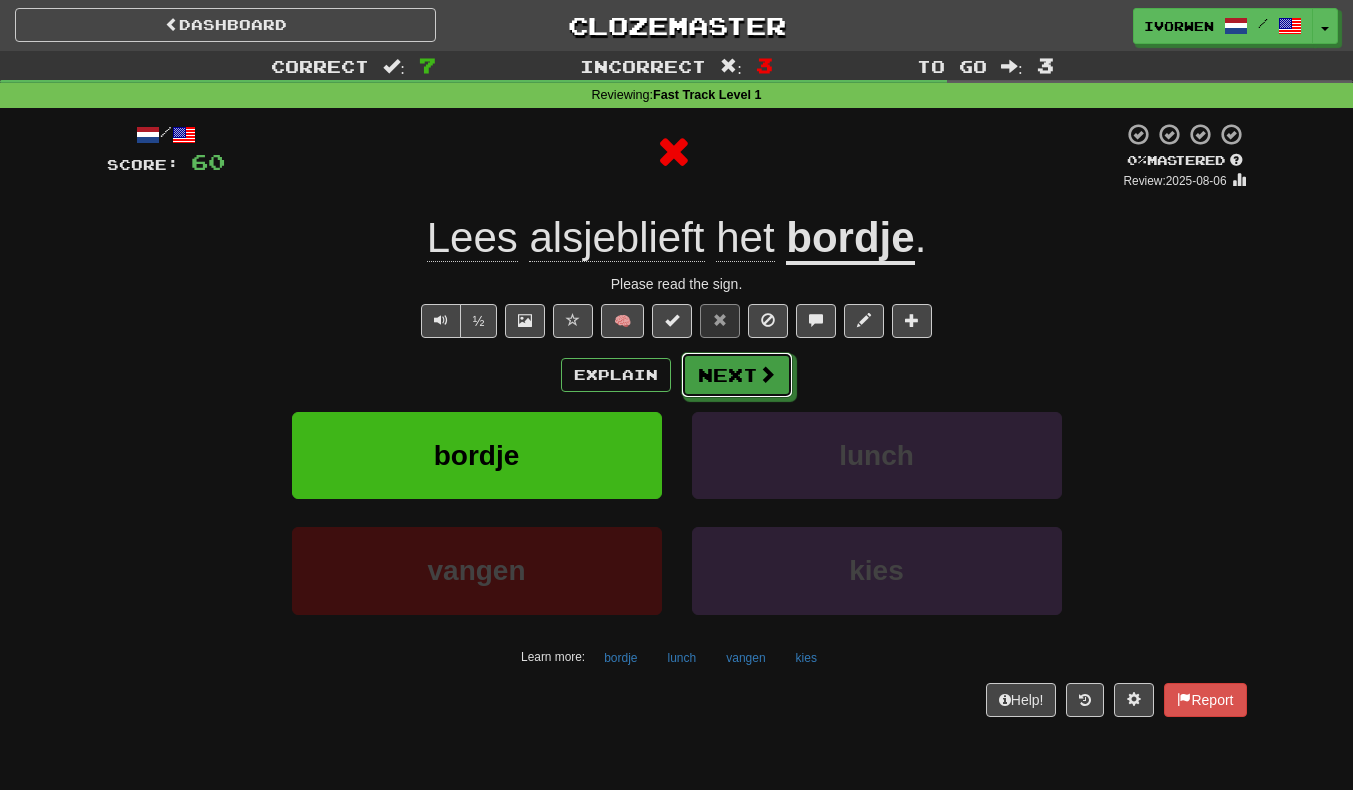 click at bounding box center [767, 374] 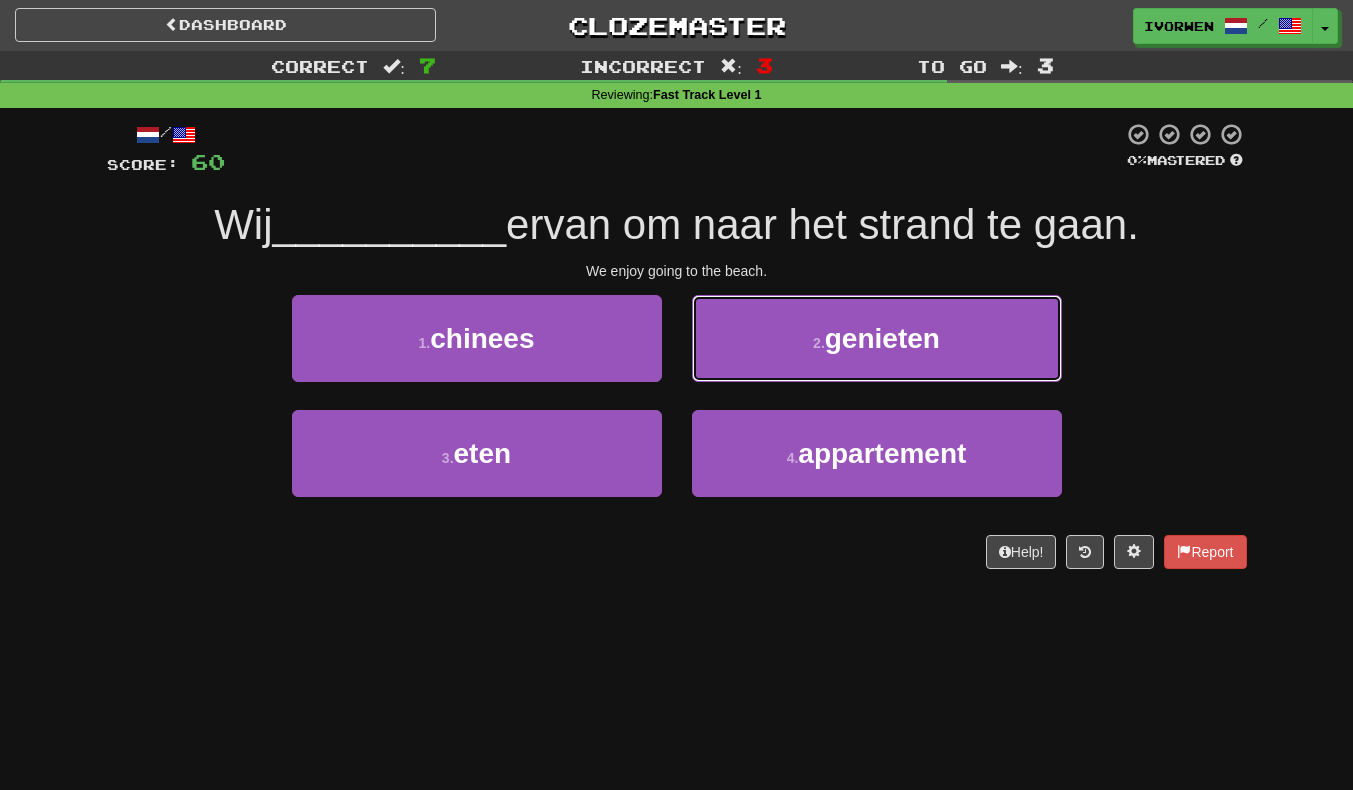 click on "2 .  genieten" at bounding box center [877, 338] 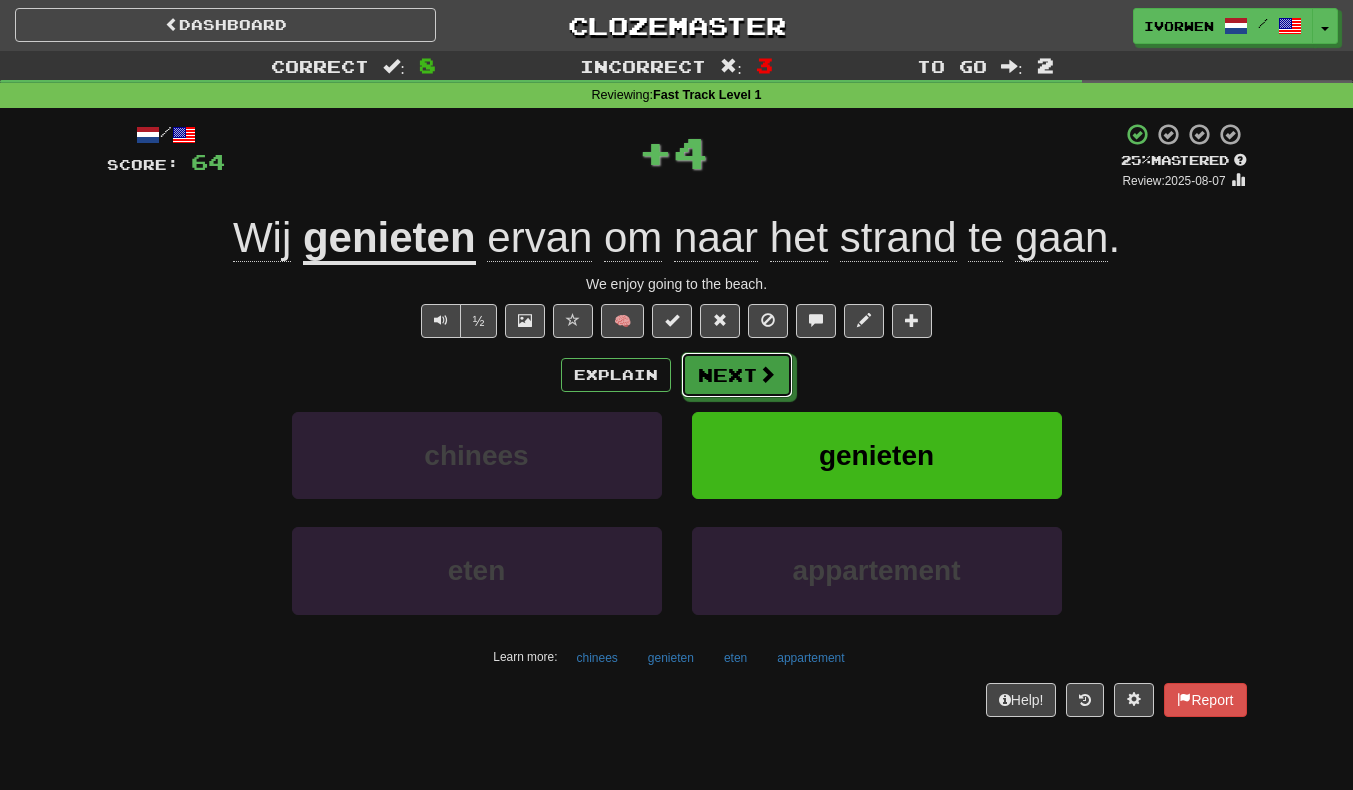 click at bounding box center [767, 374] 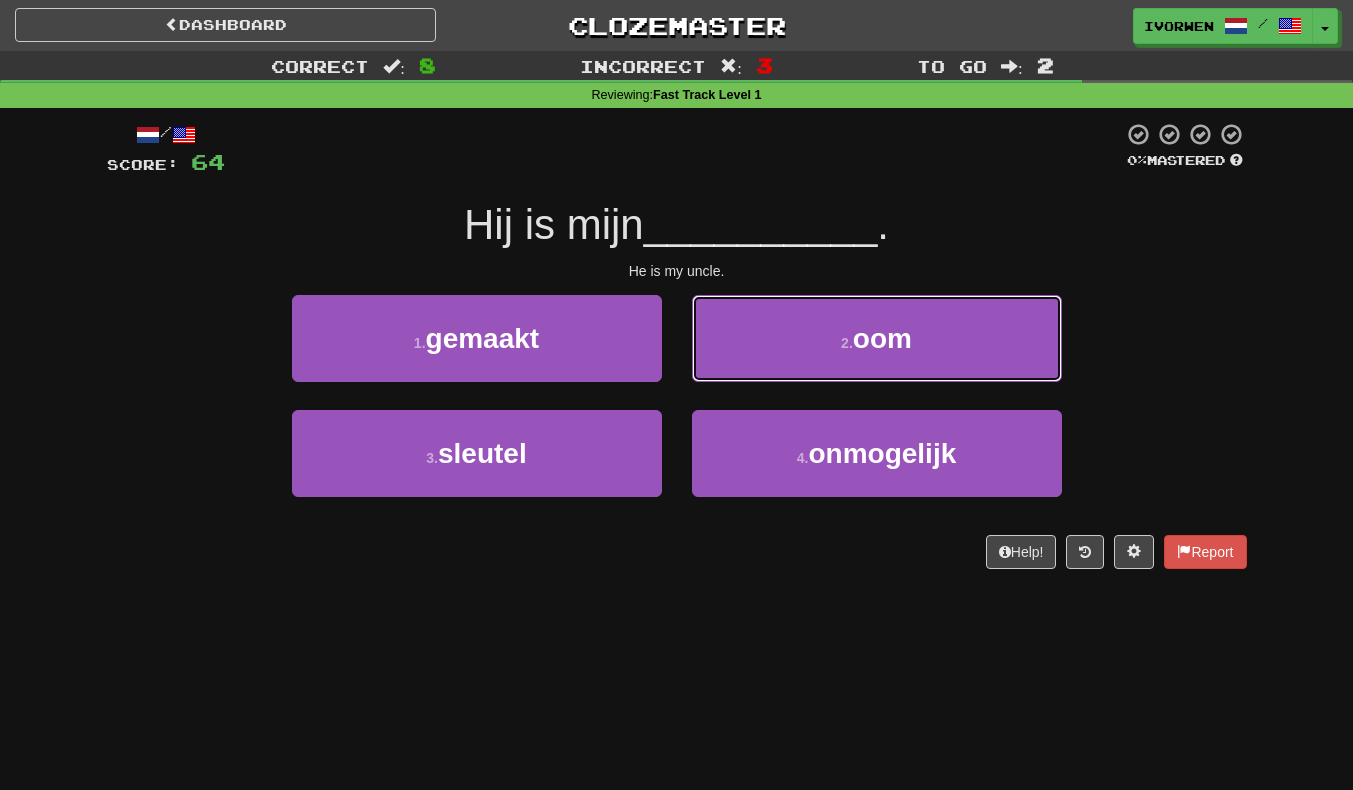 click on "2 .  oom" at bounding box center (877, 338) 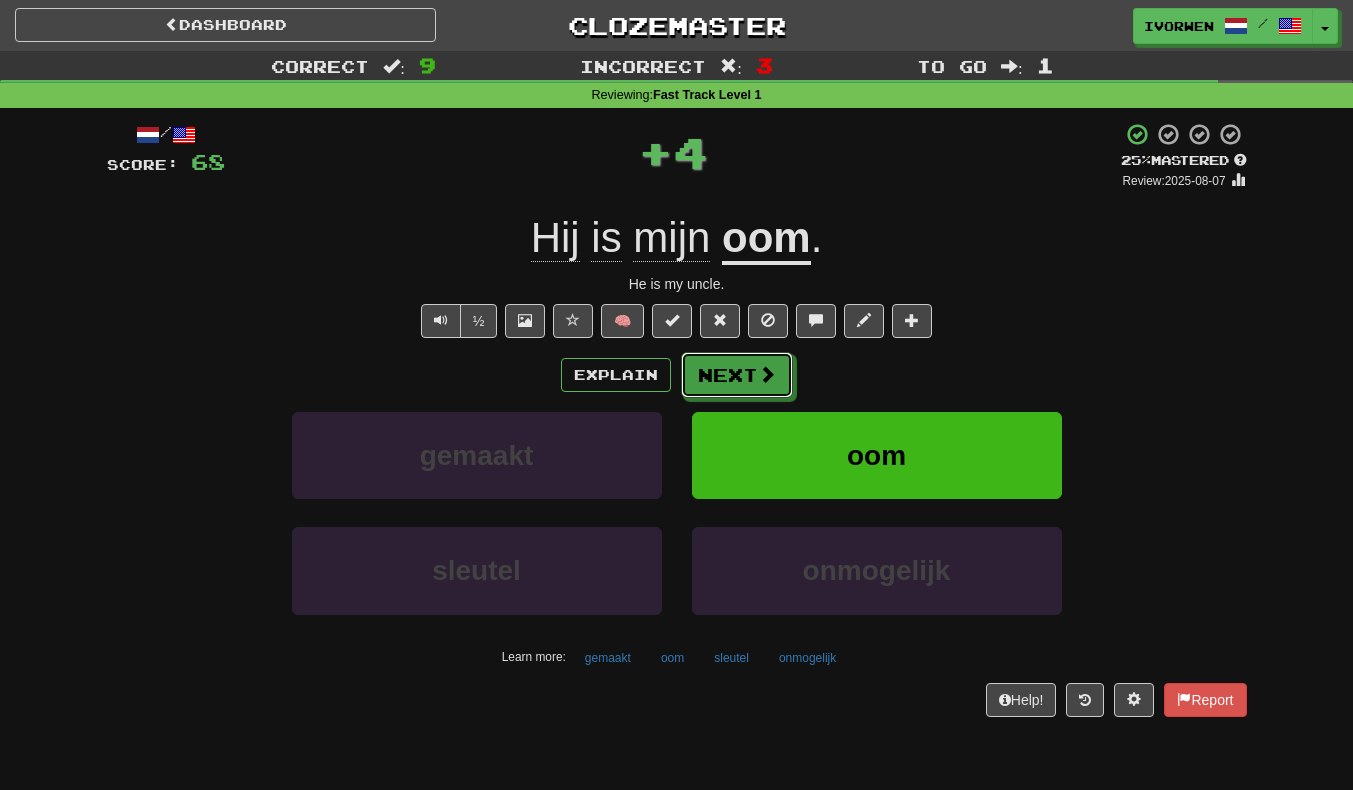 click on "Next" at bounding box center [737, 375] 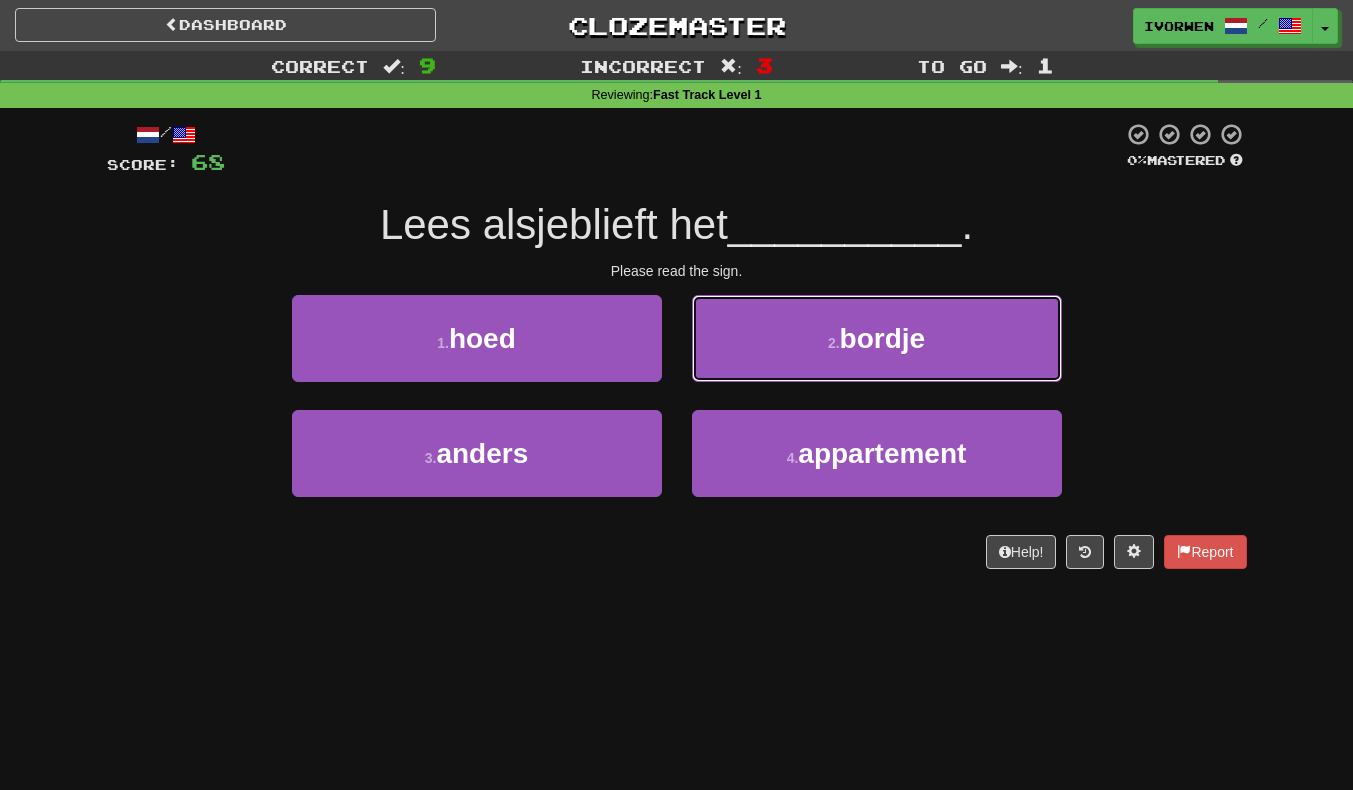 click on "2 .  bordje" at bounding box center [877, 338] 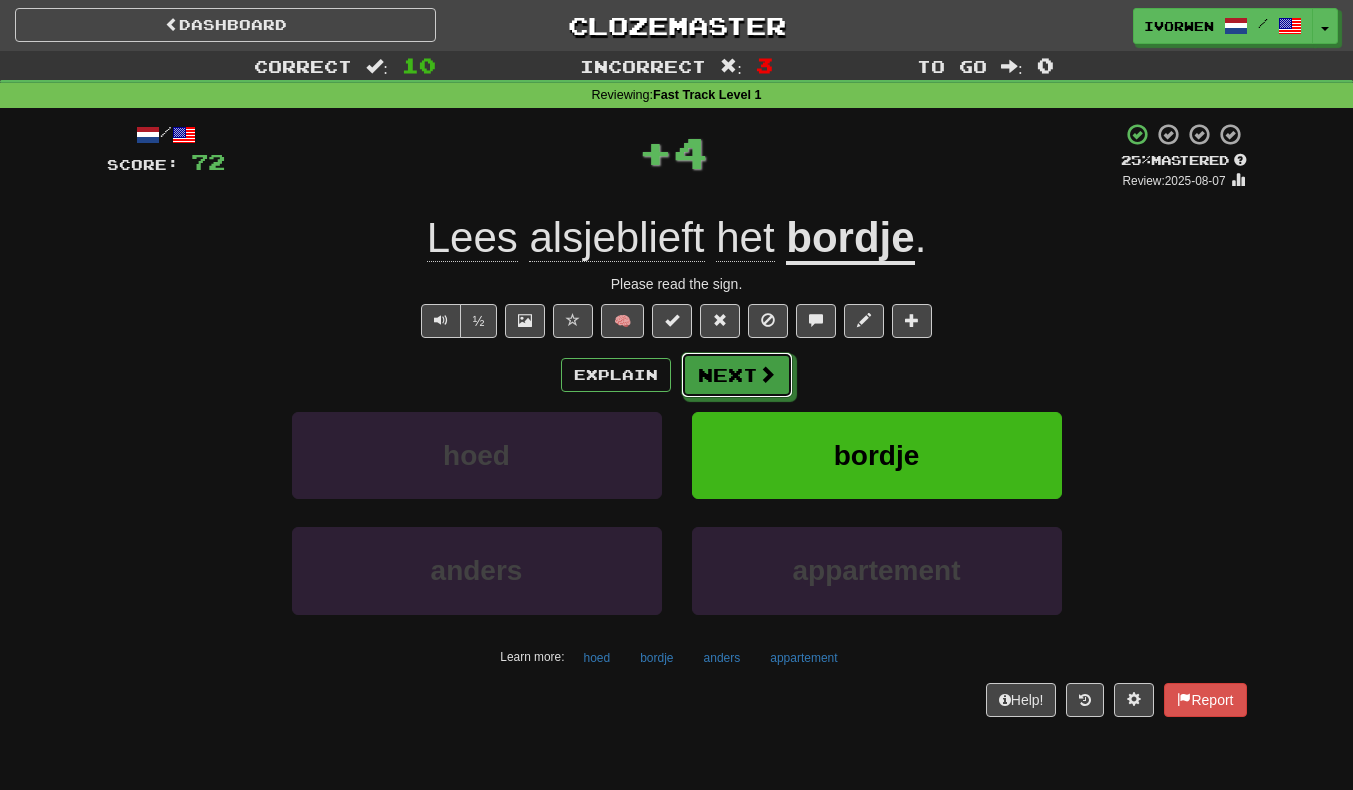 click on "Next" at bounding box center (737, 375) 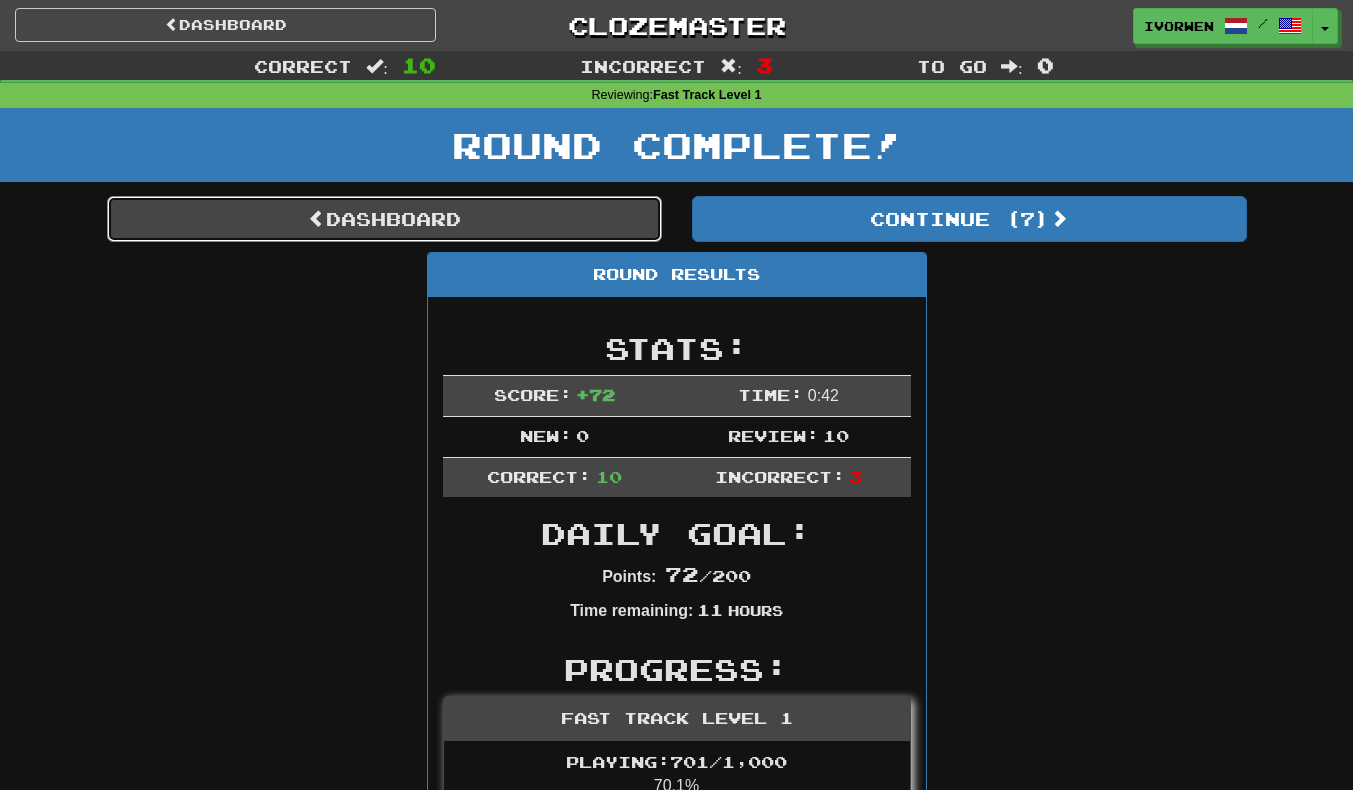 click on "Dashboard" at bounding box center (384, 219) 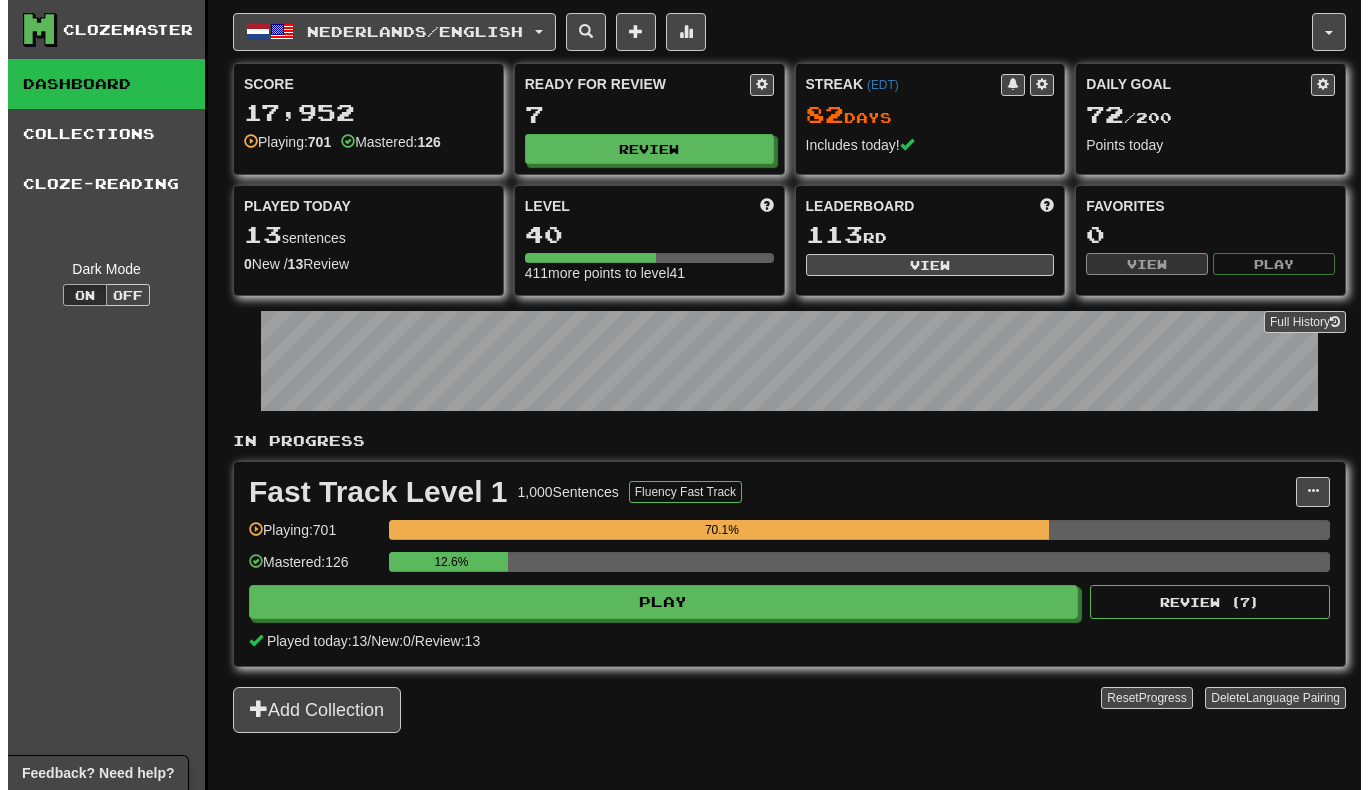 scroll, scrollTop: 0, scrollLeft: 0, axis: both 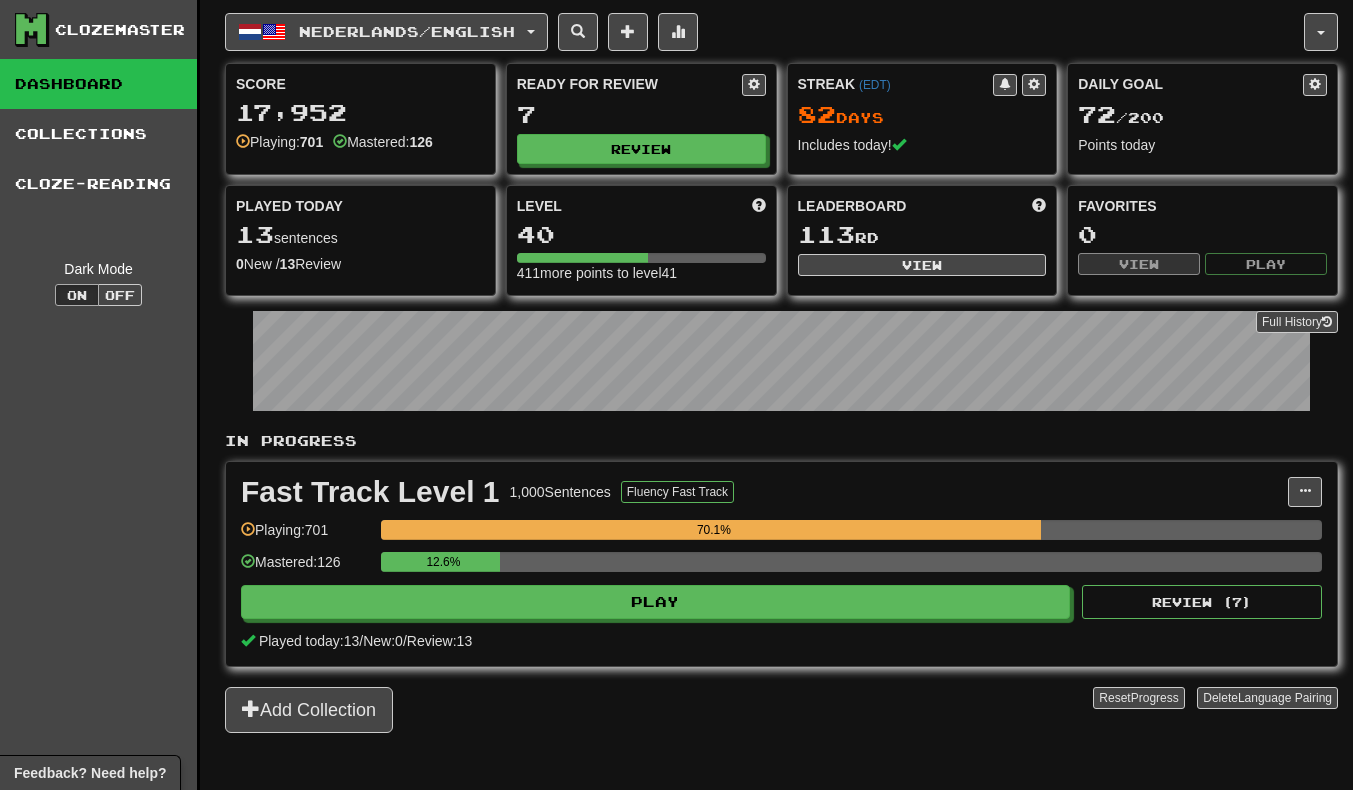 click on "7" at bounding box center (641, 114) 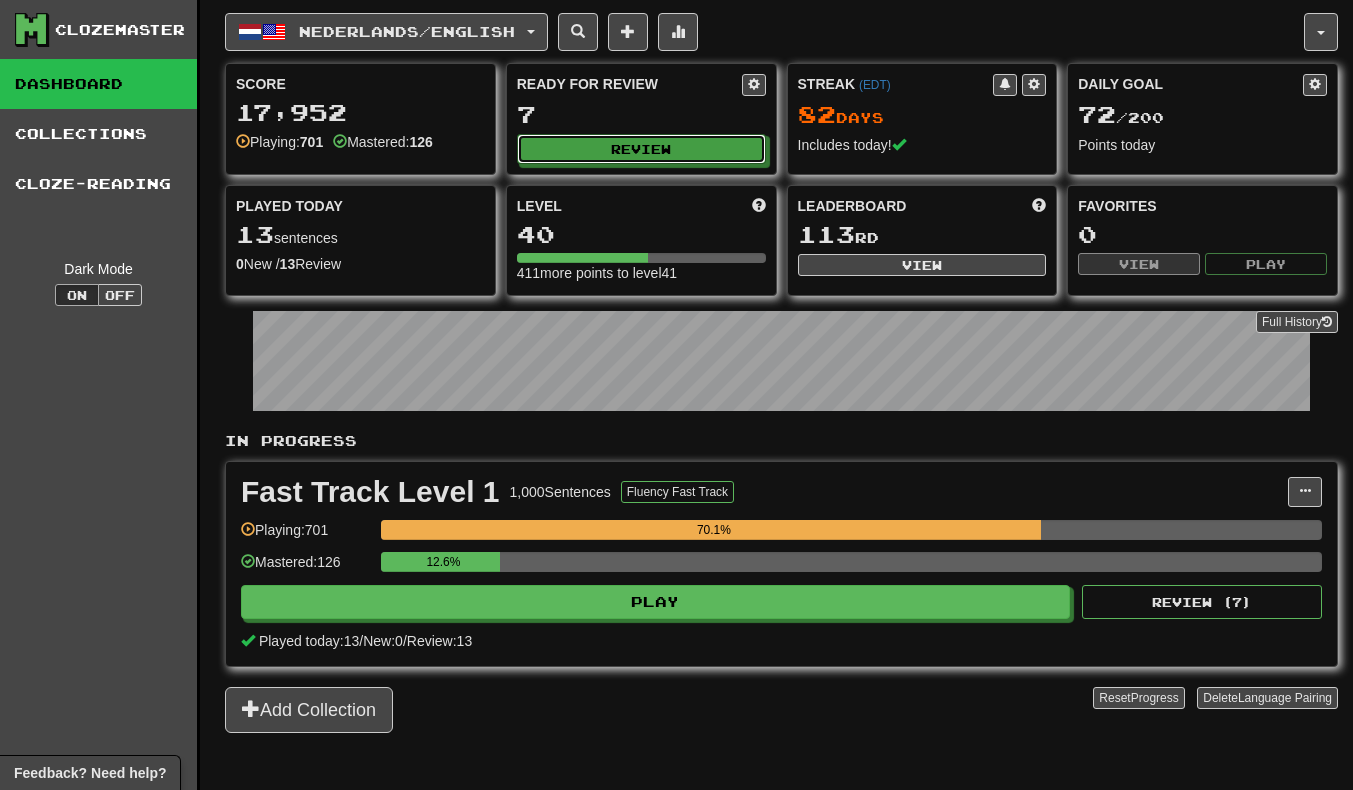click on "Review" at bounding box center (641, 149) 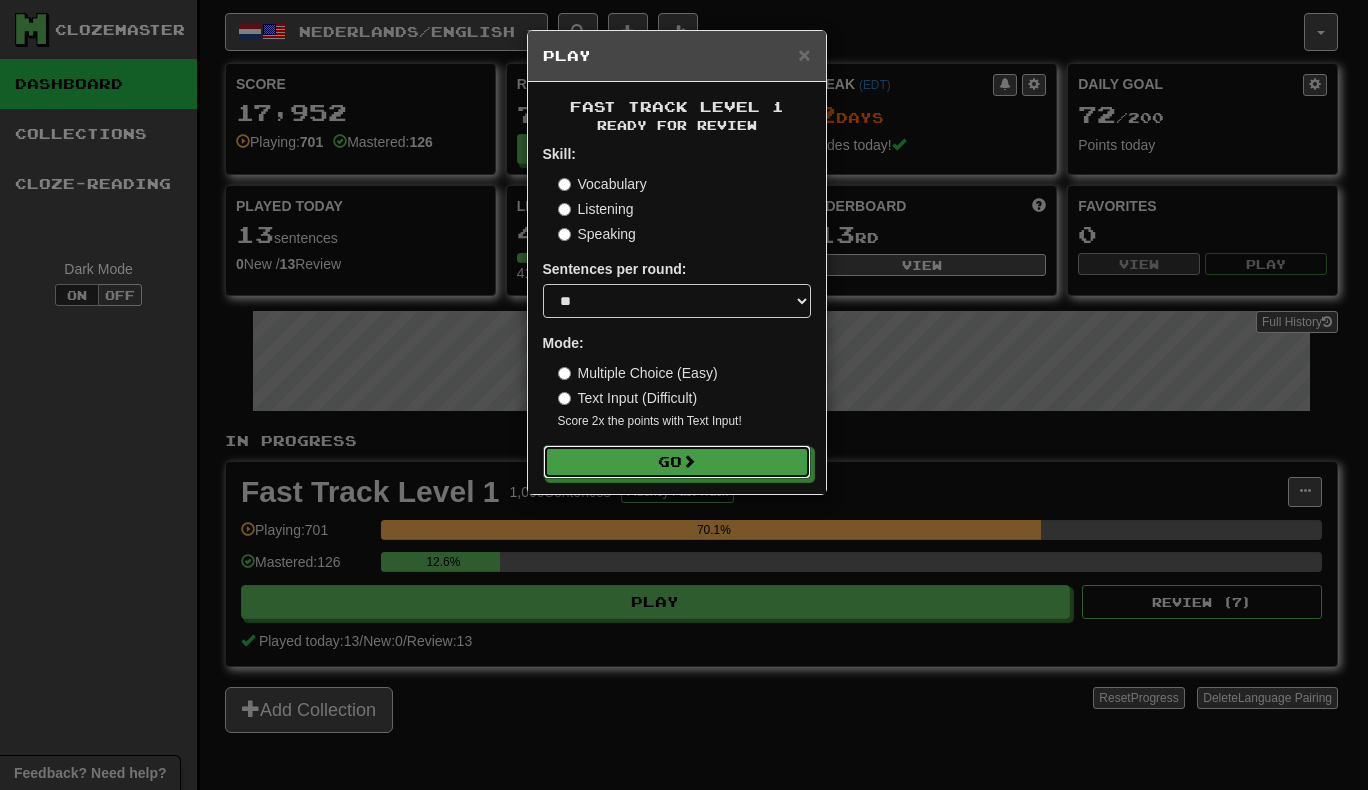 click on "Go" at bounding box center [677, 462] 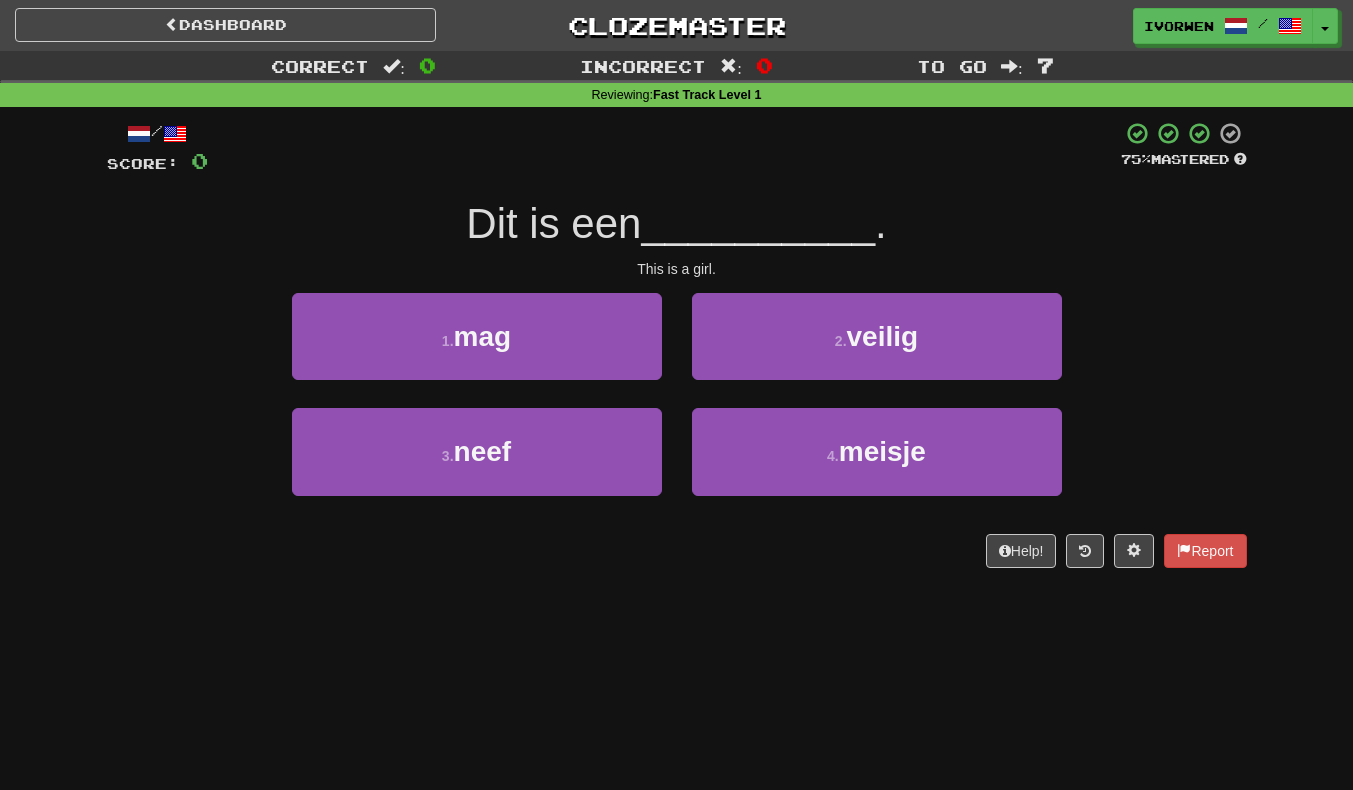 scroll, scrollTop: 0, scrollLeft: 0, axis: both 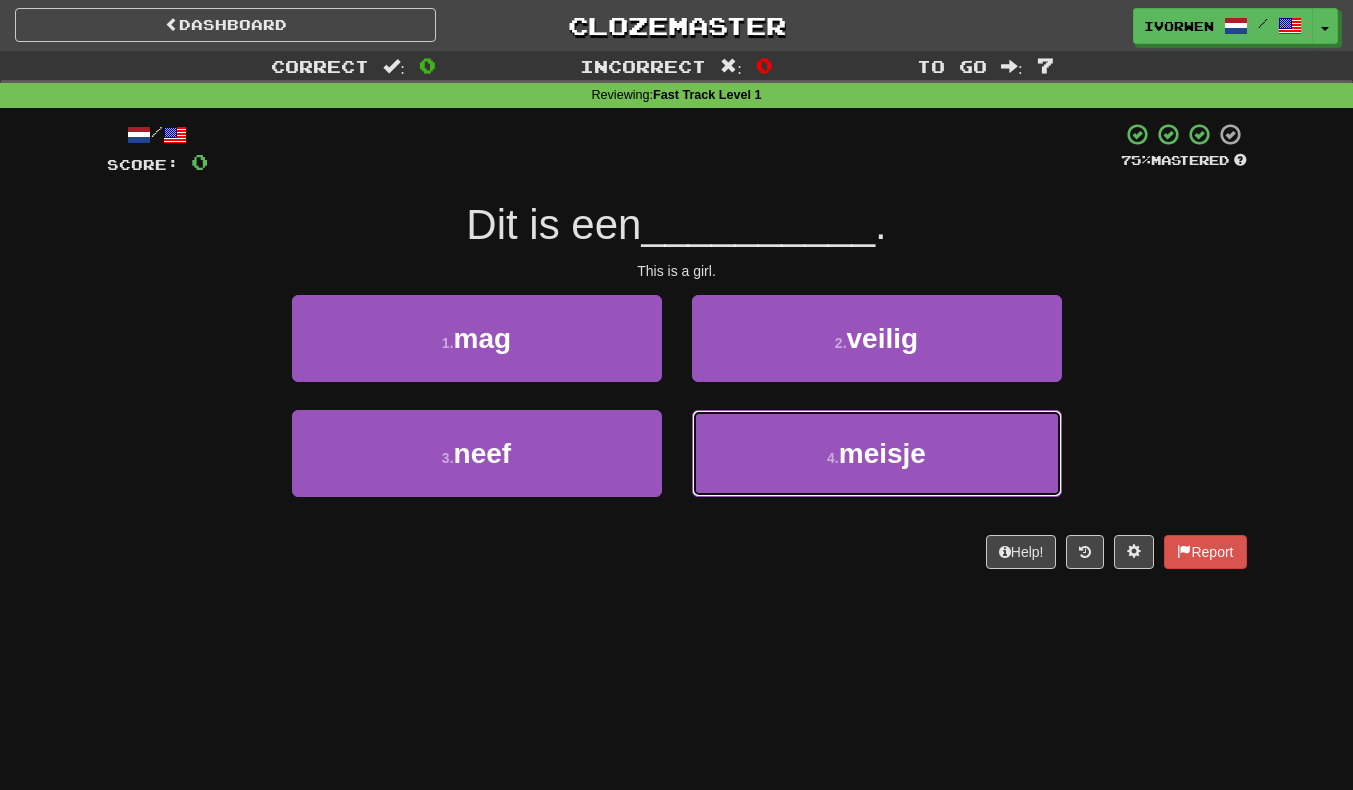 click on "4 .  meisje" at bounding box center [877, 453] 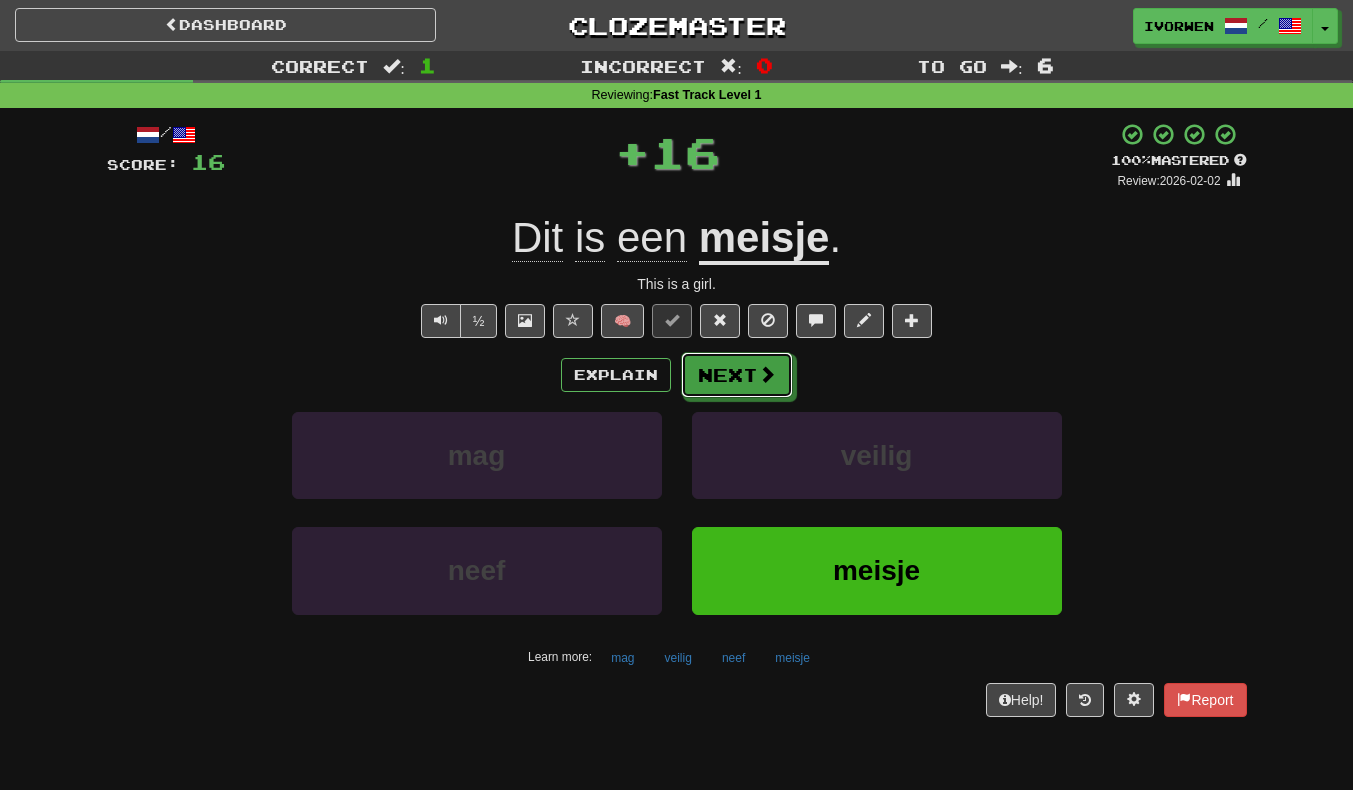 click on "Next" at bounding box center [737, 375] 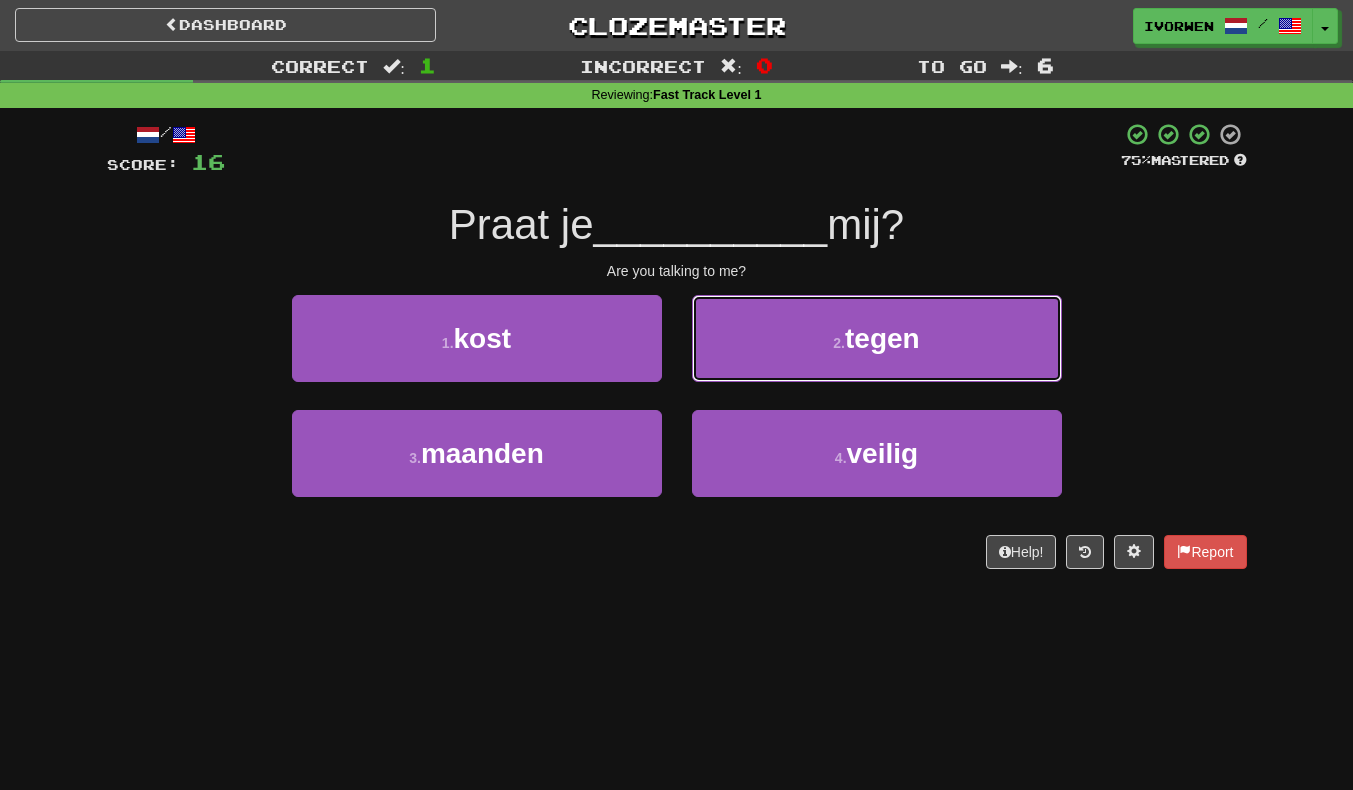 click on "2 .  tegen" at bounding box center [877, 338] 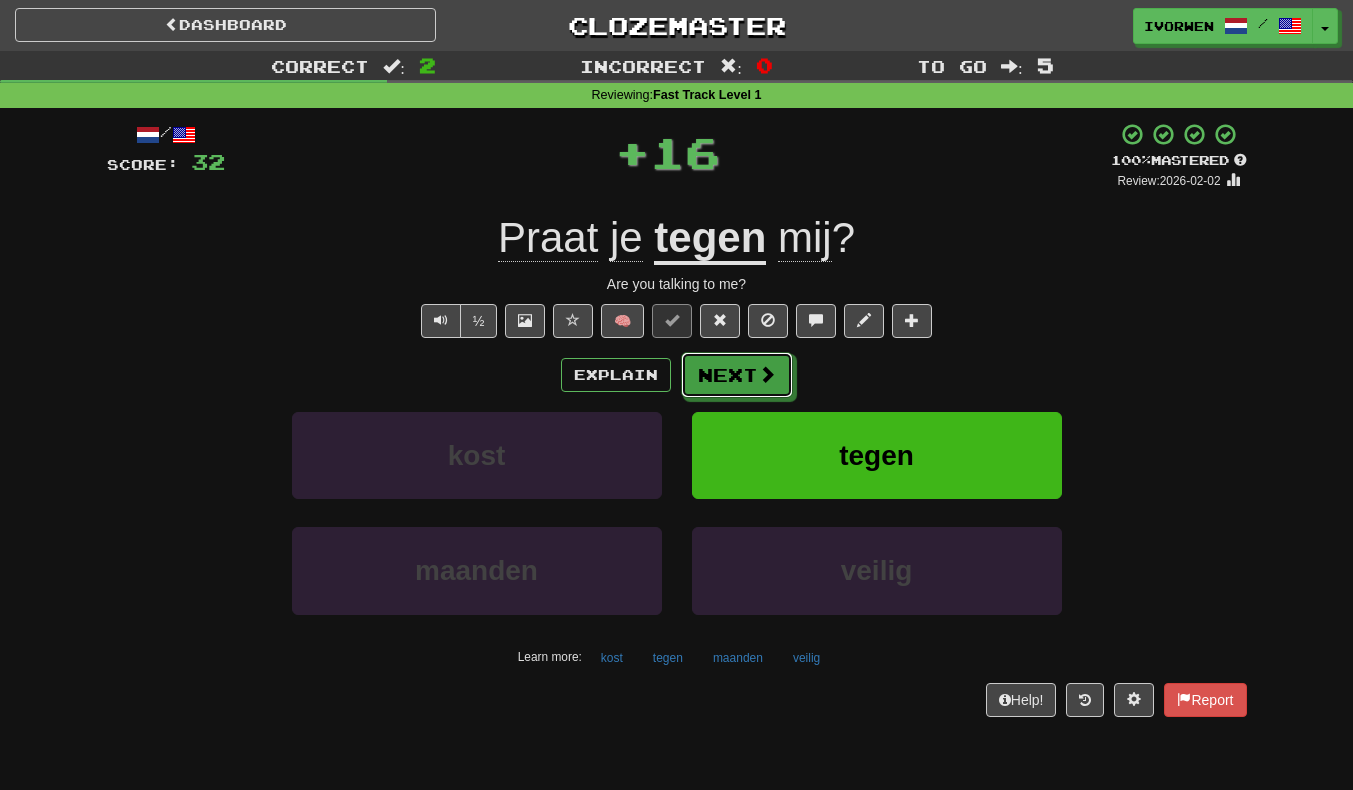 click at bounding box center [767, 374] 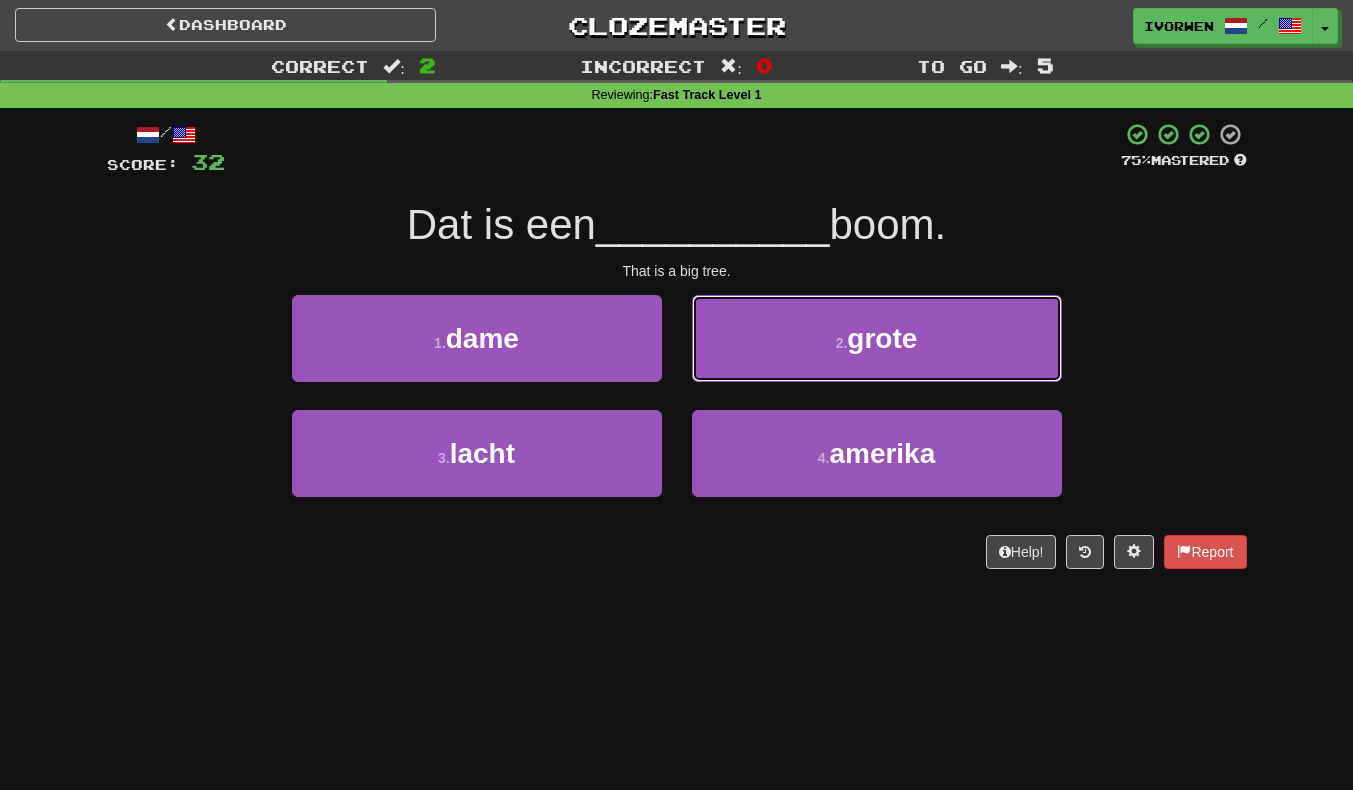click on "2 .  grote" at bounding box center (877, 338) 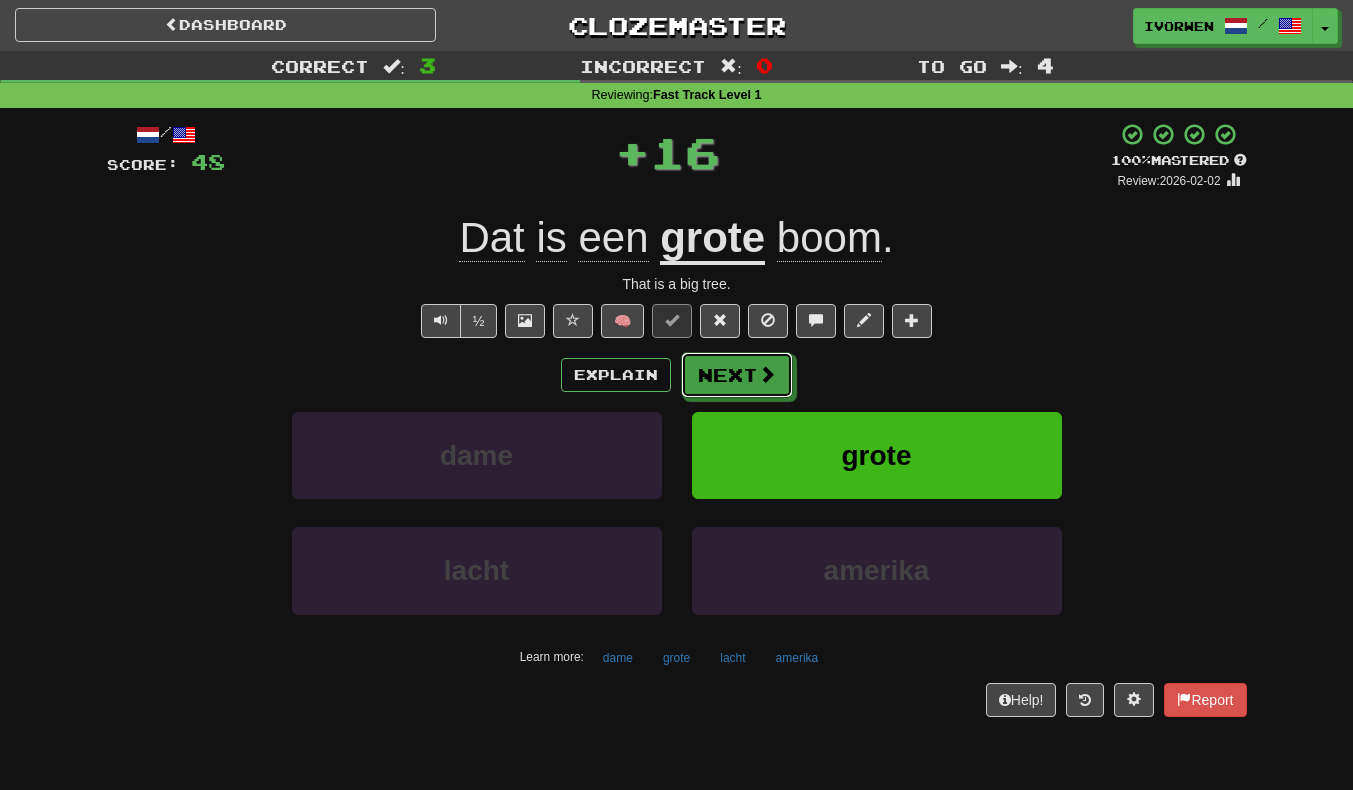 click on "Next" at bounding box center (737, 375) 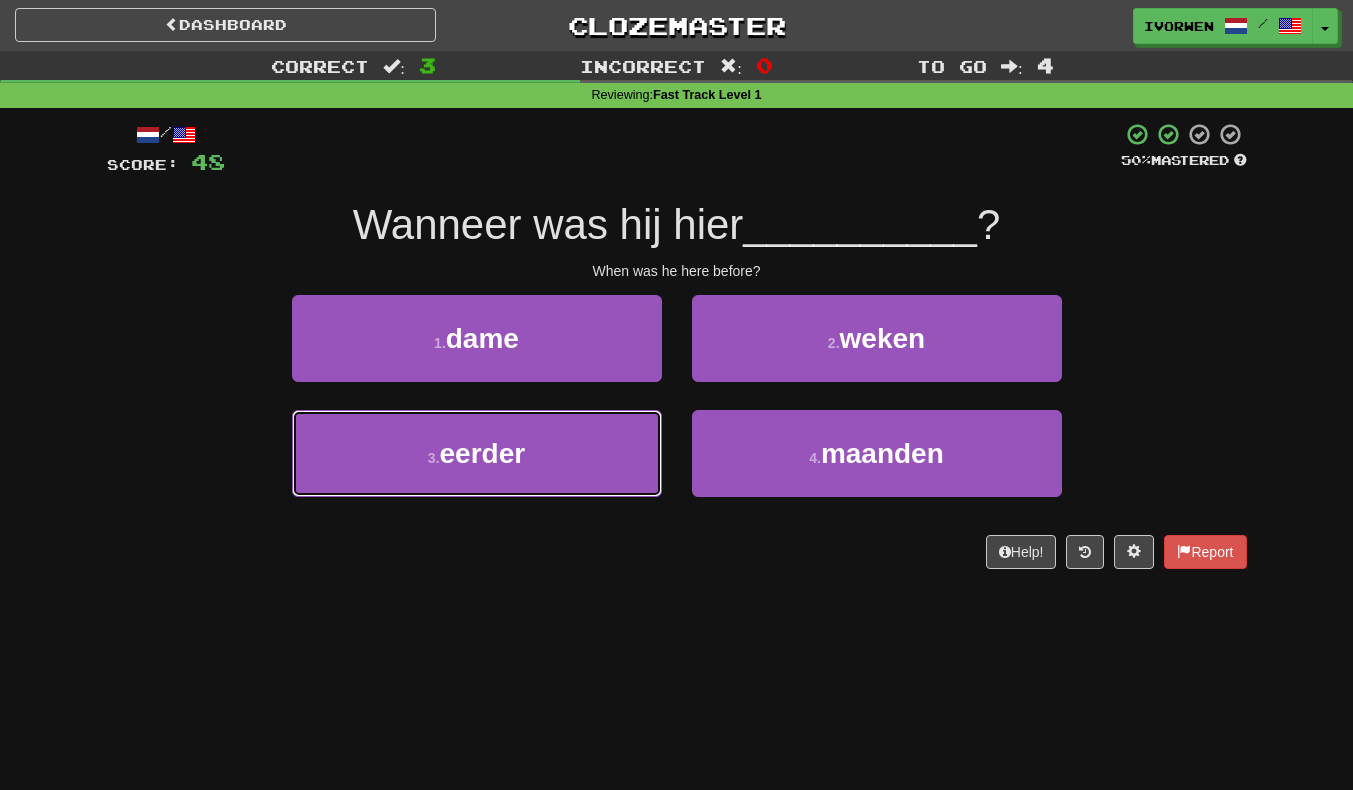 click on "3 .  eerder" at bounding box center [477, 453] 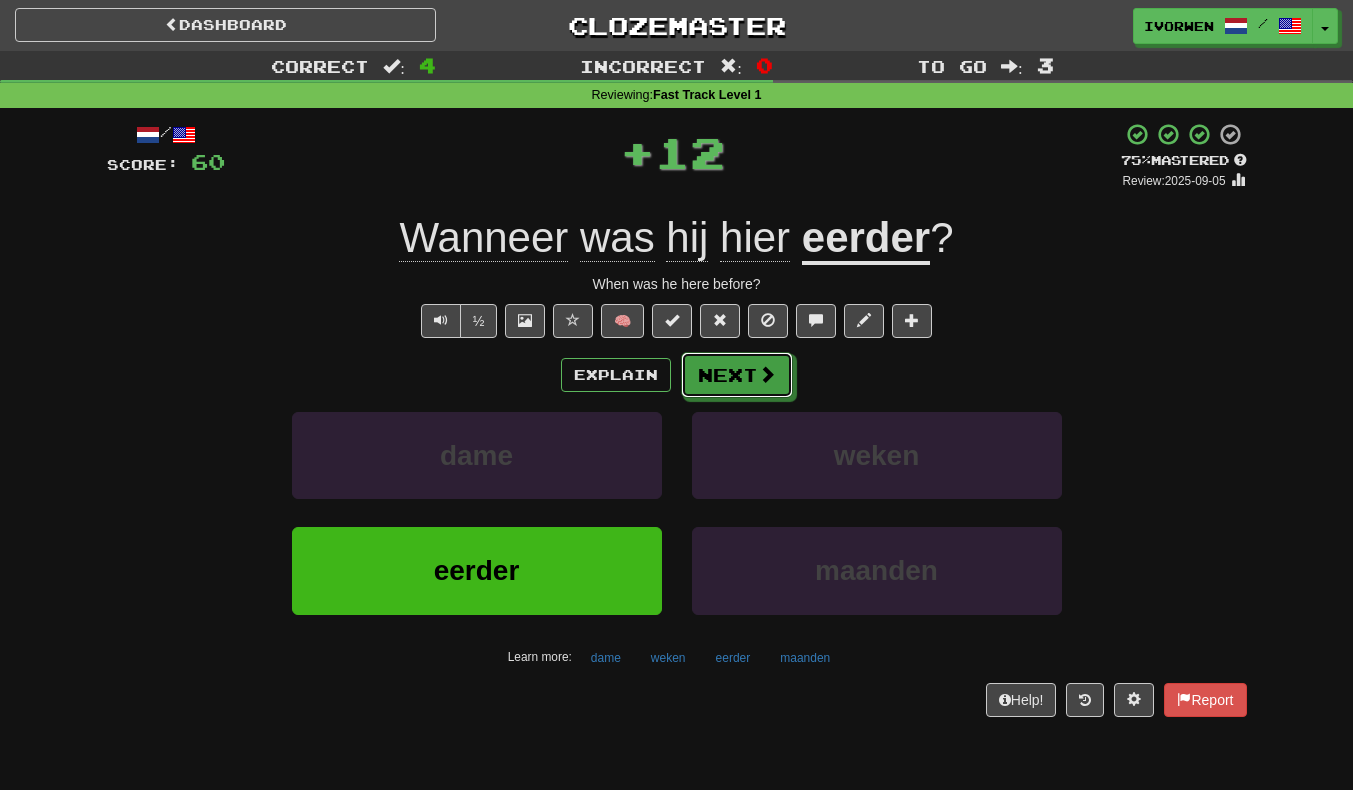 click on "Next" at bounding box center [737, 375] 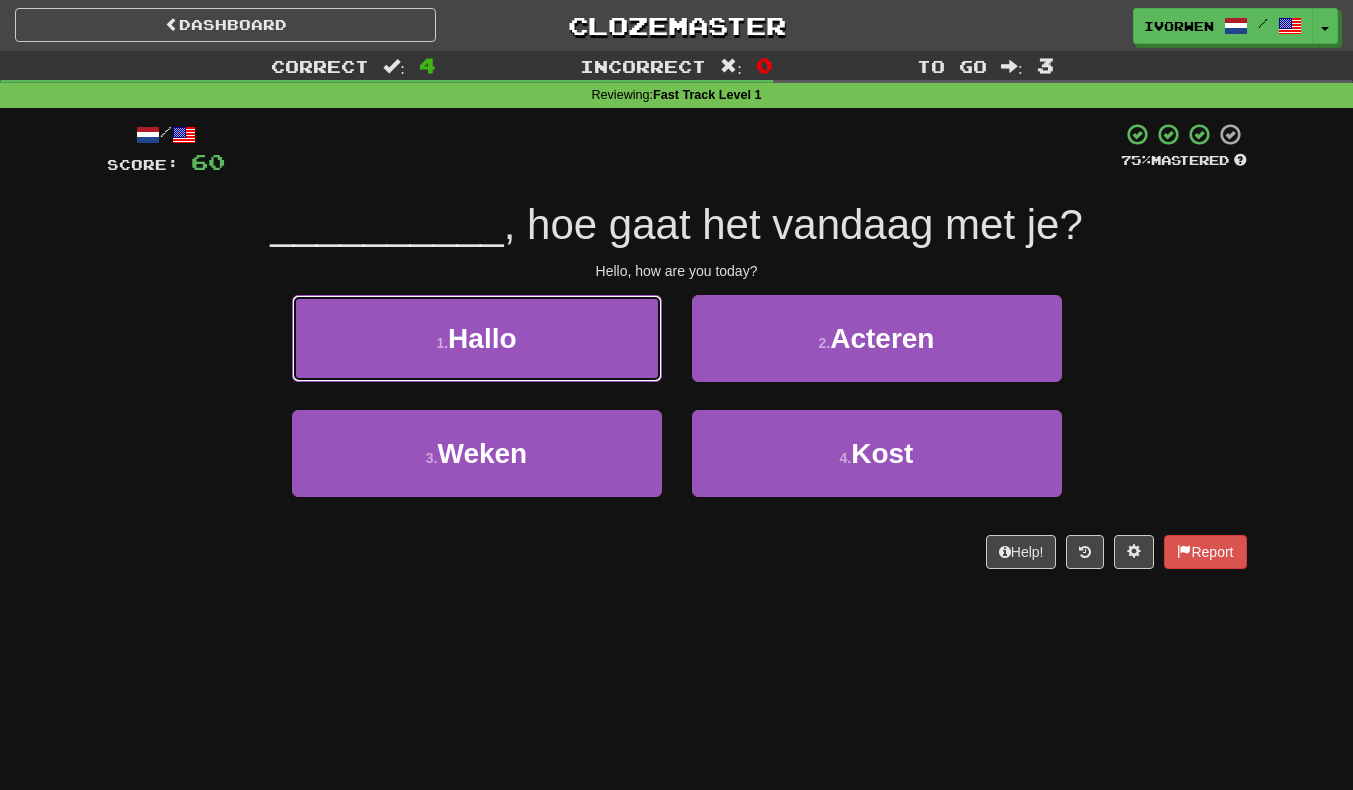 click on "1 .  Hallo" at bounding box center [477, 338] 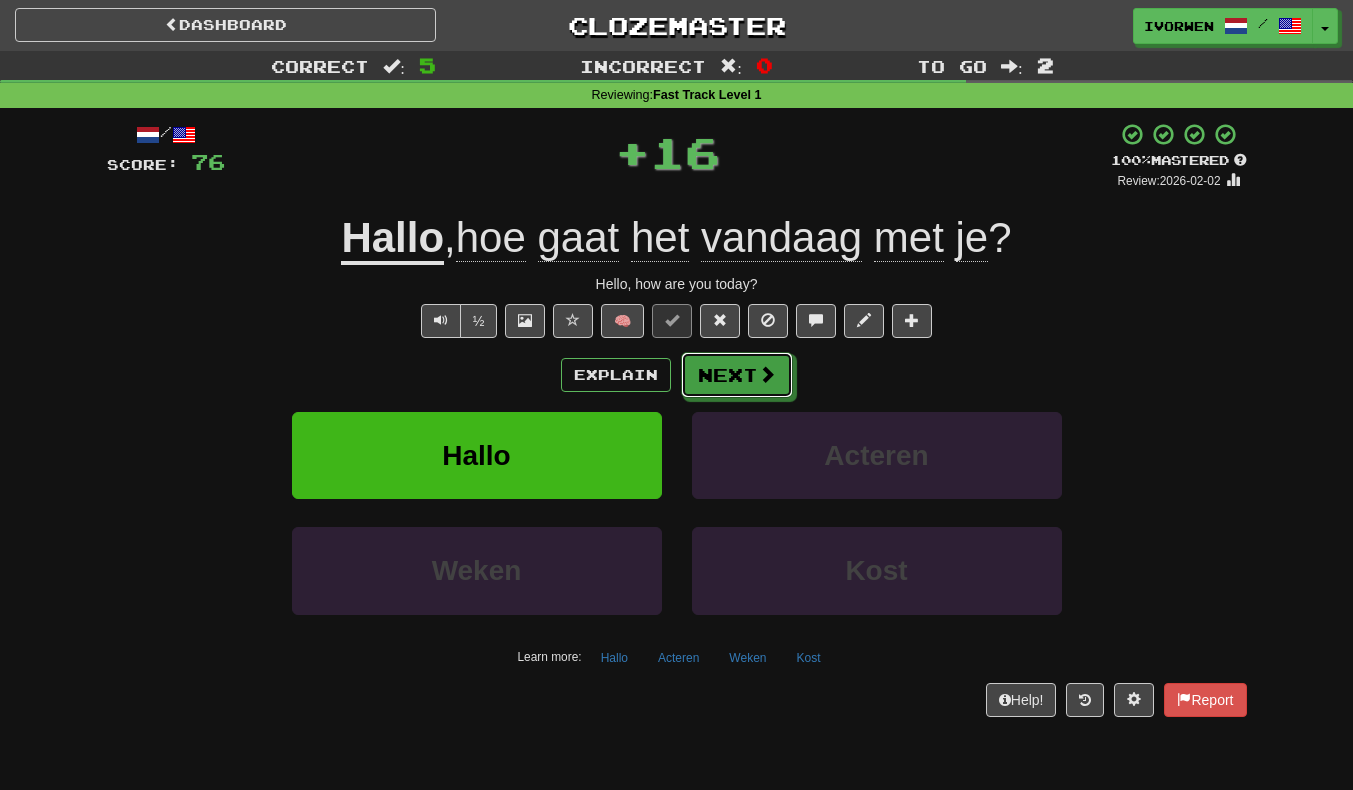click at bounding box center (767, 374) 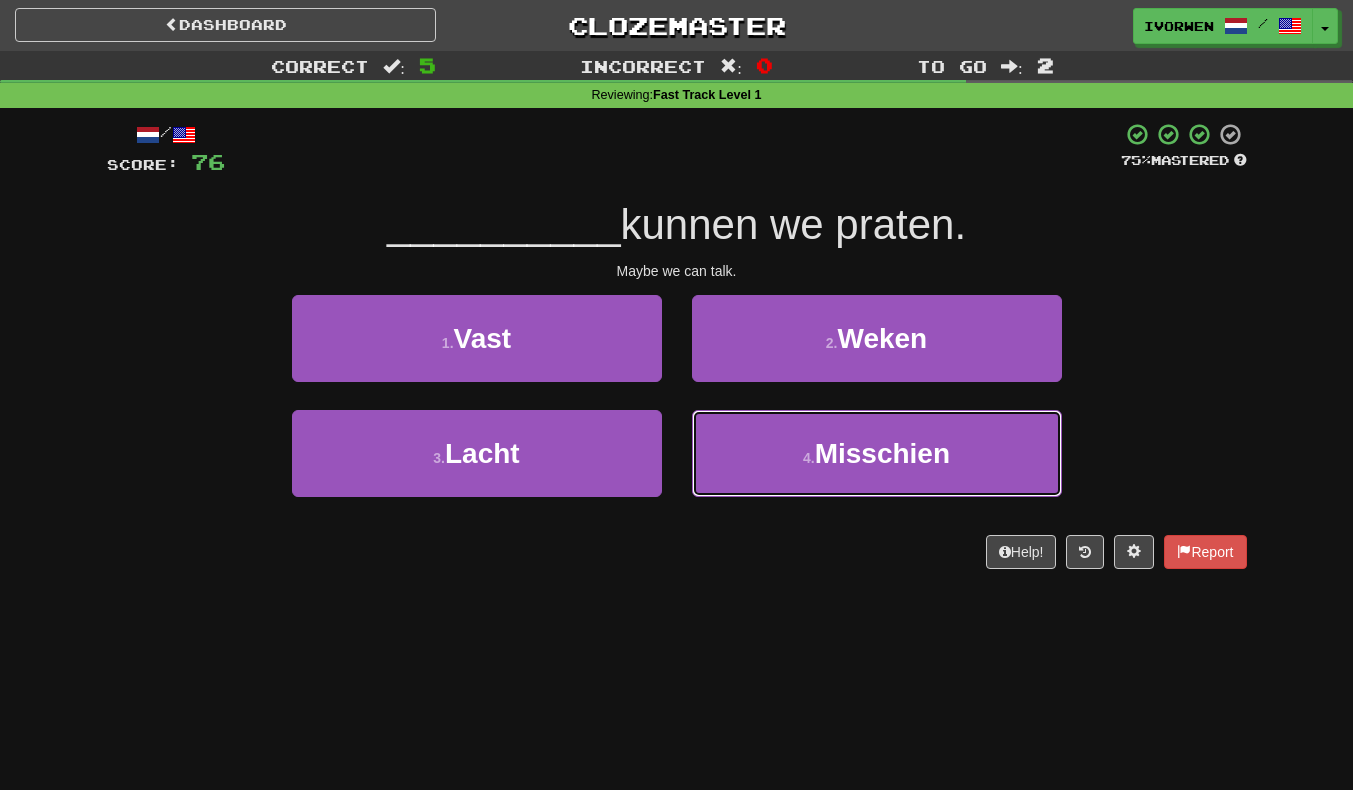 click on "4 .  Misschien" at bounding box center (877, 453) 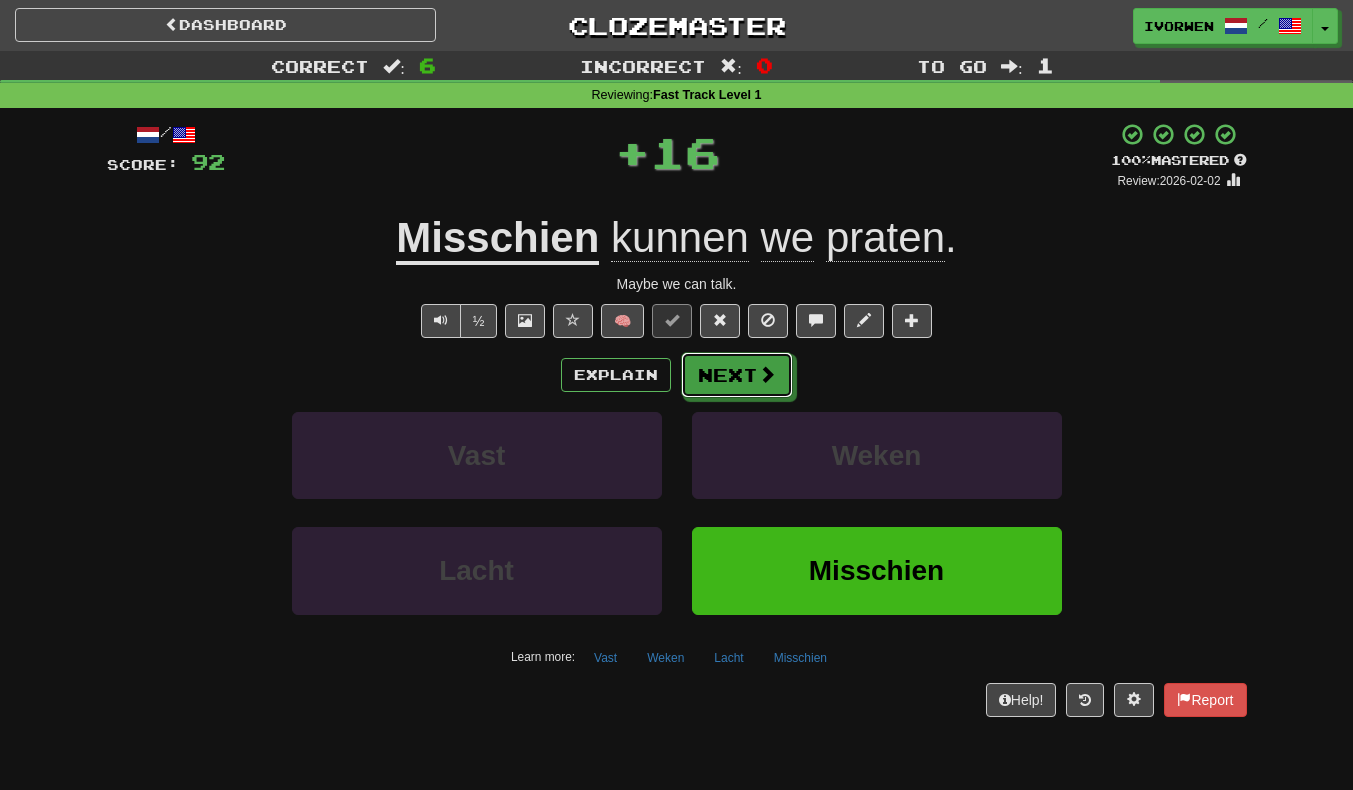 click on "Next" at bounding box center (737, 375) 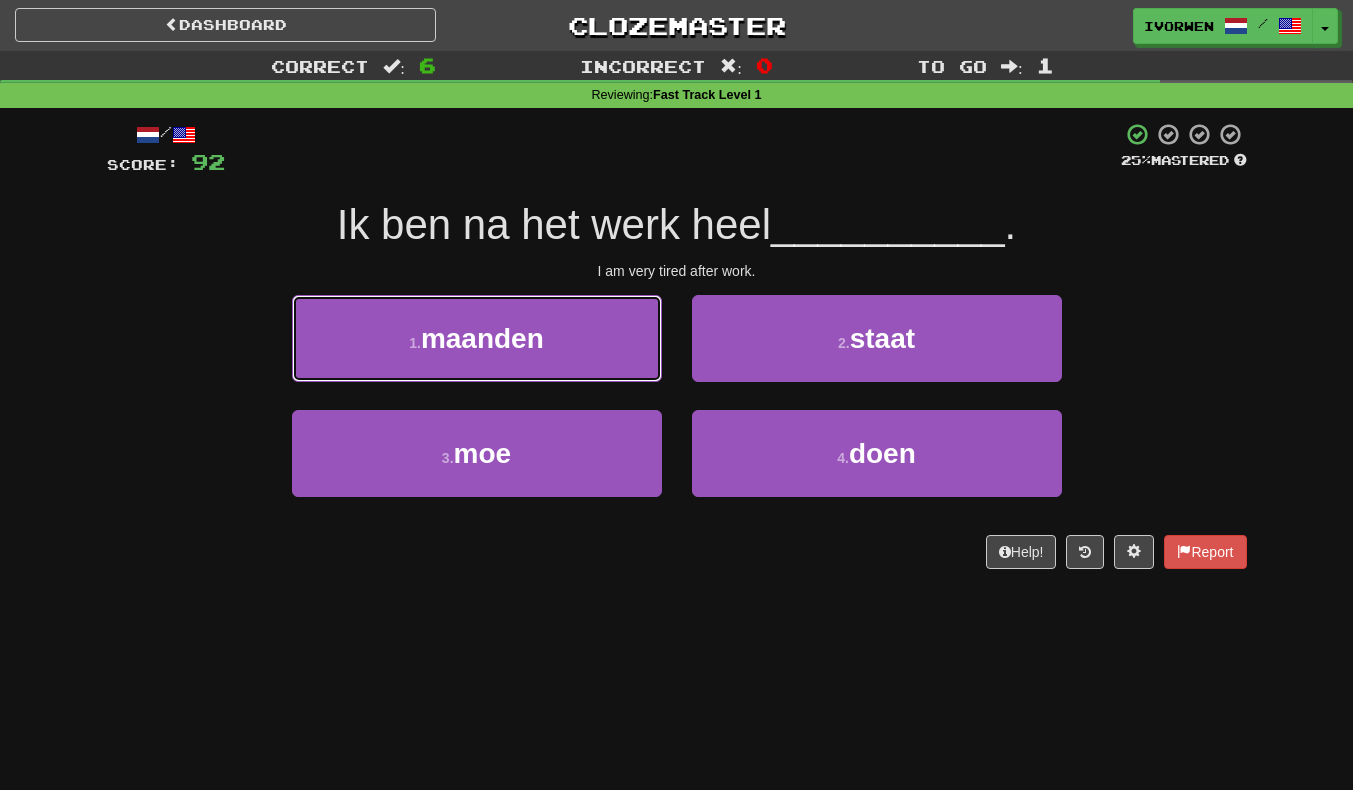 click on "1 .  maanden" at bounding box center [477, 338] 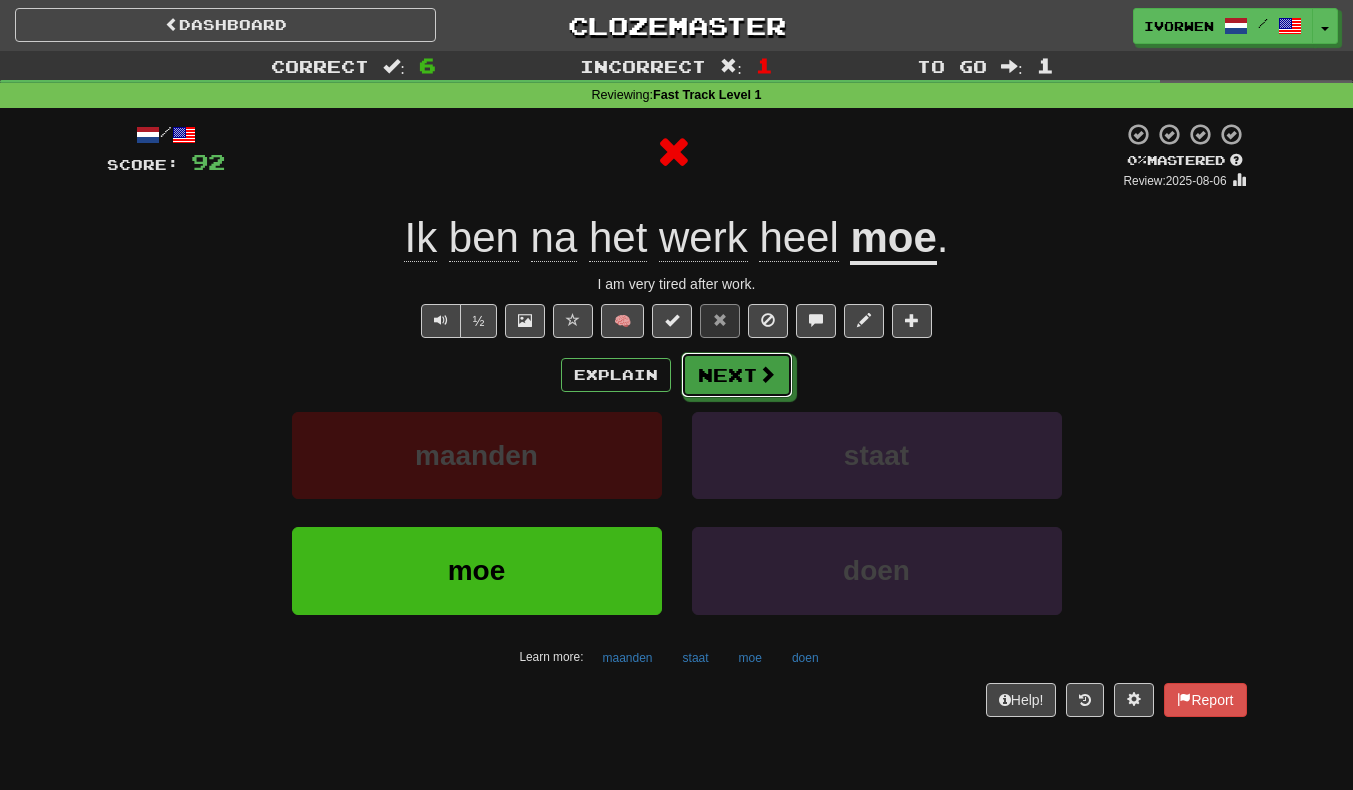 click on "Next" at bounding box center (737, 375) 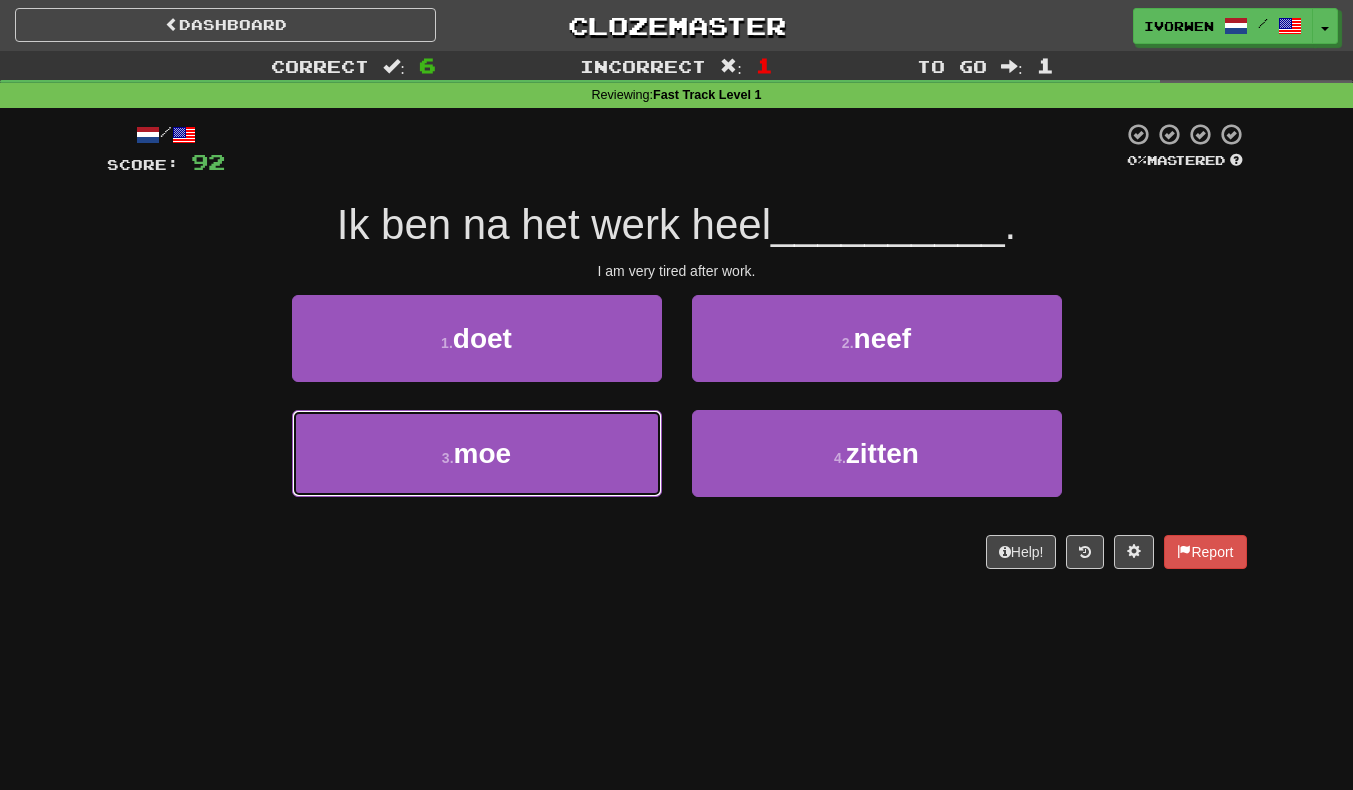 click on "3 .  moe" at bounding box center [477, 453] 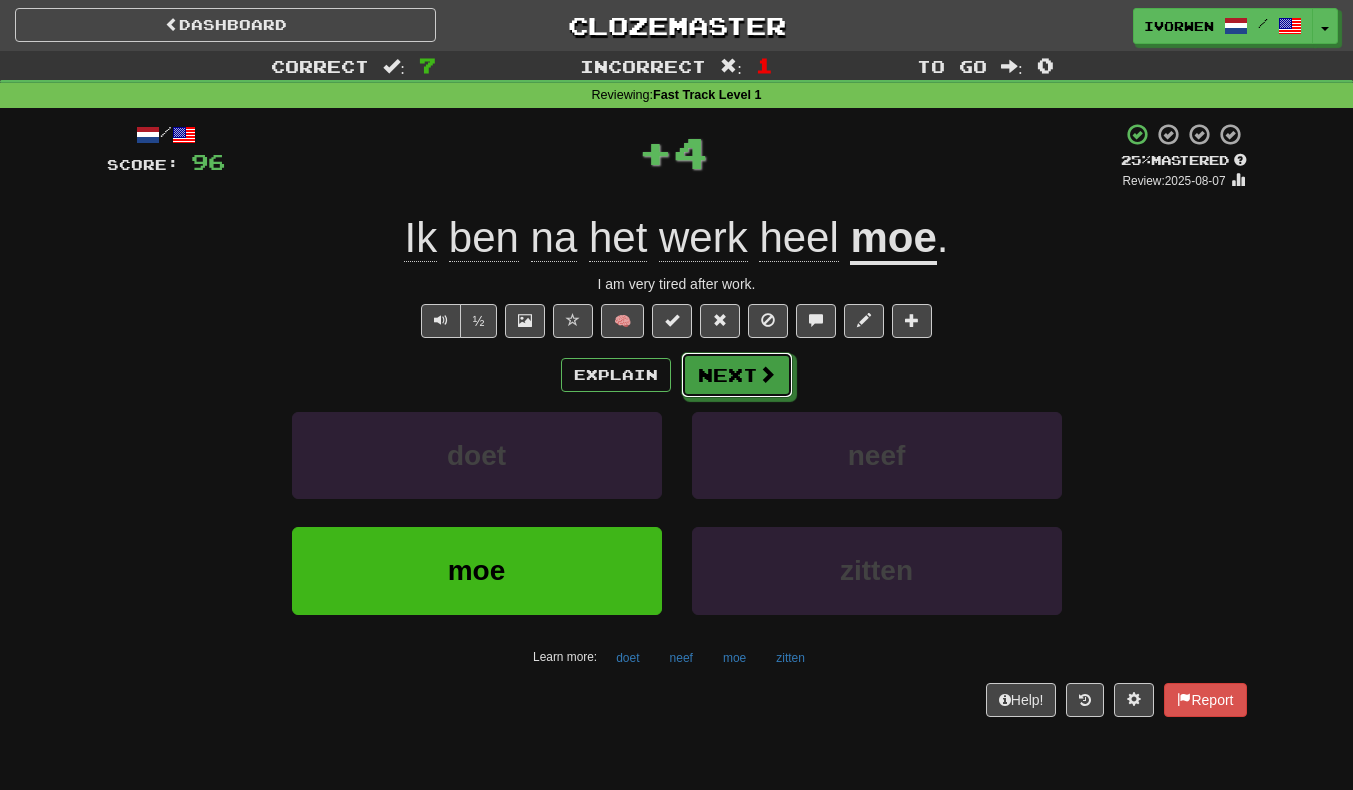 click at bounding box center [767, 374] 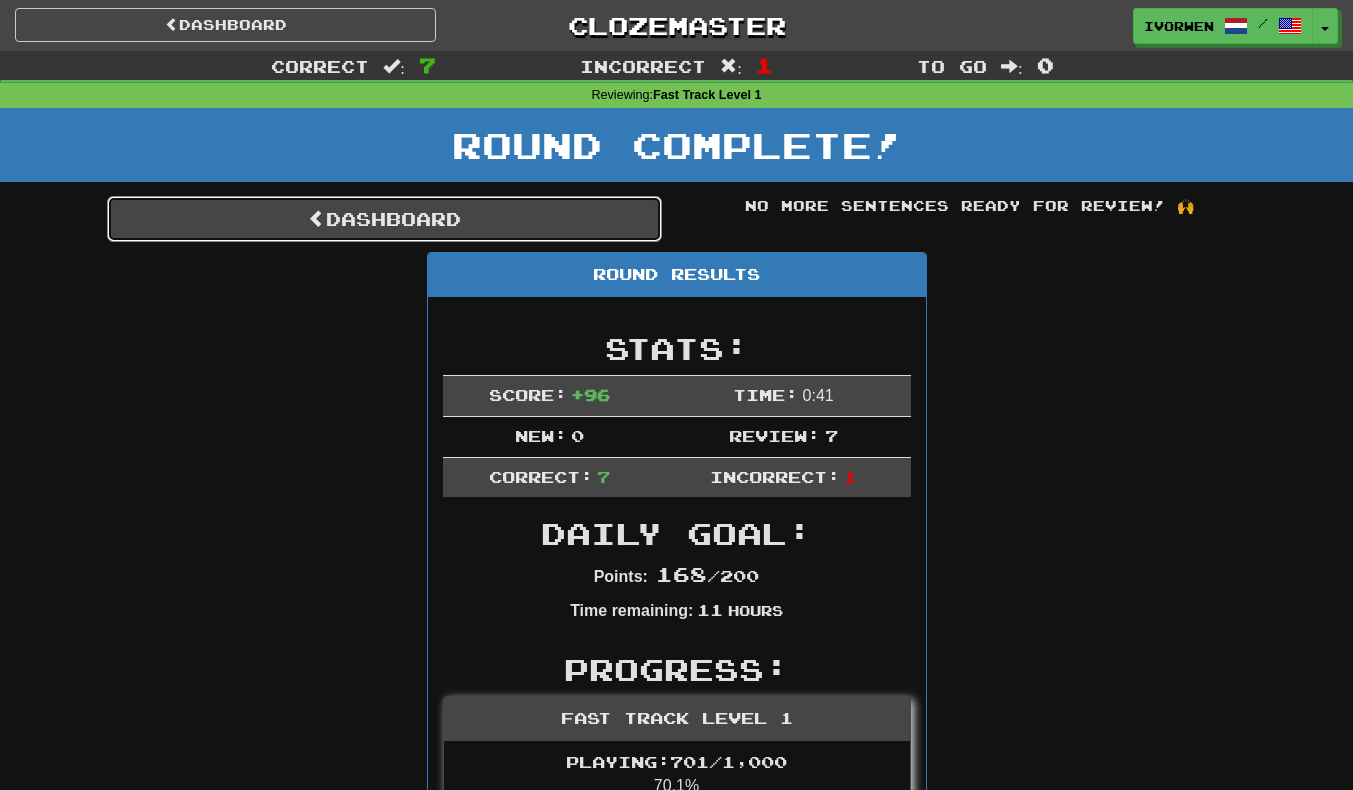 click on "Dashboard" at bounding box center (384, 219) 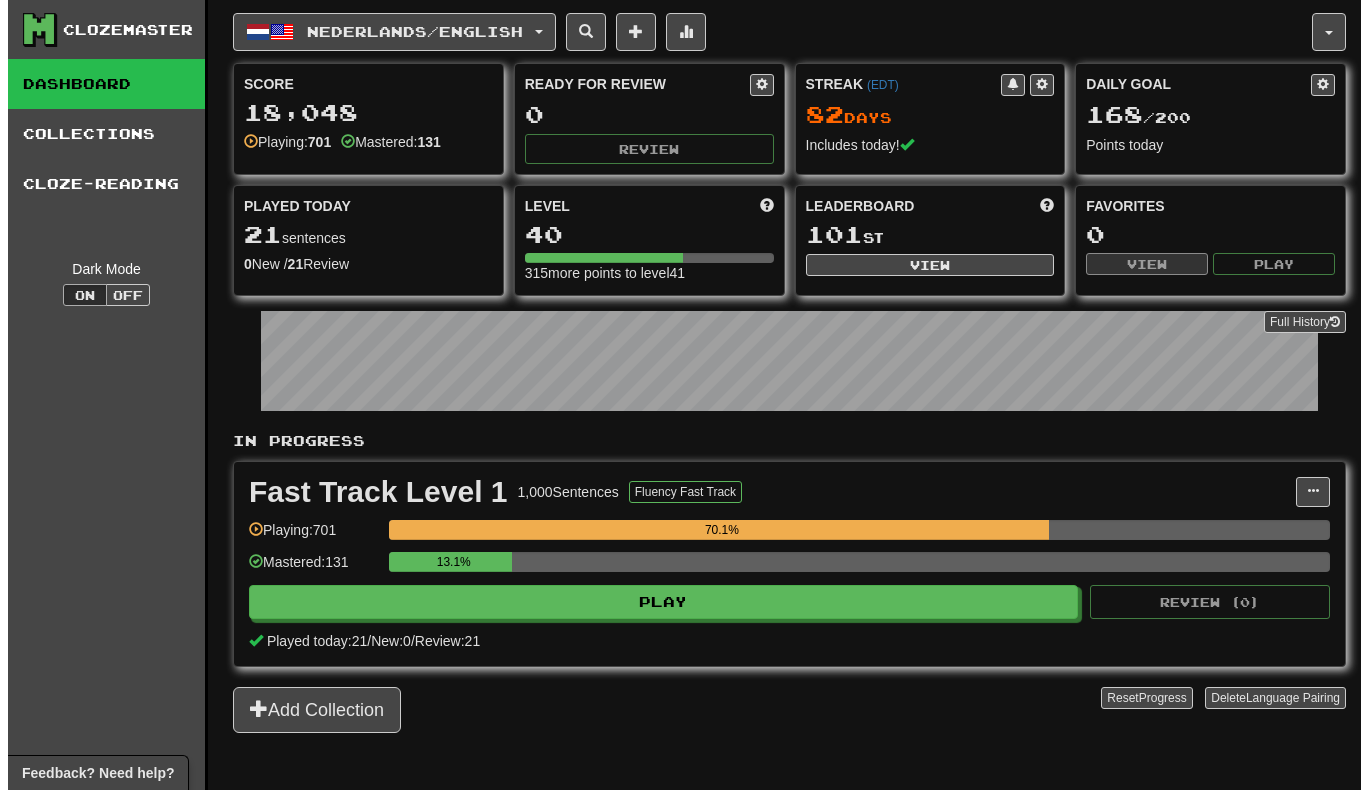 scroll, scrollTop: 0, scrollLeft: 0, axis: both 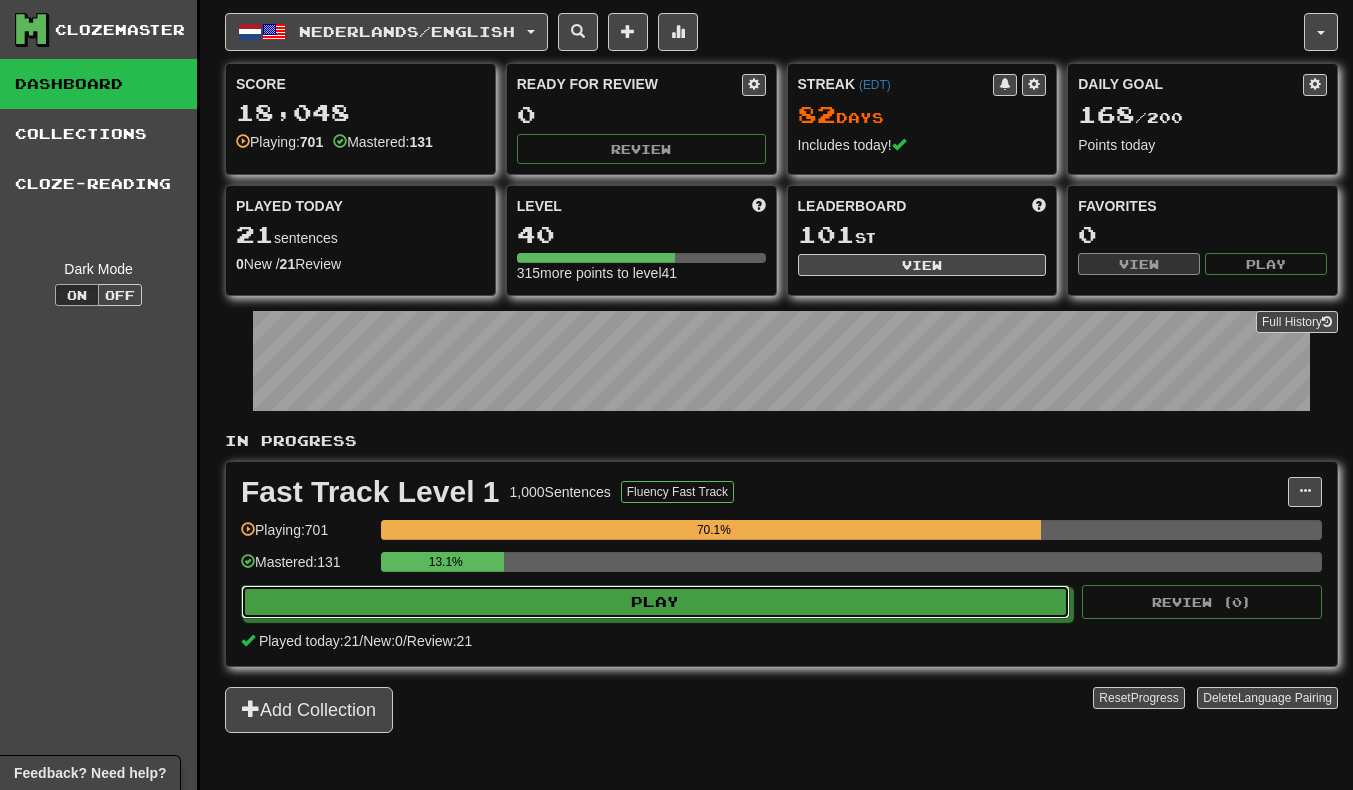 click on "Play" at bounding box center (655, 602) 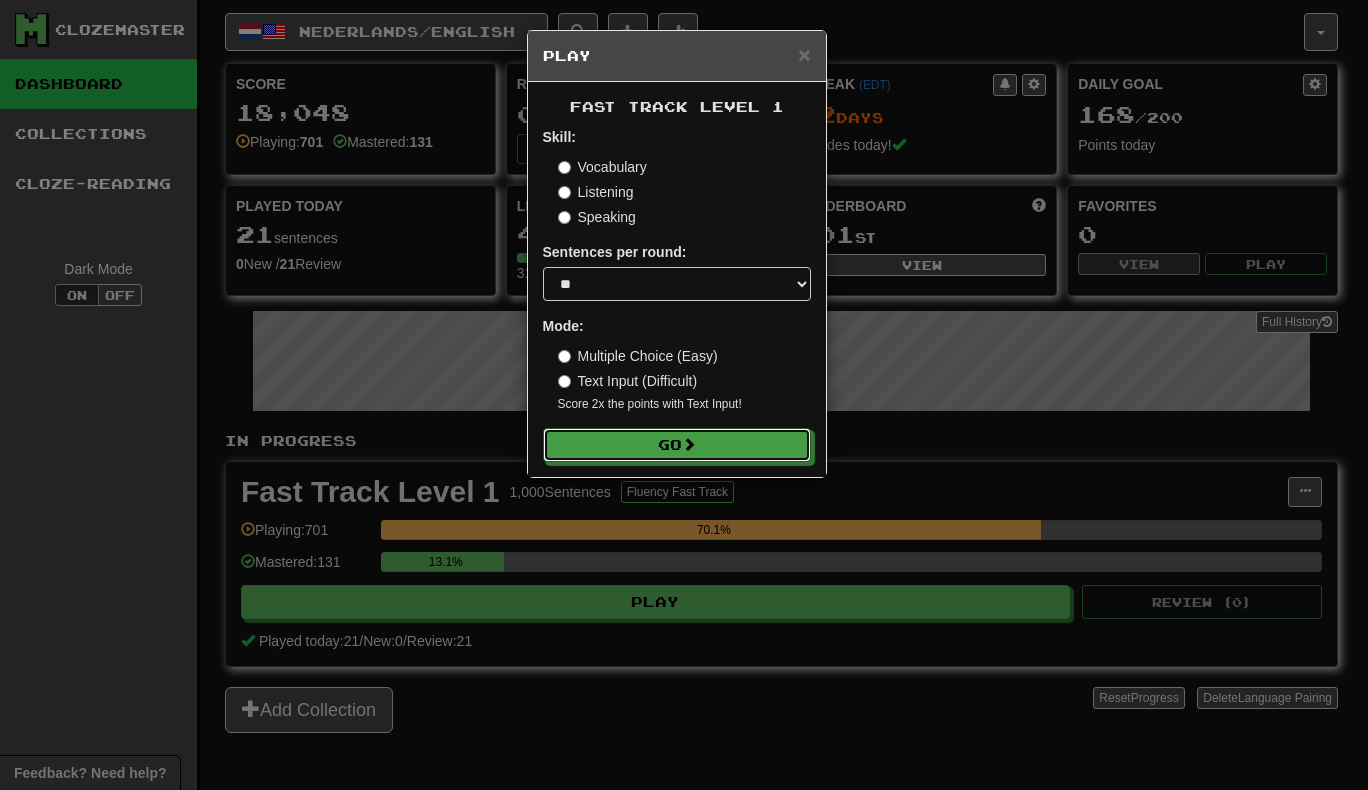 click on "Go" at bounding box center (677, 445) 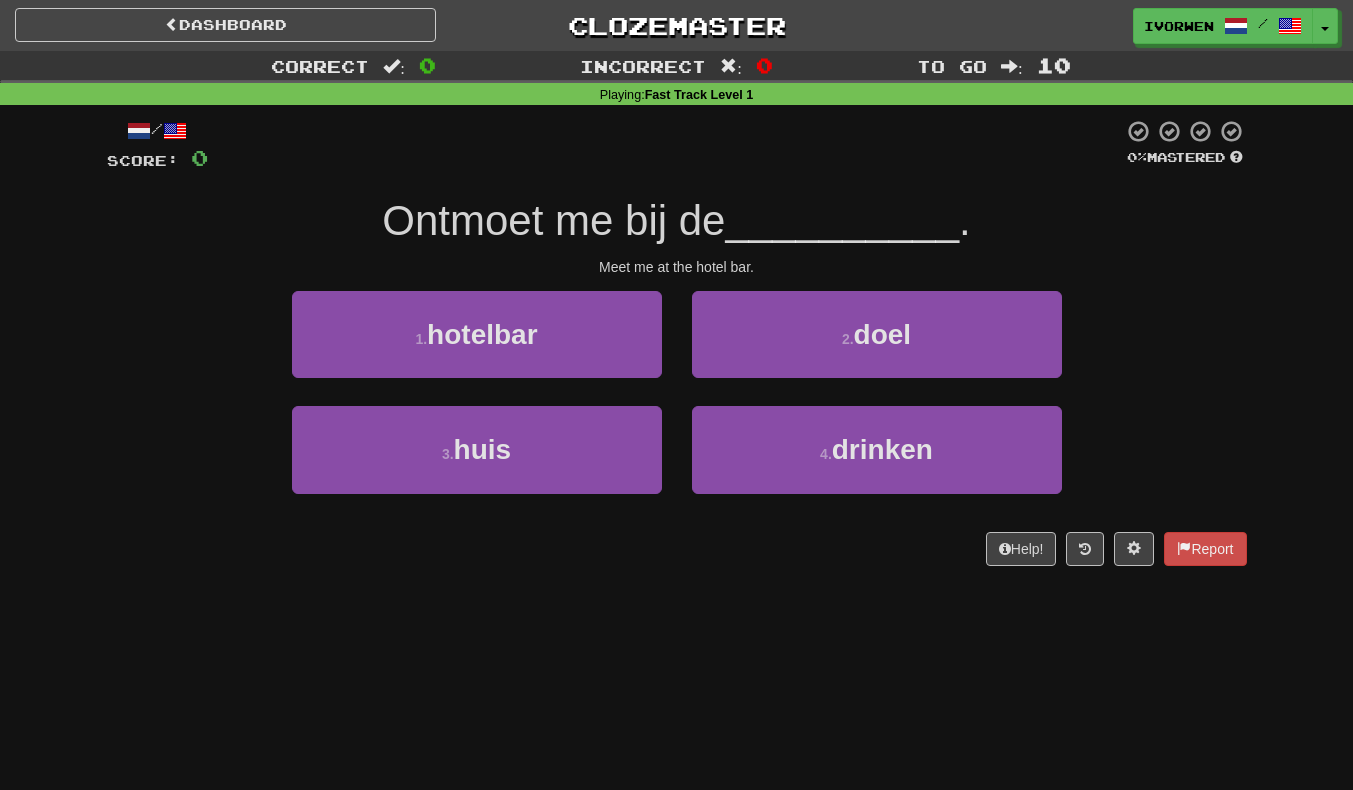 scroll, scrollTop: 0, scrollLeft: 0, axis: both 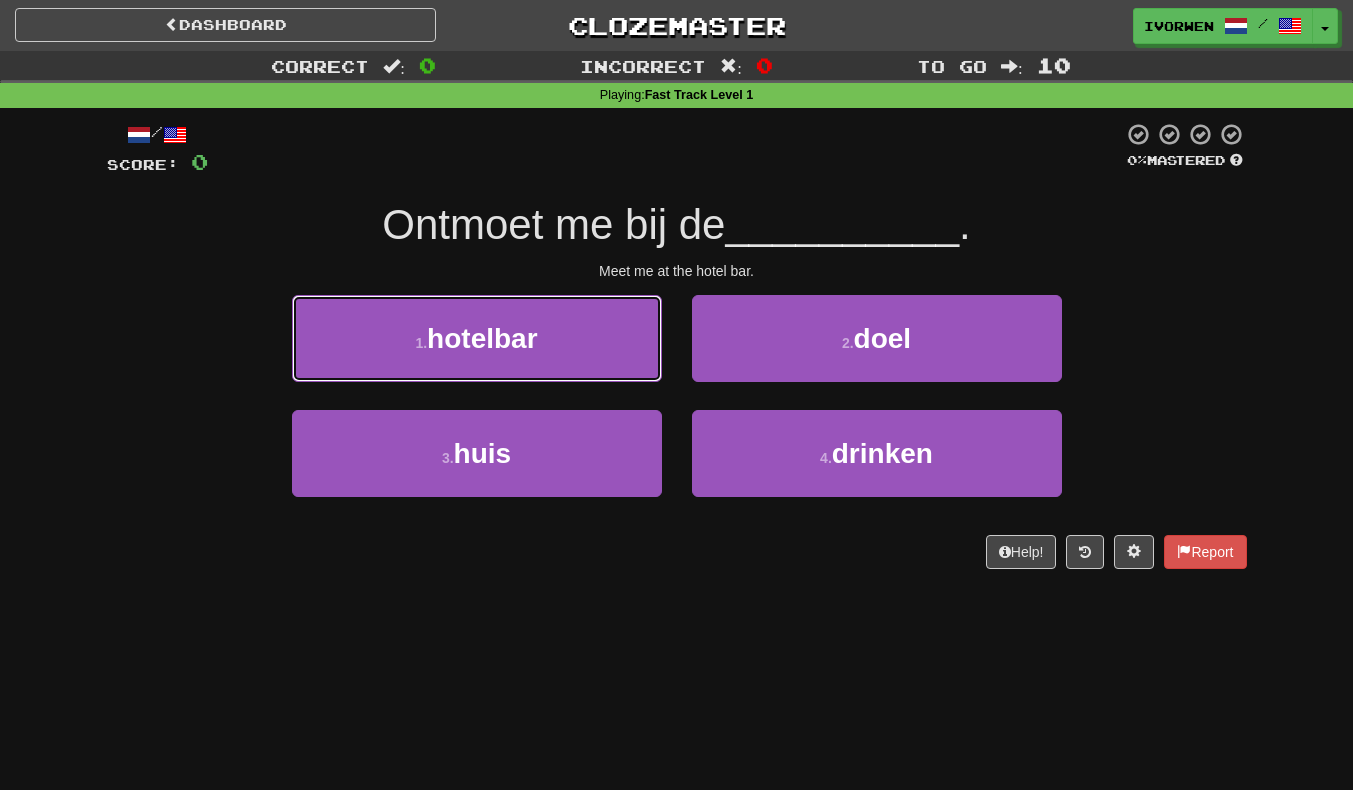 click on "1 .  hotelbar" at bounding box center (477, 338) 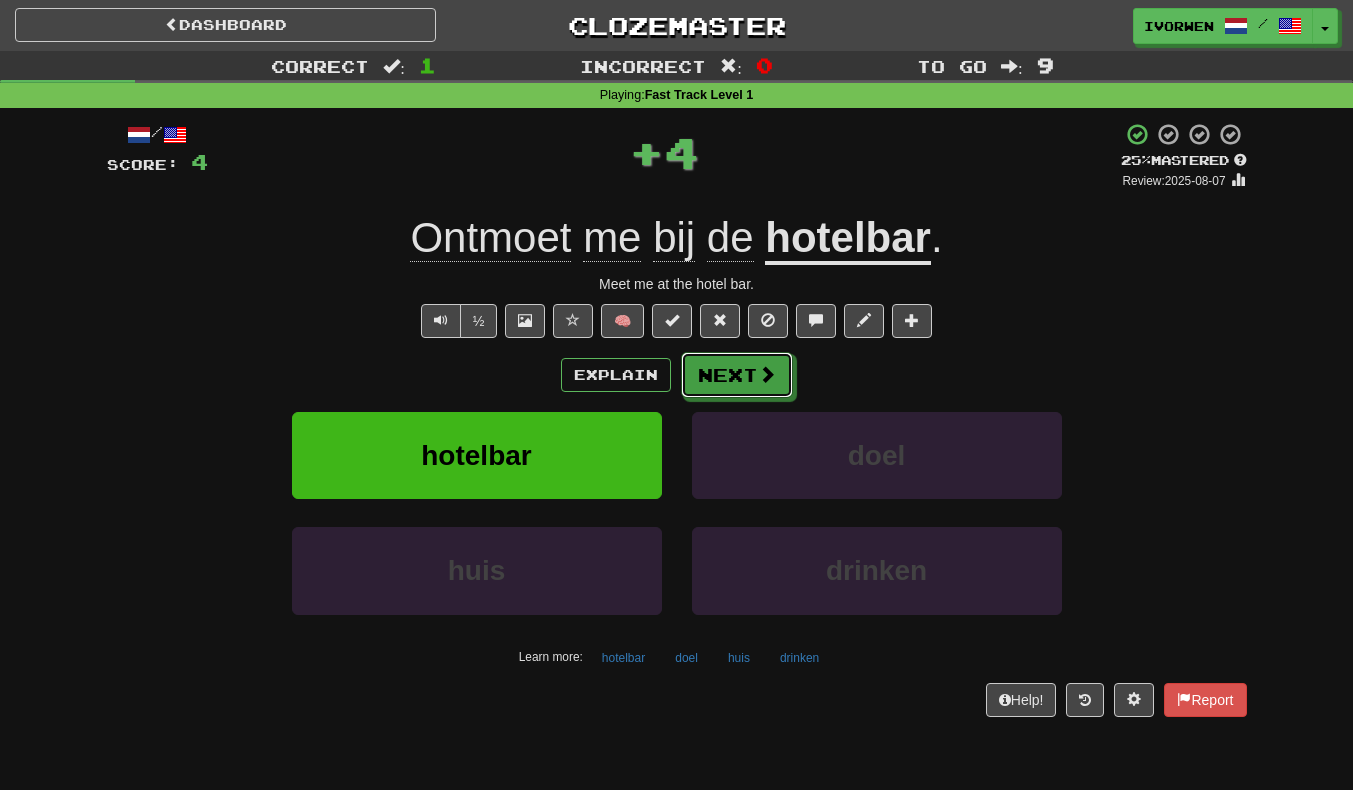 click on "Next" at bounding box center (737, 375) 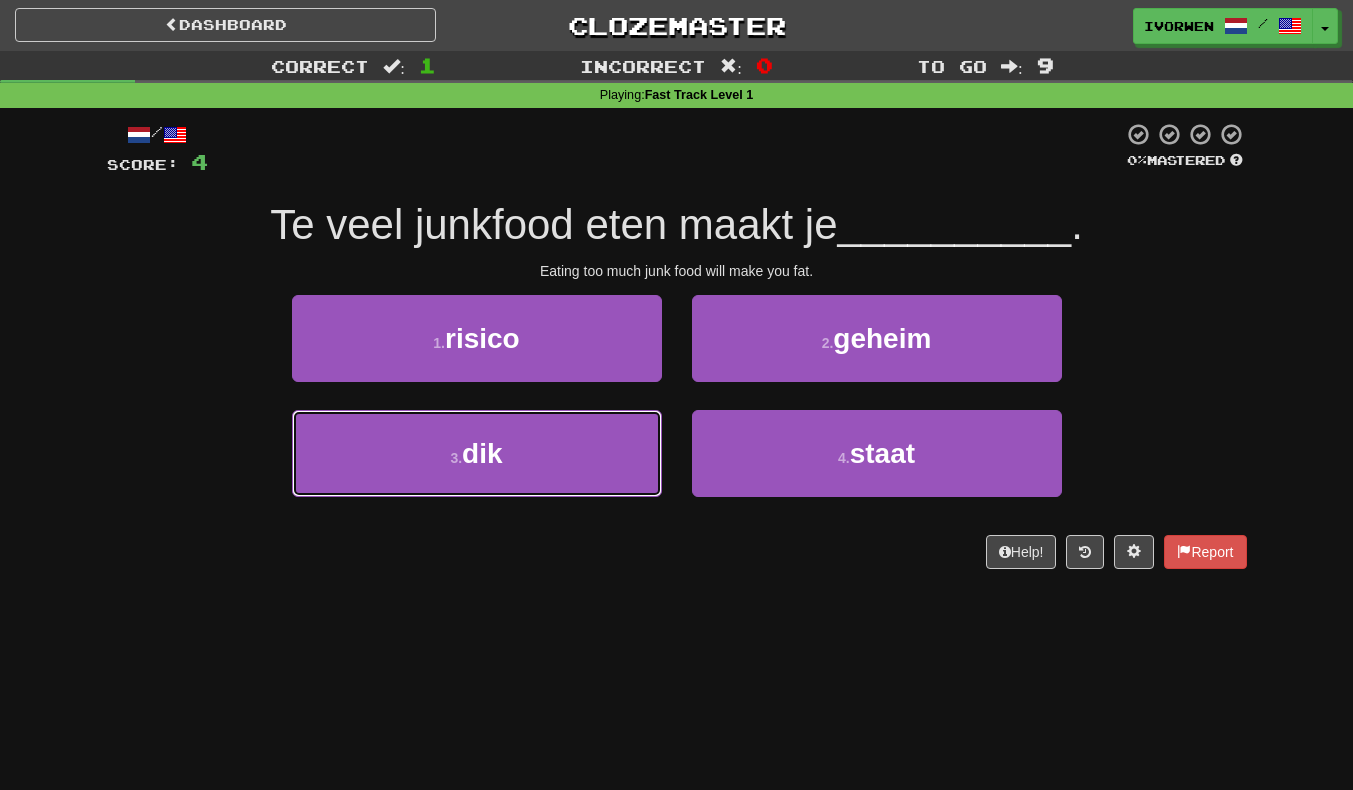 click on "3 .  dik" at bounding box center (477, 453) 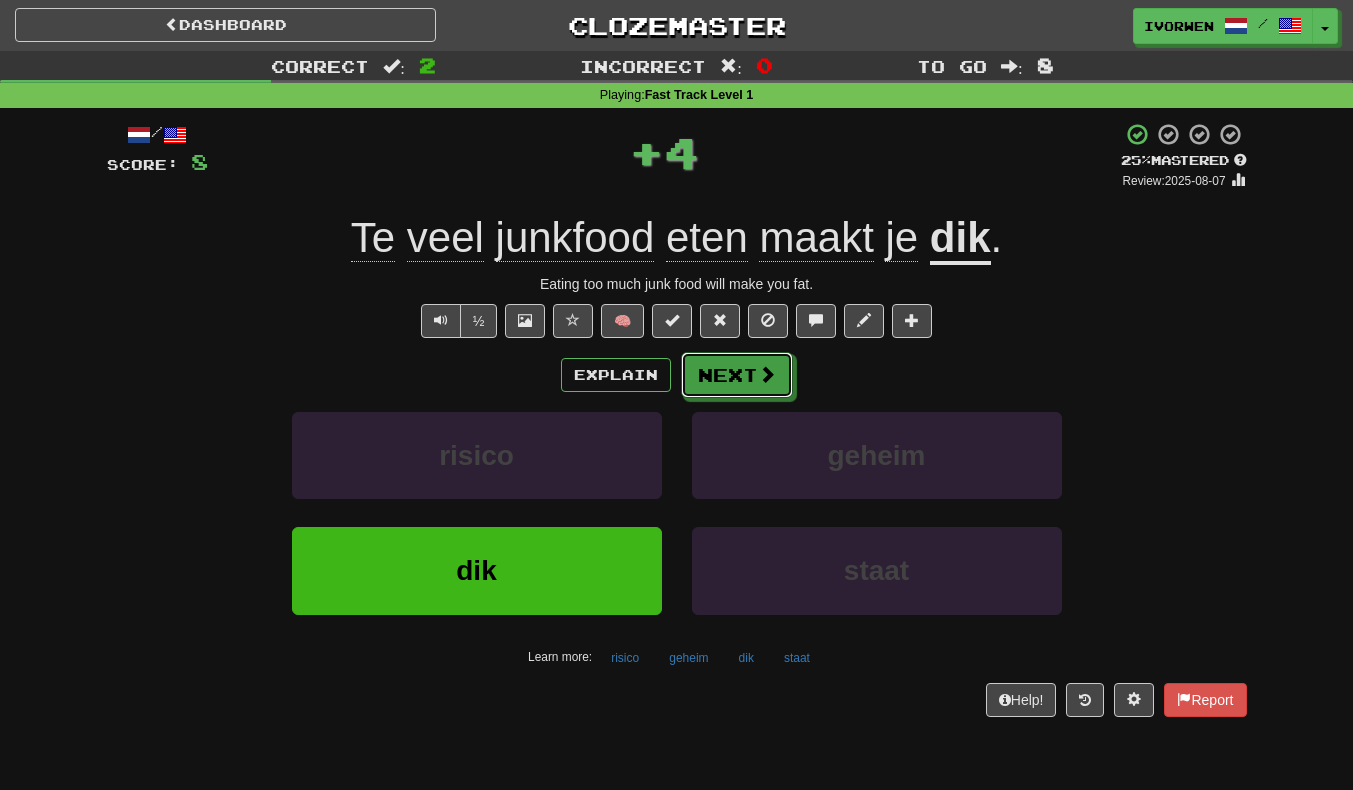 click on "Next" at bounding box center (737, 375) 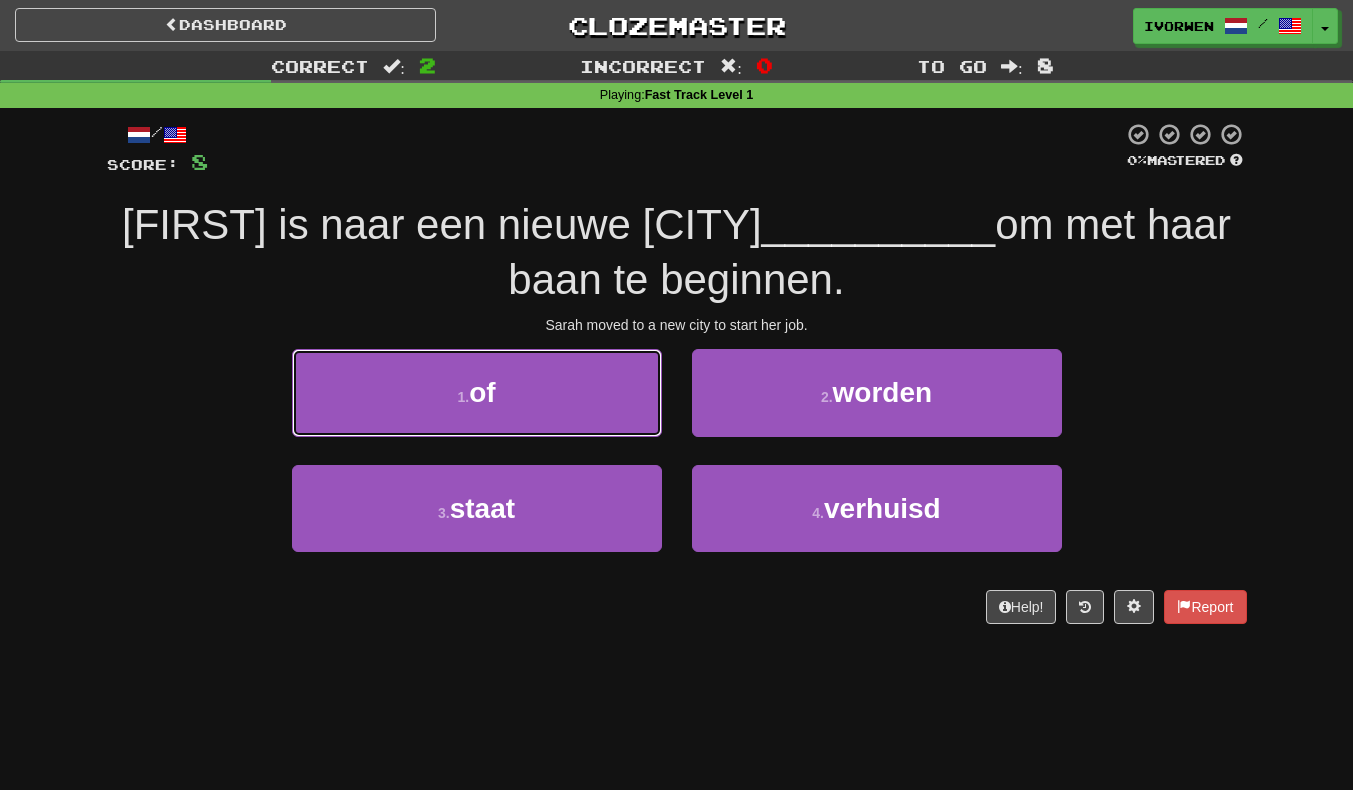 click on "1 .  of" at bounding box center [477, 392] 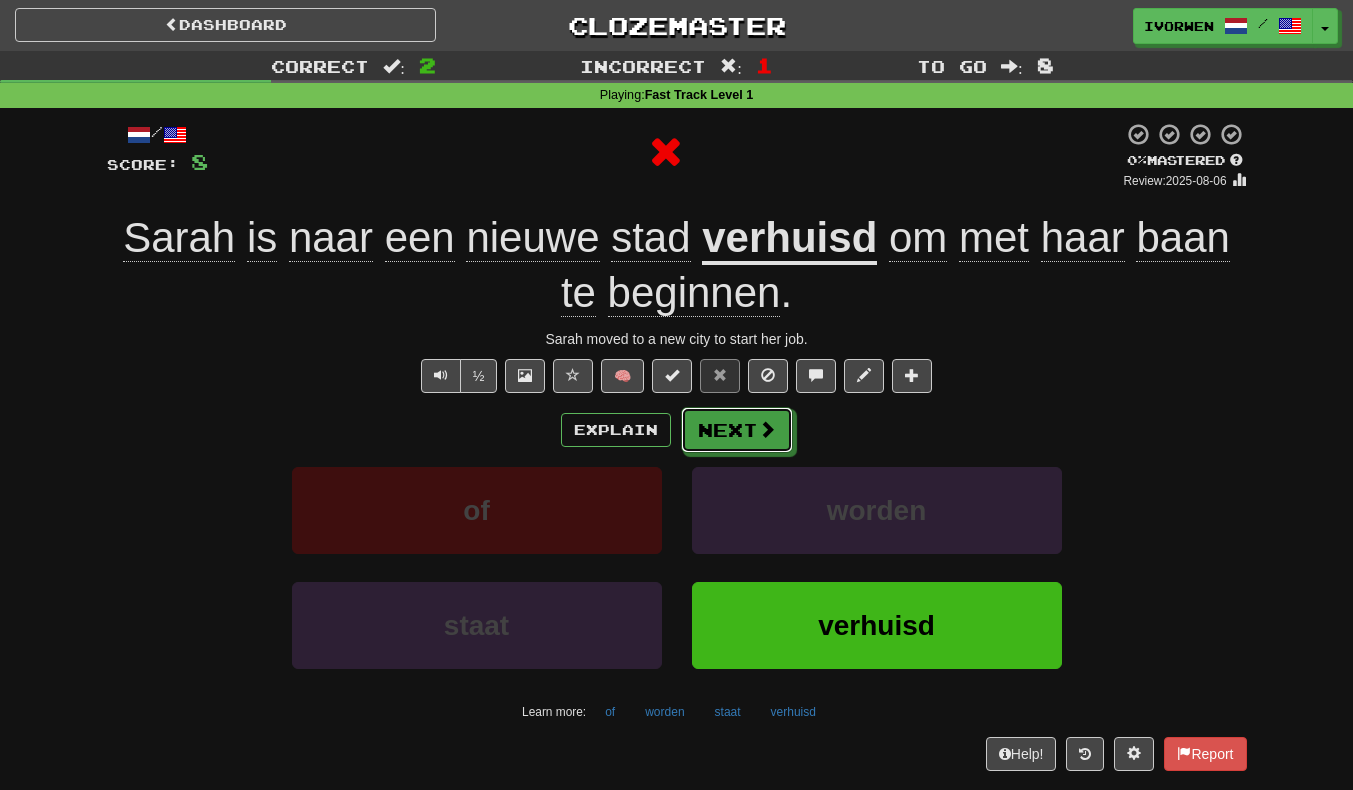 click on "Next" at bounding box center [737, 430] 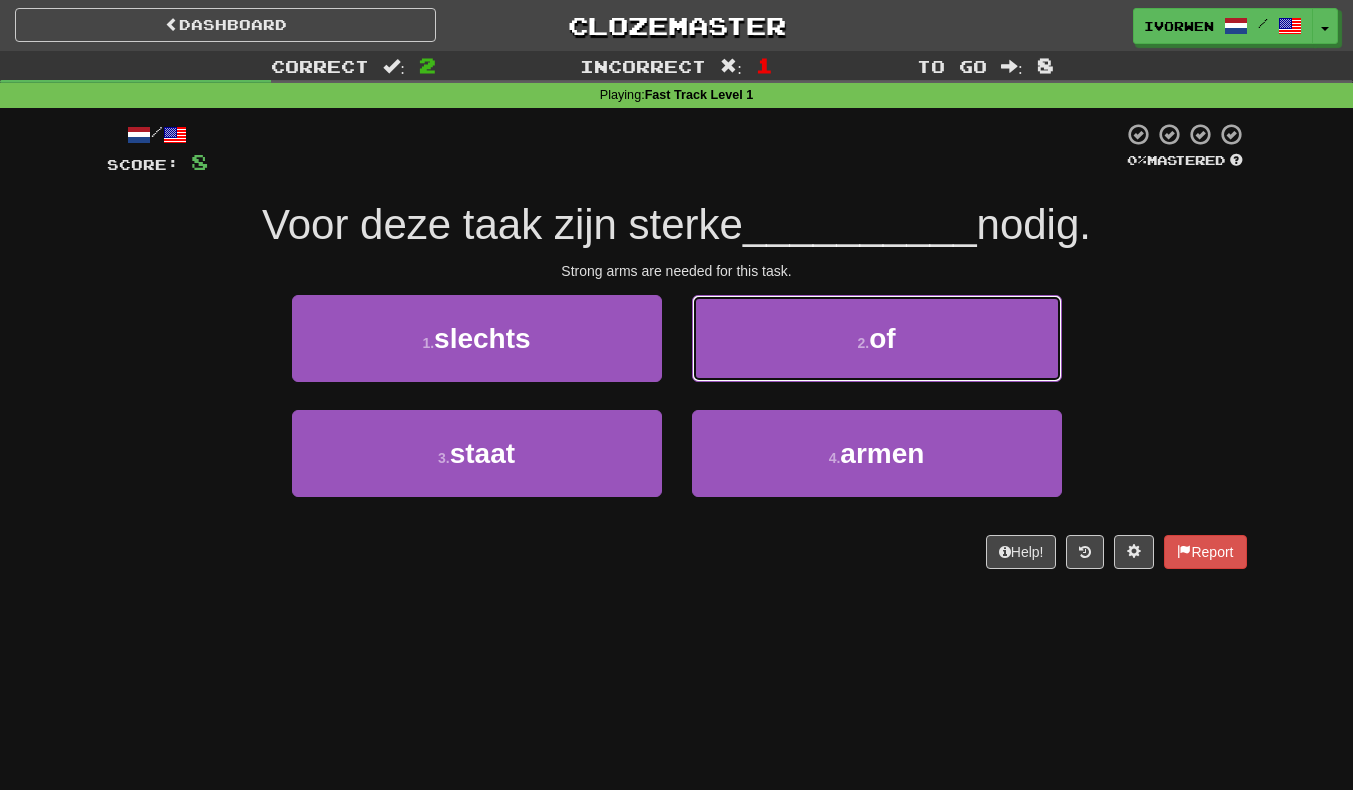 click on "2 .  of" at bounding box center [877, 338] 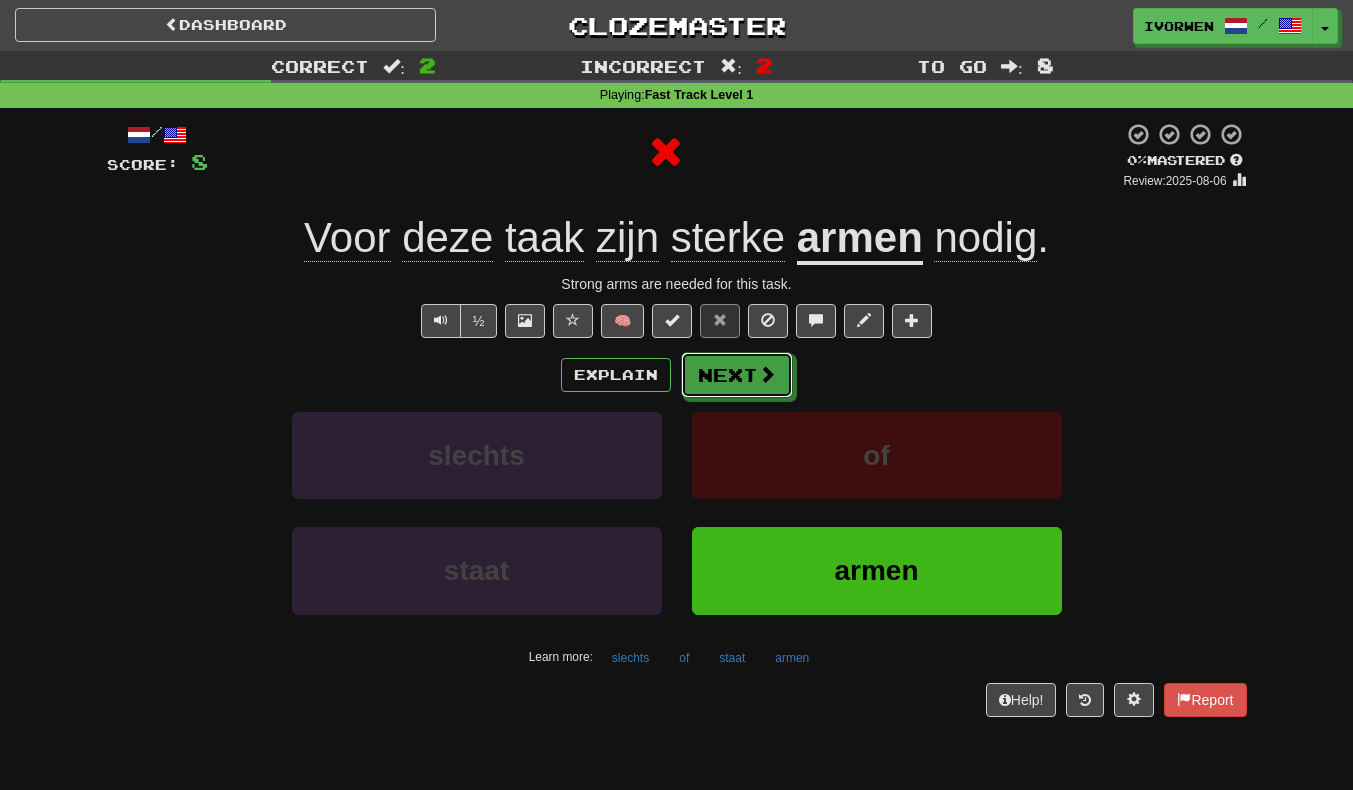 click on "Next" at bounding box center [737, 375] 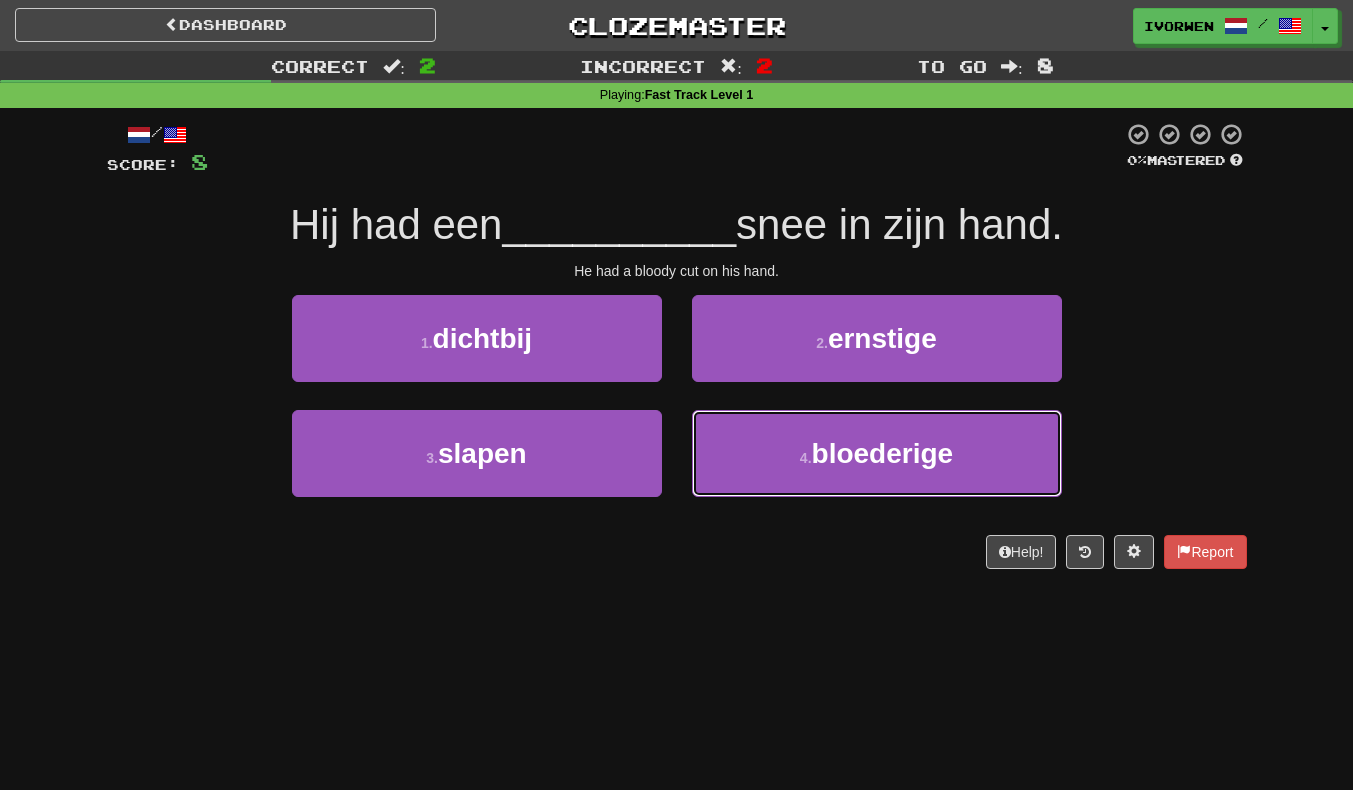 click on "4 .  bloederige" at bounding box center (877, 453) 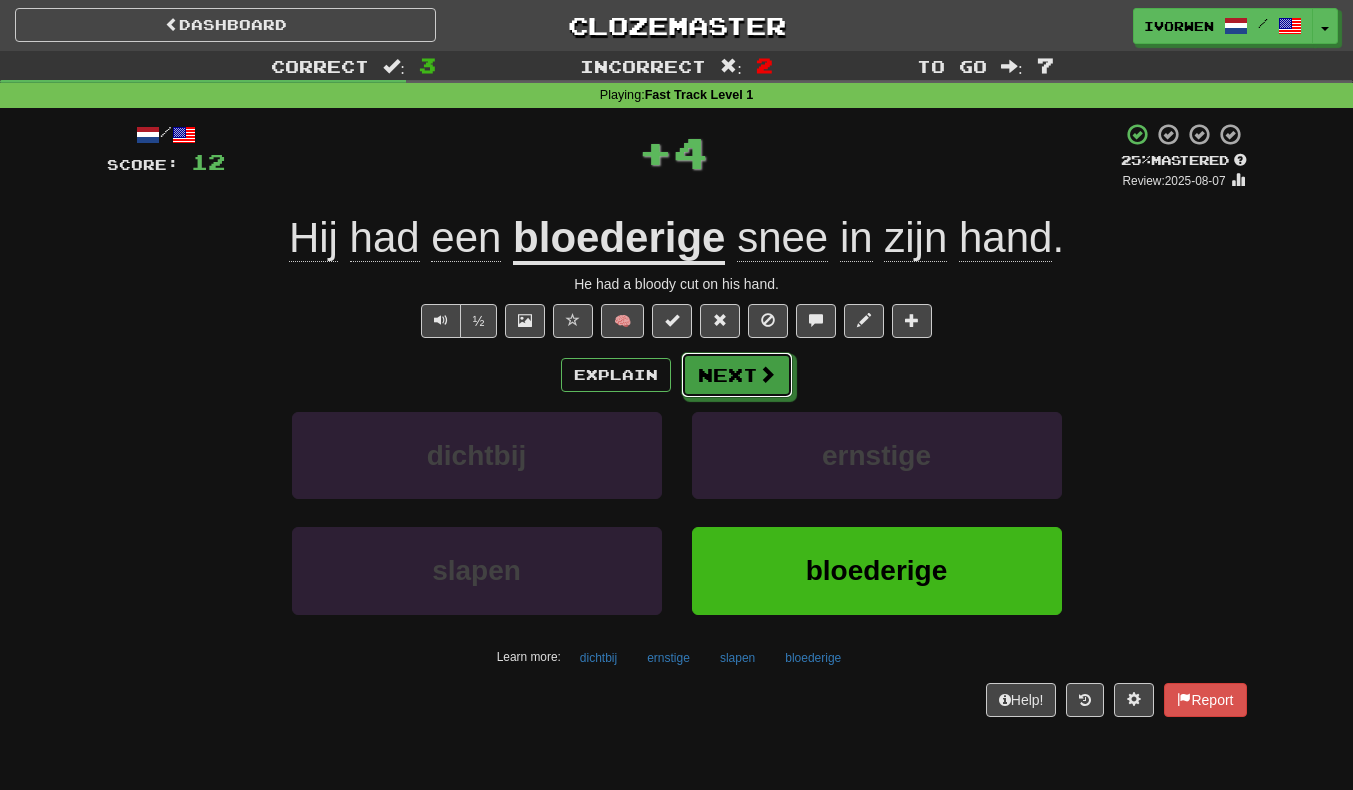 click at bounding box center (767, 374) 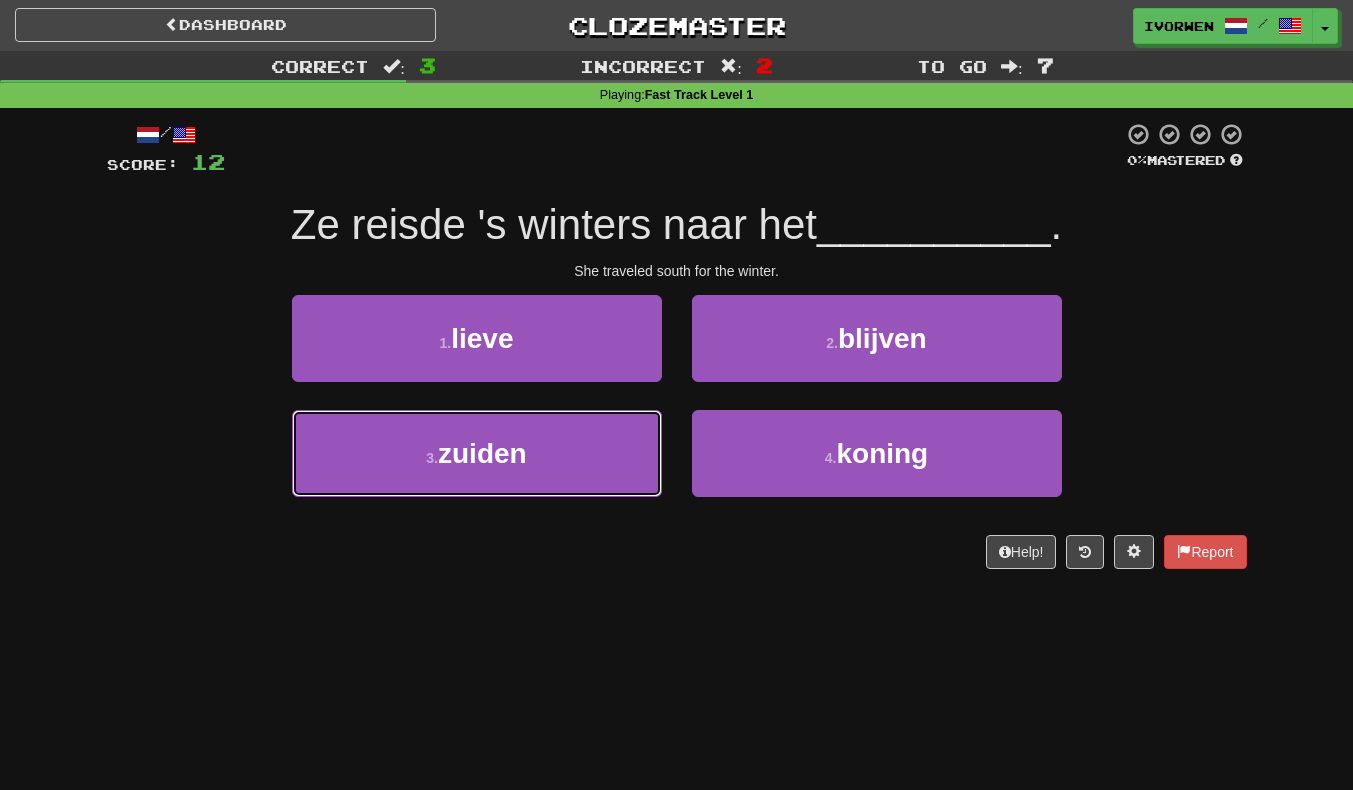 click on "3 .  zuiden" at bounding box center [477, 453] 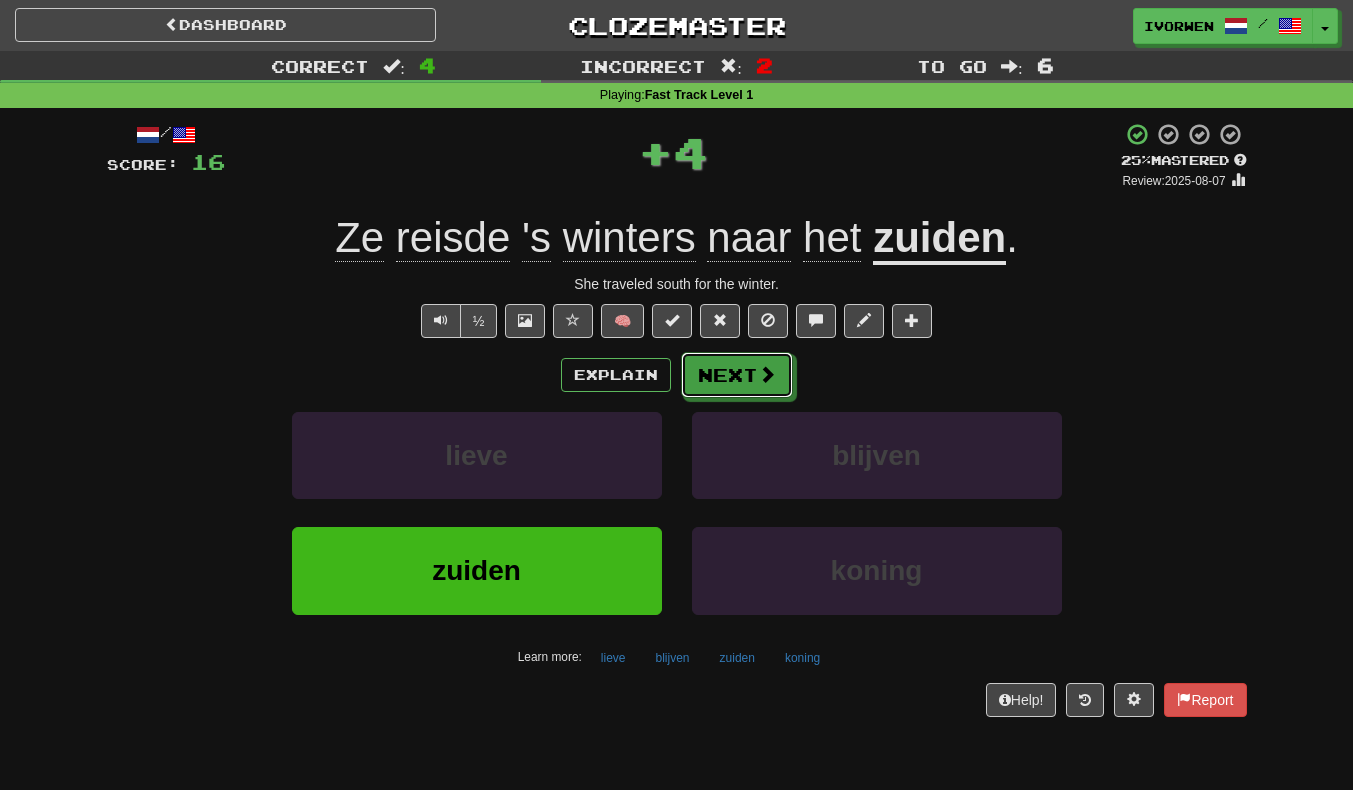 click on "Next" at bounding box center [737, 375] 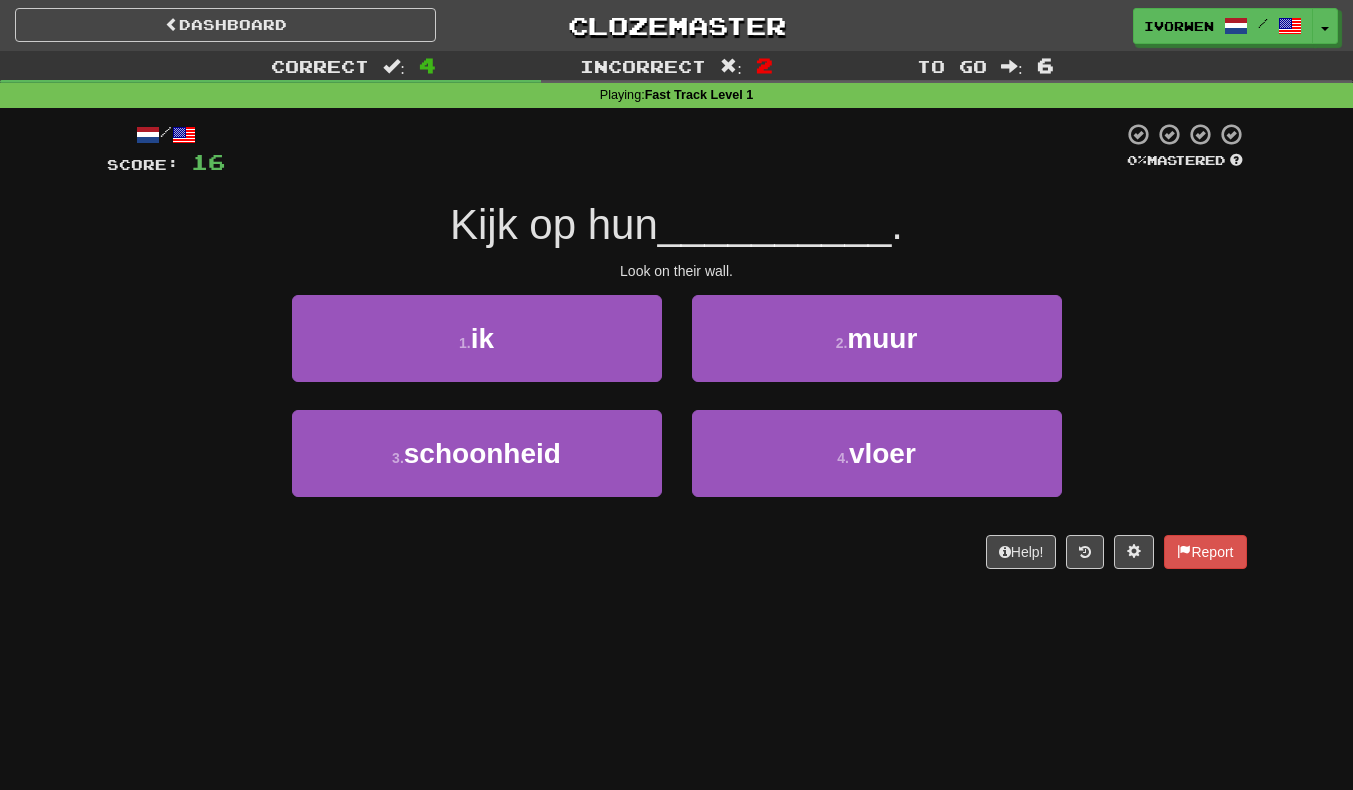 scroll, scrollTop: 6, scrollLeft: 0, axis: vertical 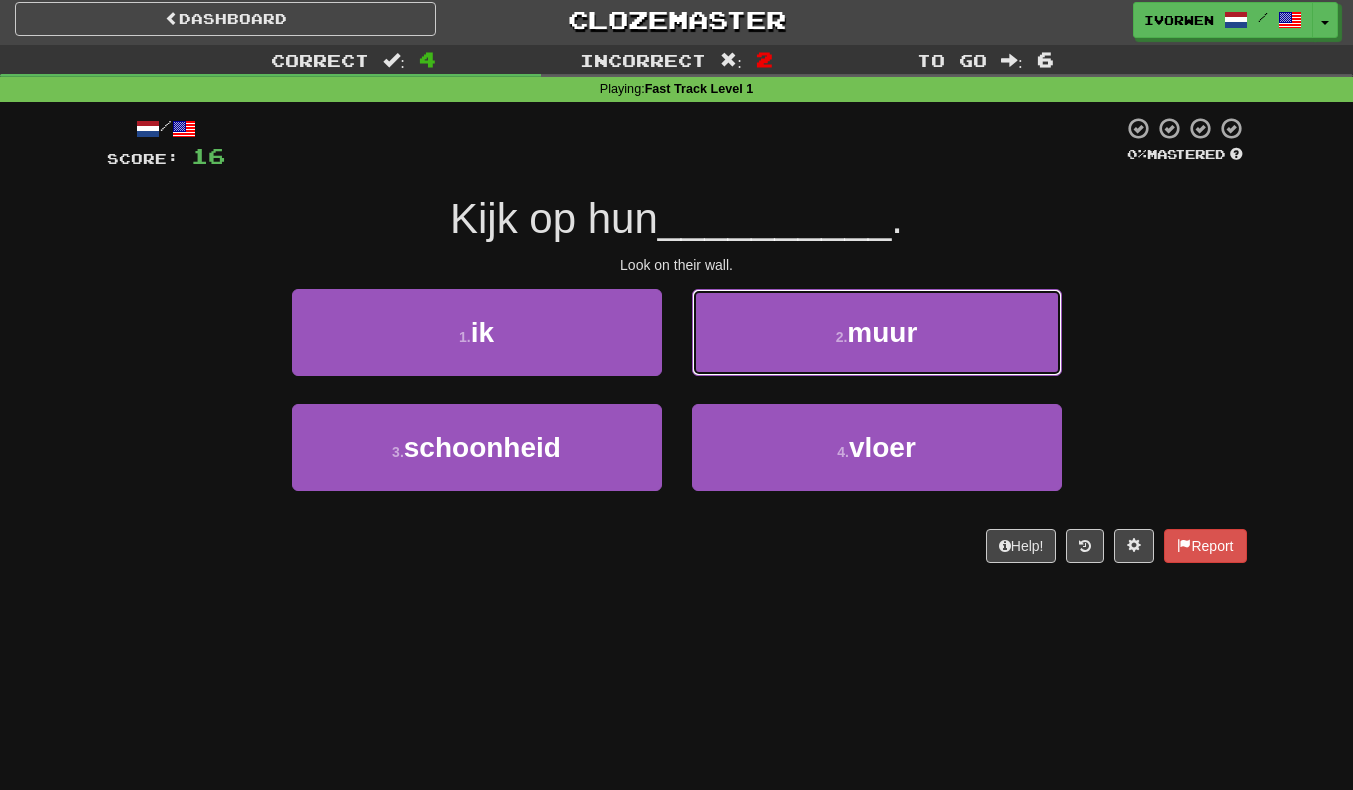 click on "2 .  muur" at bounding box center [877, 332] 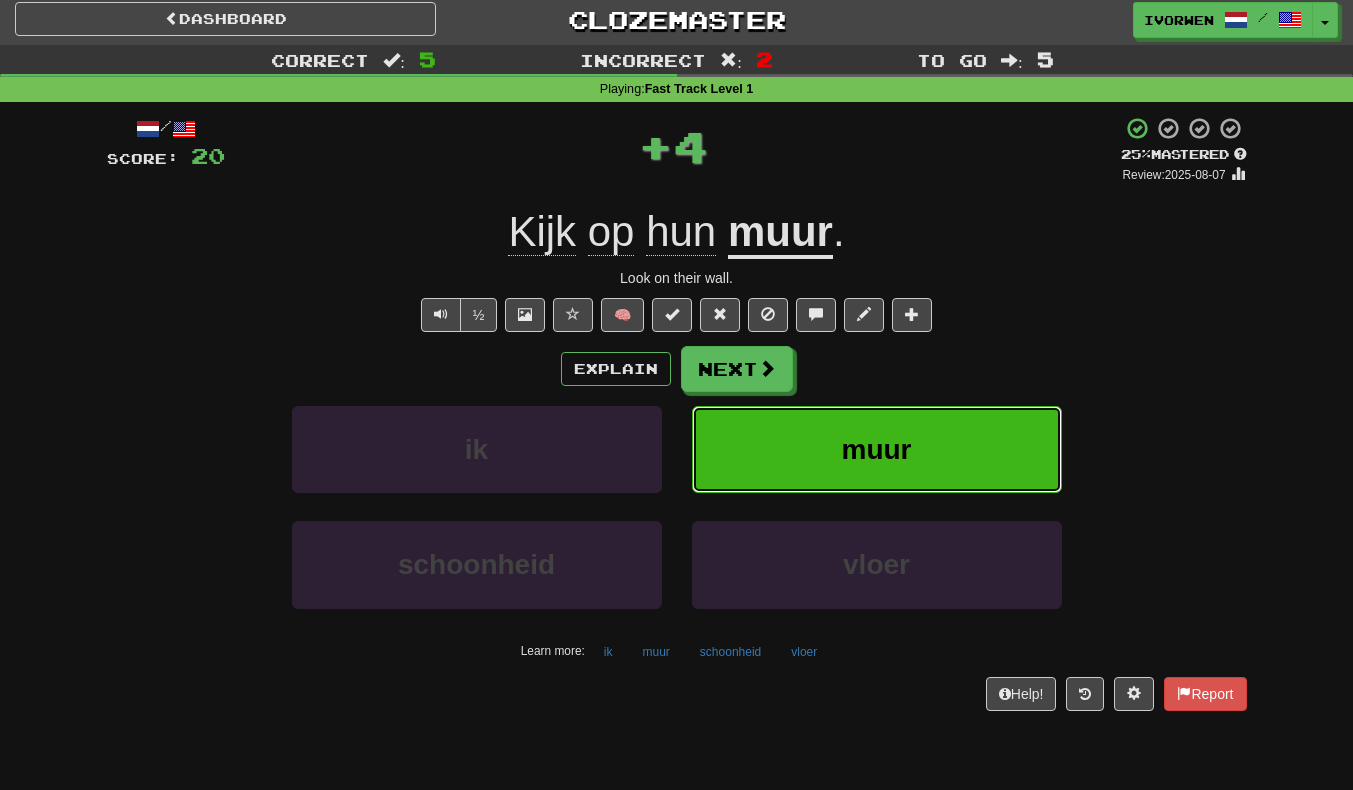 click on "muur" at bounding box center [877, 449] 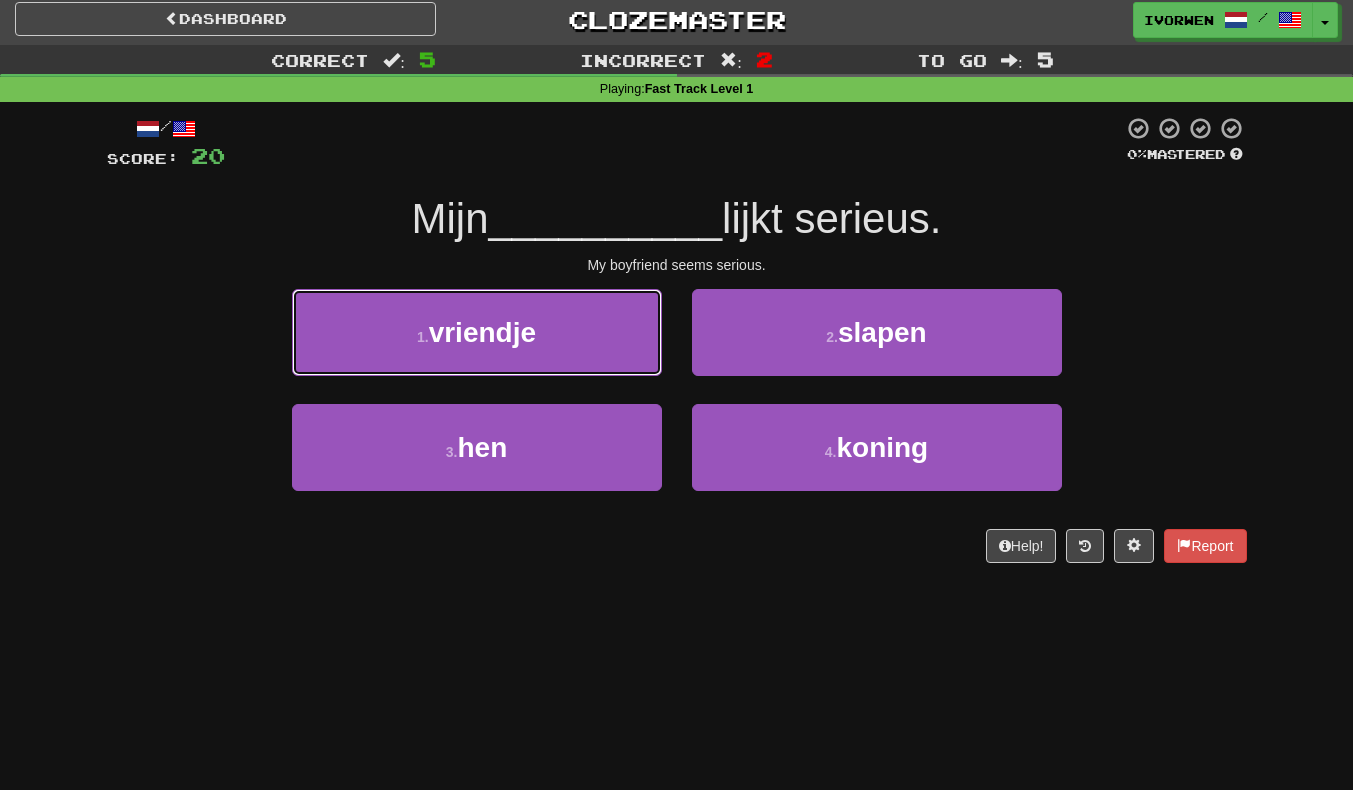 click on "1 .  vriendje" at bounding box center [477, 332] 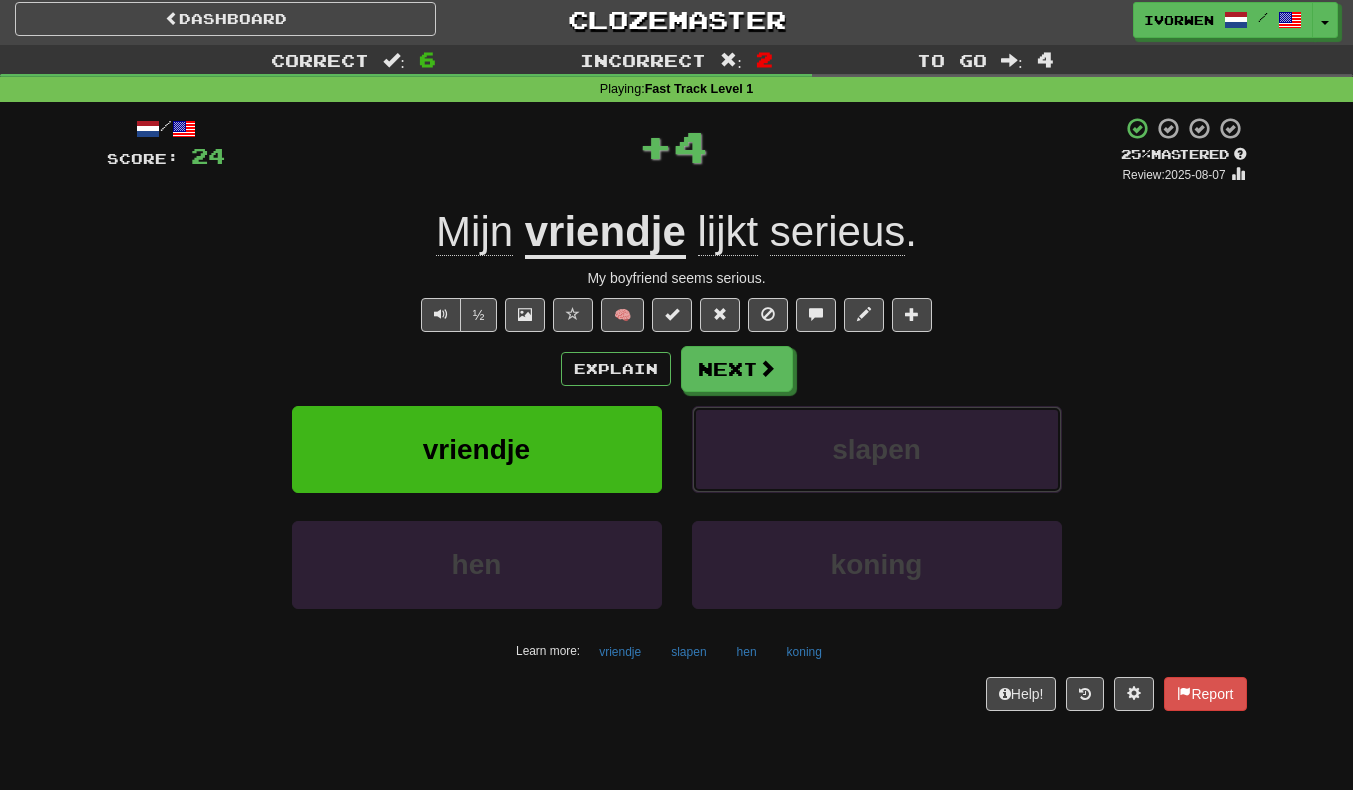 click on "slapen" at bounding box center [877, 449] 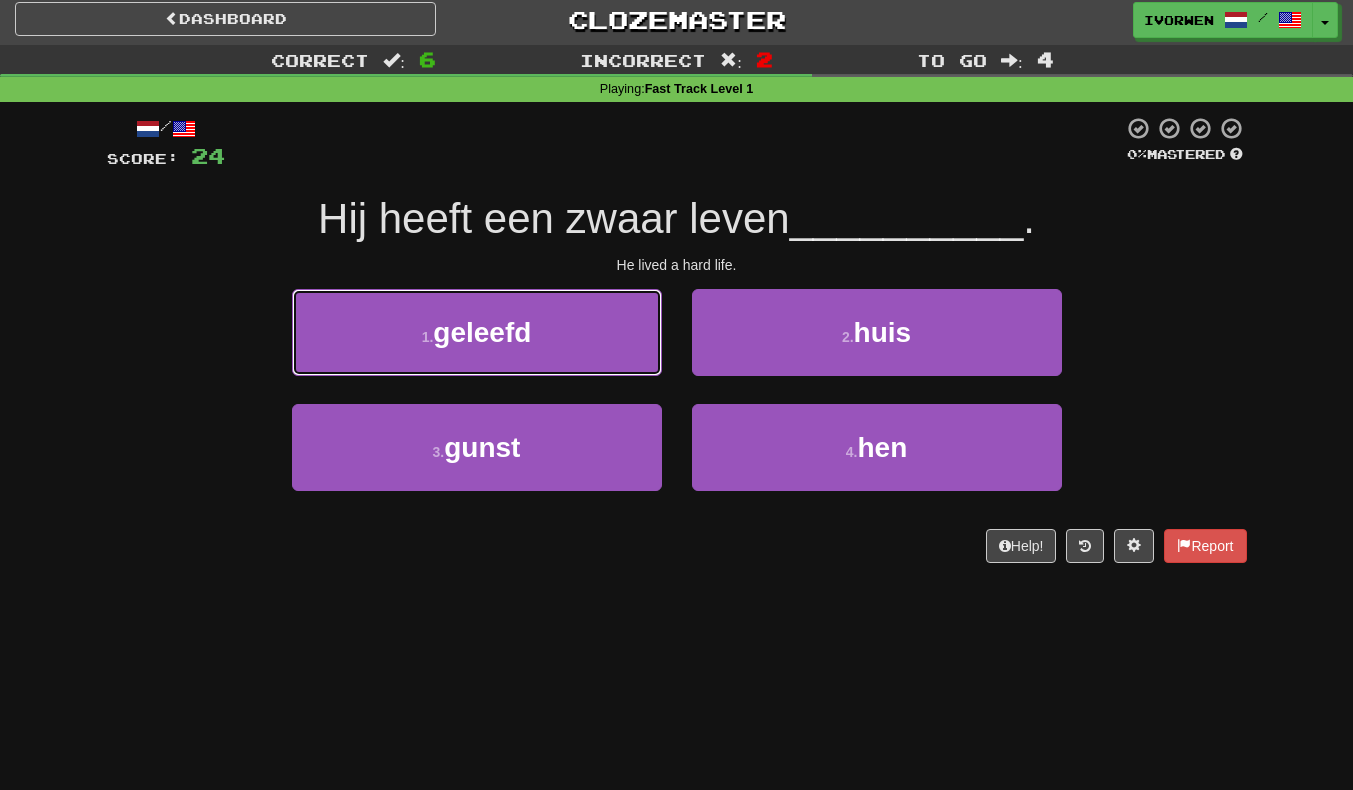 click on "1 .  geleefd" at bounding box center [477, 332] 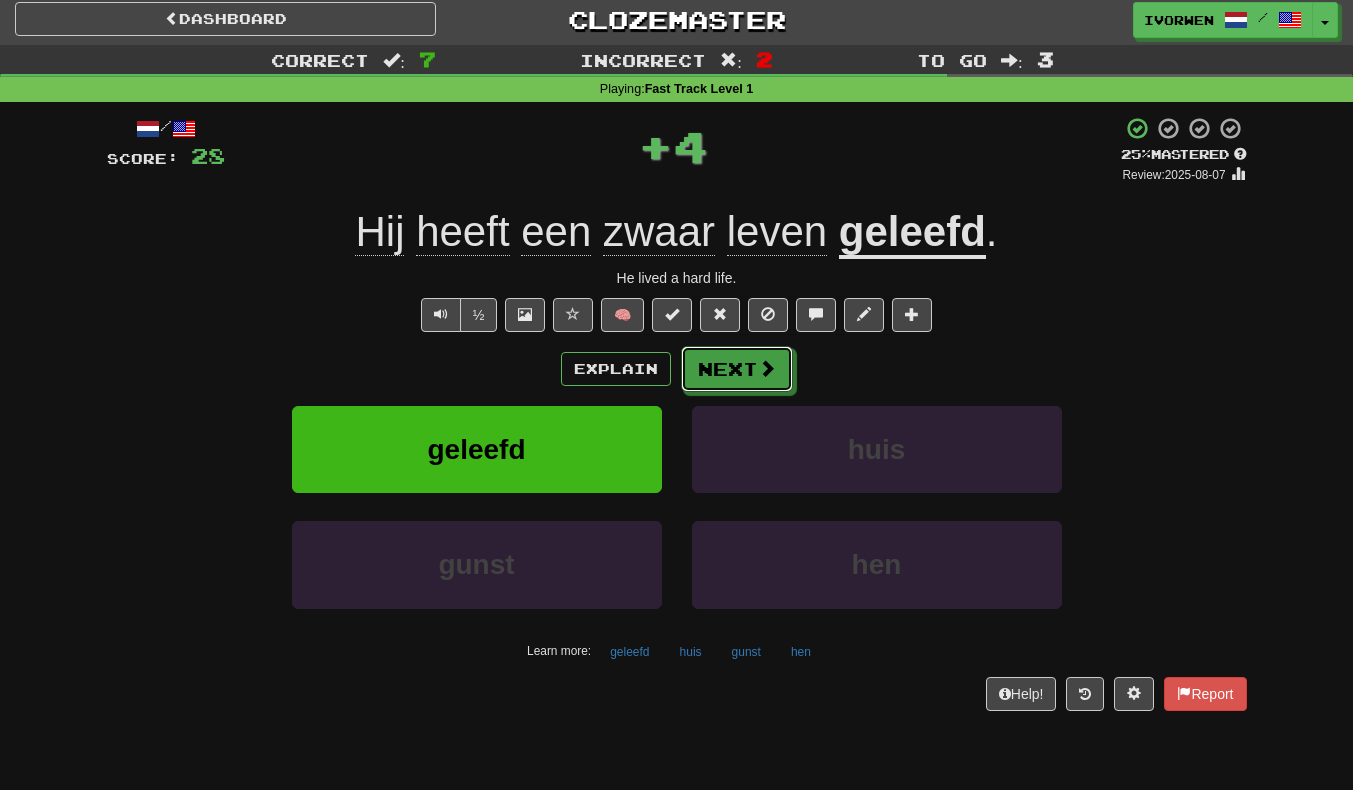 click on "Next" at bounding box center (737, 369) 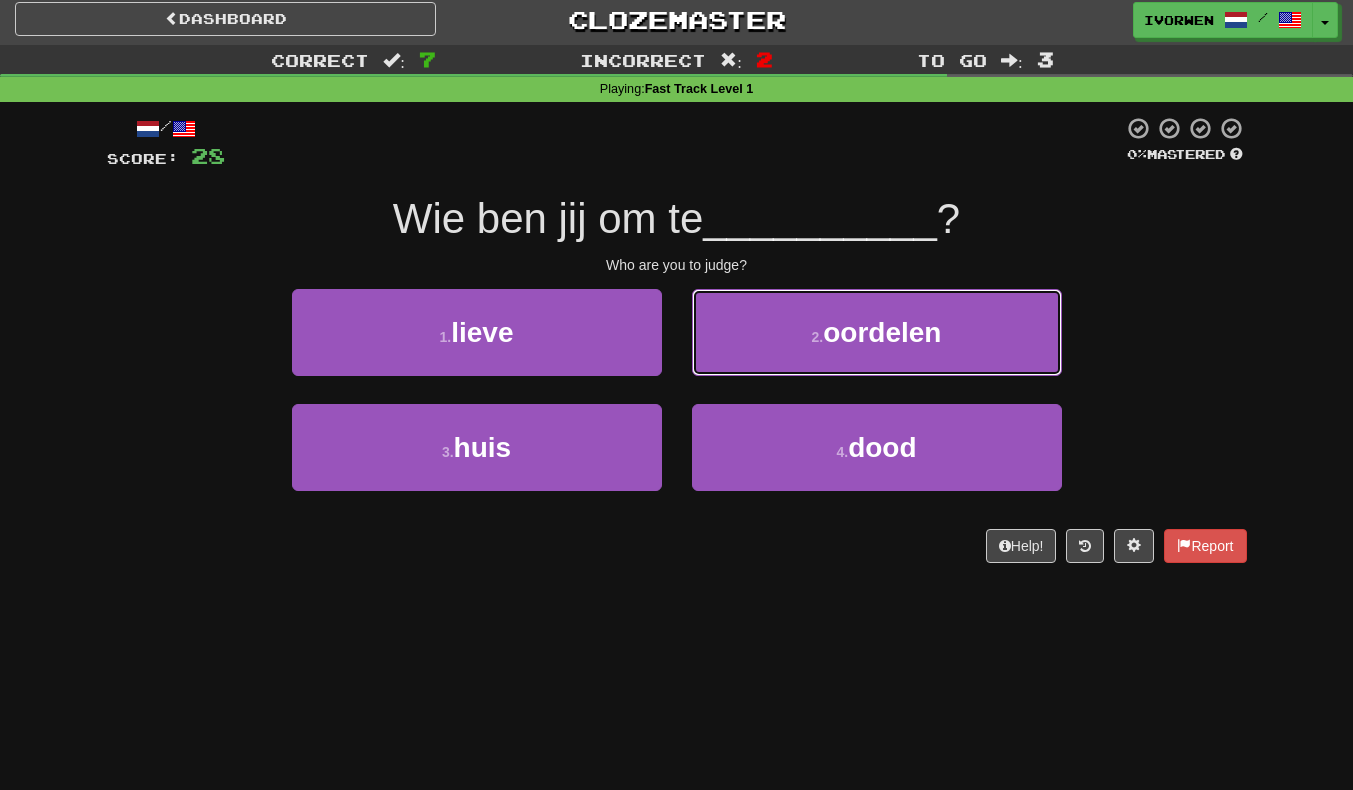 click on "2 .  oordelen" at bounding box center (877, 332) 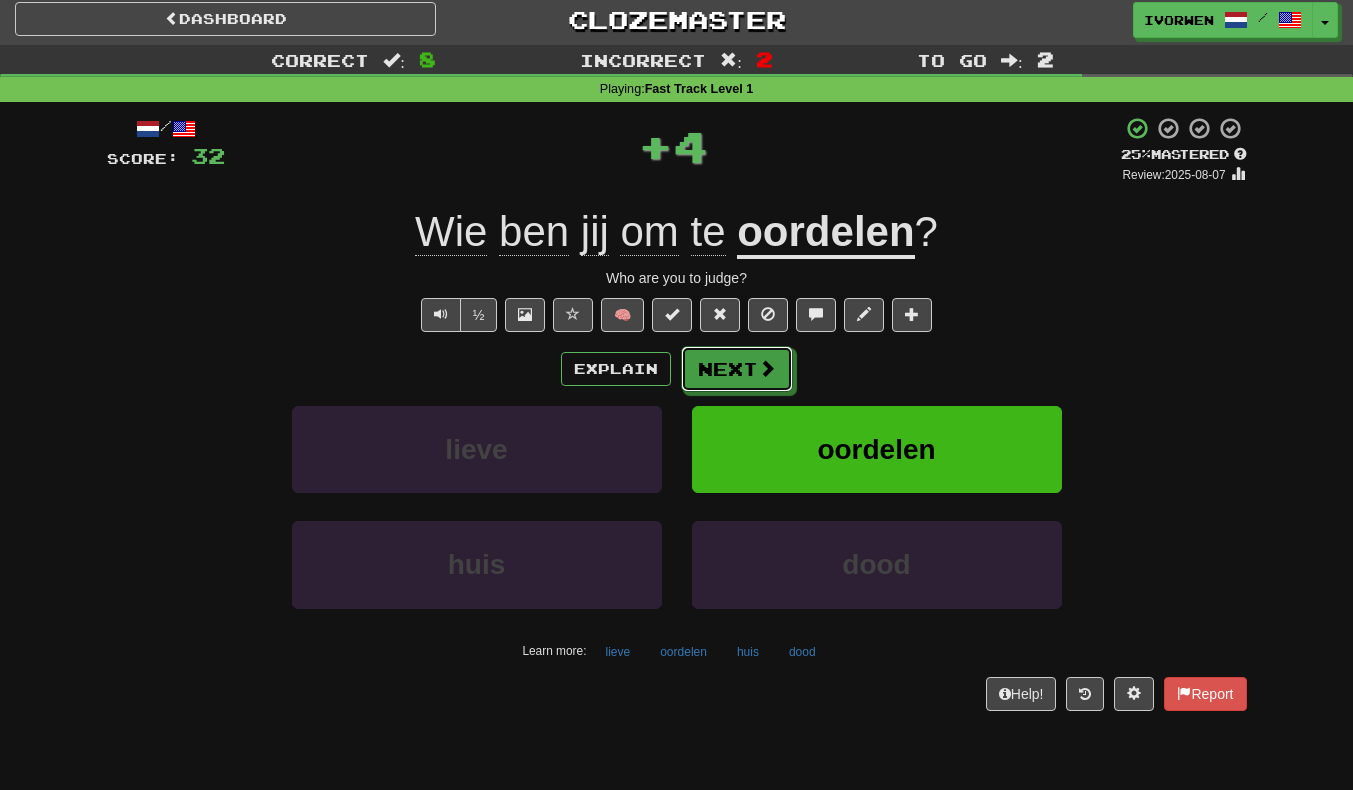 click on "Next" at bounding box center (737, 369) 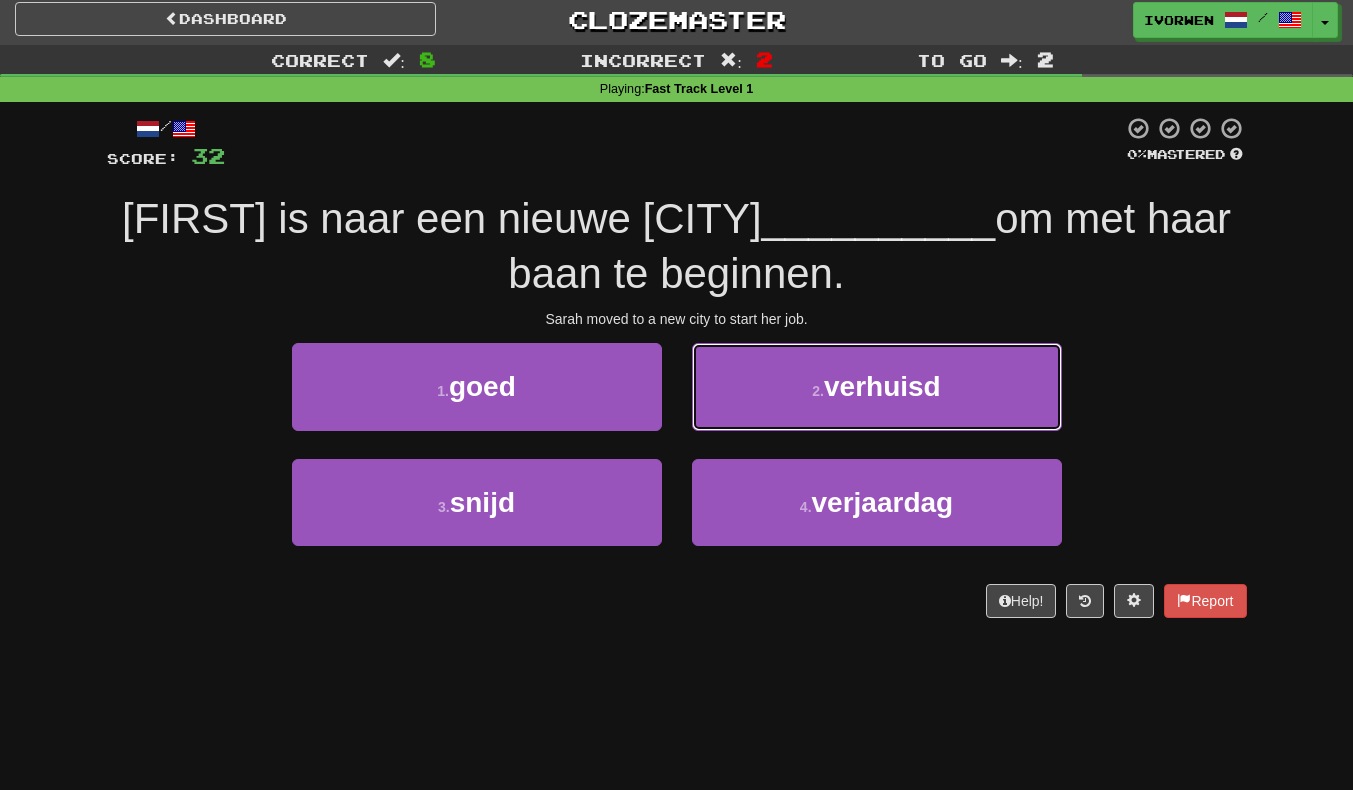 click on "2 .  verhuisd" at bounding box center (877, 386) 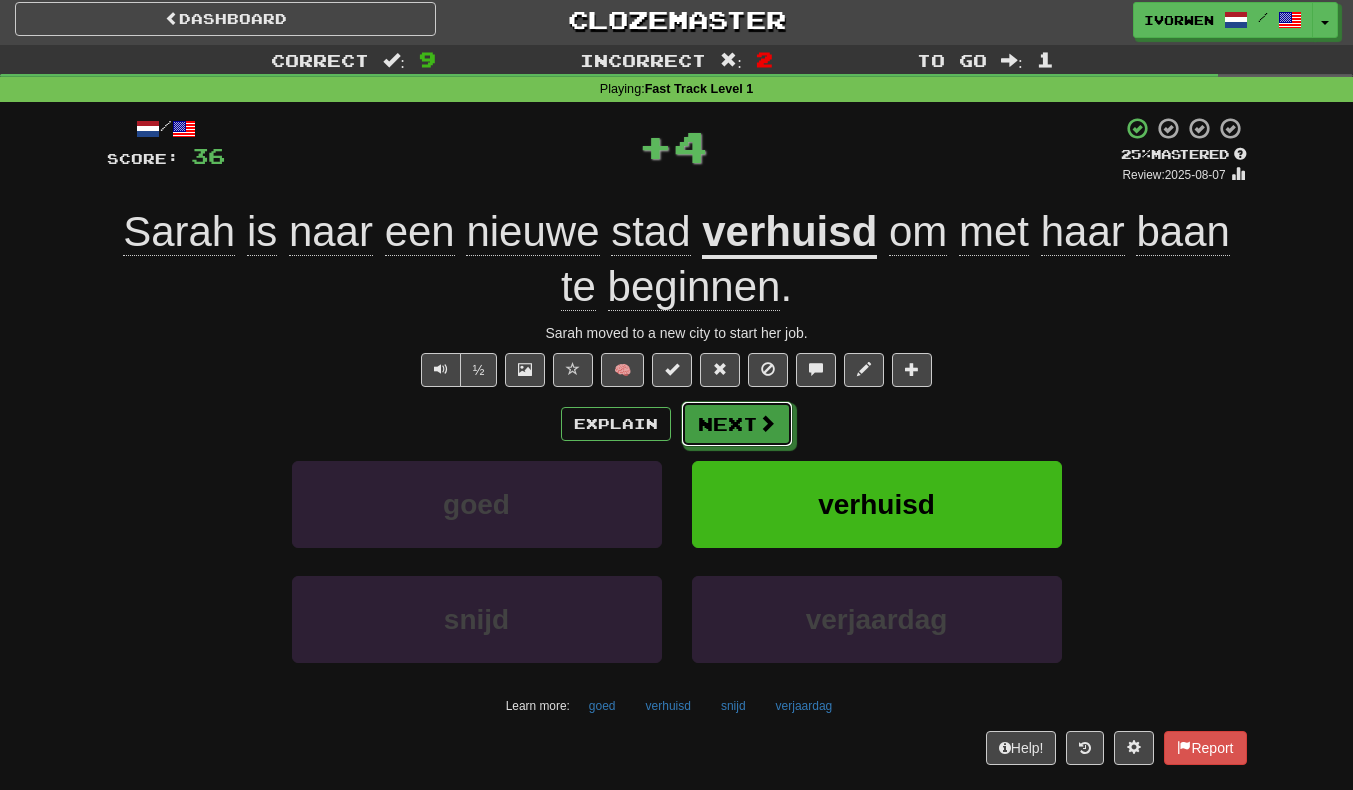 click on "Next" at bounding box center [737, 424] 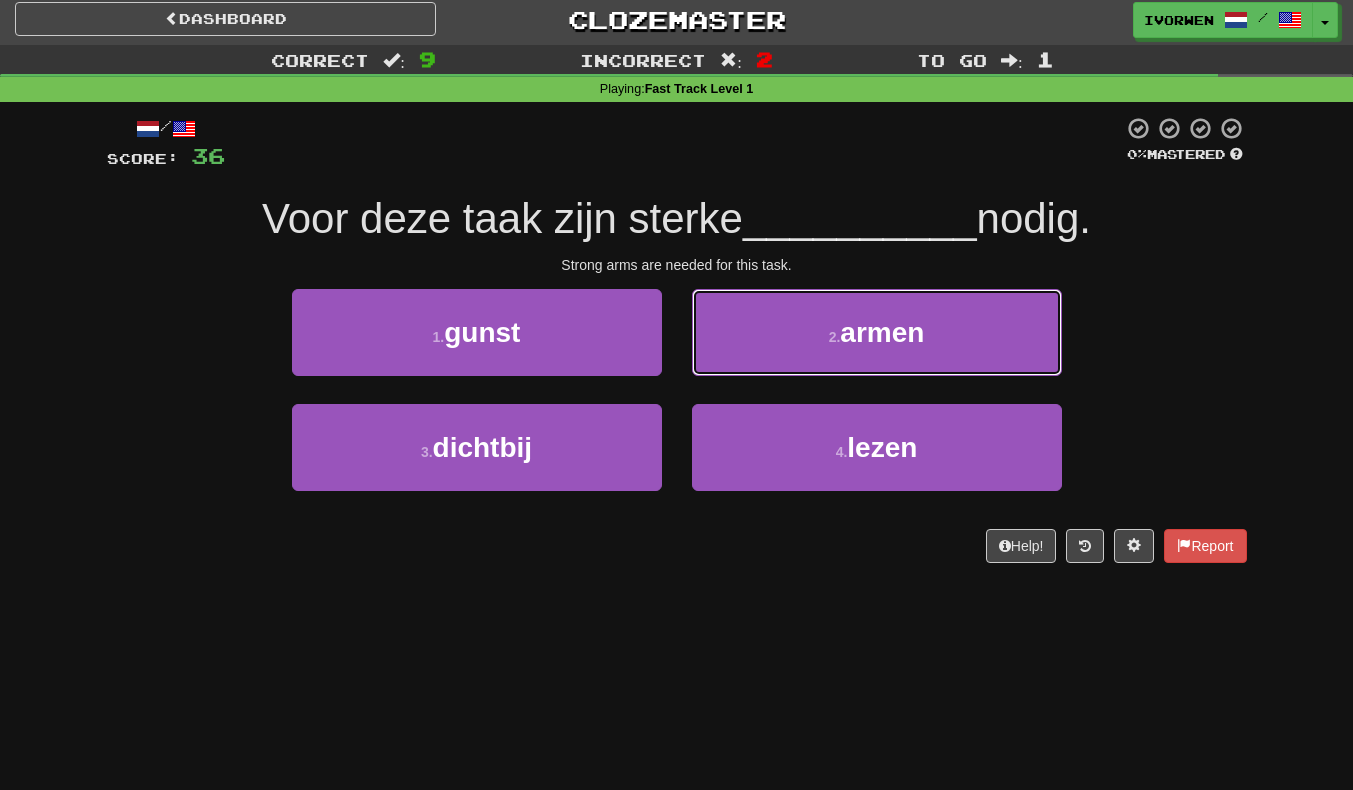 click on "2 .  armen" at bounding box center [877, 332] 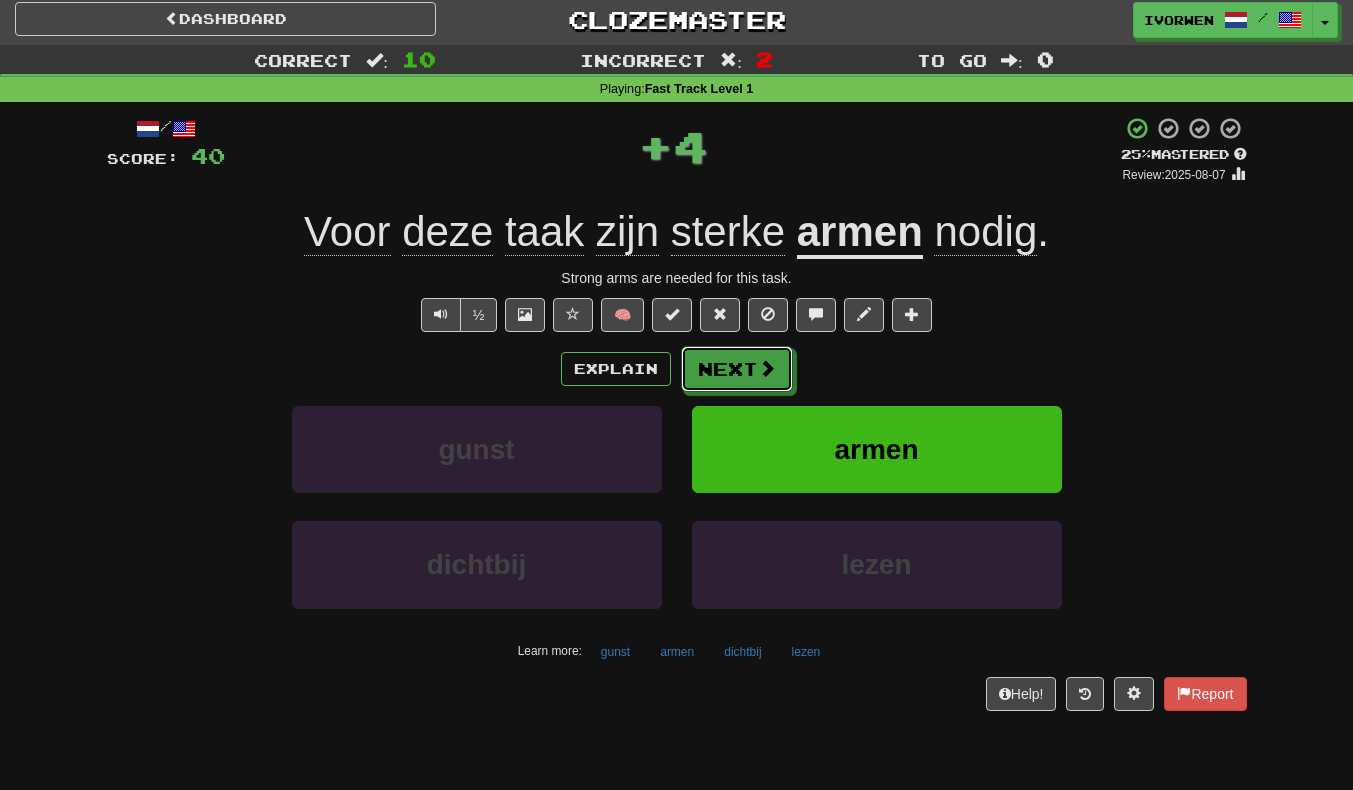 click on "Next" at bounding box center (737, 369) 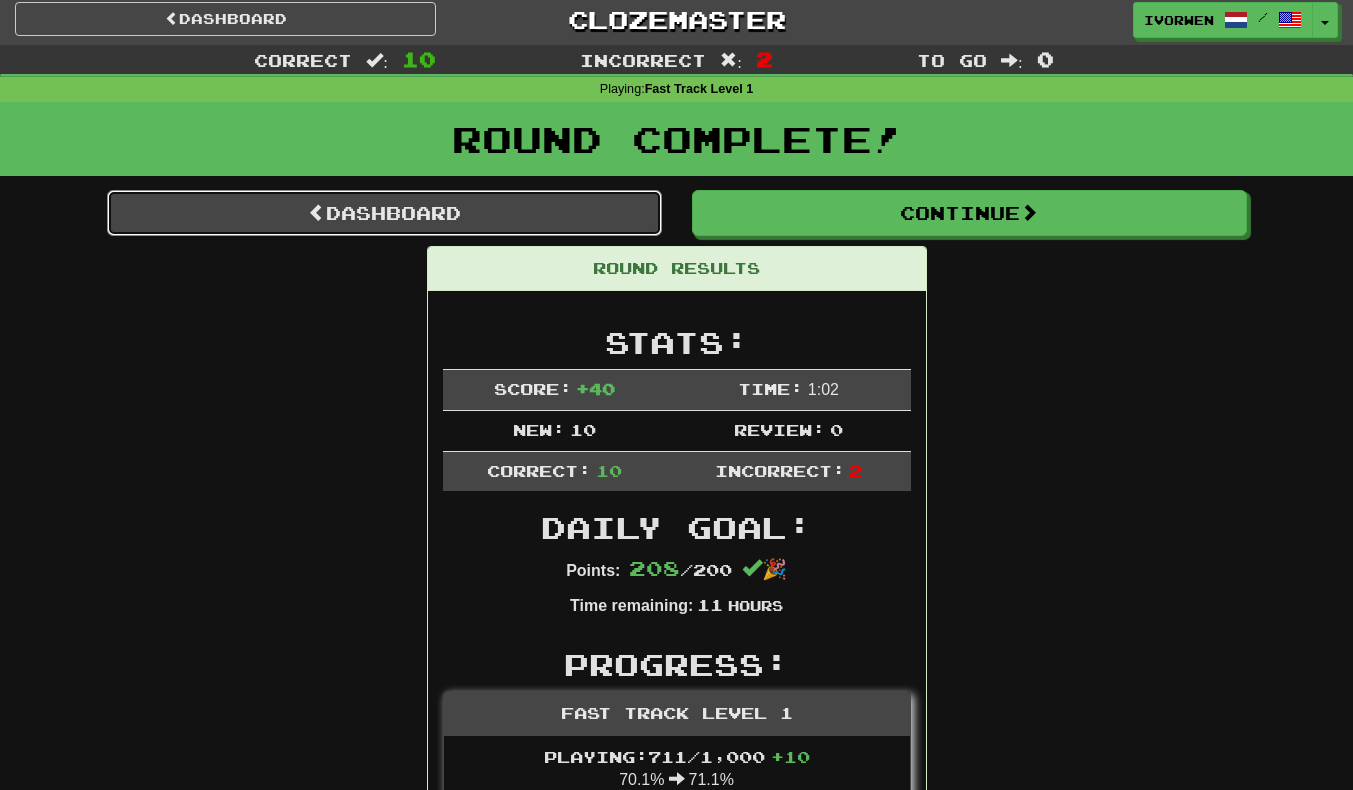 click on "Dashboard" at bounding box center [384, 213] 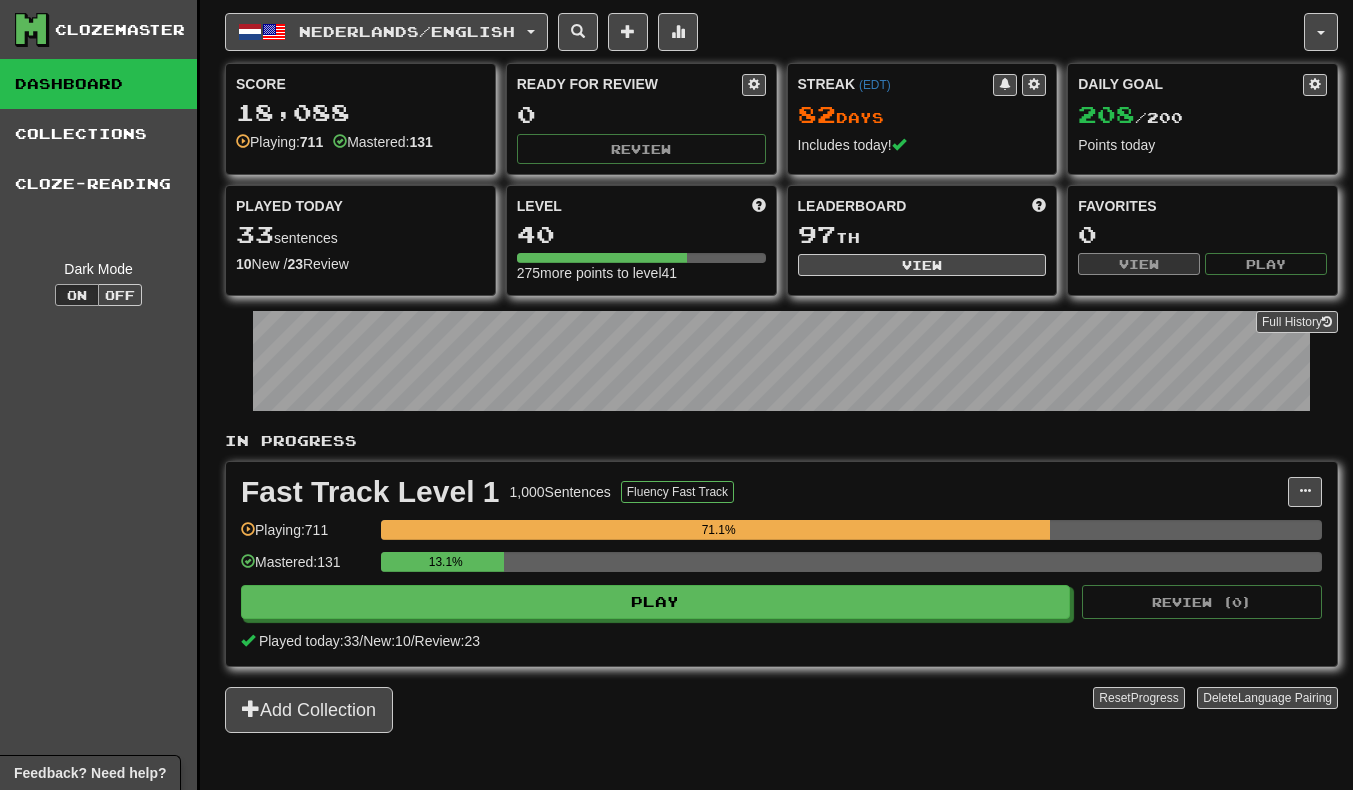 scroll, scrollTop: 0, scrollLeft: 0, axis: both 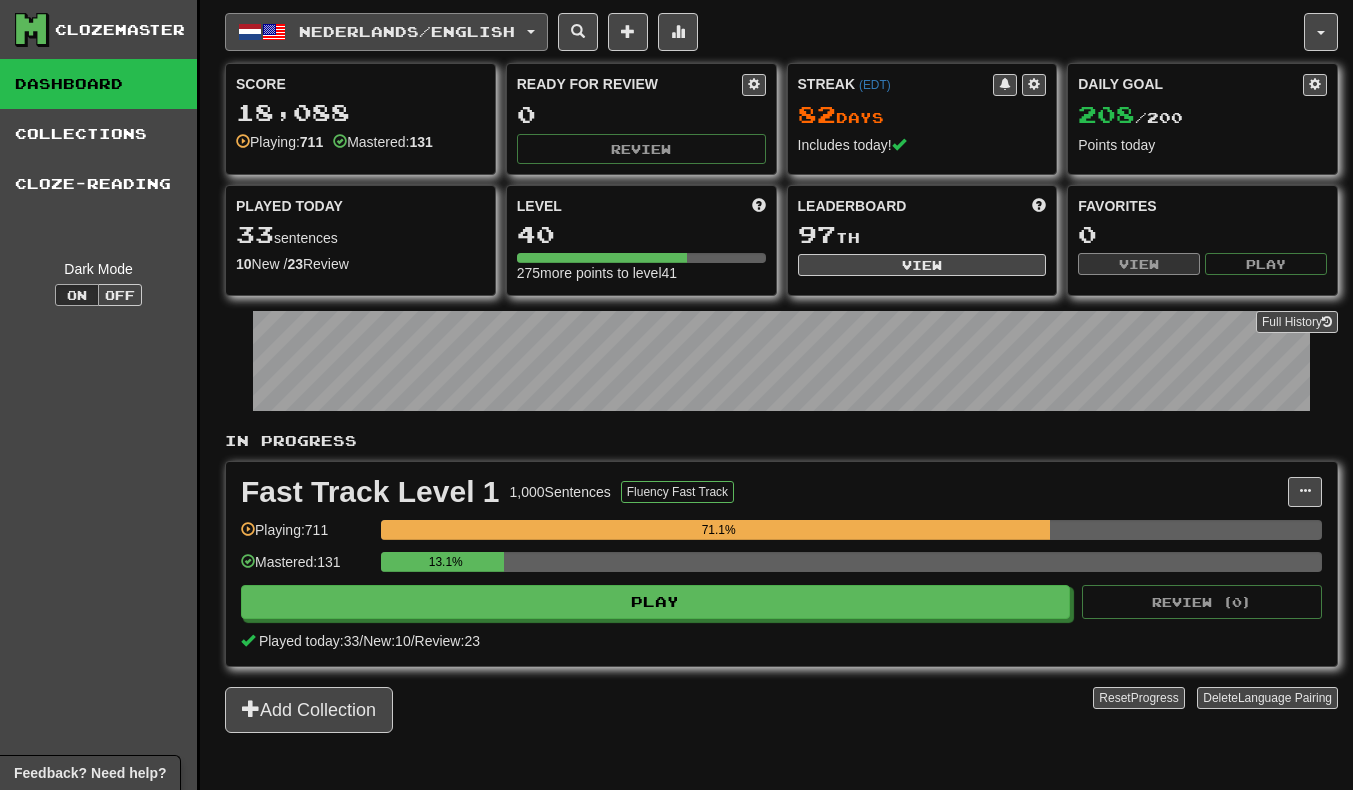 click on "Nederlands  /  English" at bounding box center (386, 32) 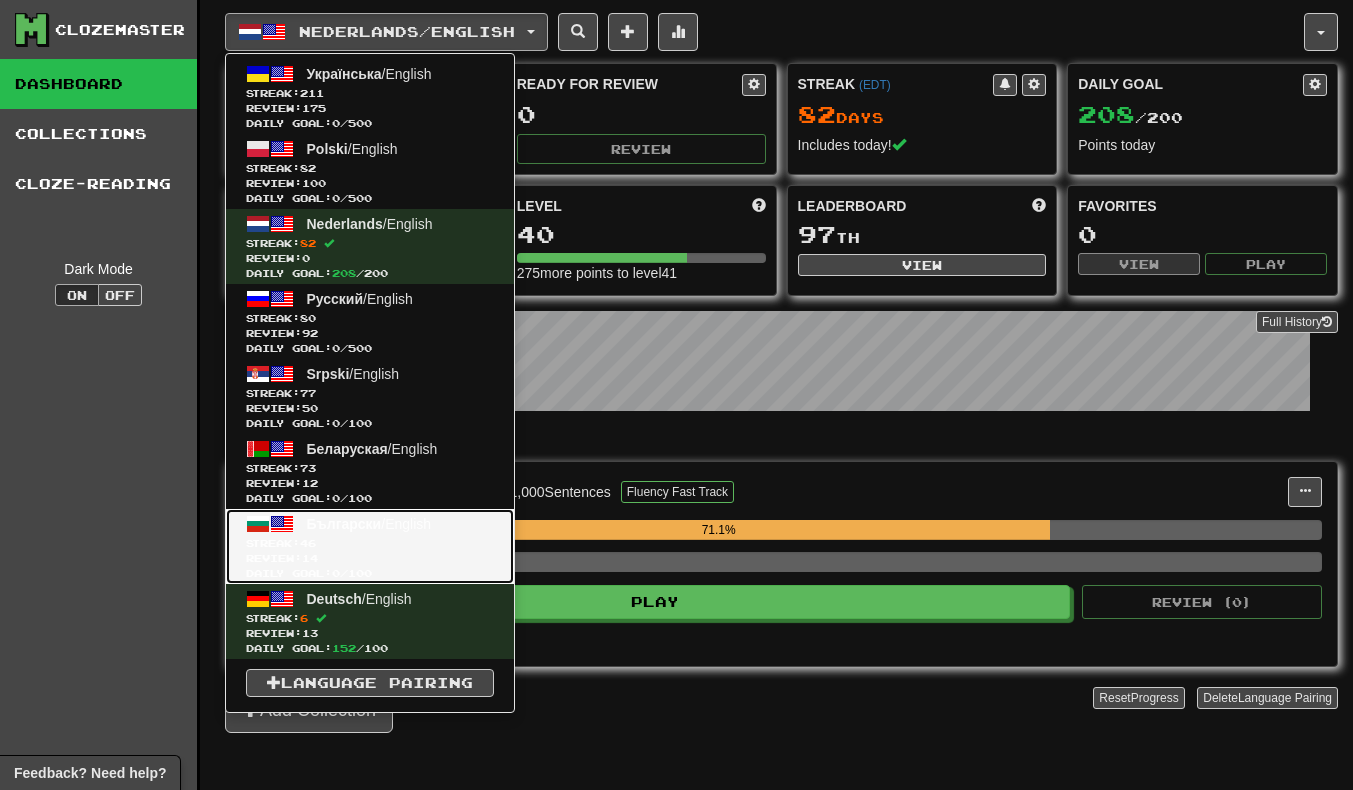 click on "Streak:  46" at bounding box center (370, 543) 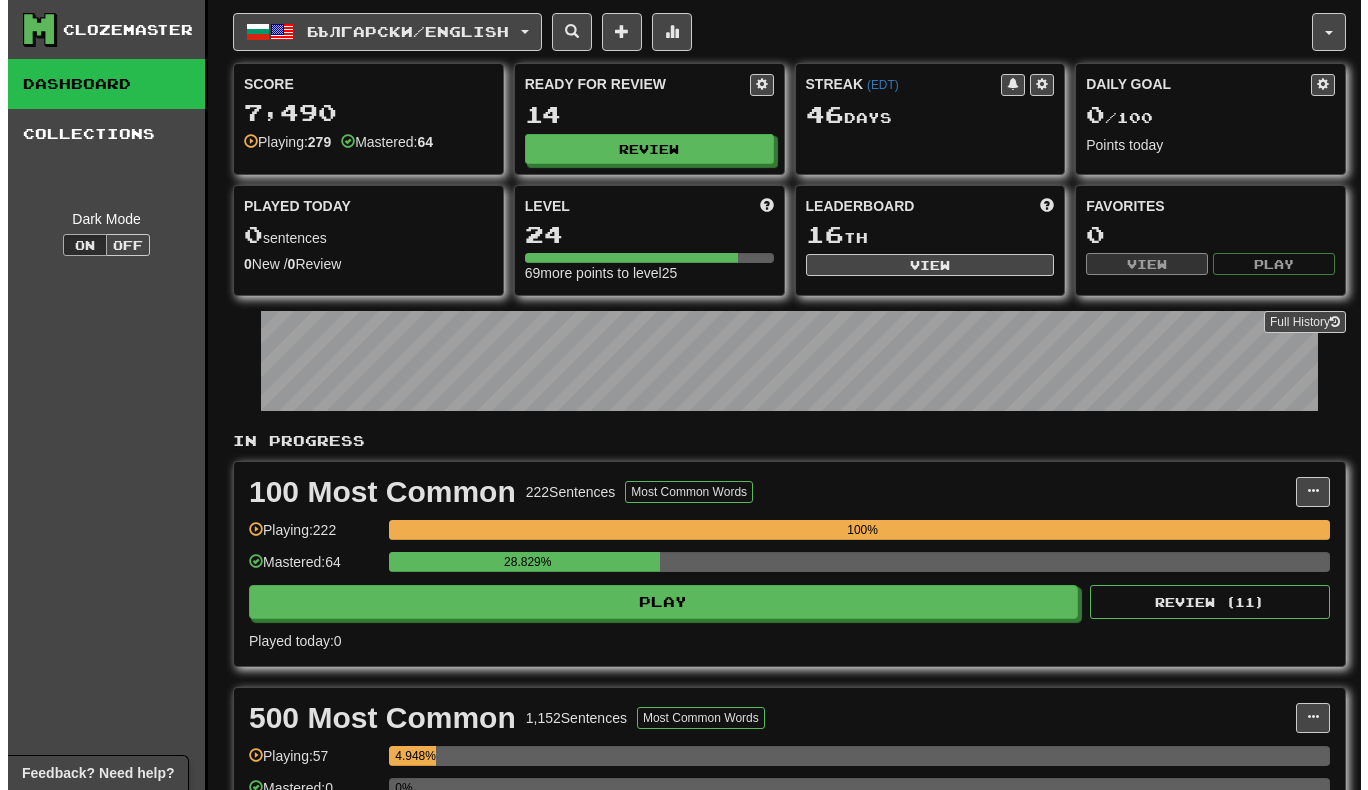 scroll, scrollTop: 0, scrollLeft: 0, axis: both 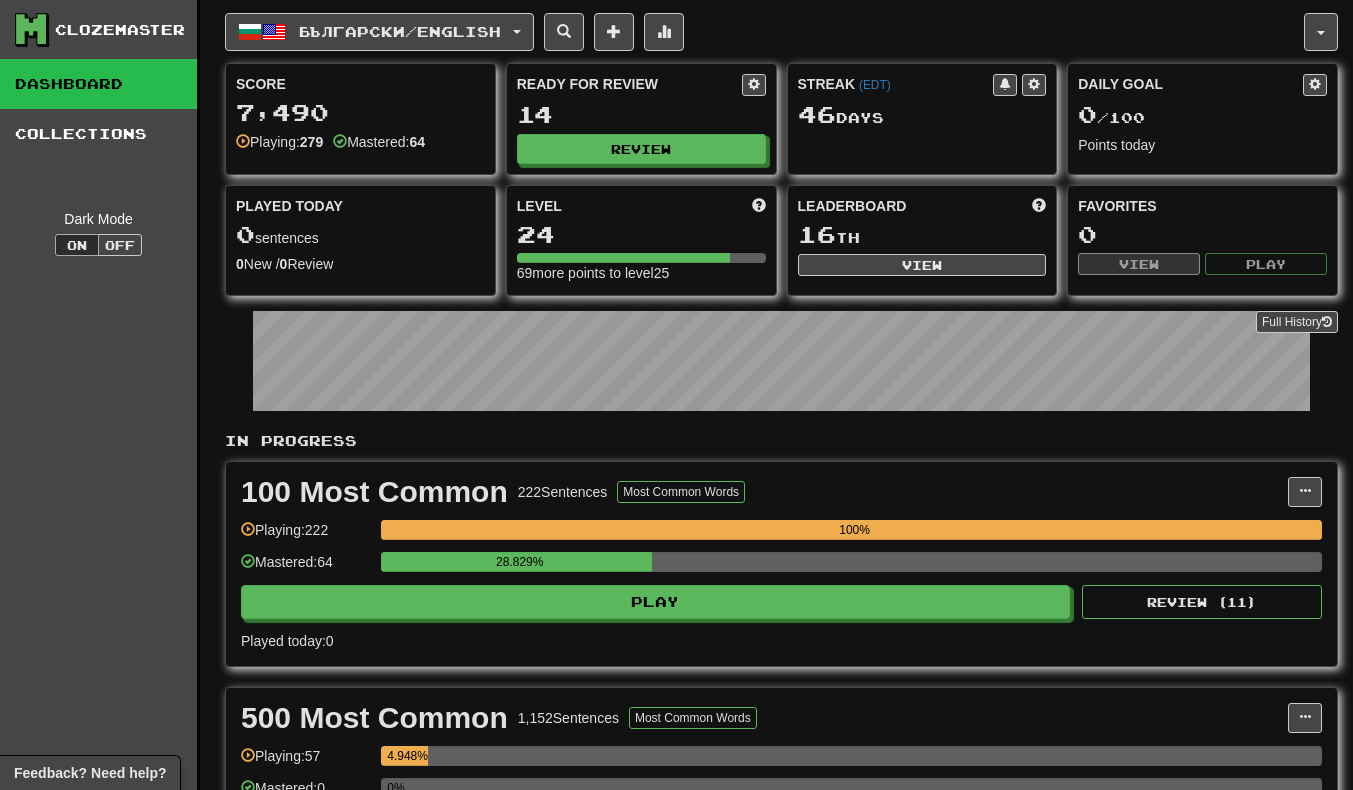click on "Score 7,490  Playing:  279  Mastered:  64 Ready for Review 14   Review Streak   ( EDT ) 46  Day s Daily Goal 0  /  100 Points today Played Today 0  sentences 0  New /  0  Review Full History  Level 24 69  more points to level  25 Leaderboard 16 th View Favorites 0 View Play" 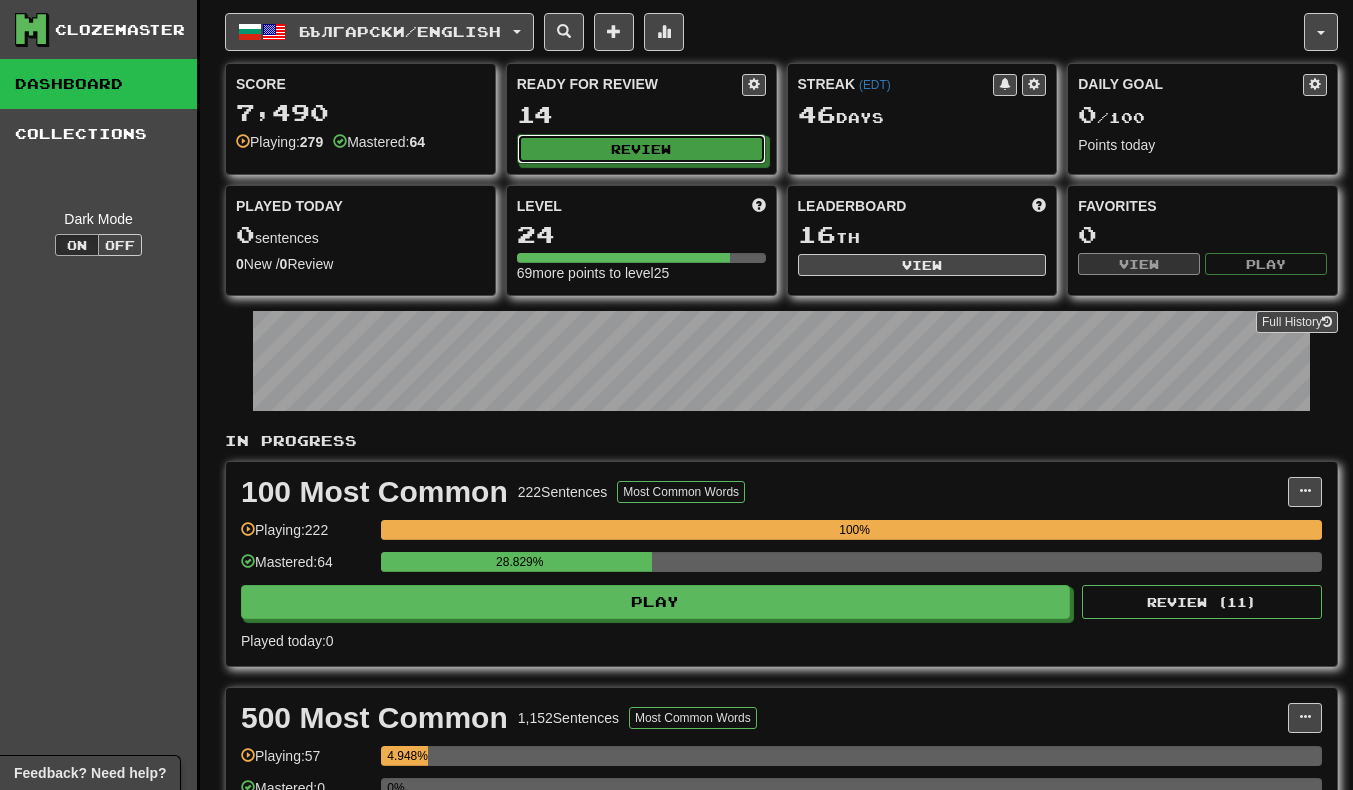 click on "Review" 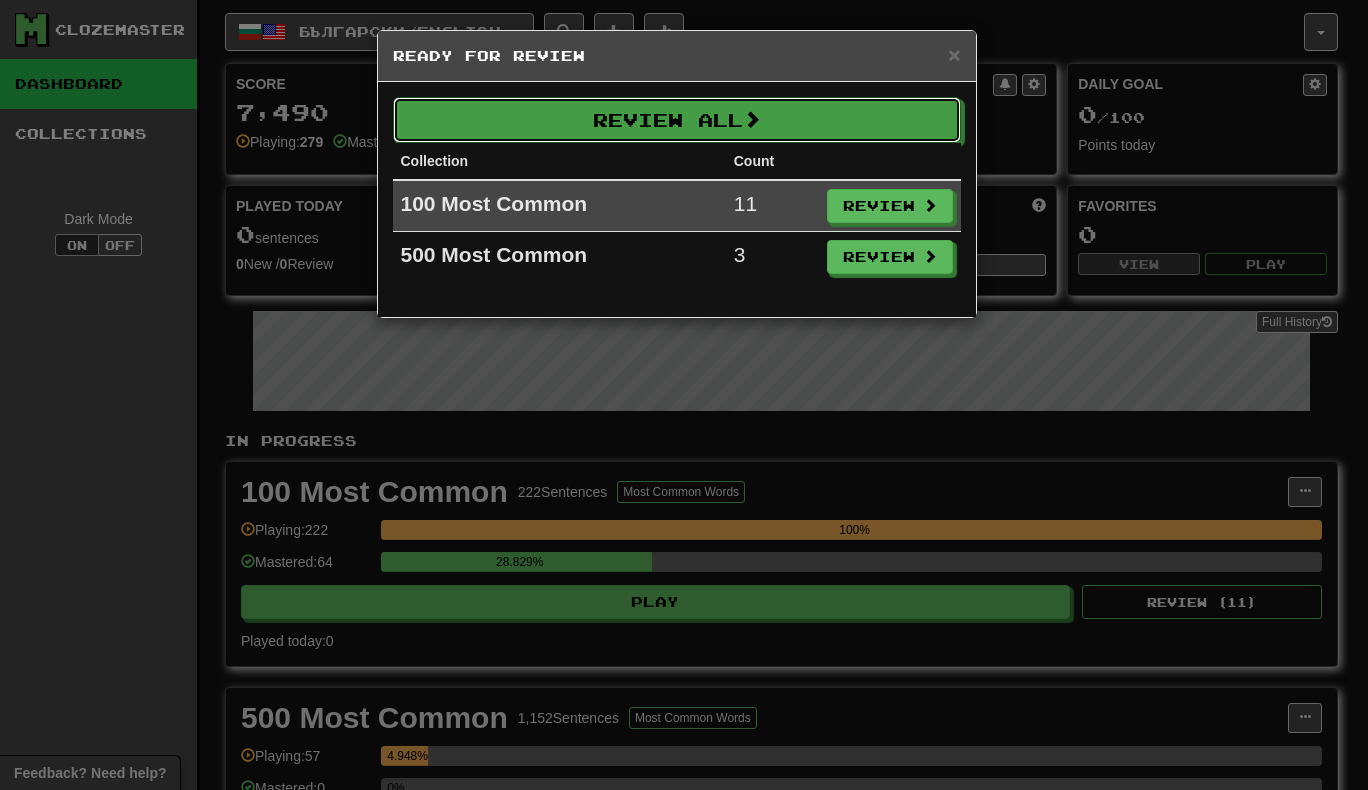 click on "Review All" at bounding box center (677, 120) 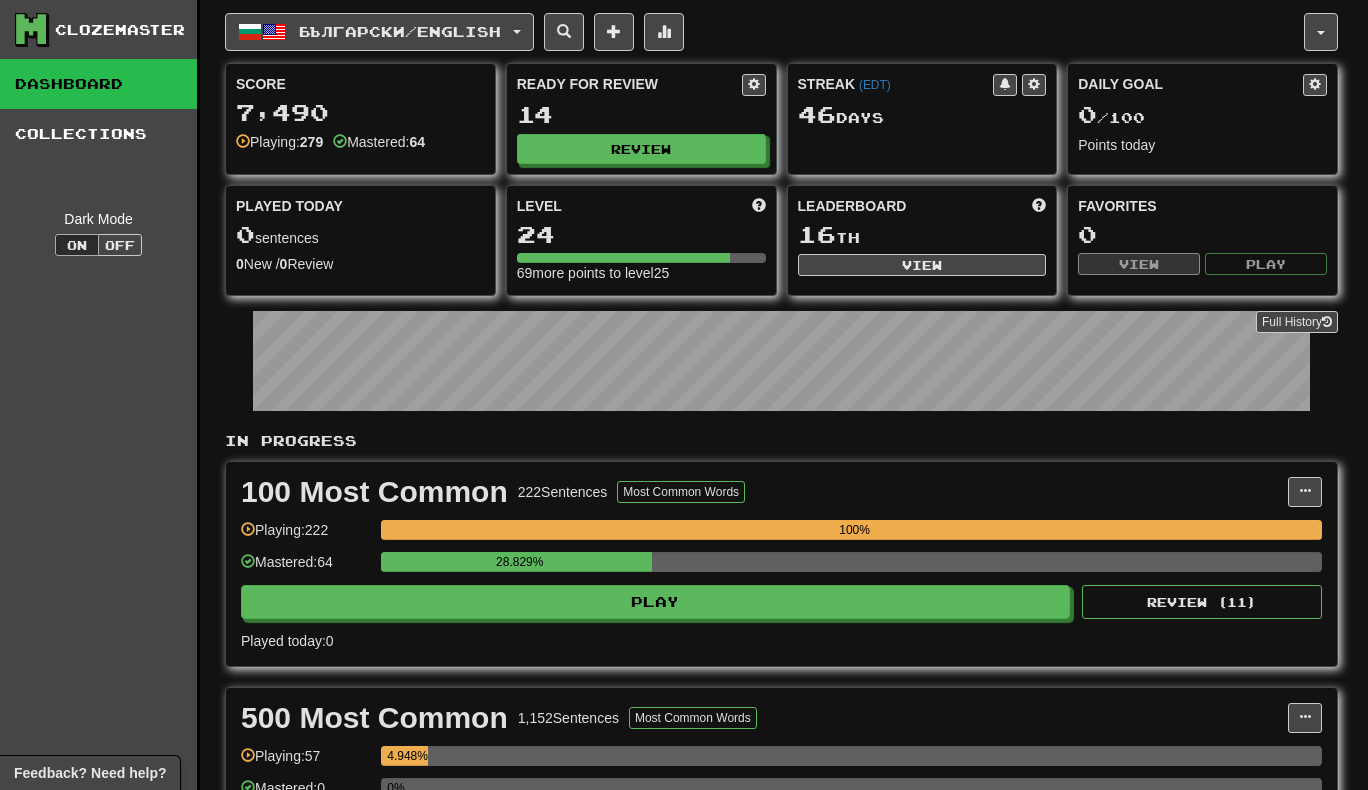 select on "**" 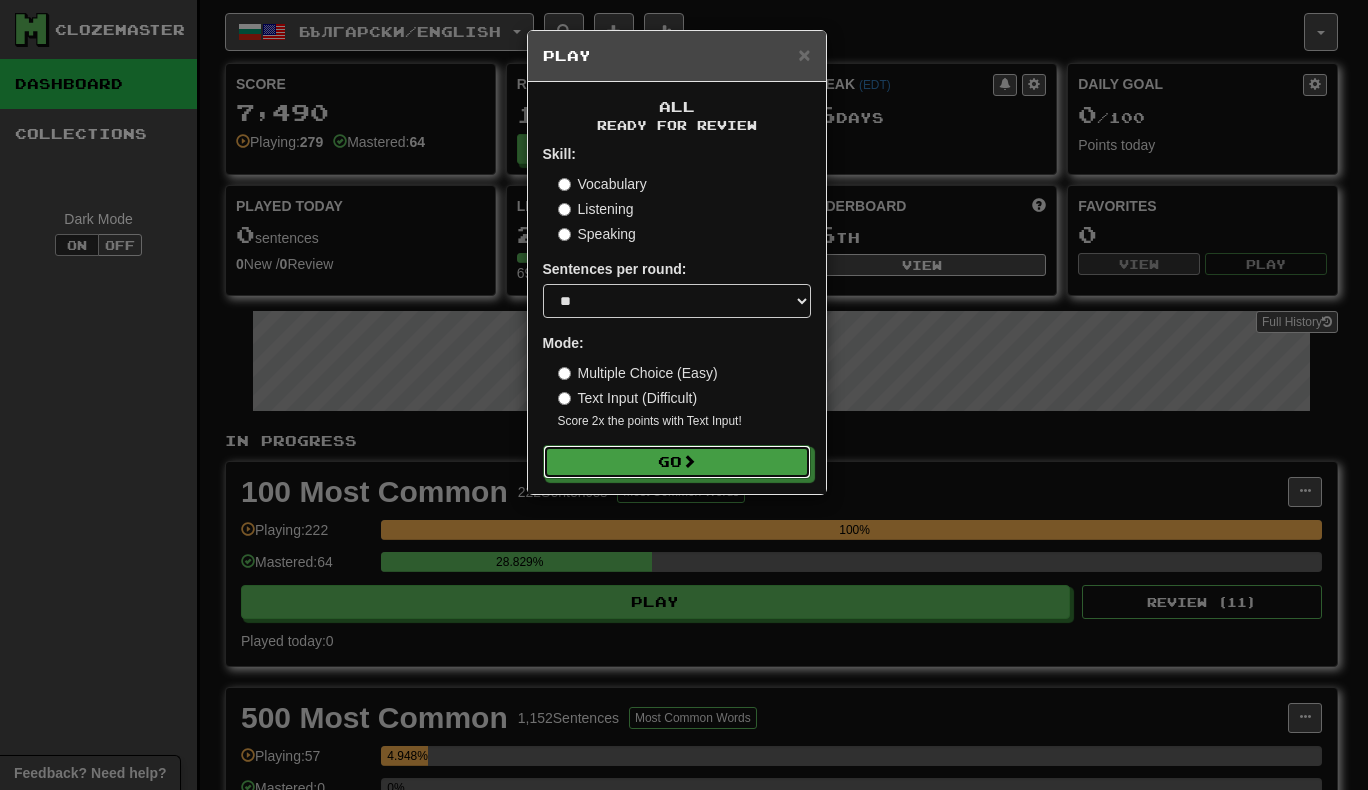 click on "Go" at bounding box center [677, 462] 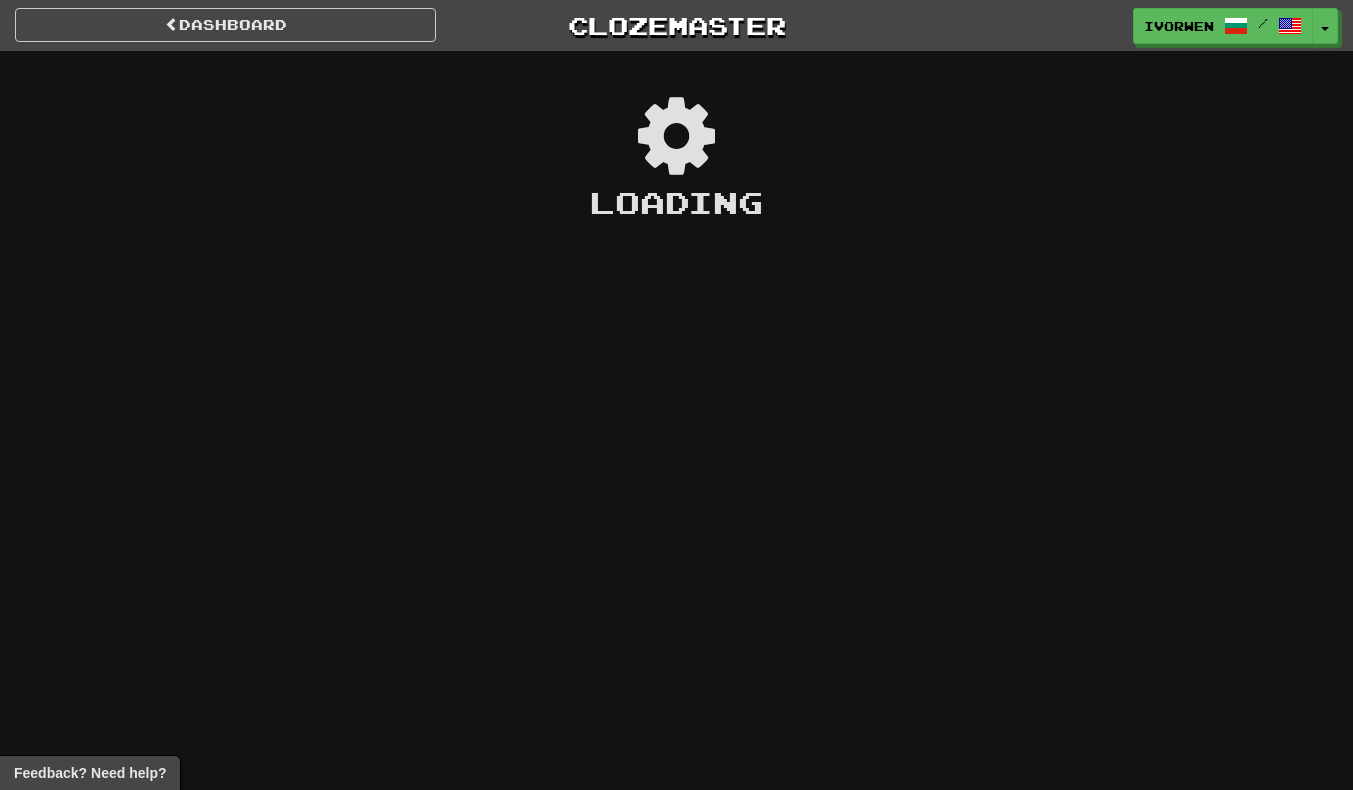 scroll, scrollTop: 0, scrollLeft: 0, axis: both 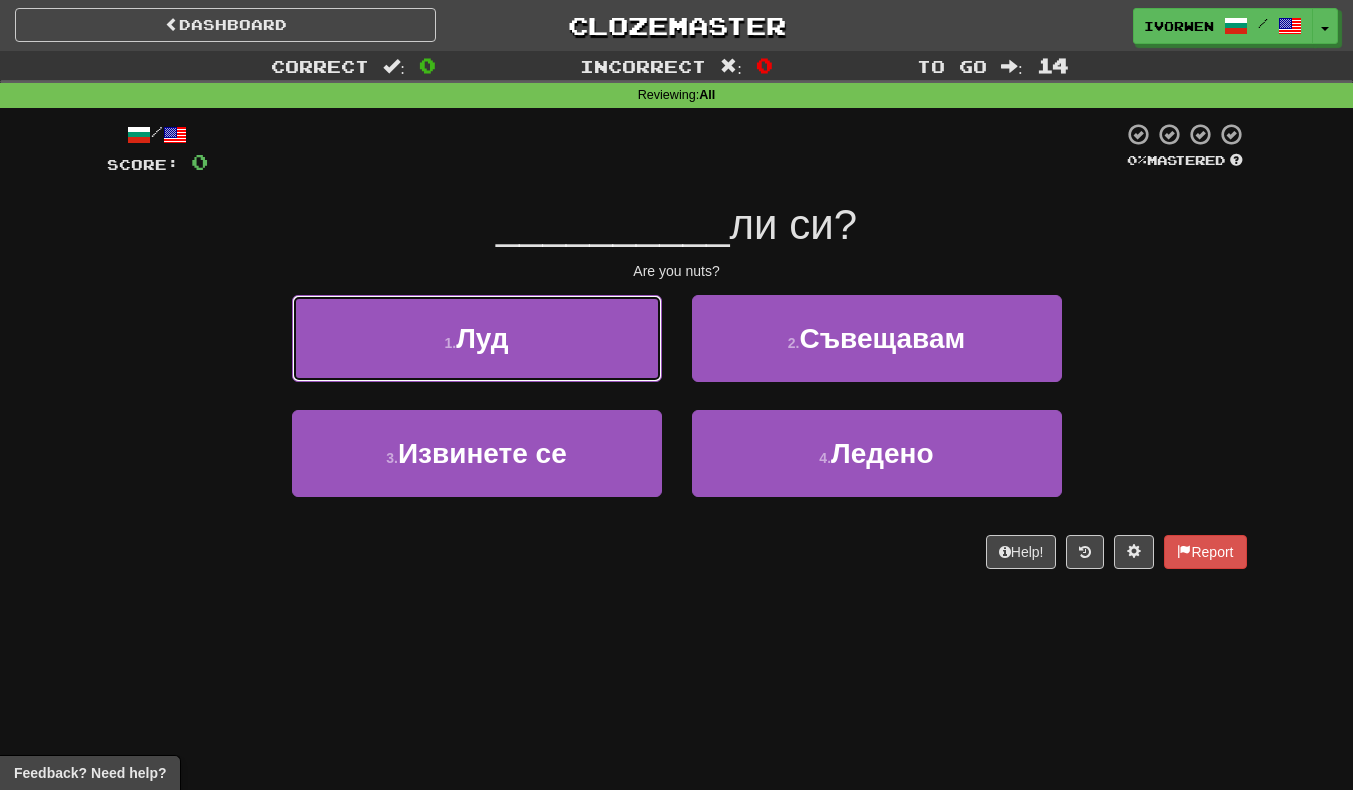 click on "Луд" at bounding box center [482, 338] 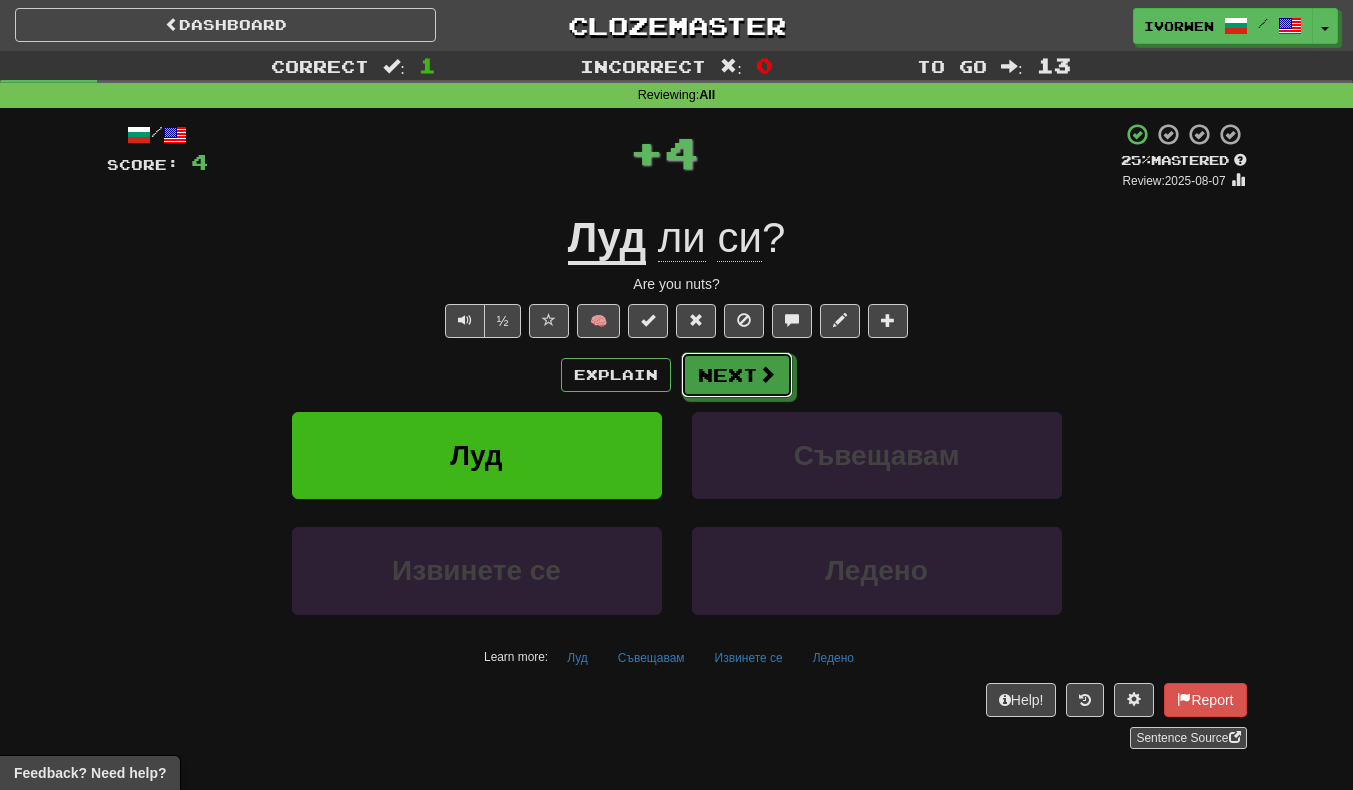 click on "Next" at bounding box center (737, 375) 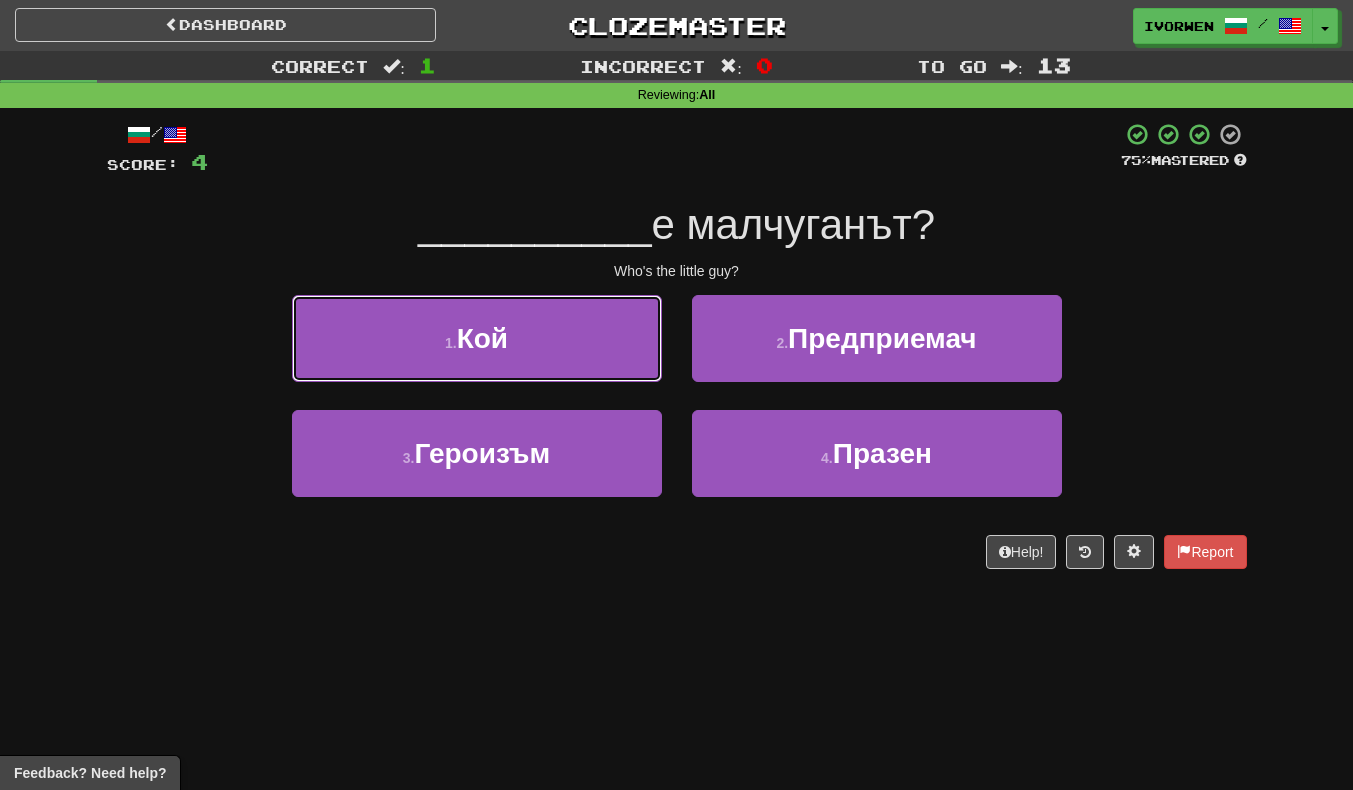 click on "1 .  Кой" at bounding box center [477, 338] 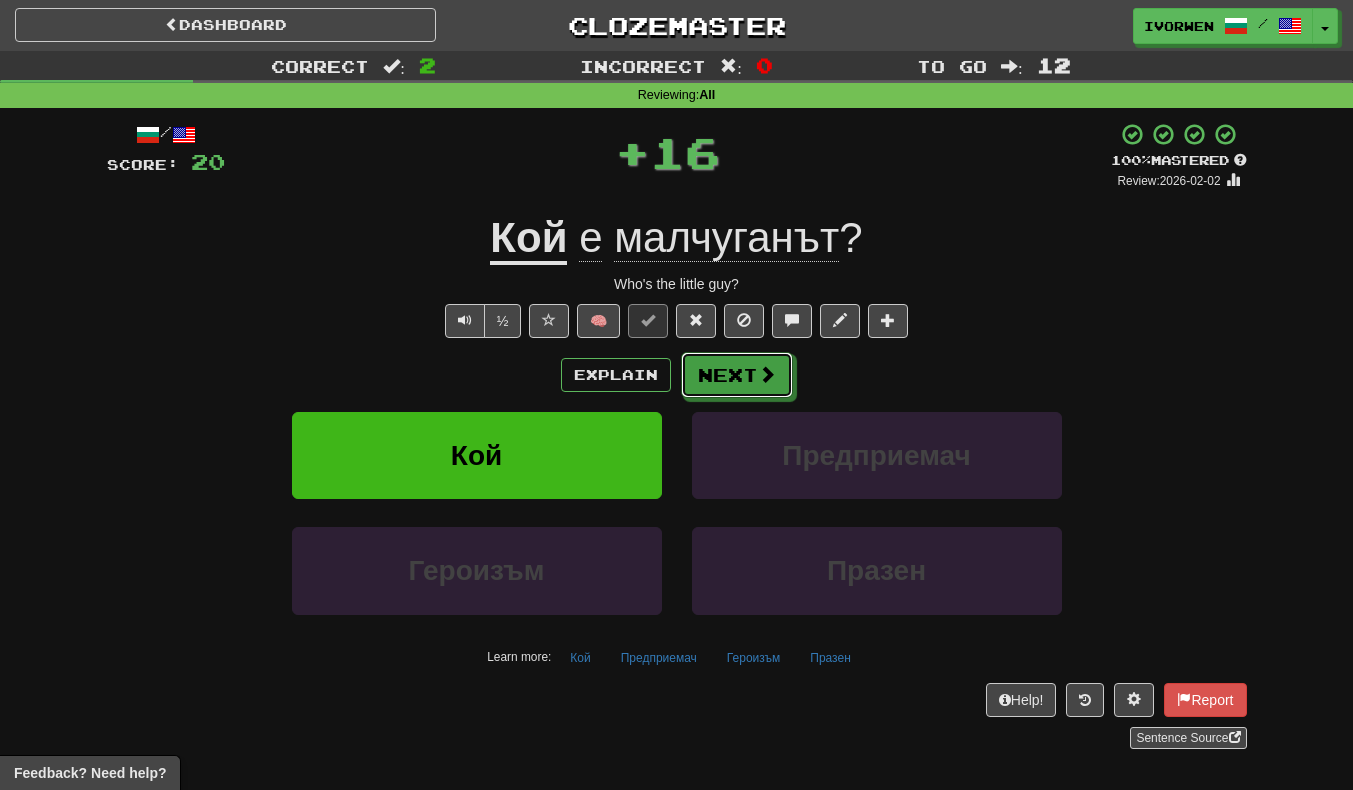 click on "Next" at bounding box center [737, 375] 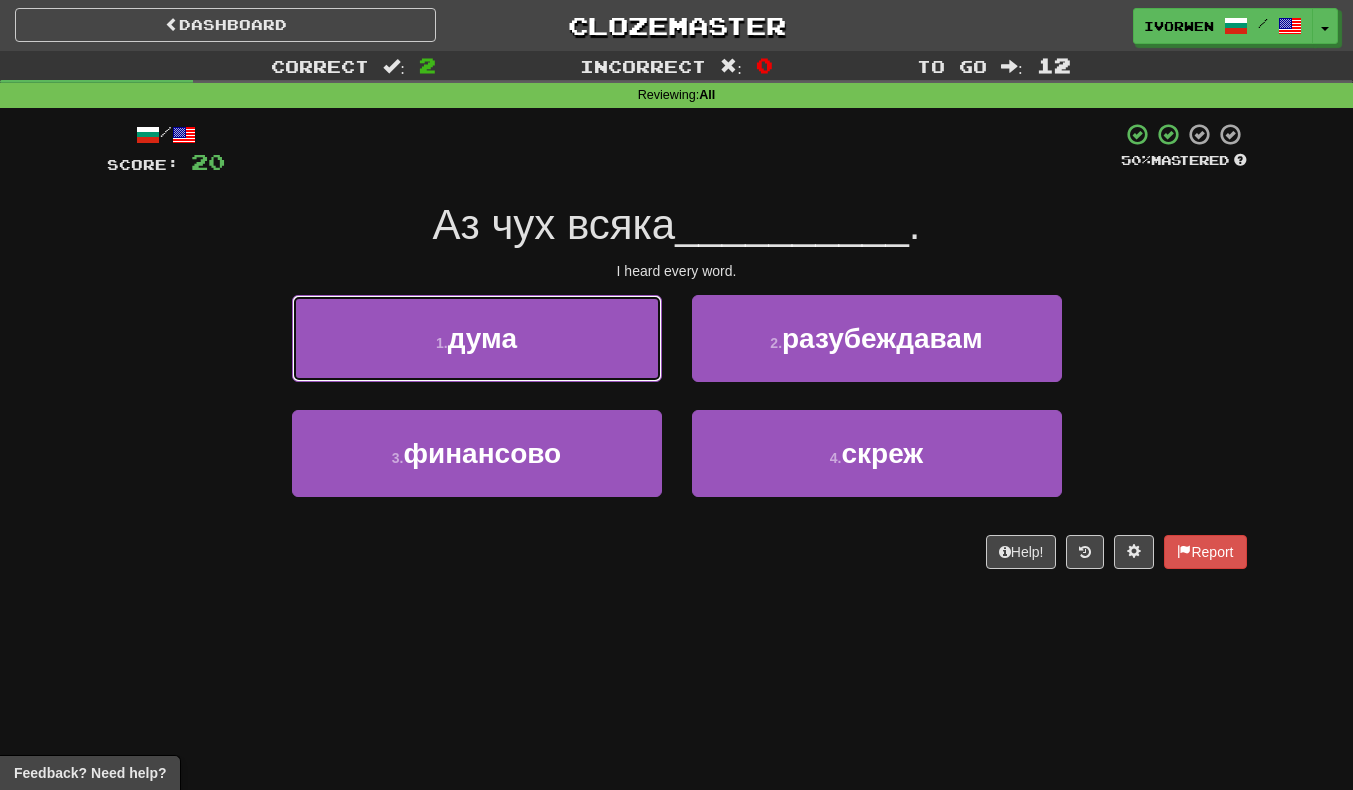 click on "1 .  дума" at bounding box center (477, 338) 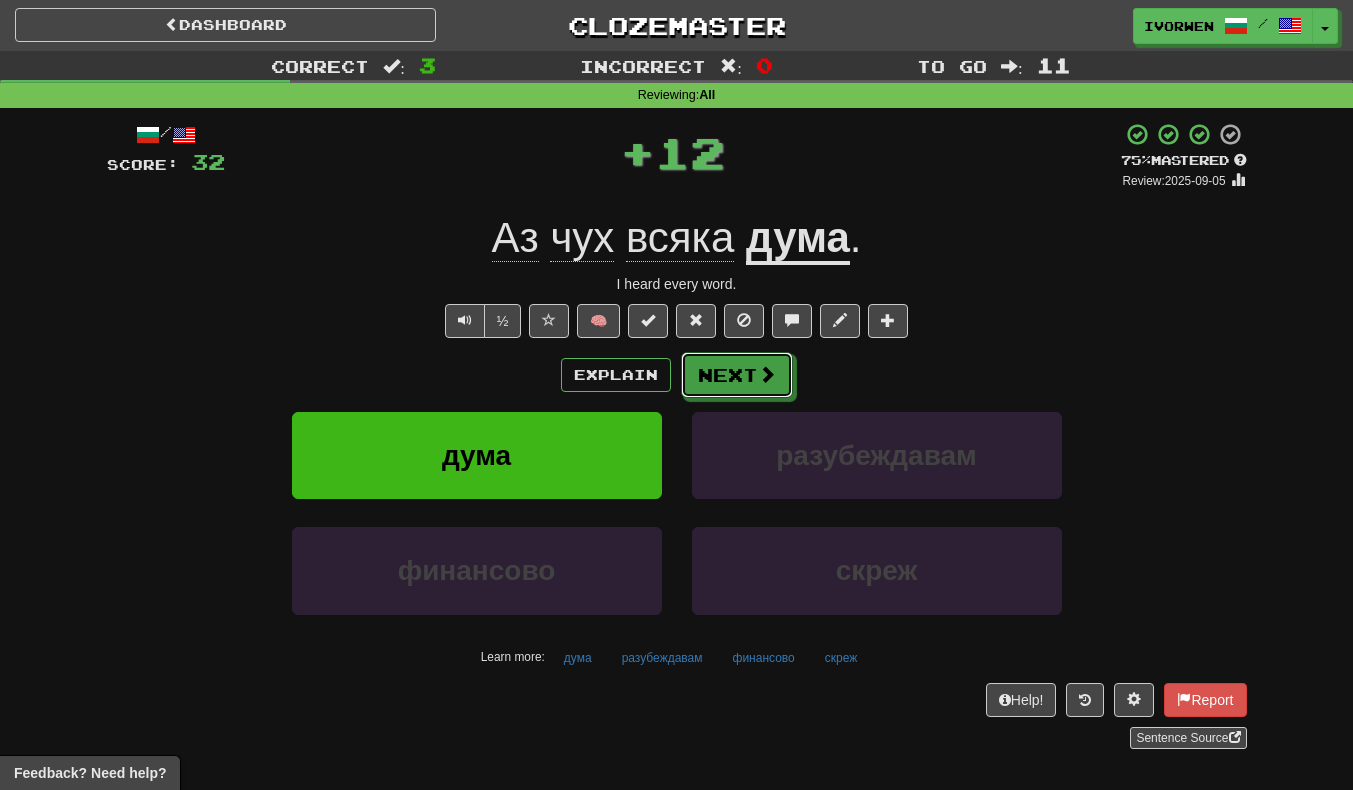 click at bounding box center [767, 374] 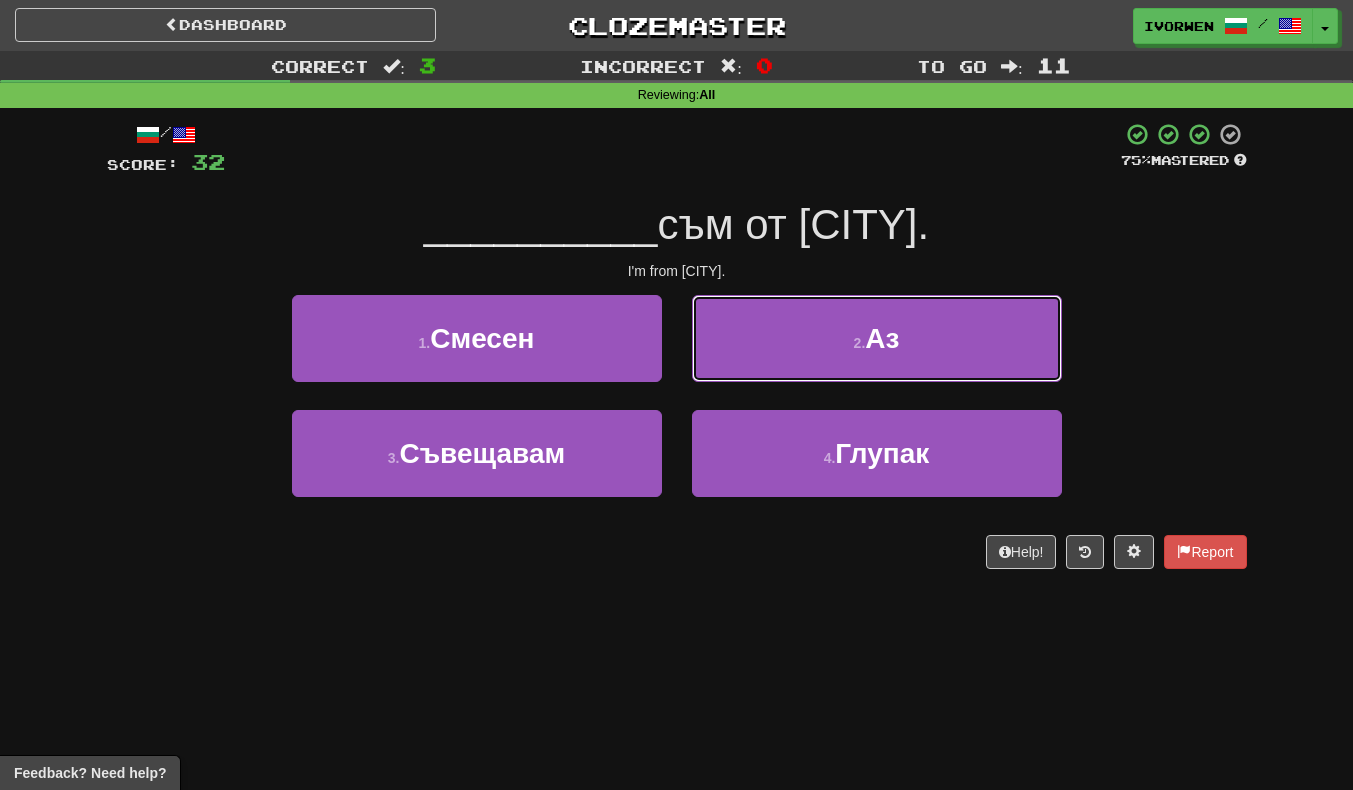 click on "2 .  Аз" at bounding box center [877, 338] 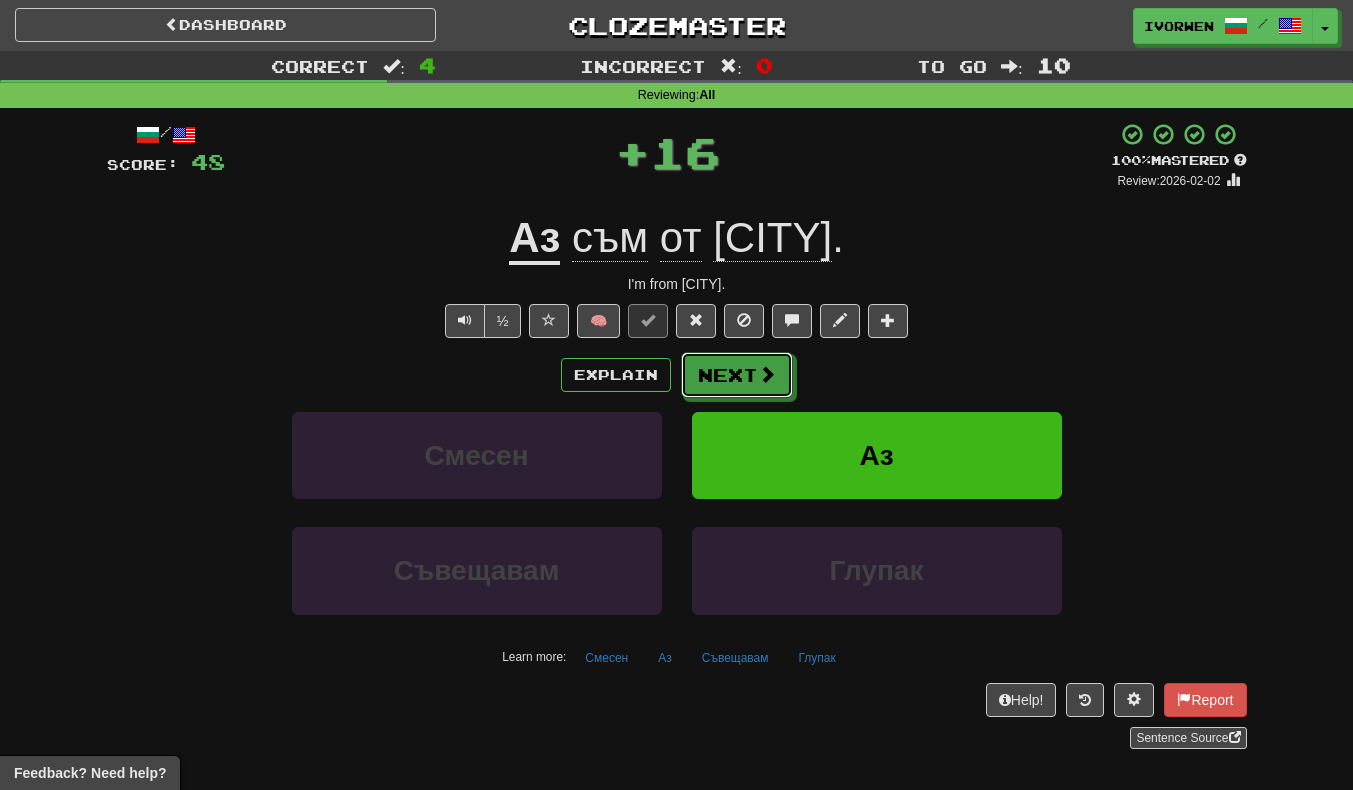 click on "Next" at bounding box center (737, 375) 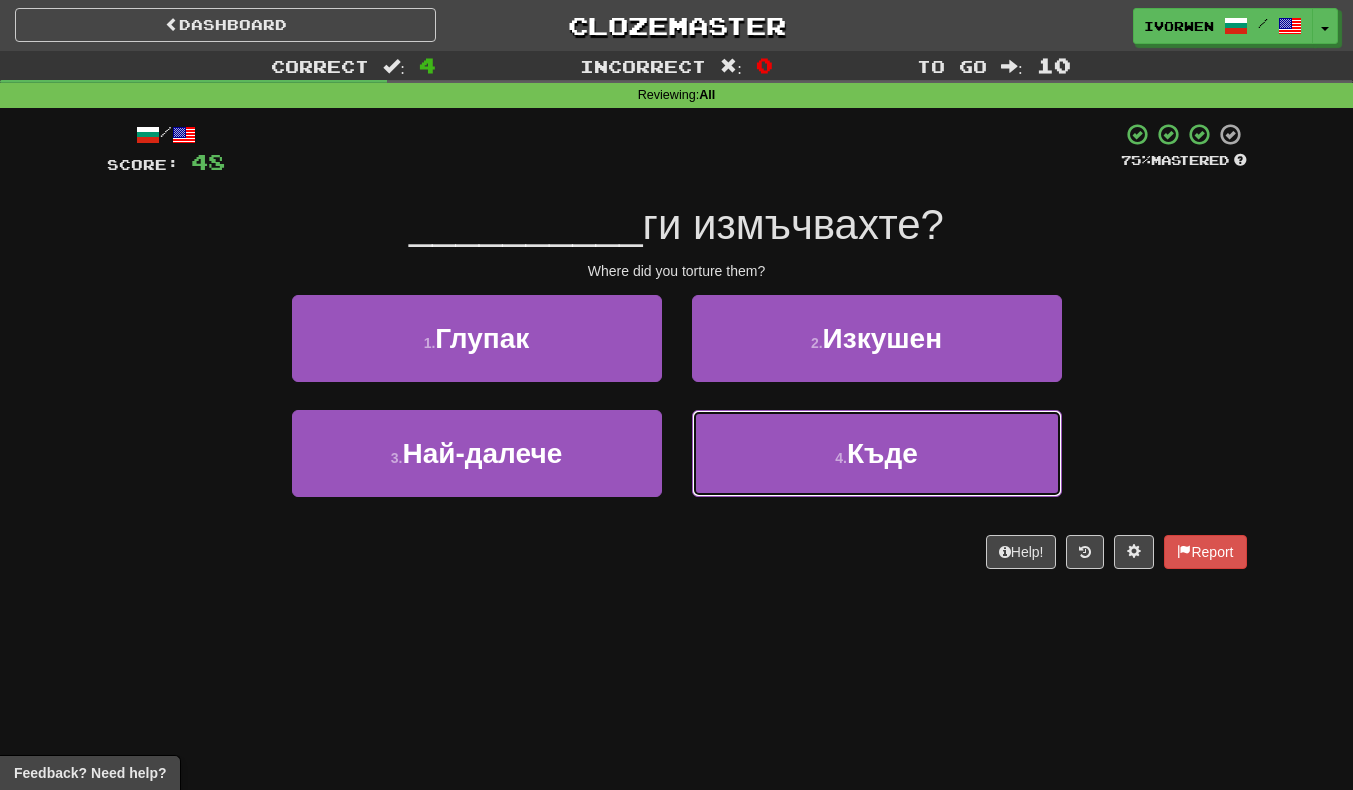 click on "4 .  Къде" at bounding box center (877, 453) 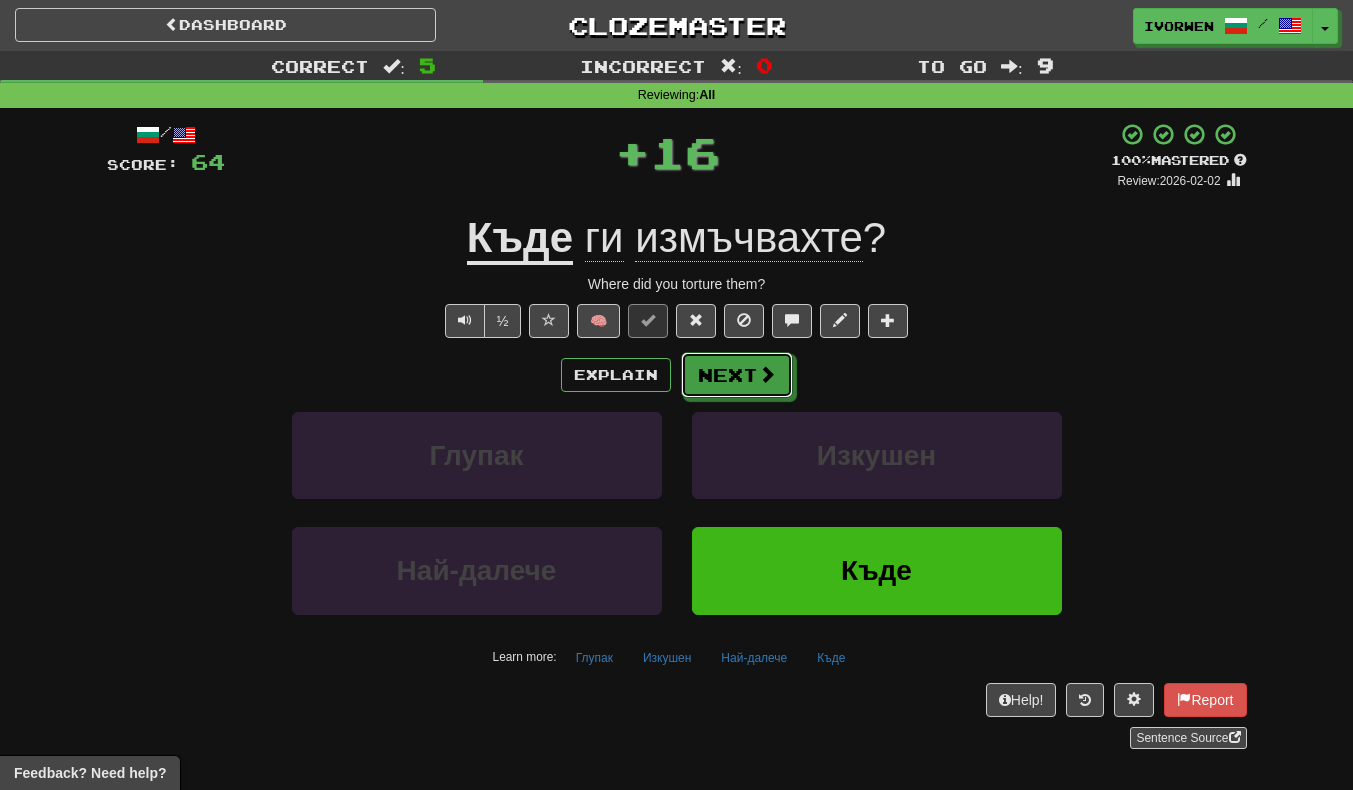 click at bounding box center (767, 374) 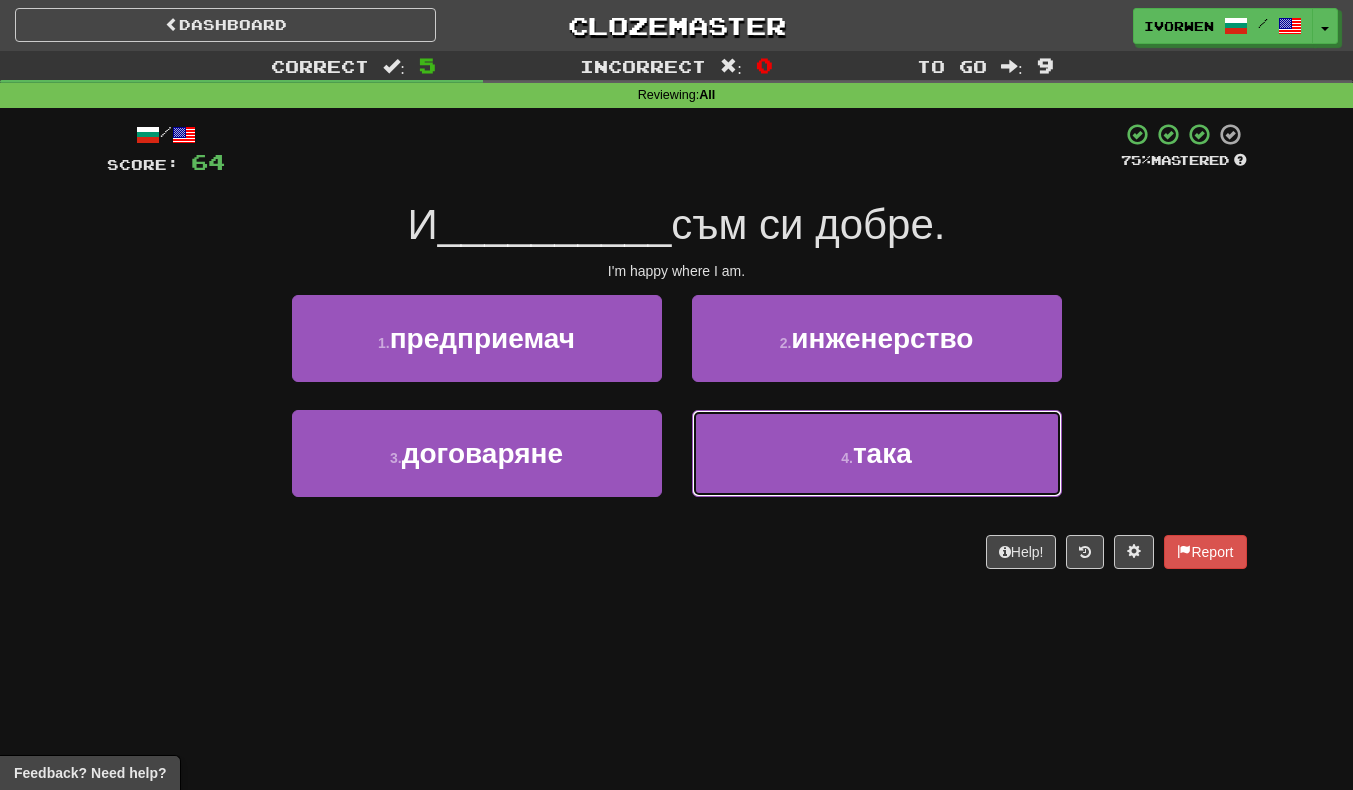 click on "4 .  така" at bounding box center [877, 453] 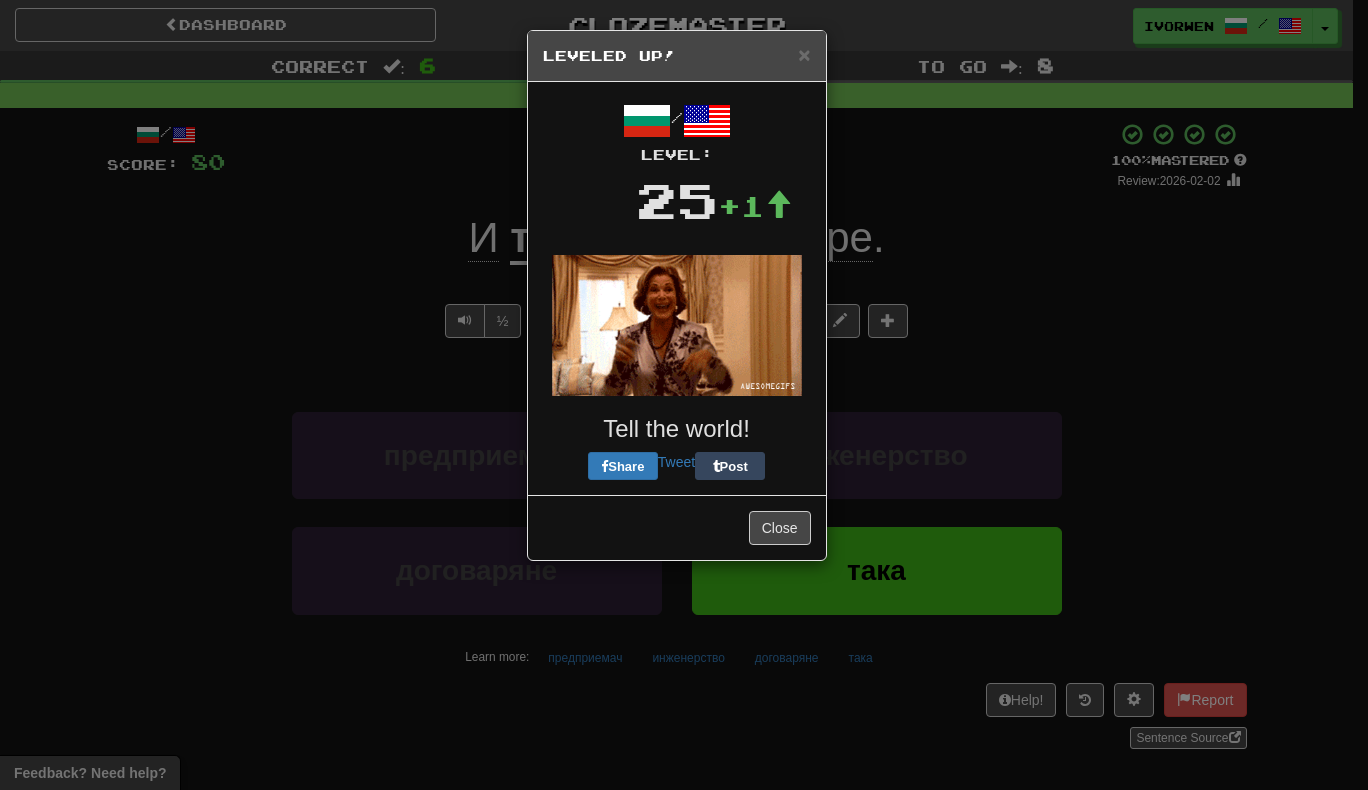 click on "Close" at bounding box center (677, 527) 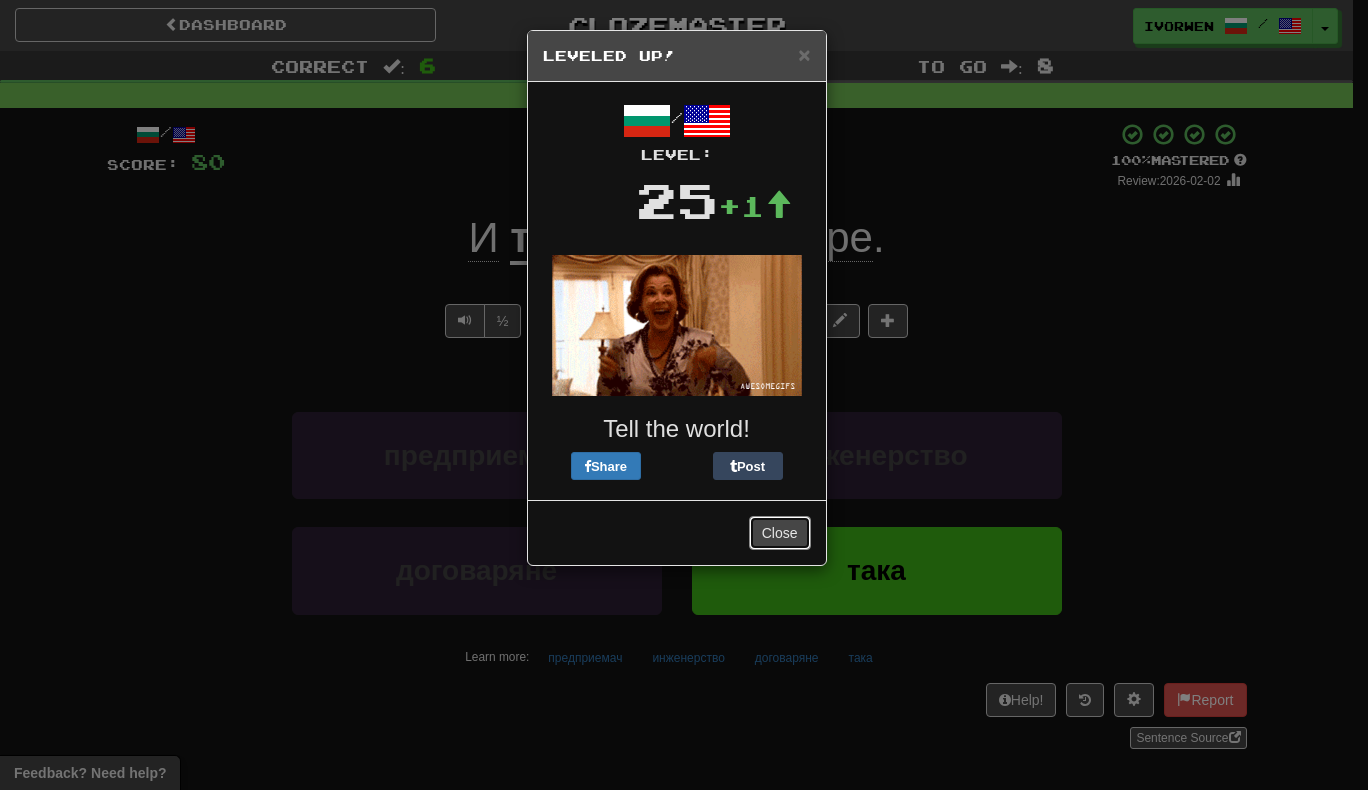click on "Close" at bounding box center [780, 533] 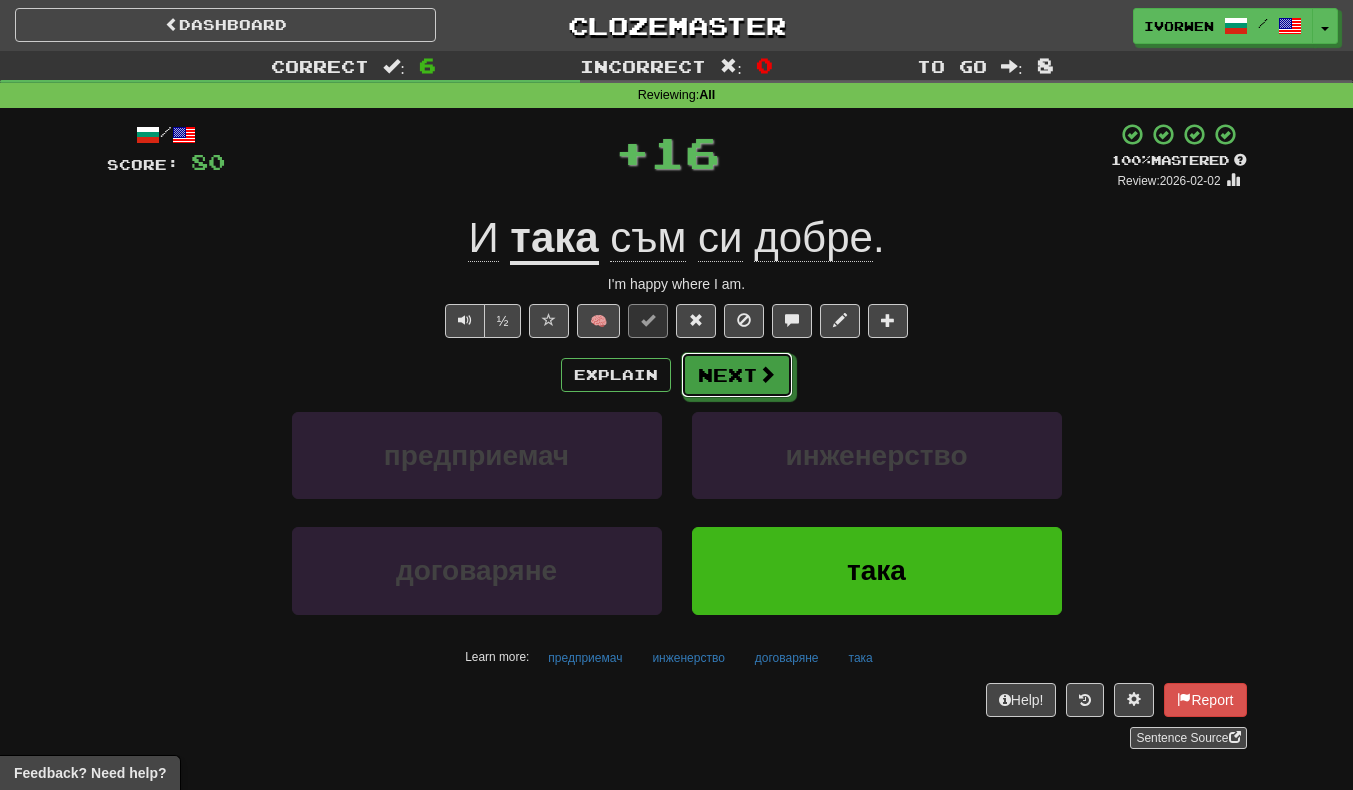 click on "Next" at bounding box center [737, 375] 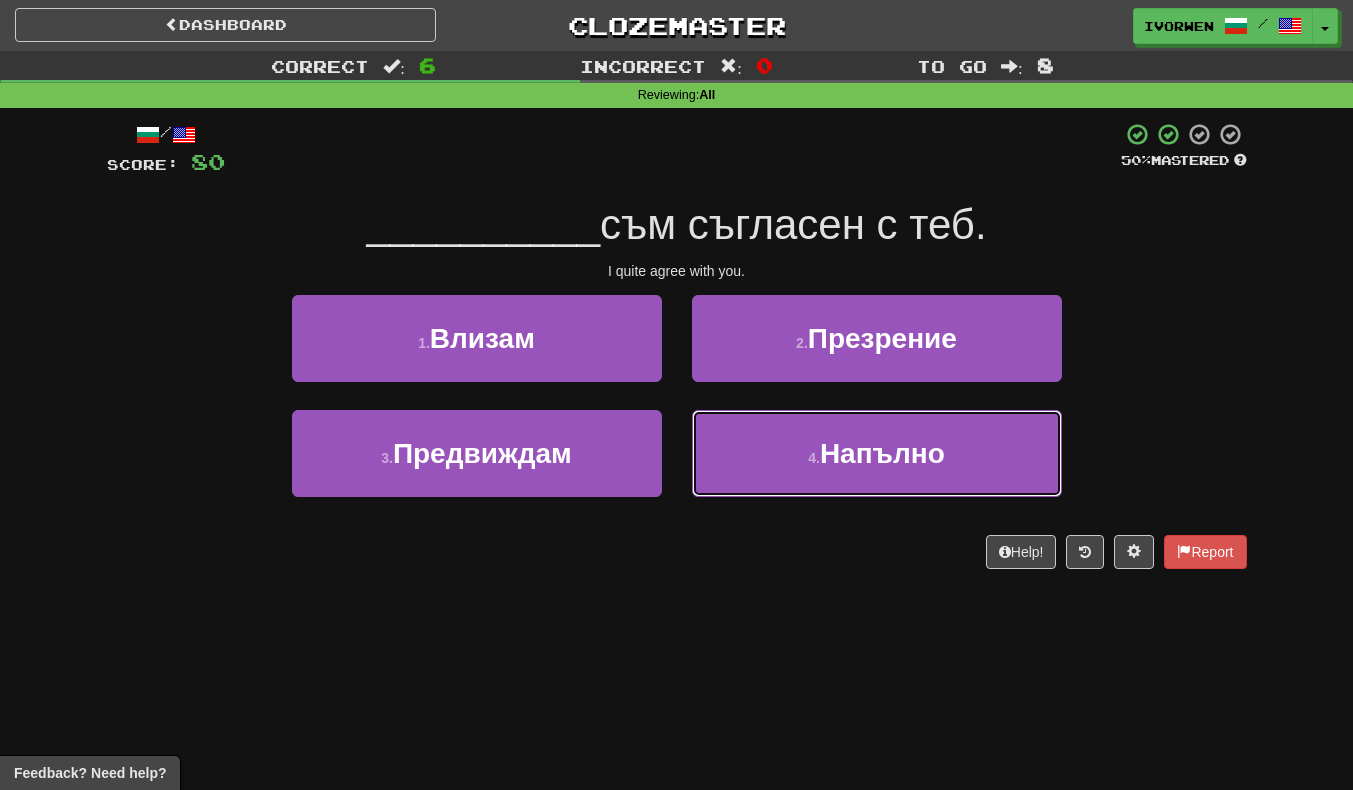 click on "4 .  Напълно" at bounding box center (877, 453) 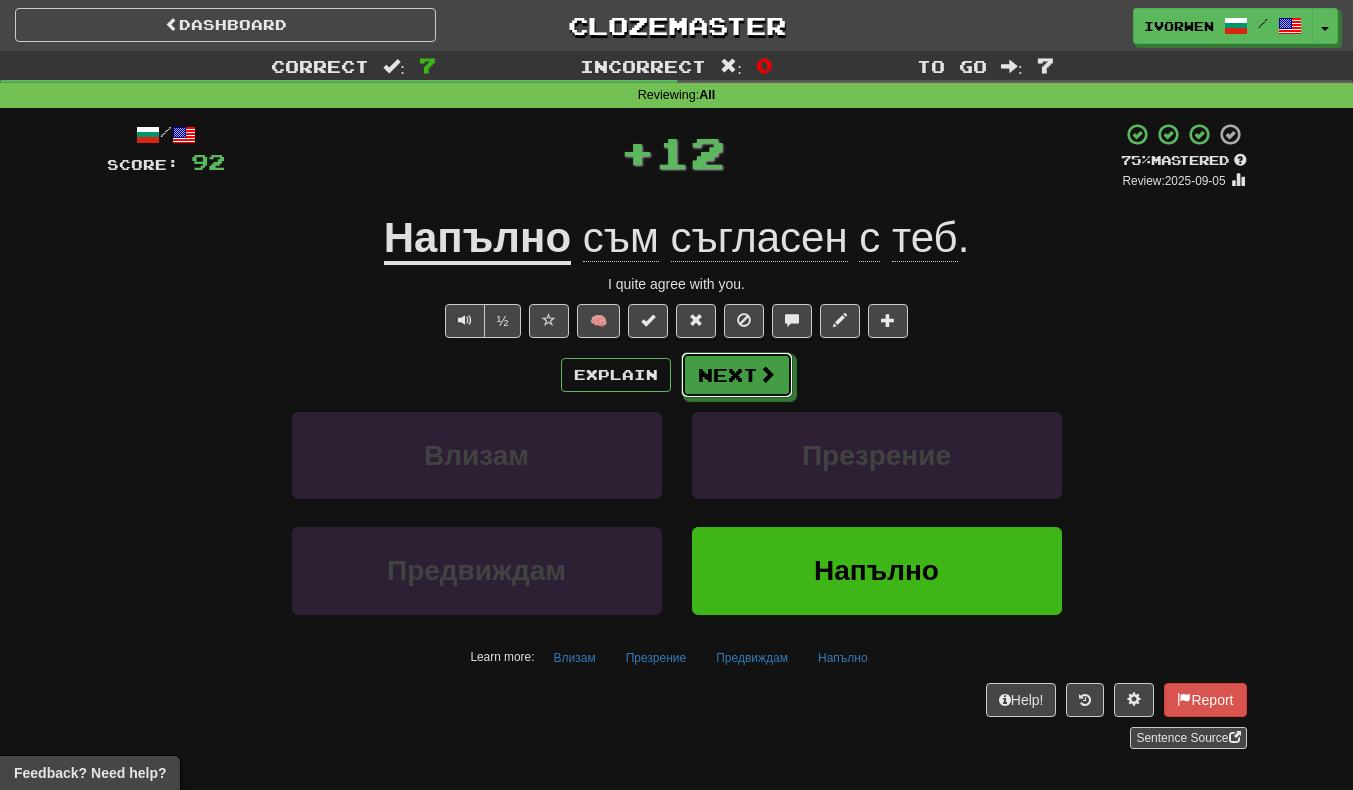 click on "Next" at bounding box center (737, 375) 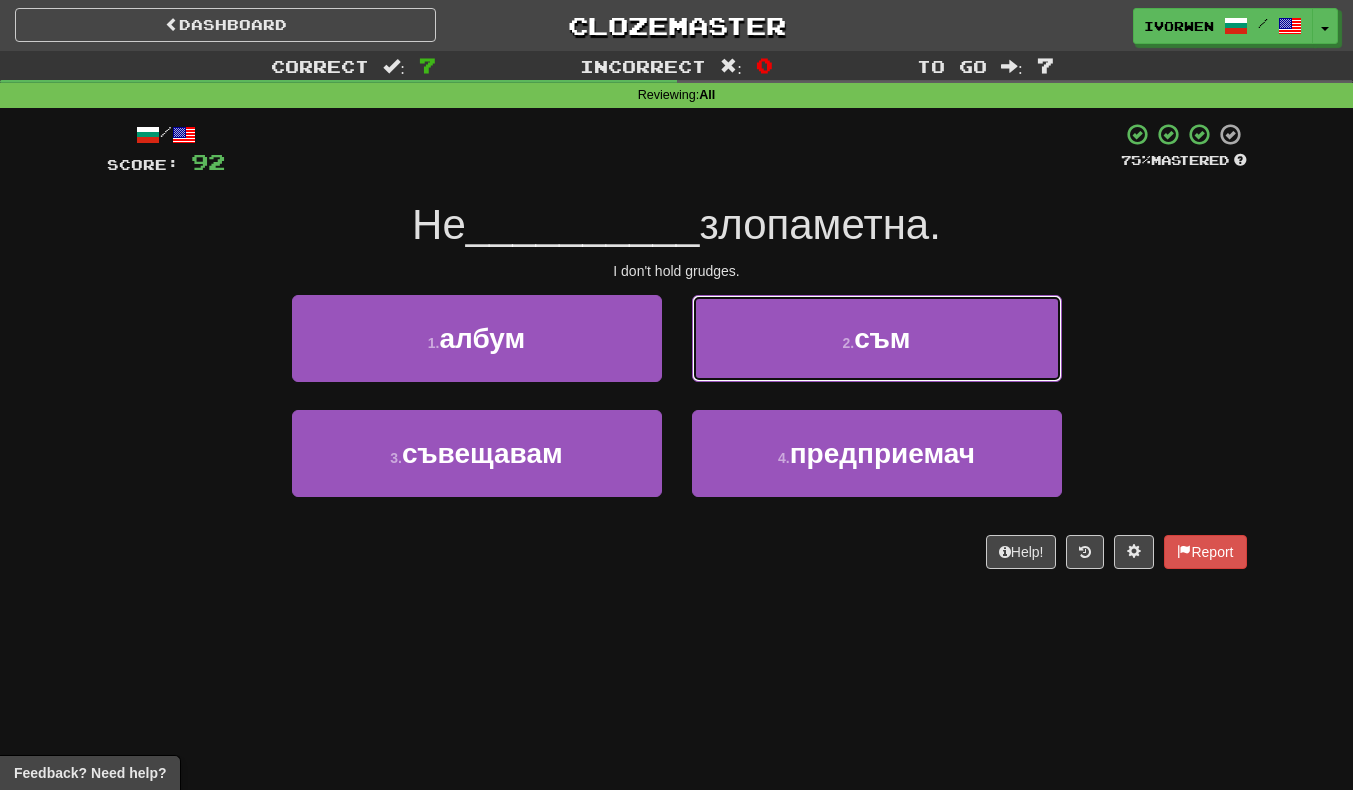 click on "2 .  съм" at bounding box center [877, 338] 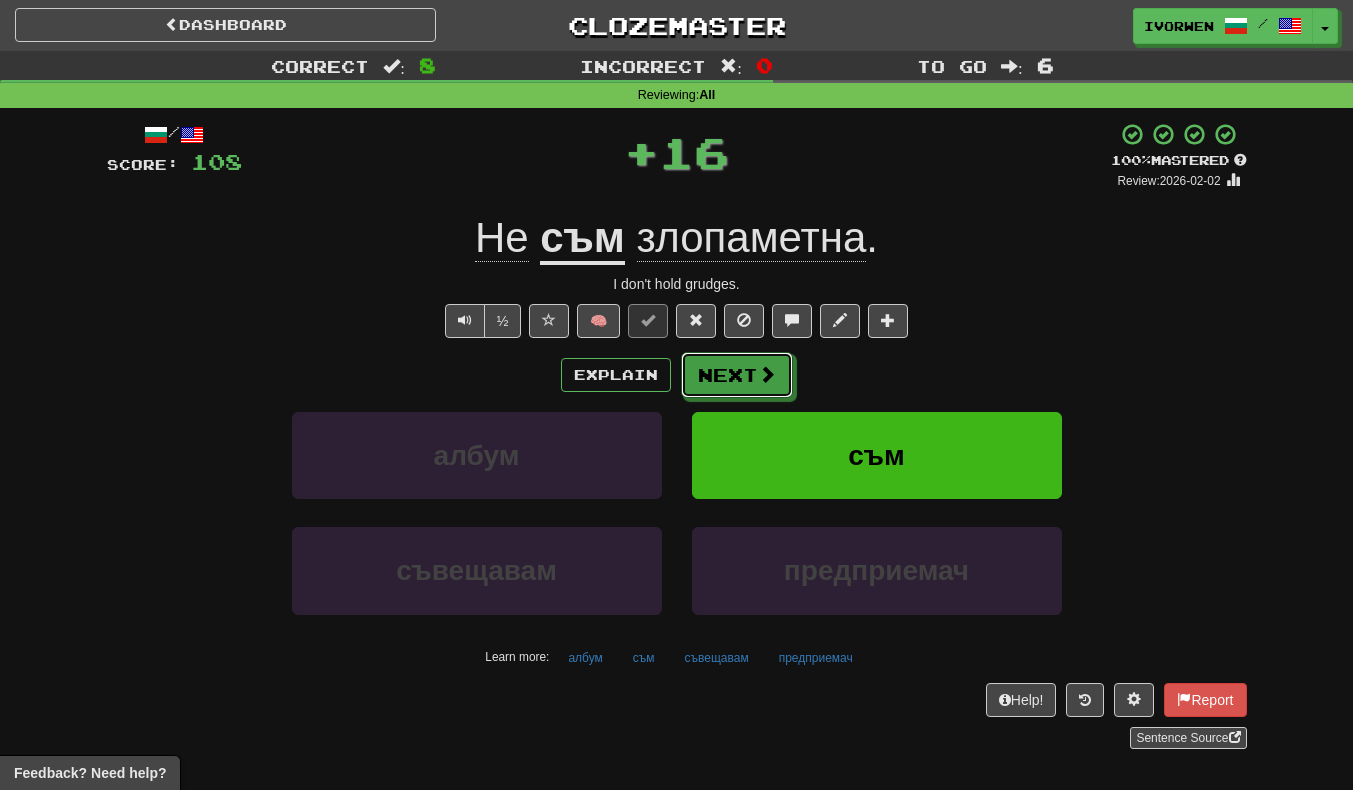 click on "Next" at bounding box center (737, 375) 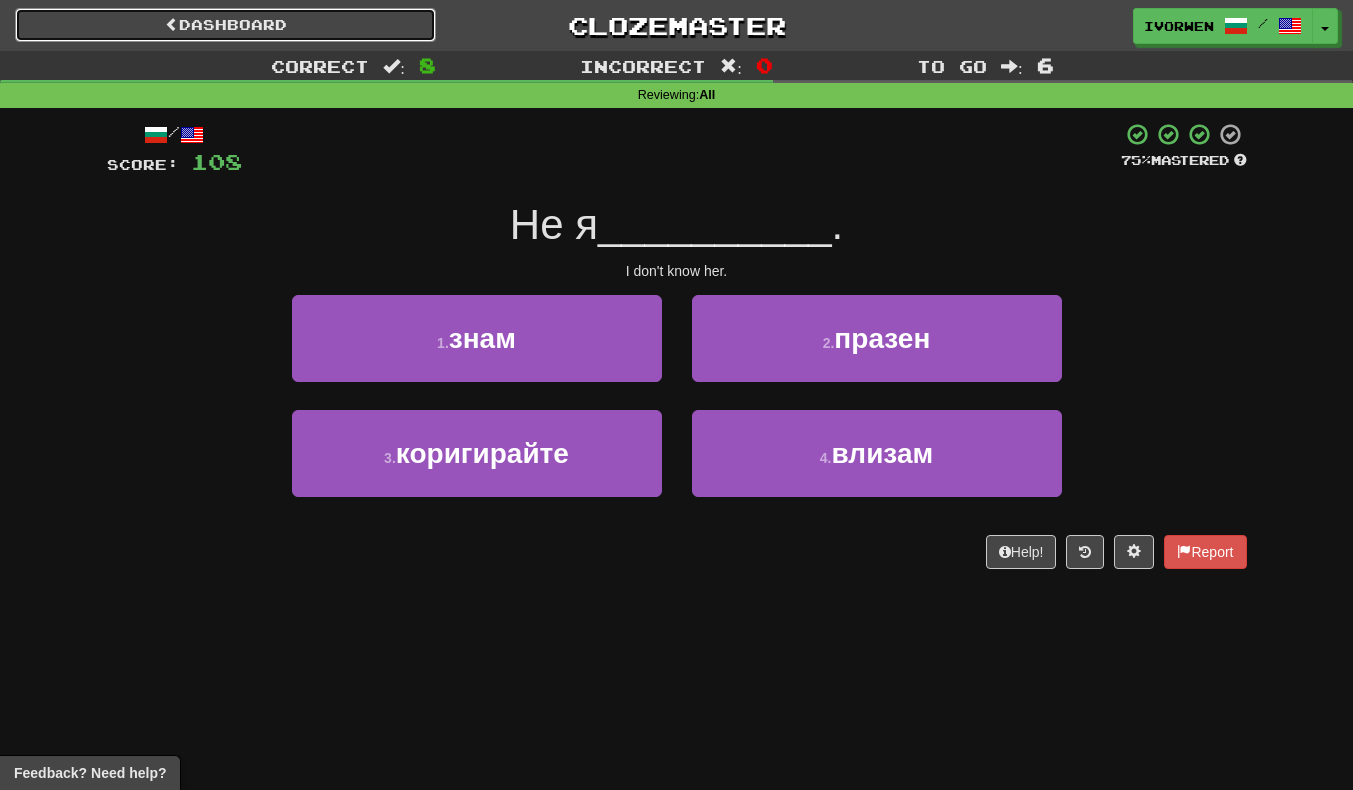 click on "Dashboard" at bounding box center [225, 25] 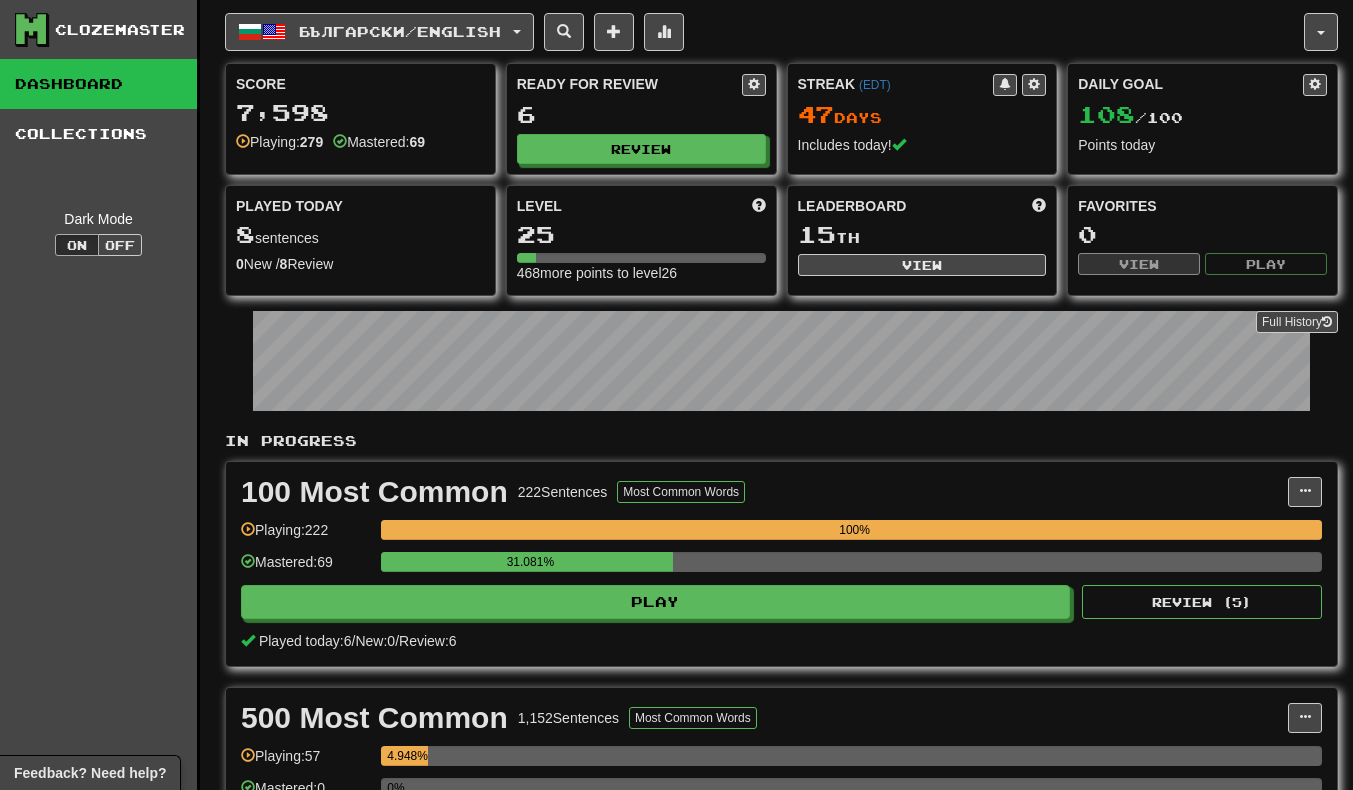 scroll, scrollTop: 0, scrollLeft: 0, axis: both 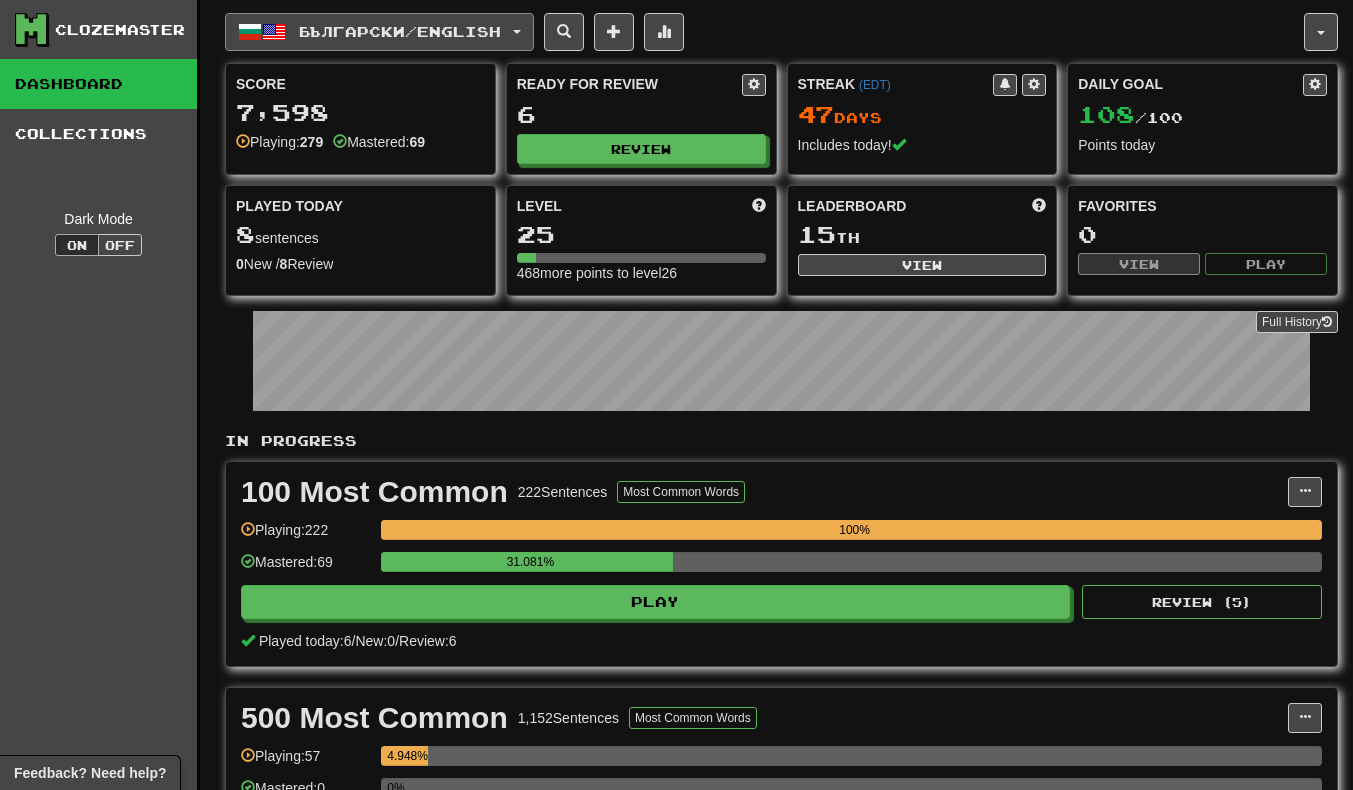 click on "Български  /  English" 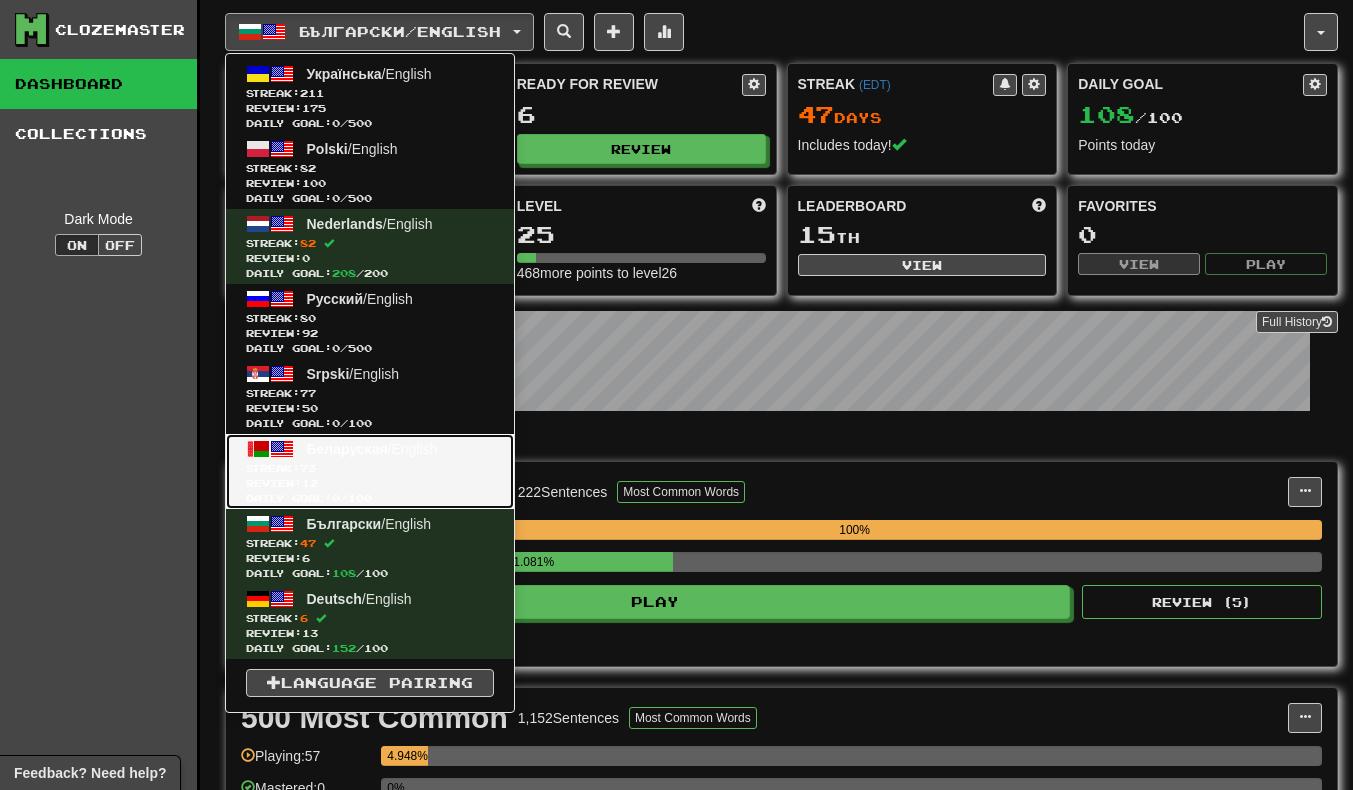 click on "Беларуская" 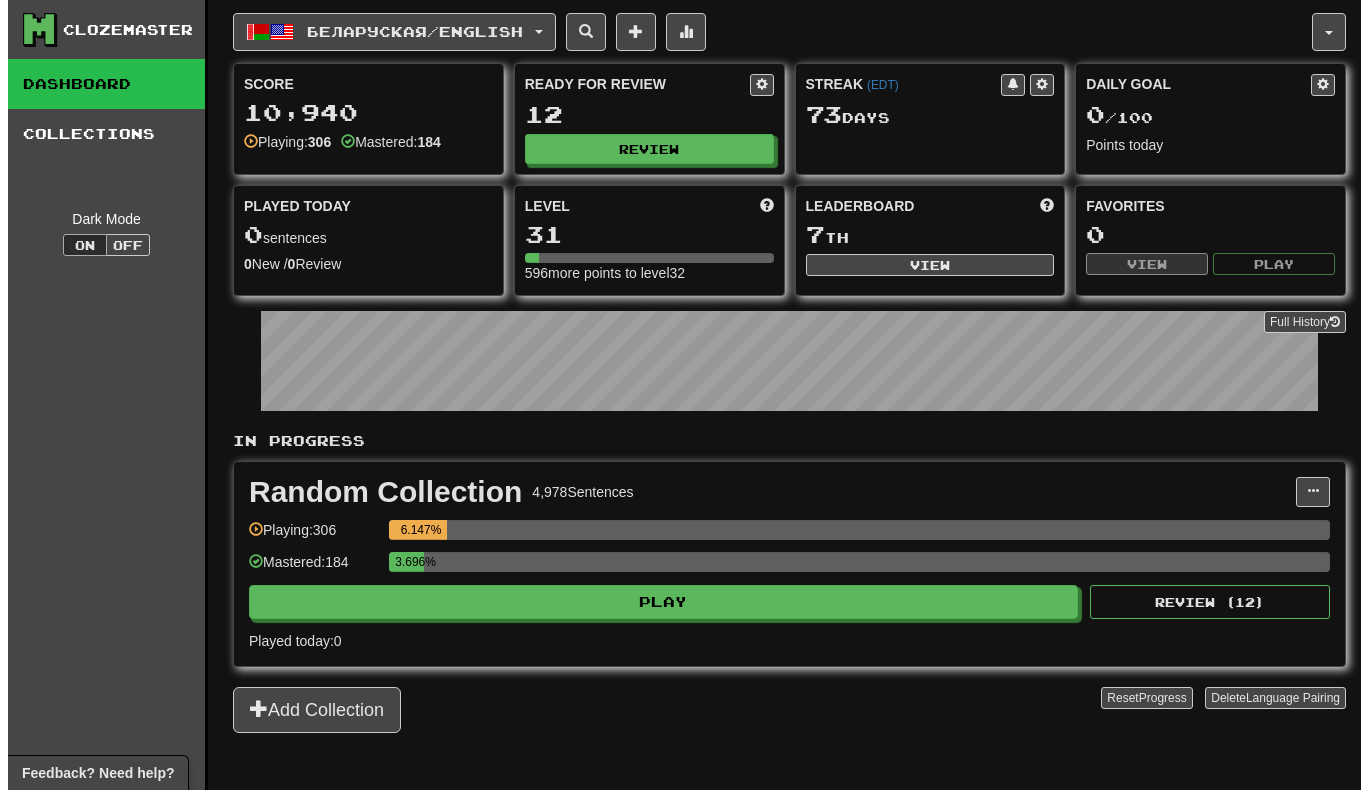scroll, scrollTop: 0, scrollLeft: 0, axis: both 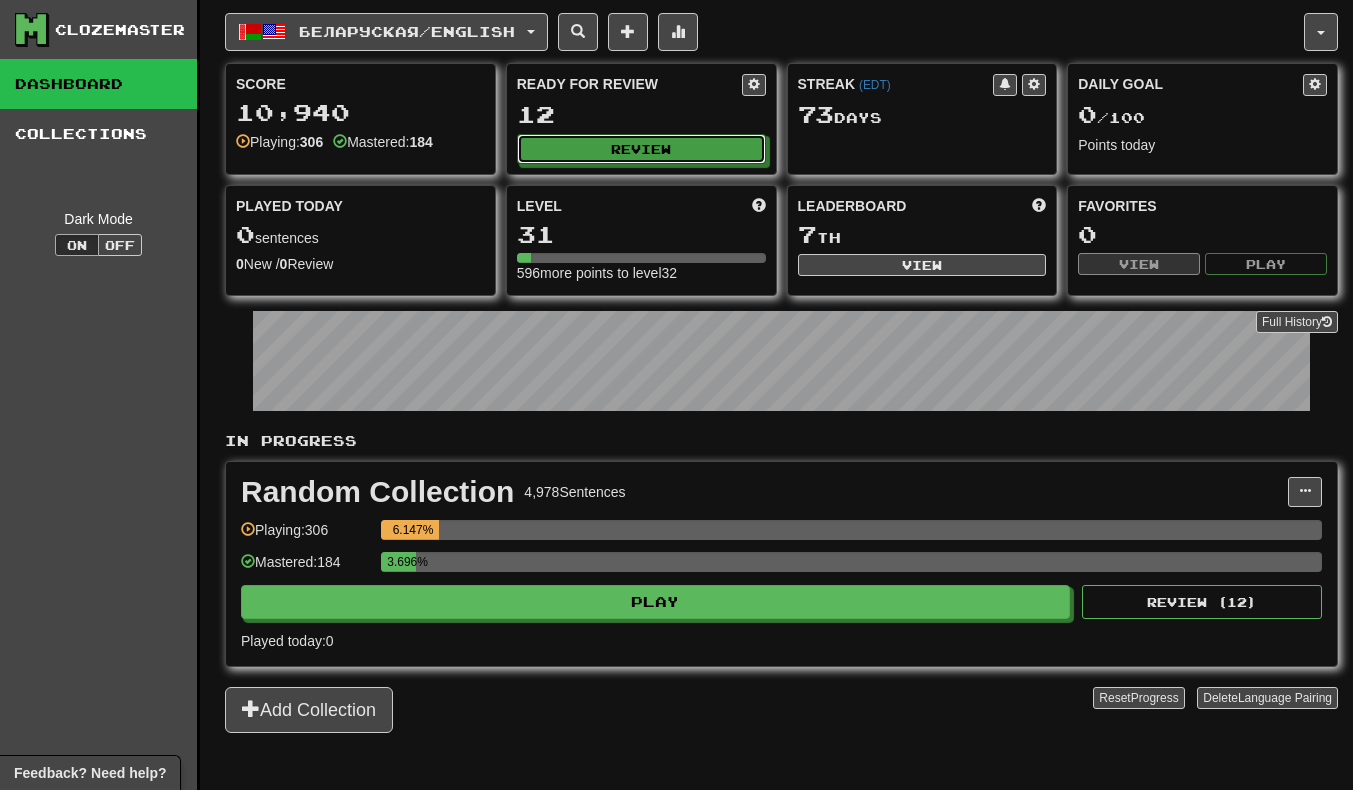 click on "Review" at bounding box center [641, 149] 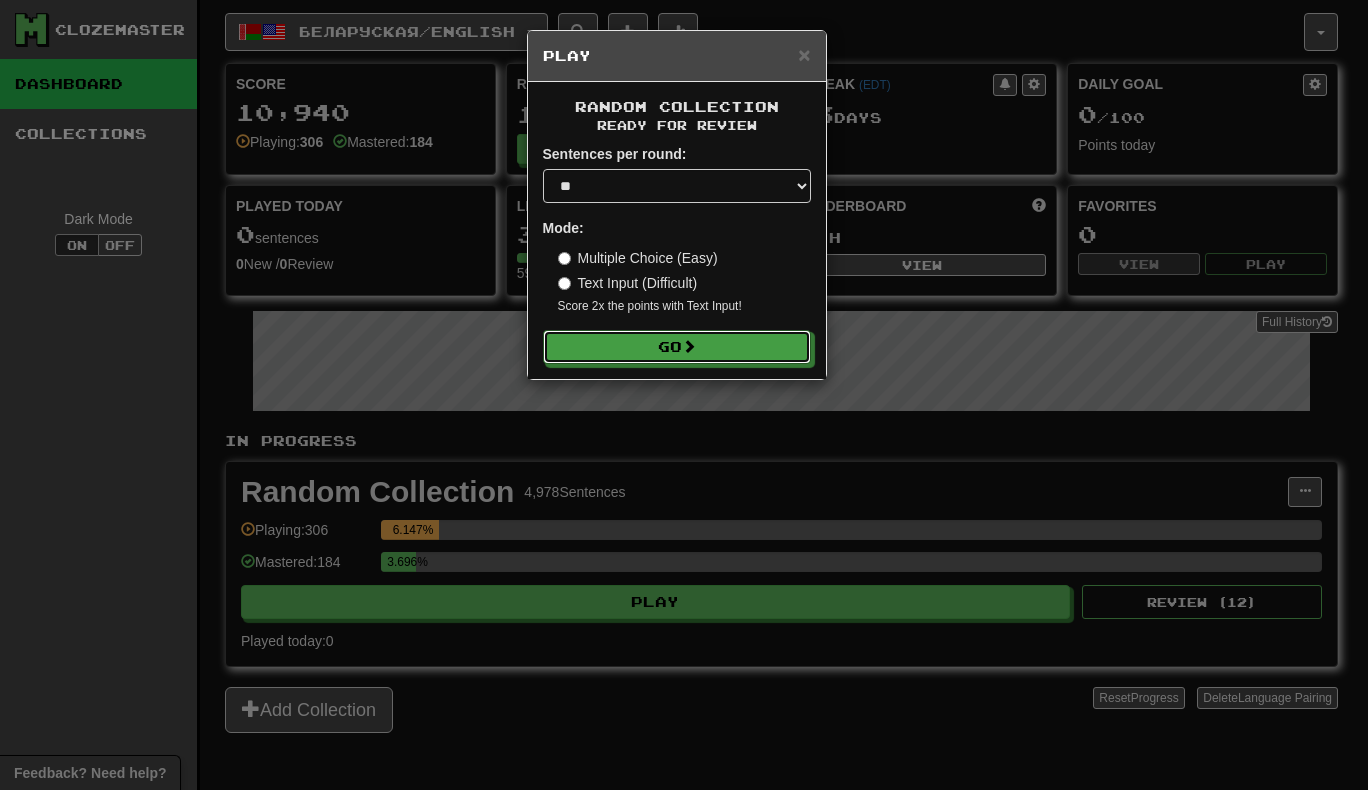 click on "Go" at bounding box center [677, 347] 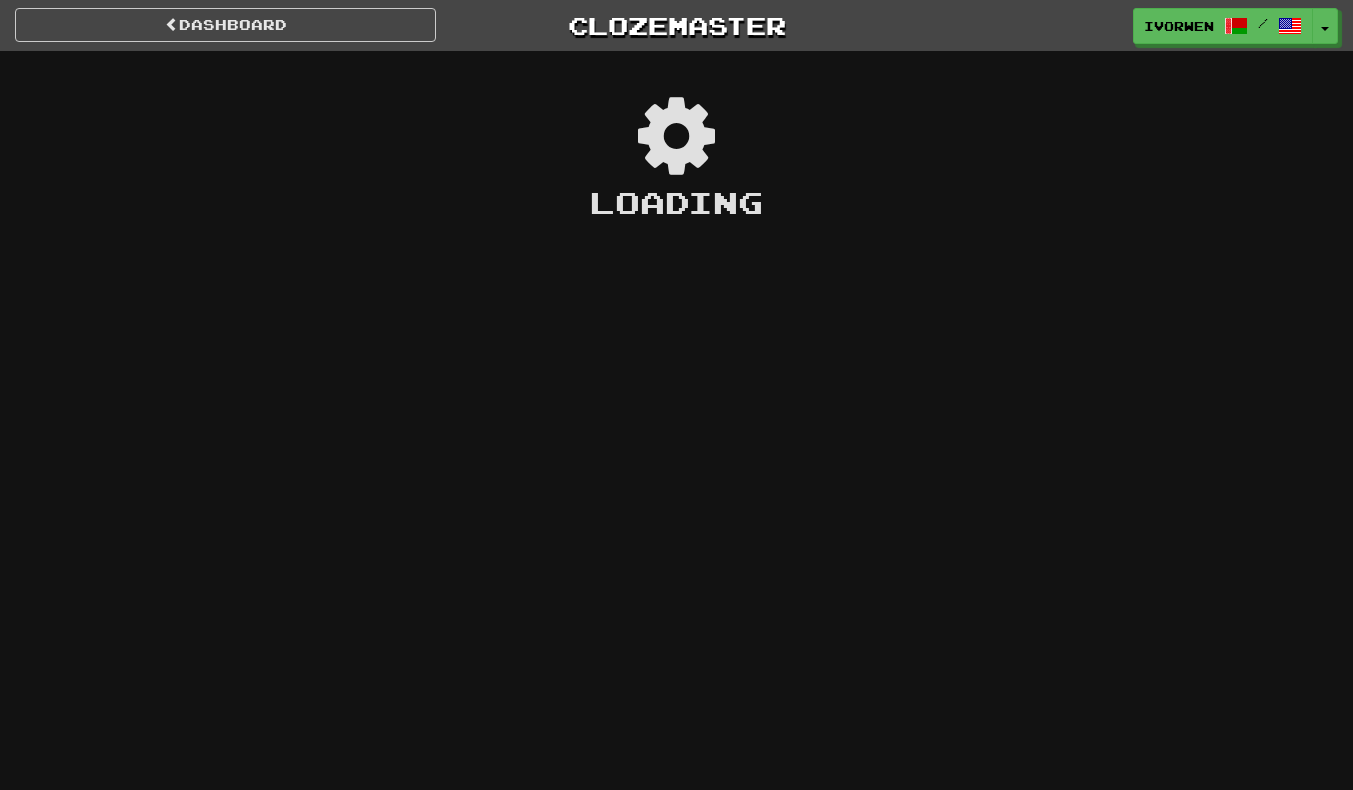 scroll, scrollTop: 0, scrollLeft: 0, axis: both 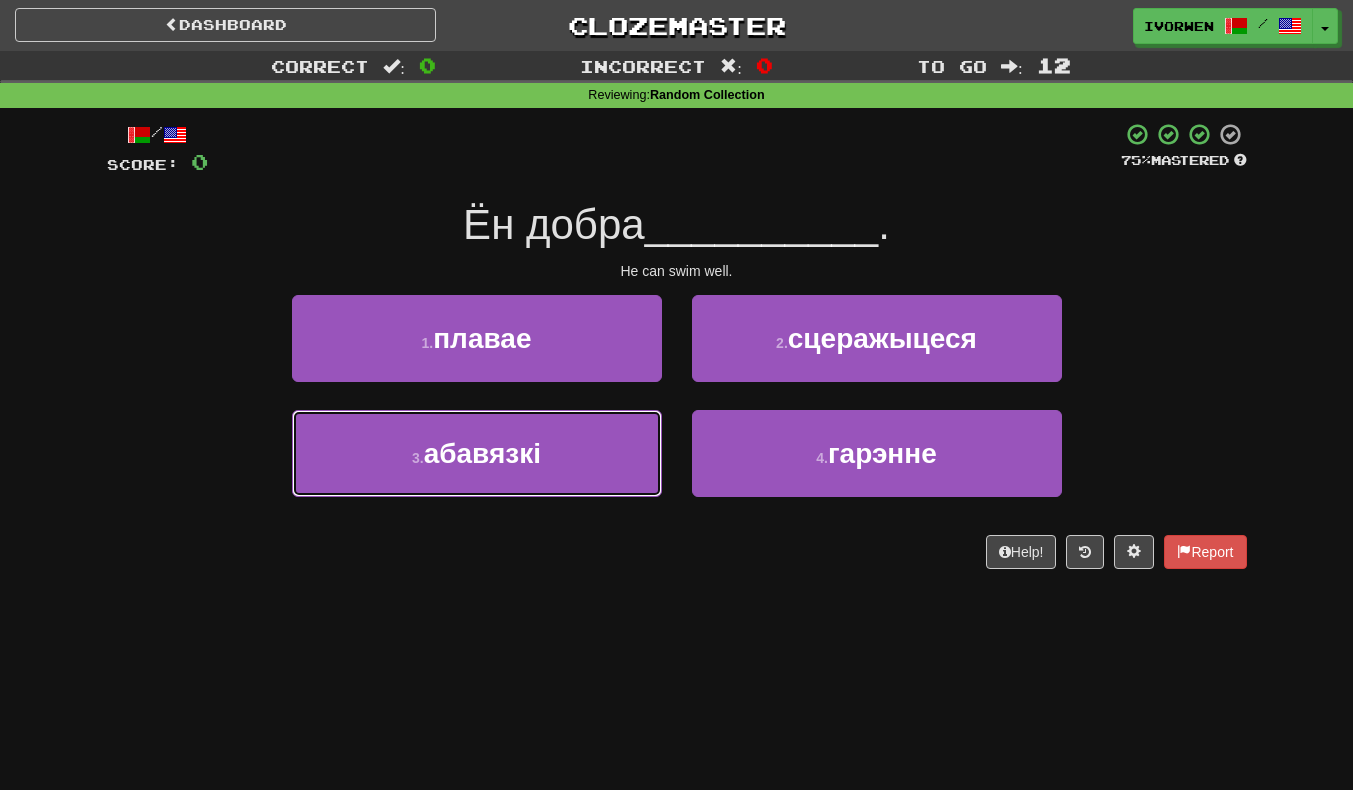 click on "3 .  абавязкі" at bounding box center (477, 453) 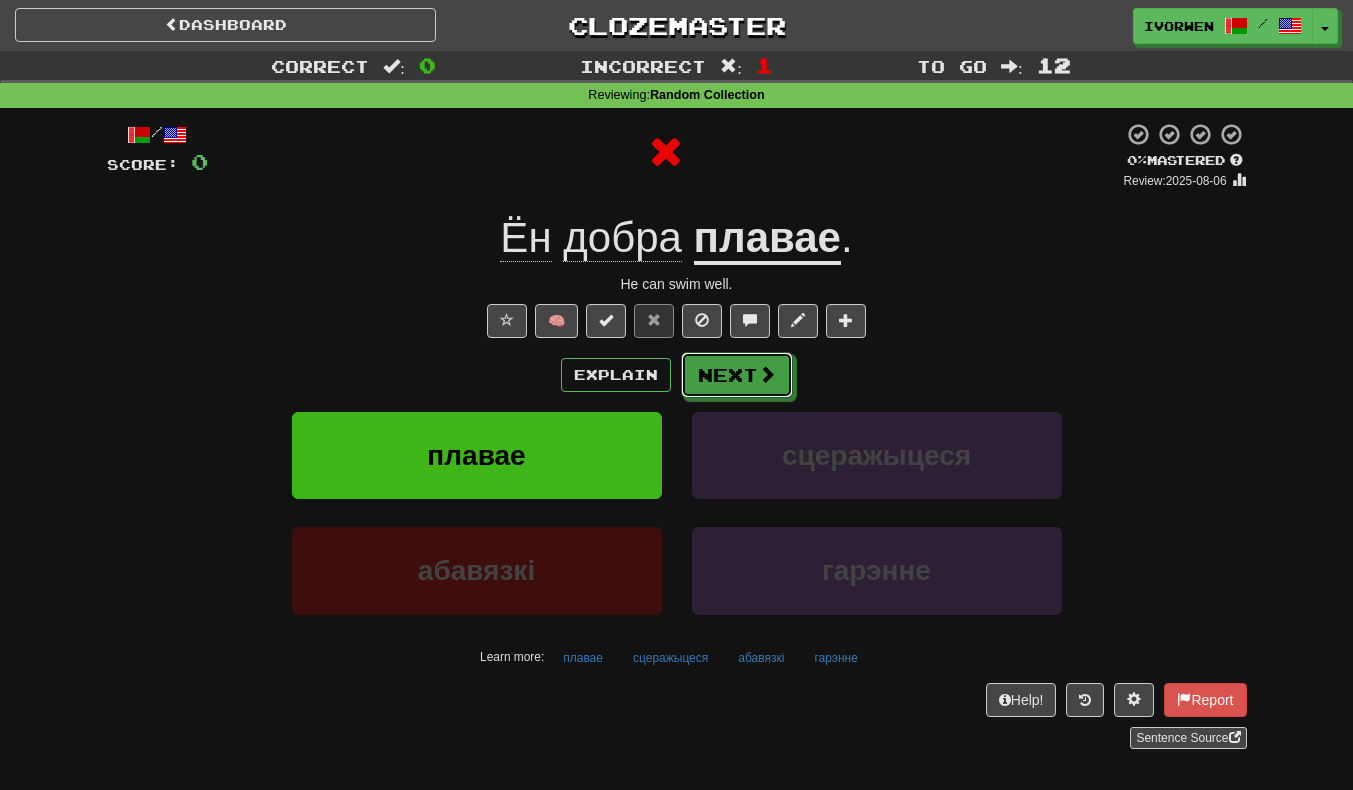 click on "Next" at bounding box center [737, 375] 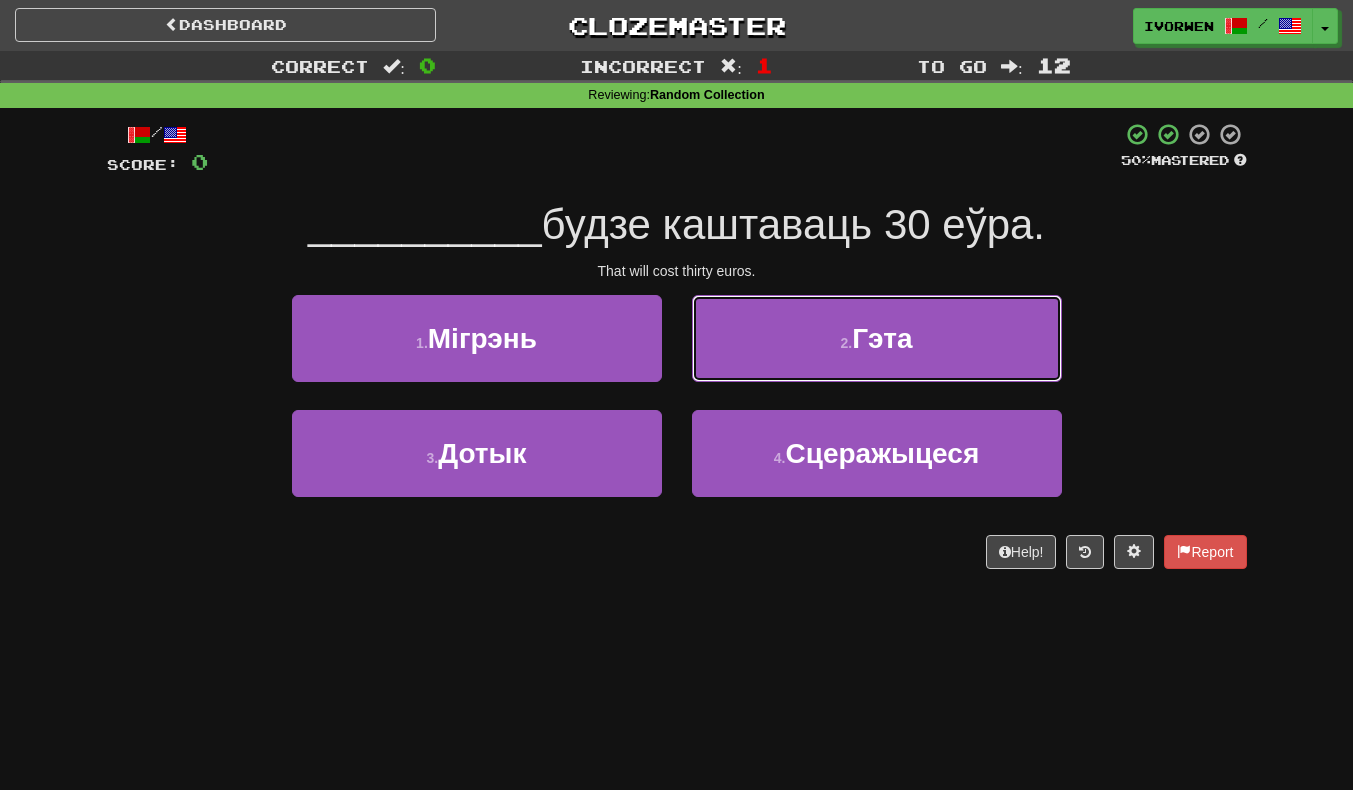 click on "2 .  Гэта" at bounding box center [877, 338] 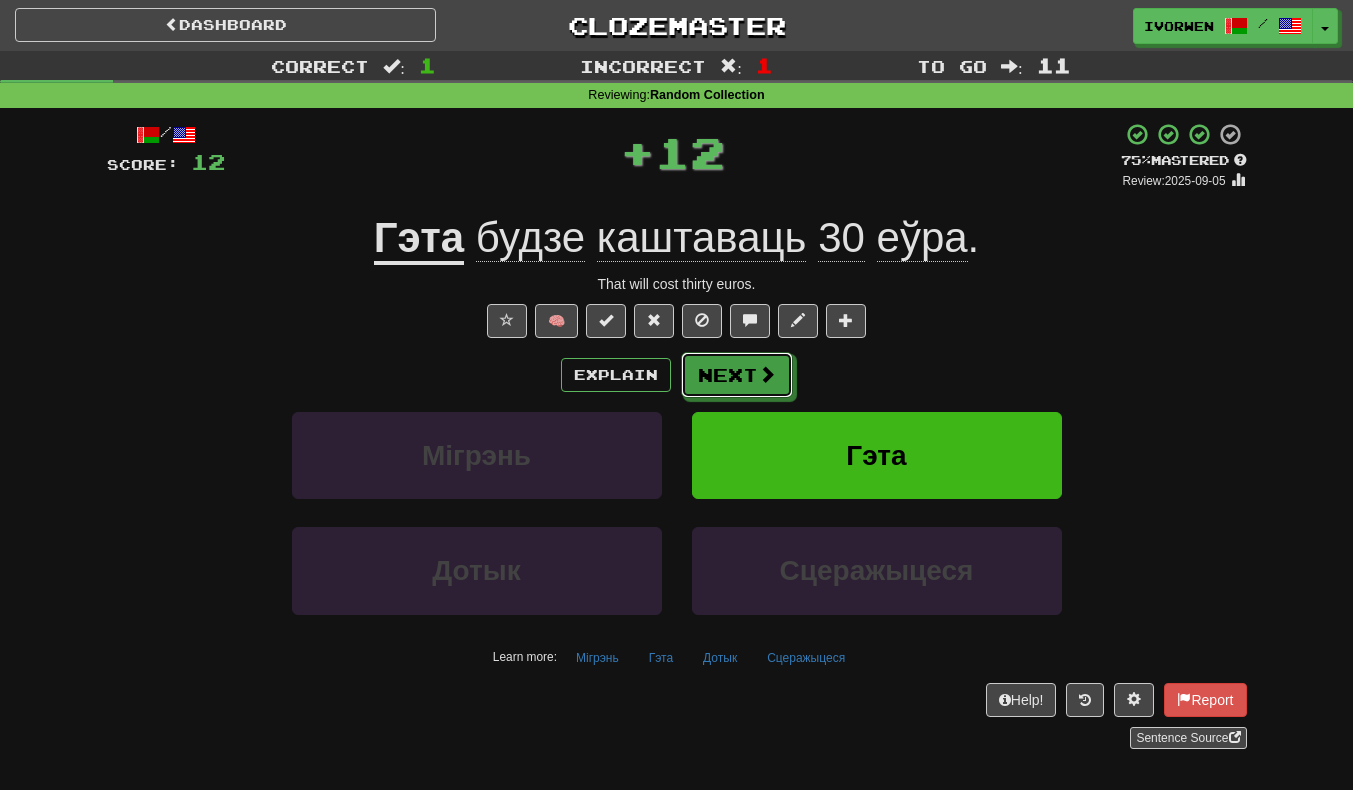 click on "Next" at bounding box center (737, 375) 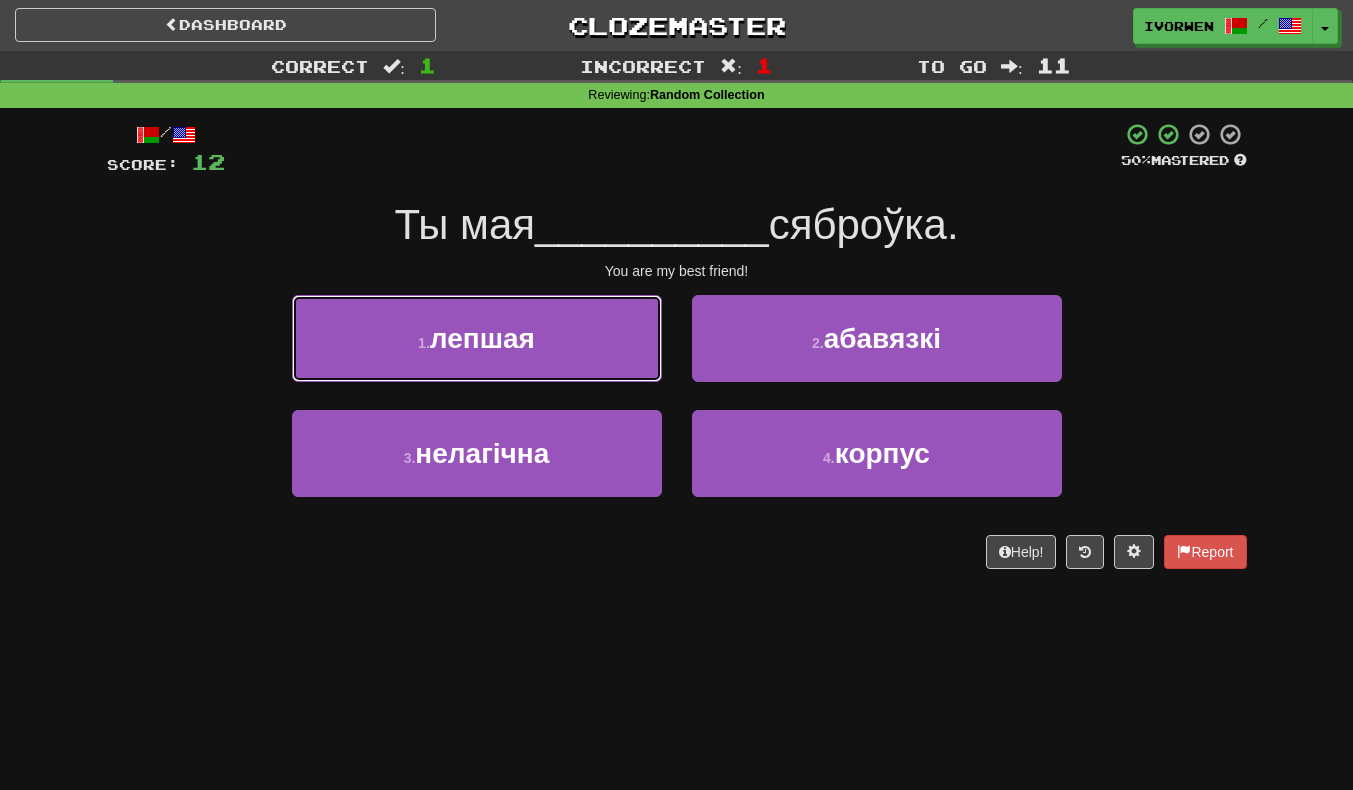 click on "1 .  лепшая" at bounding box center (477, 338) 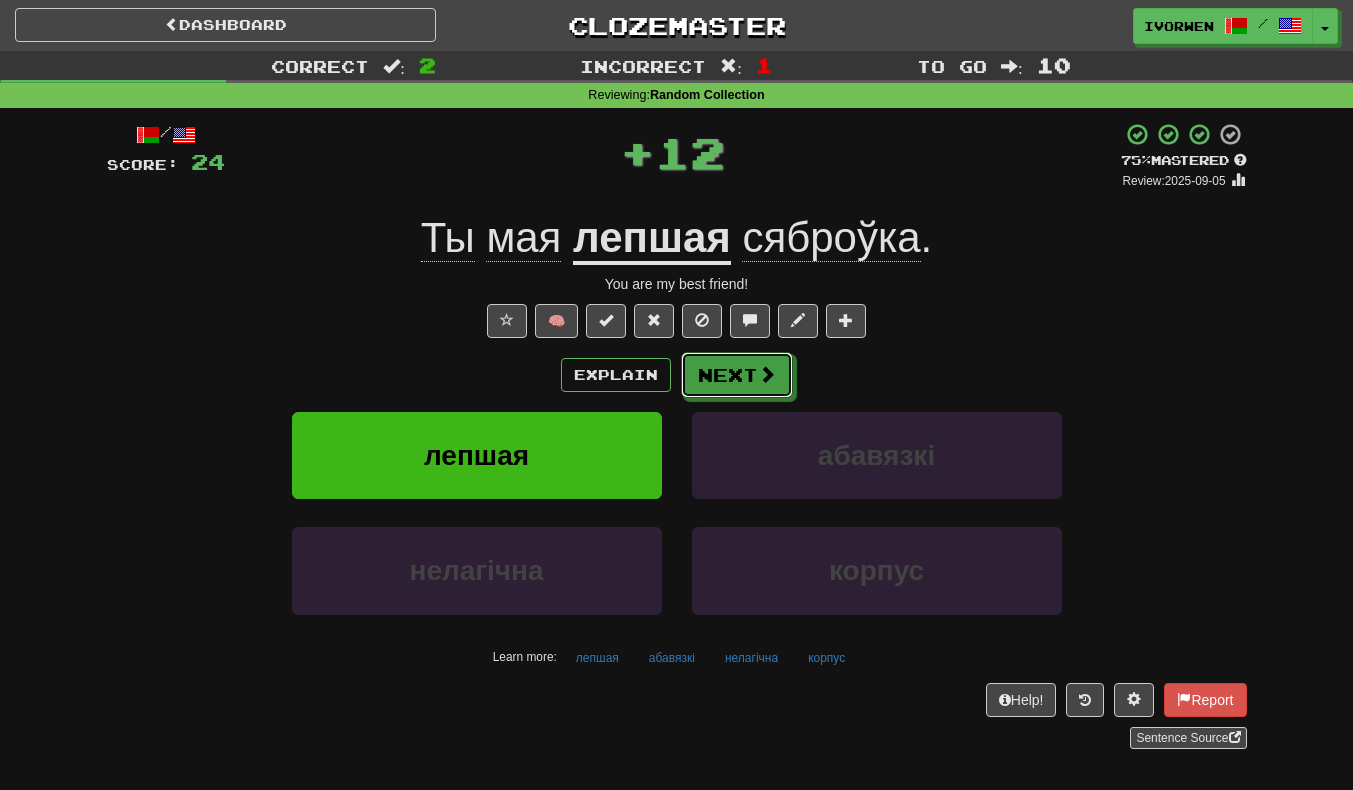 click on "Next" at bounding box center (737, 375) 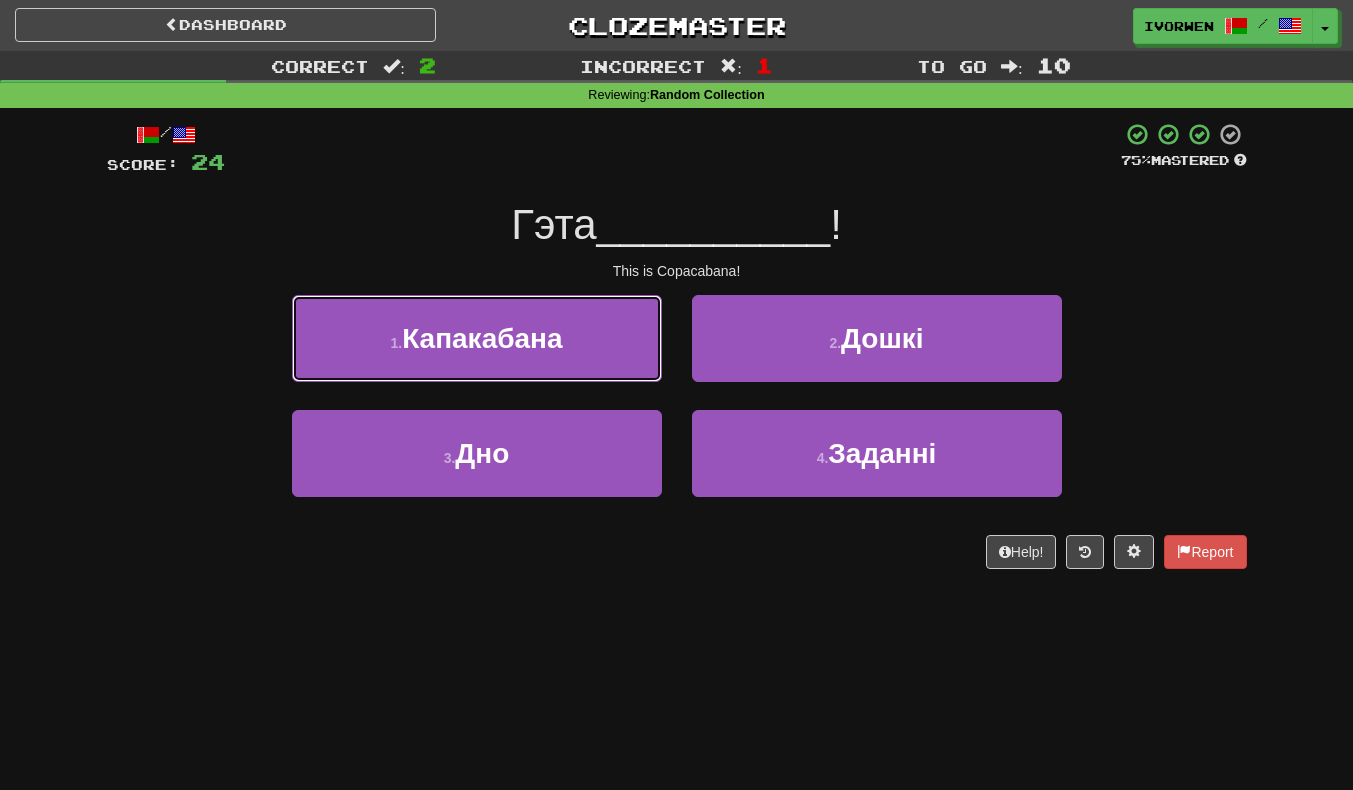 click on "1 .  Капакабана" at bounding box center [477, 338] 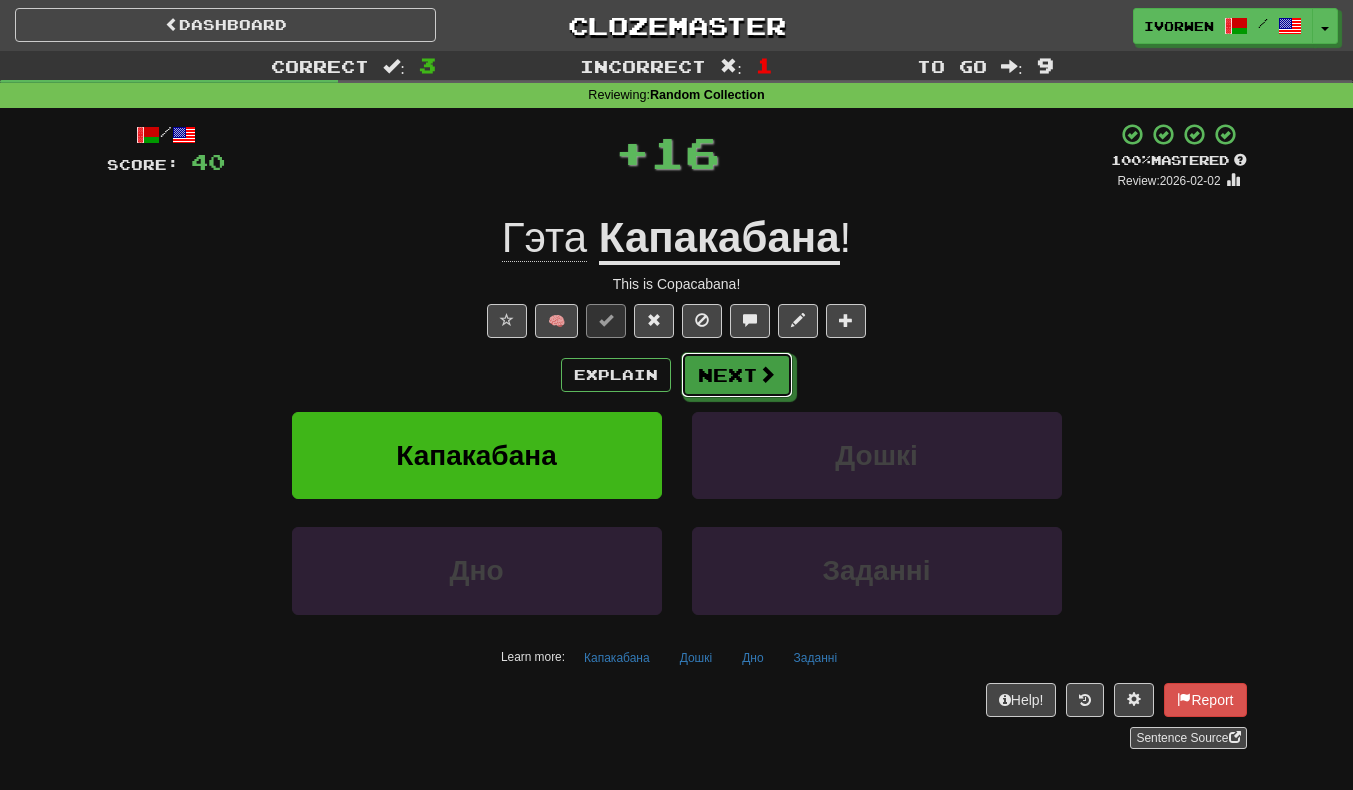 click on "Next" at bounding box center [737, 375] 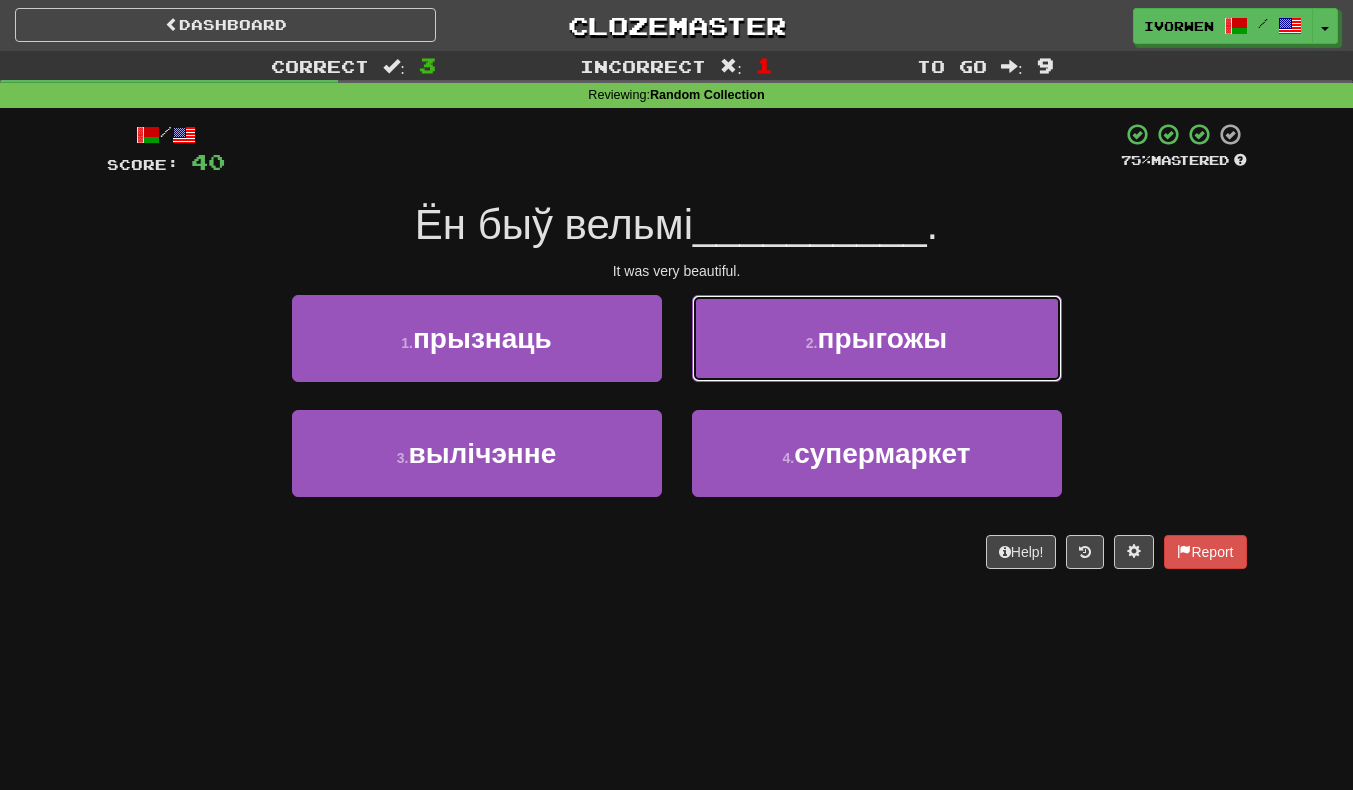 click on "2 .  прыгожы" at bounding box center (877, 338) 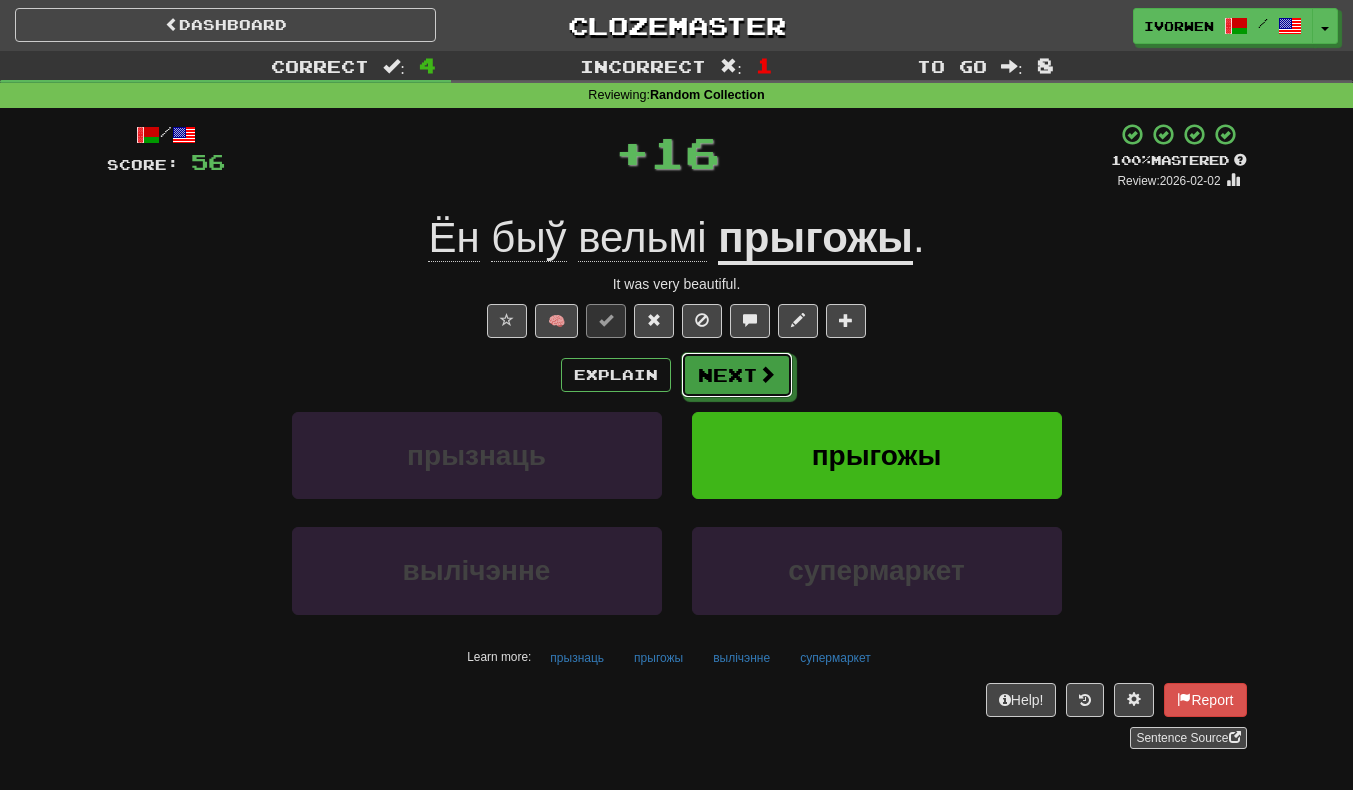 click on "Next" at bounding box center (737, 375) 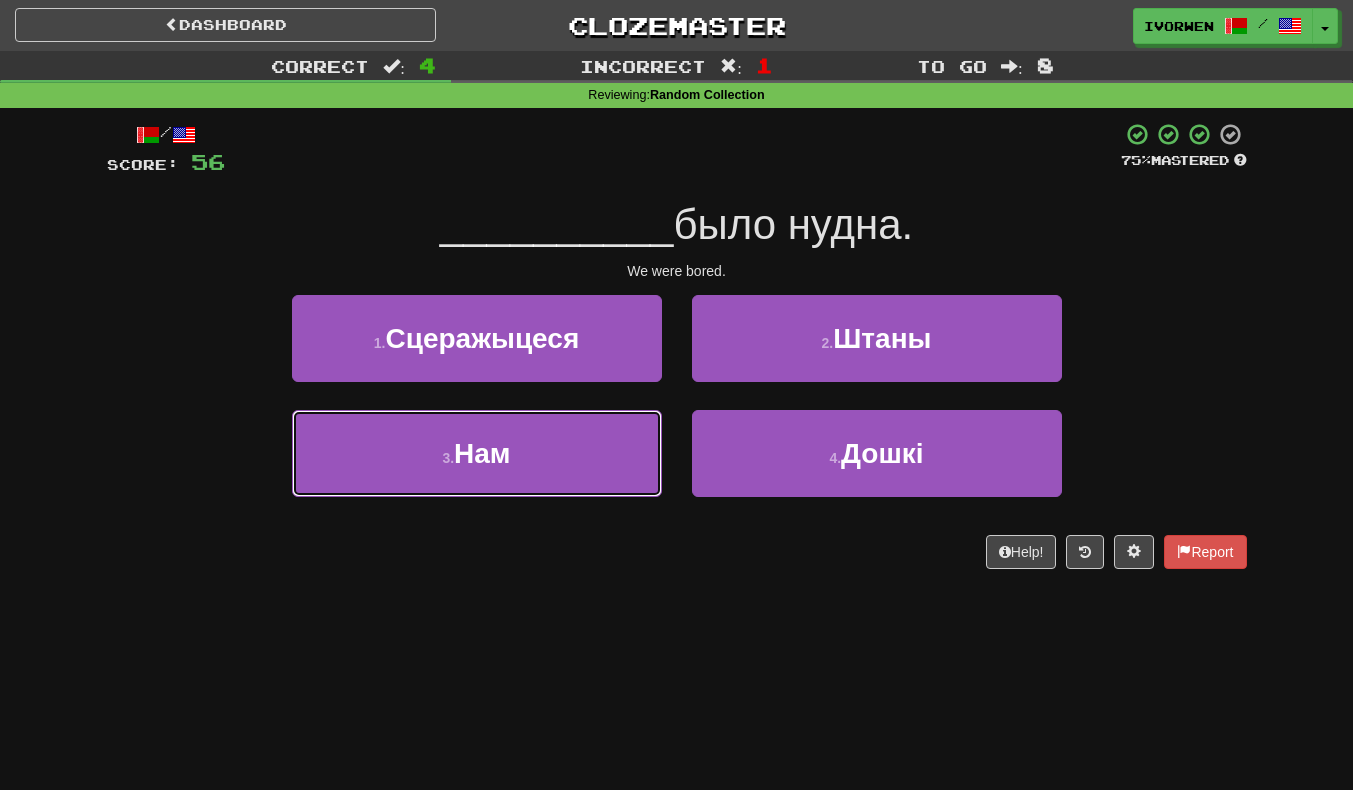 click on "3 .  Нам" at bounding box center (477, 453) 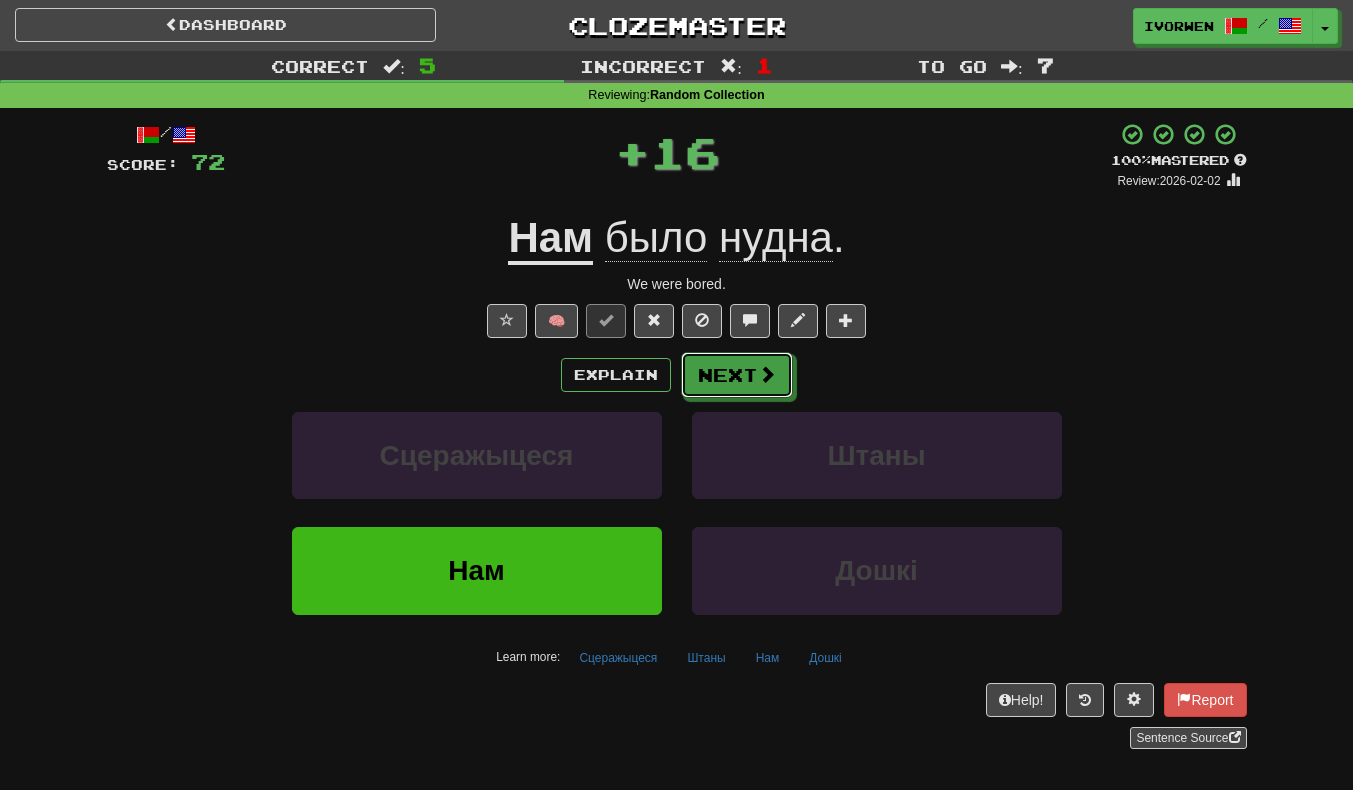 click on "Next" at bounding box center [737, 375] 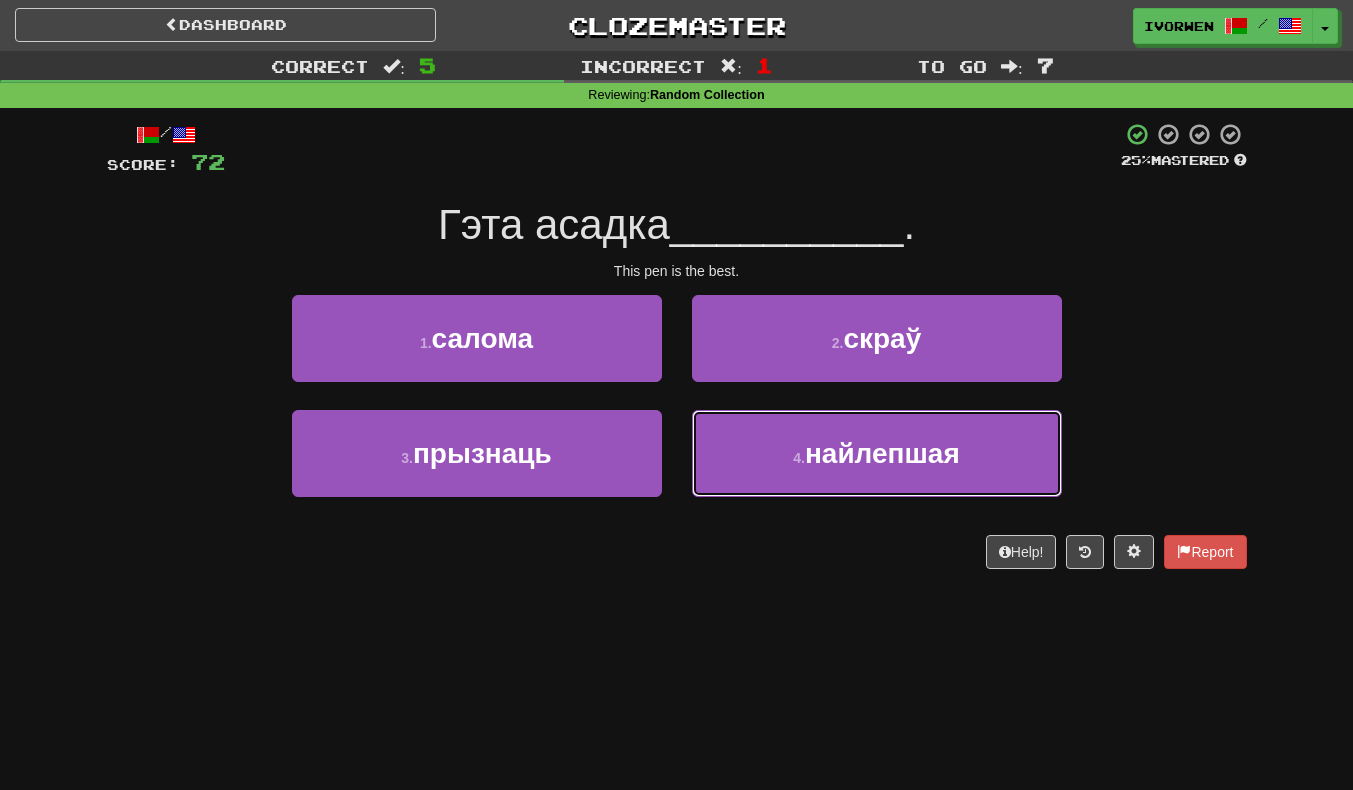 click on "найлепшая" at bounding box center [882, 453] 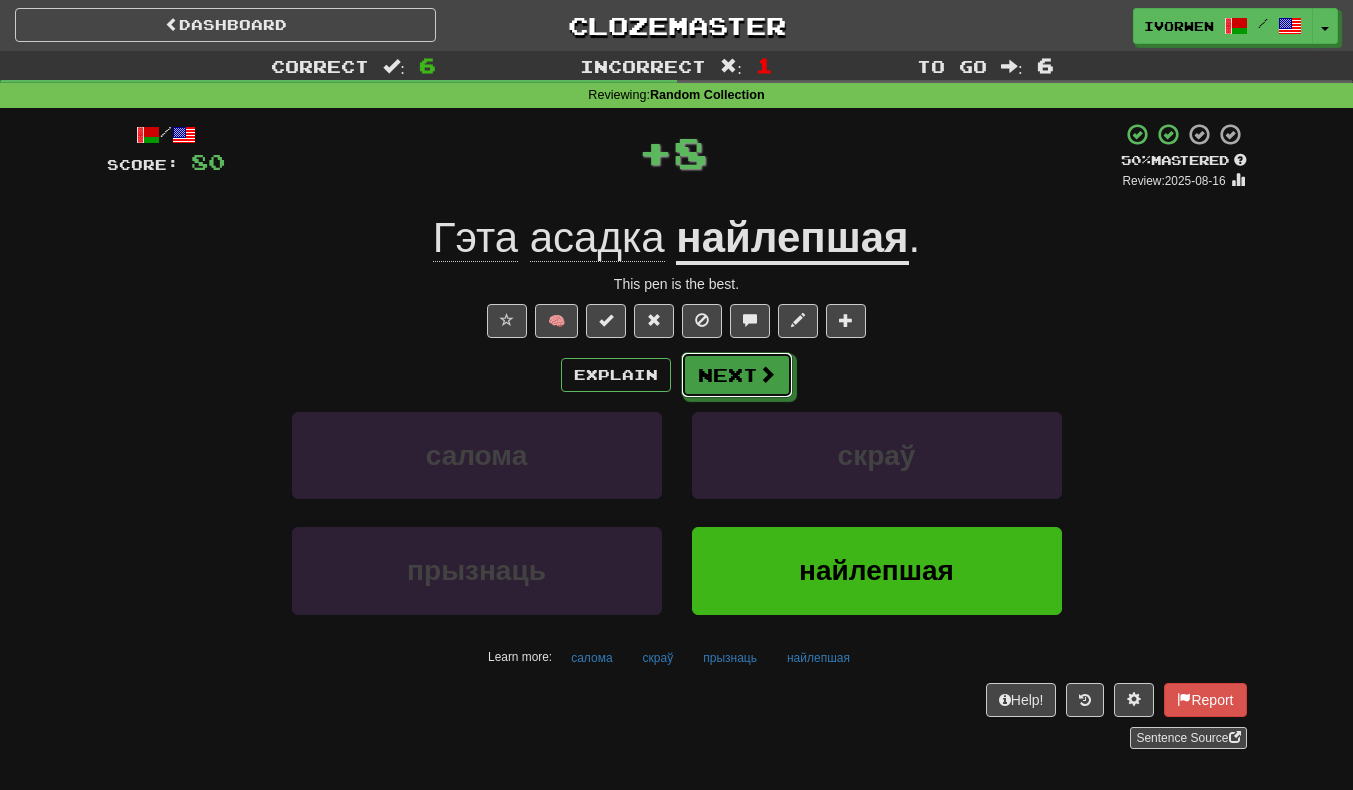 click on "Next" at bounding box center (737, 375) 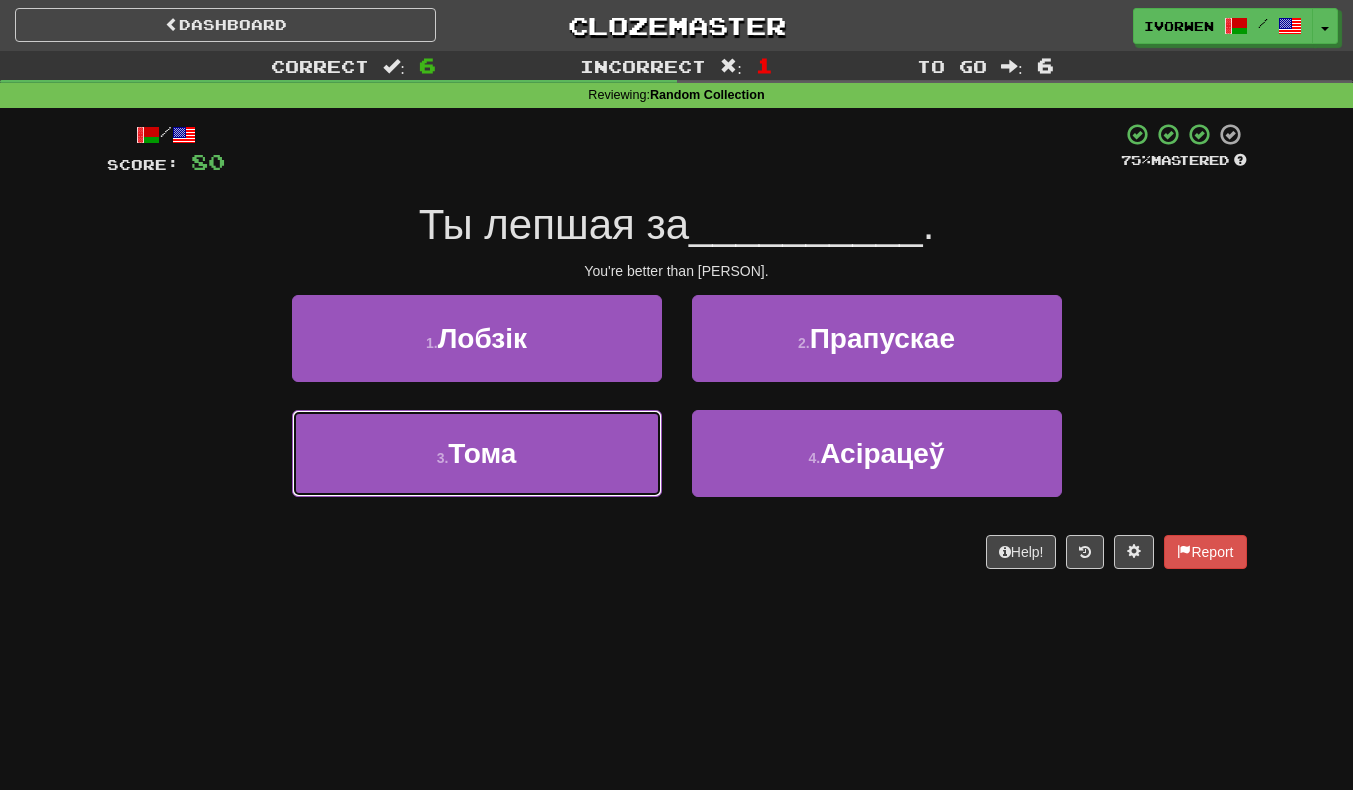click on "3 .  Тома" at bounding box center [477, 453] 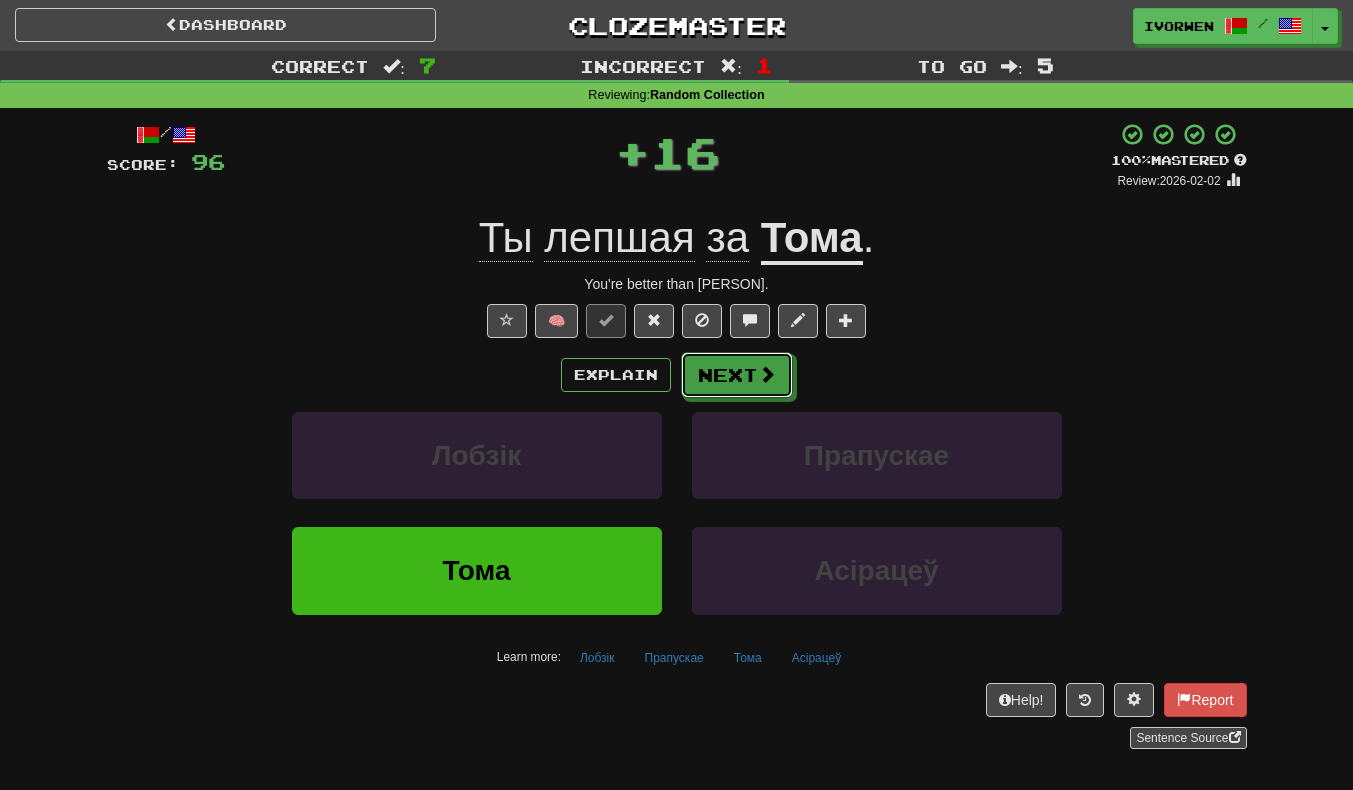 click on "Next" at bounding box center (737, 375) 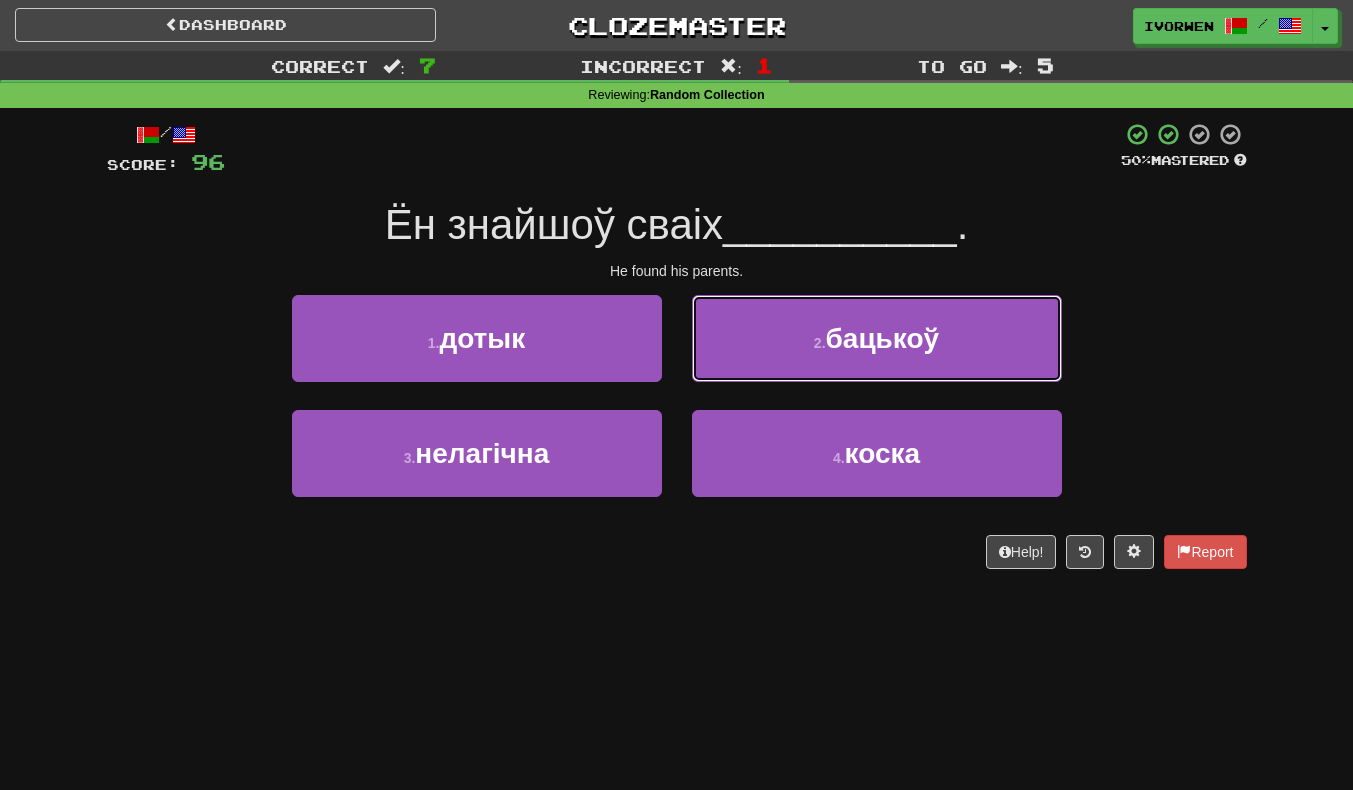 click on "2 .  бацькоў" at bounding box center [877, 338] 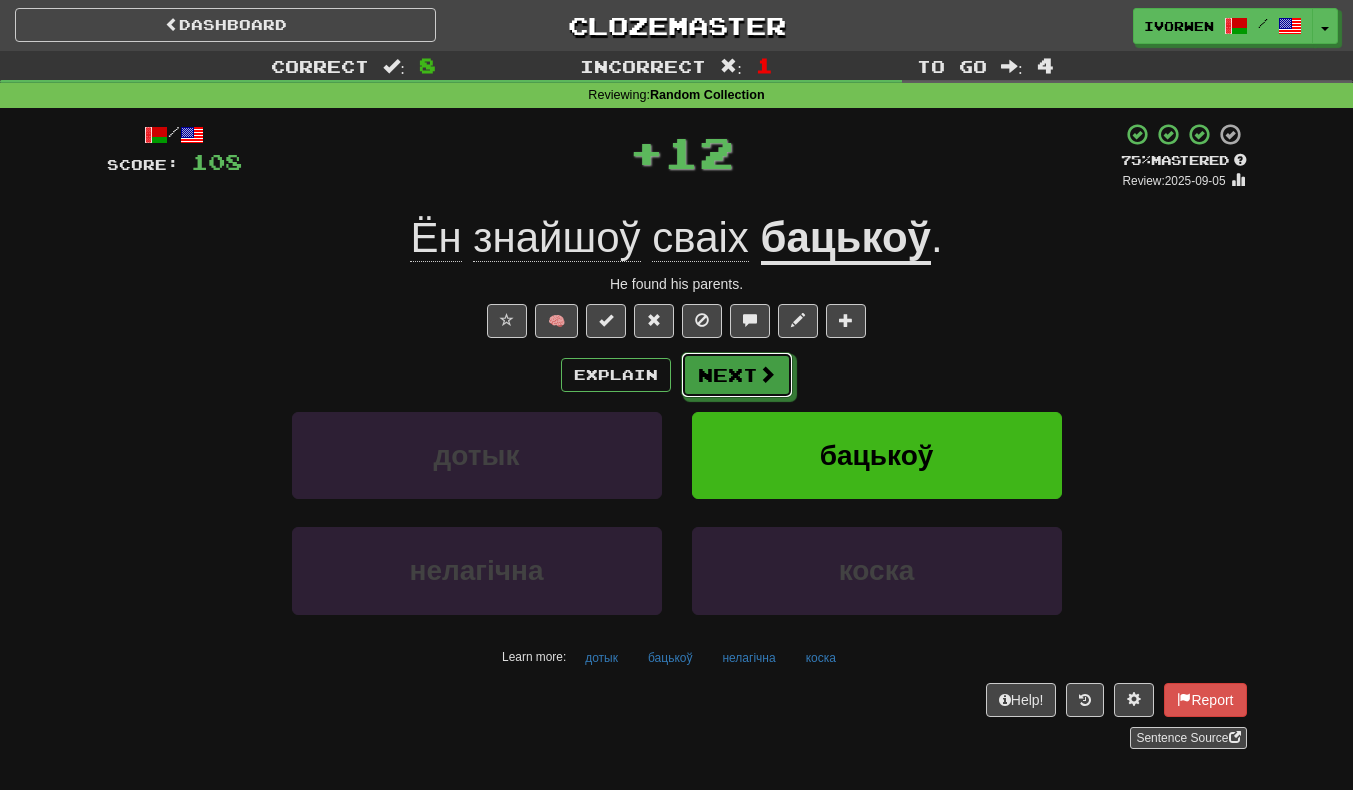 click on "Next" at bounding box center [737, 375] 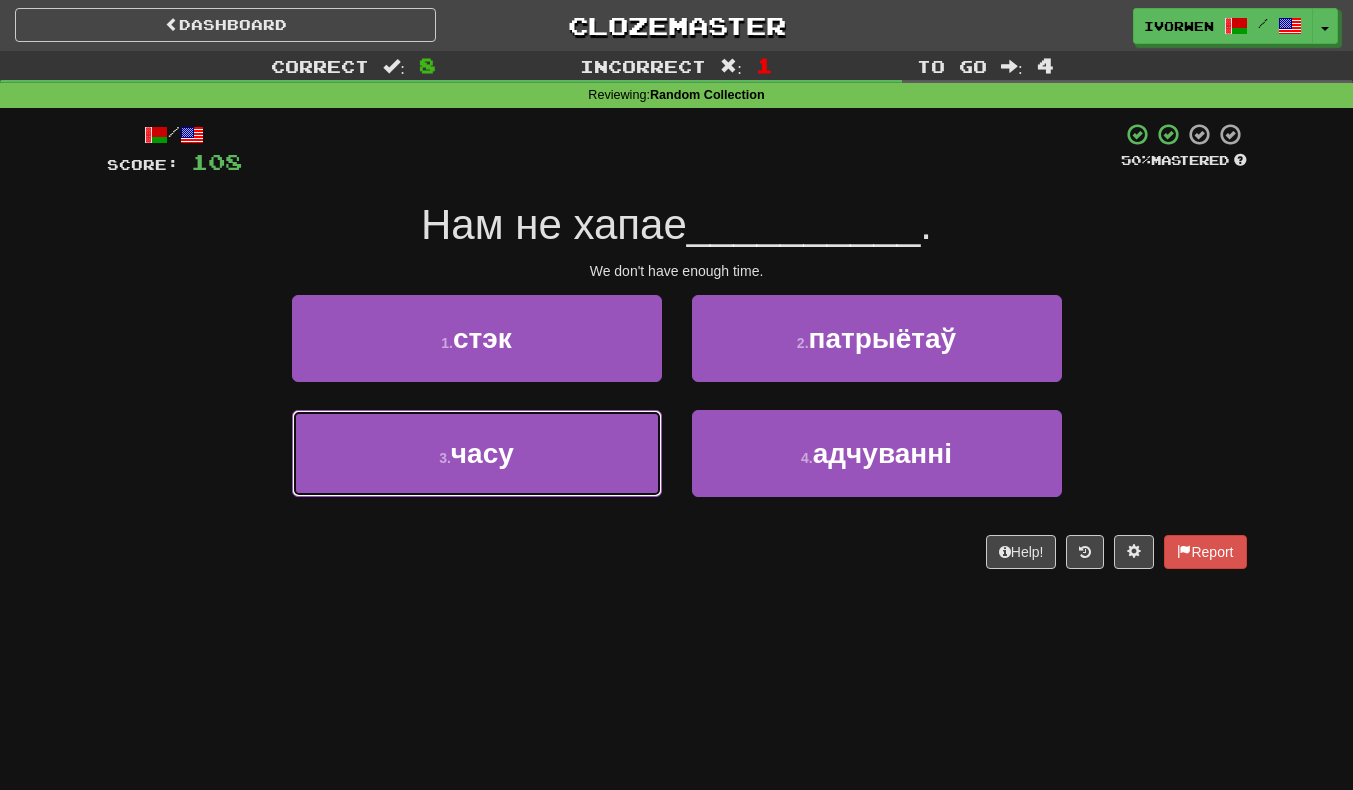 click on "3 .  часу" at bounding box center (477, 453) 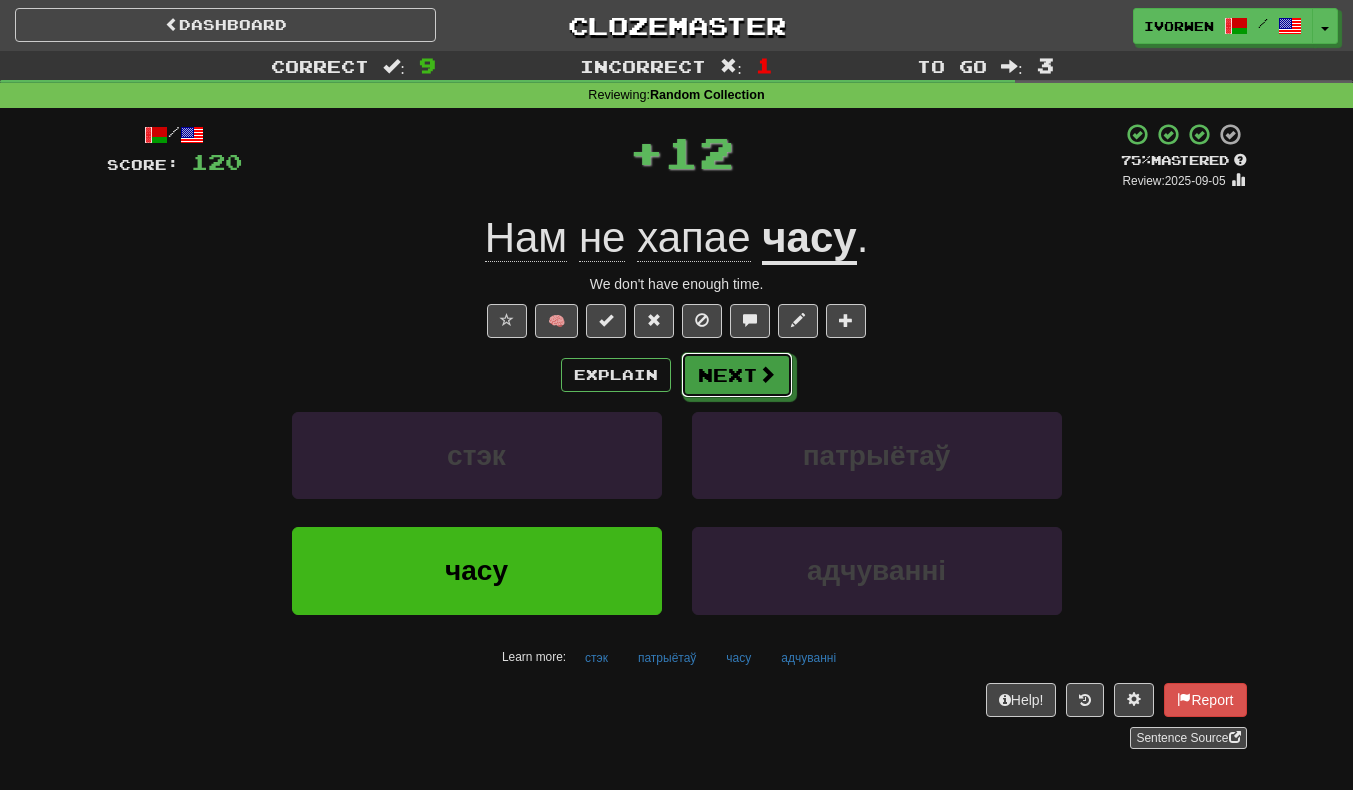 click on "Next" at bounding box center (737, 375) 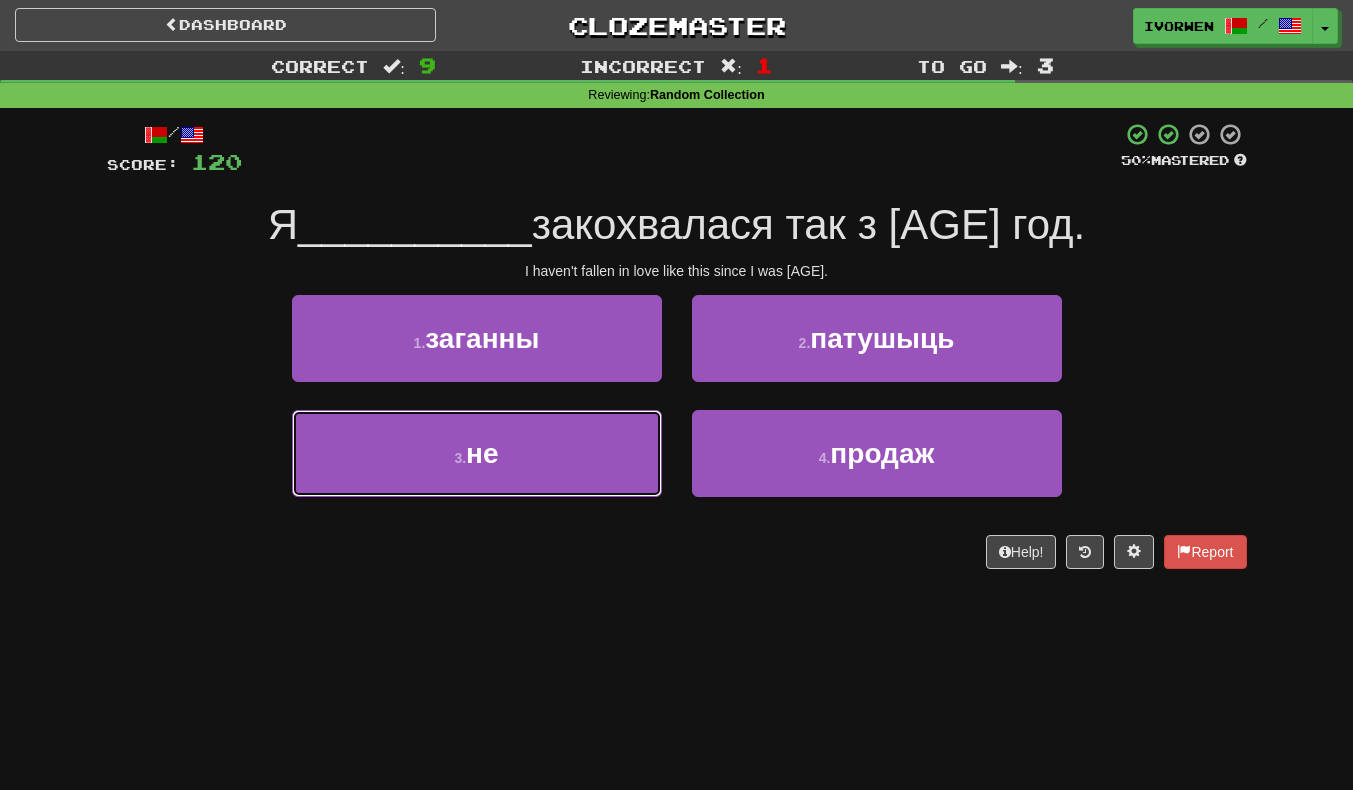 click on "3 .  не" at bounding box center [477, 453] 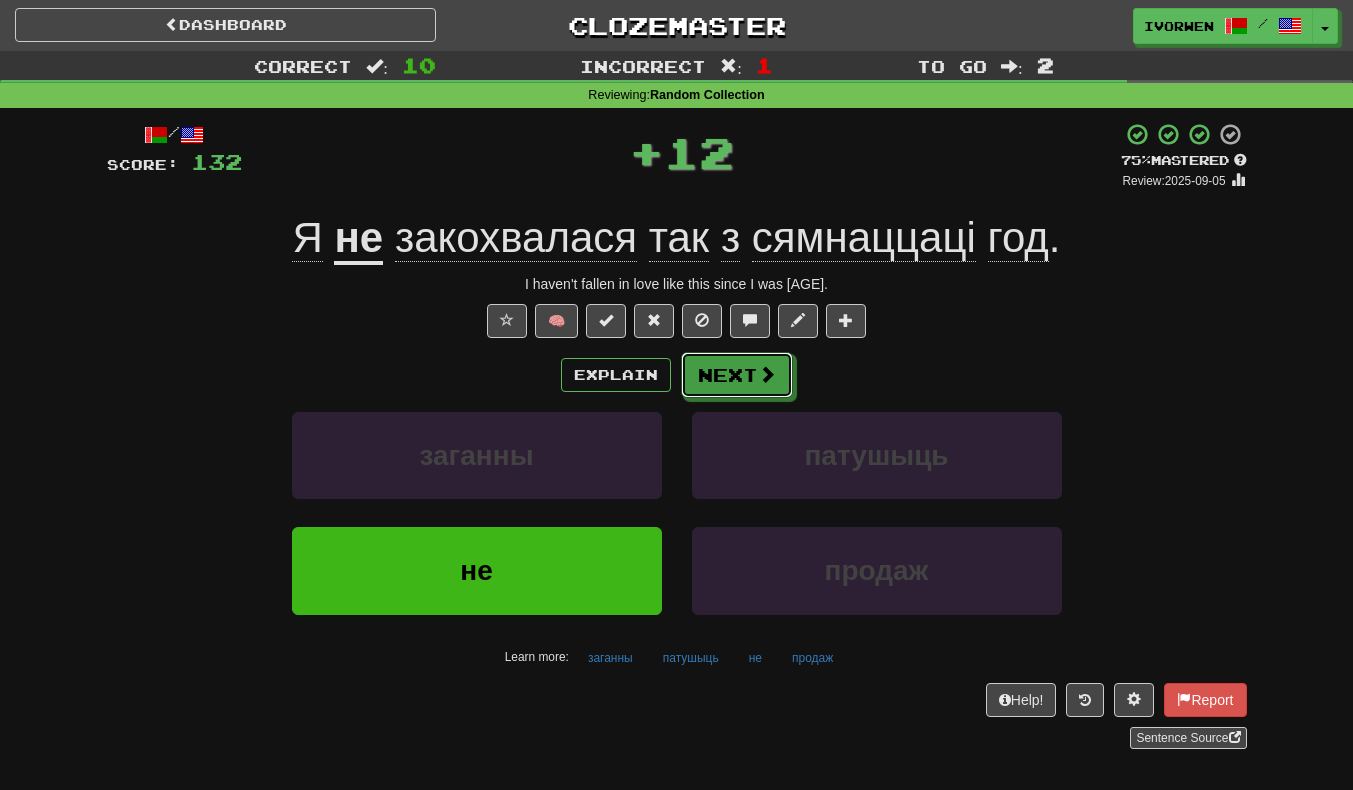 click on "Next" at bounding box center [737, 375] 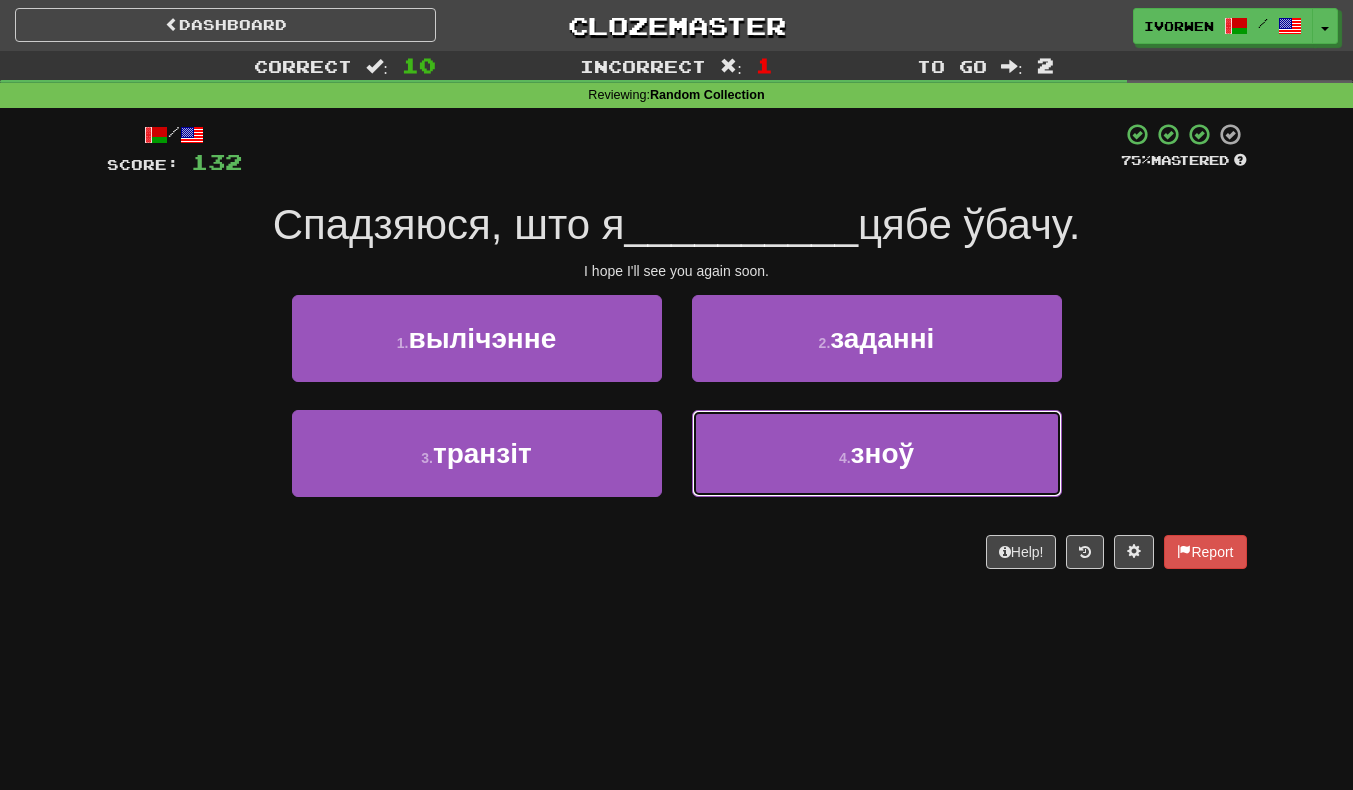 click on "4 .  зноў" at bounding box center (877, 453) 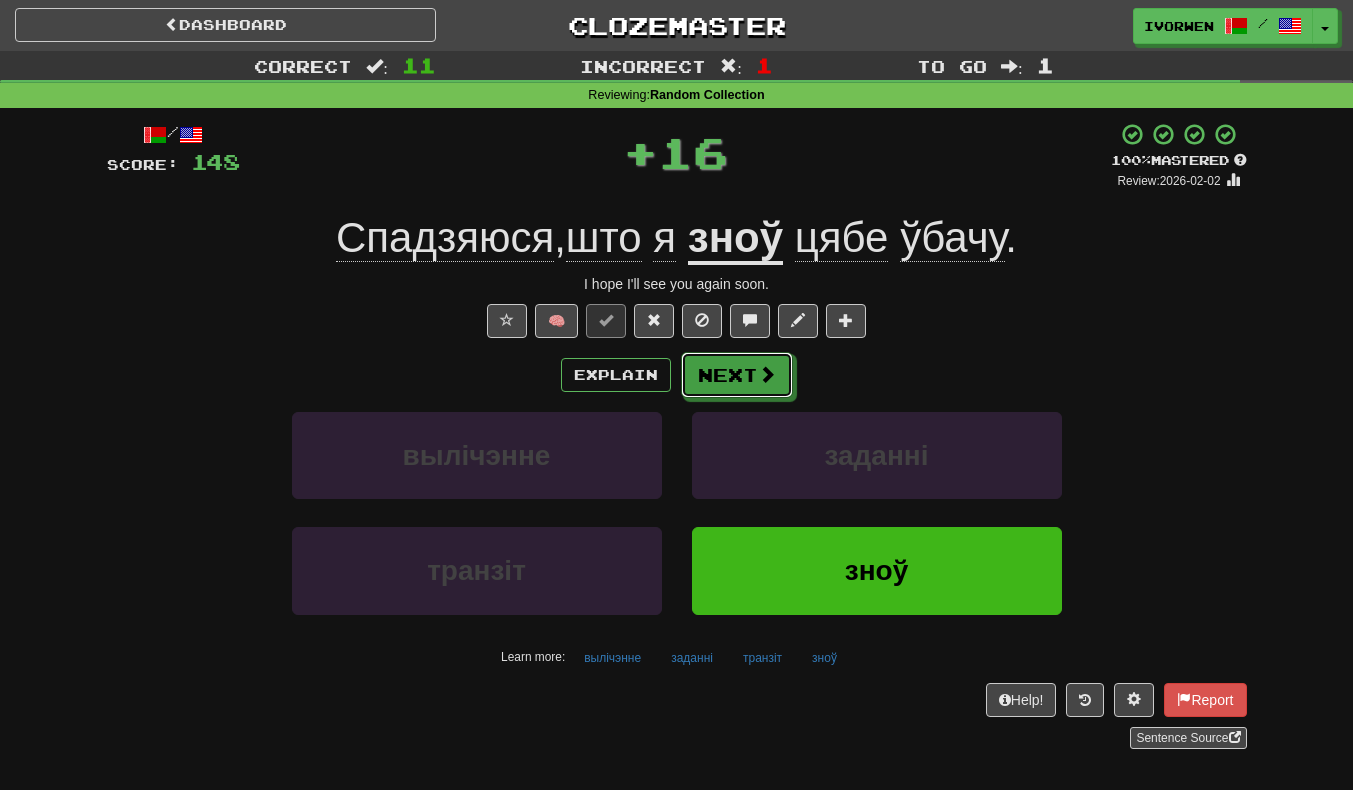 click on "Next" at bounding box center [737, 375] 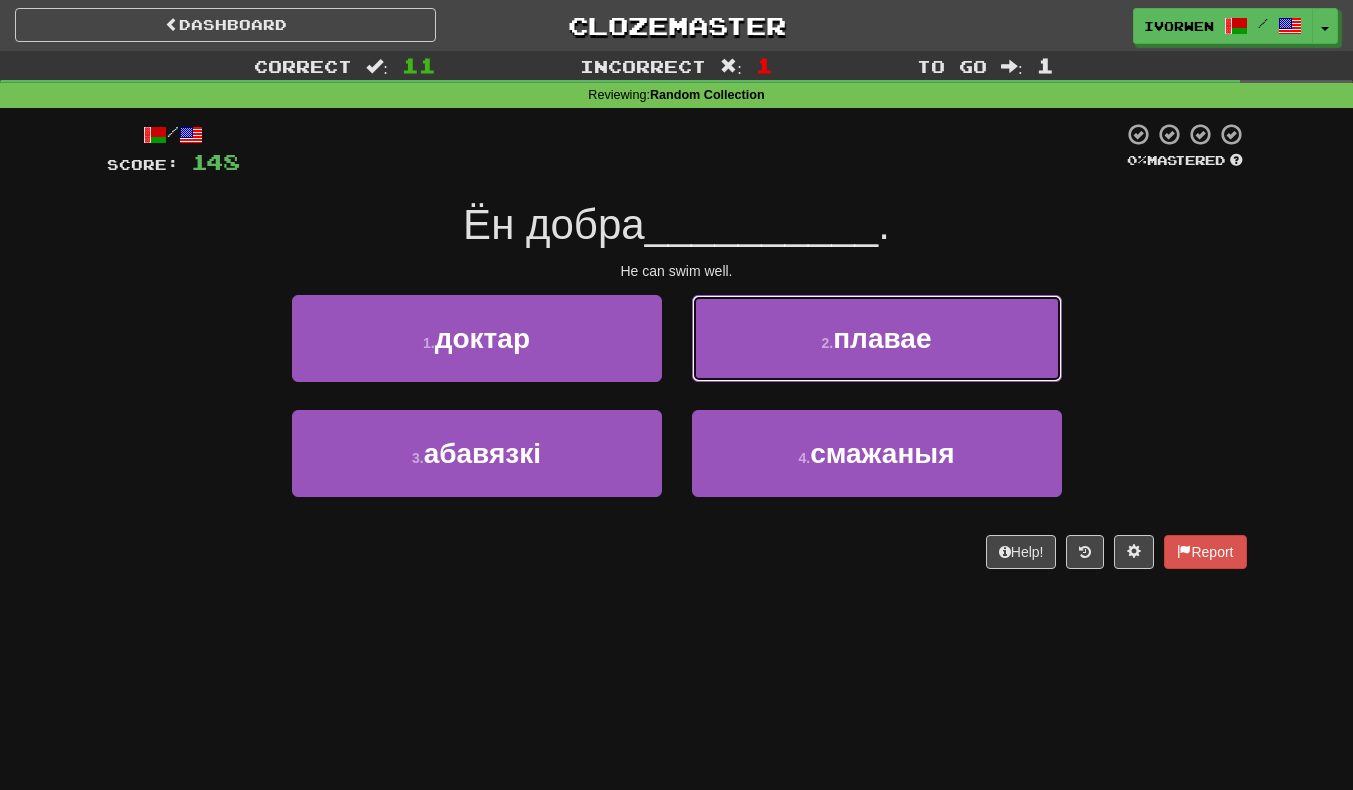 click on "2 .  плавае" at bounding box center (877, 338) 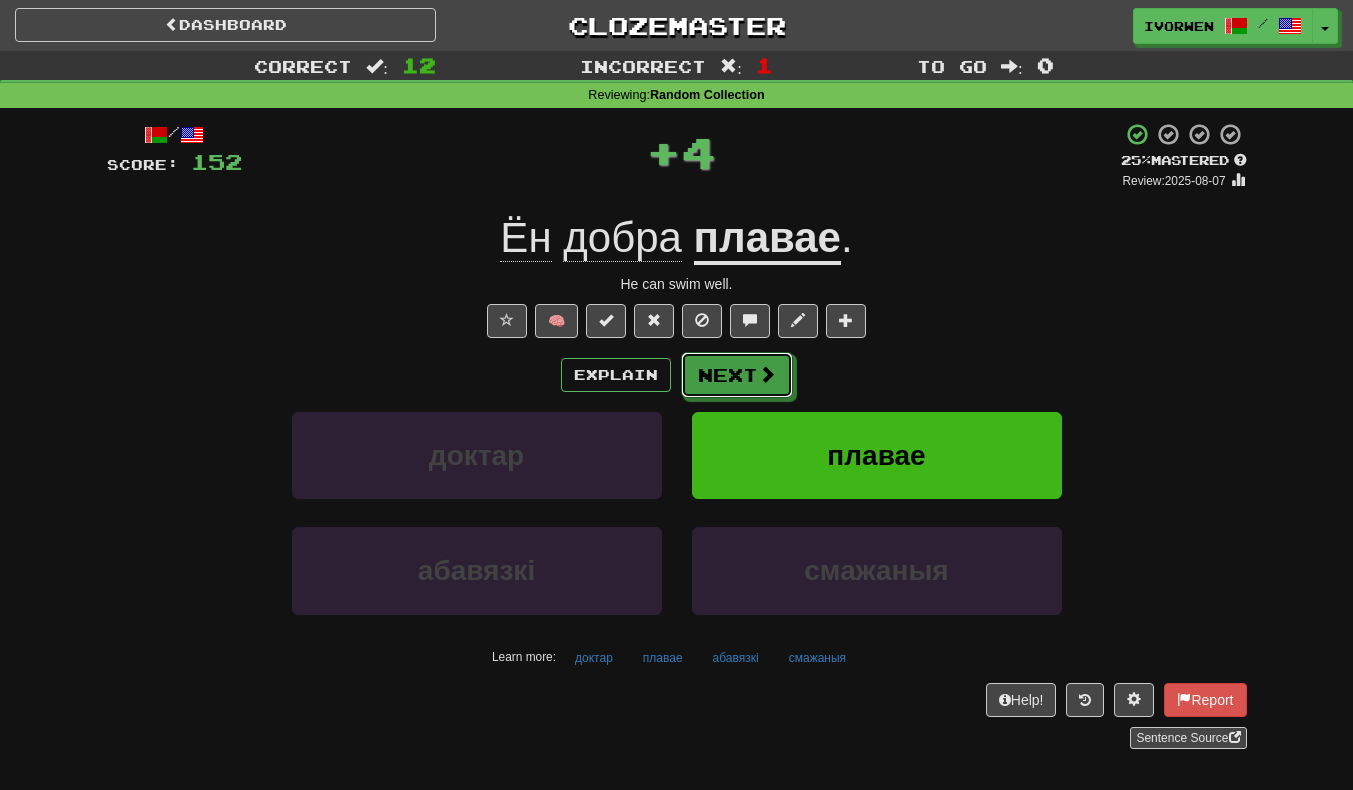 click on "Next" at bounding box center [737, 375] 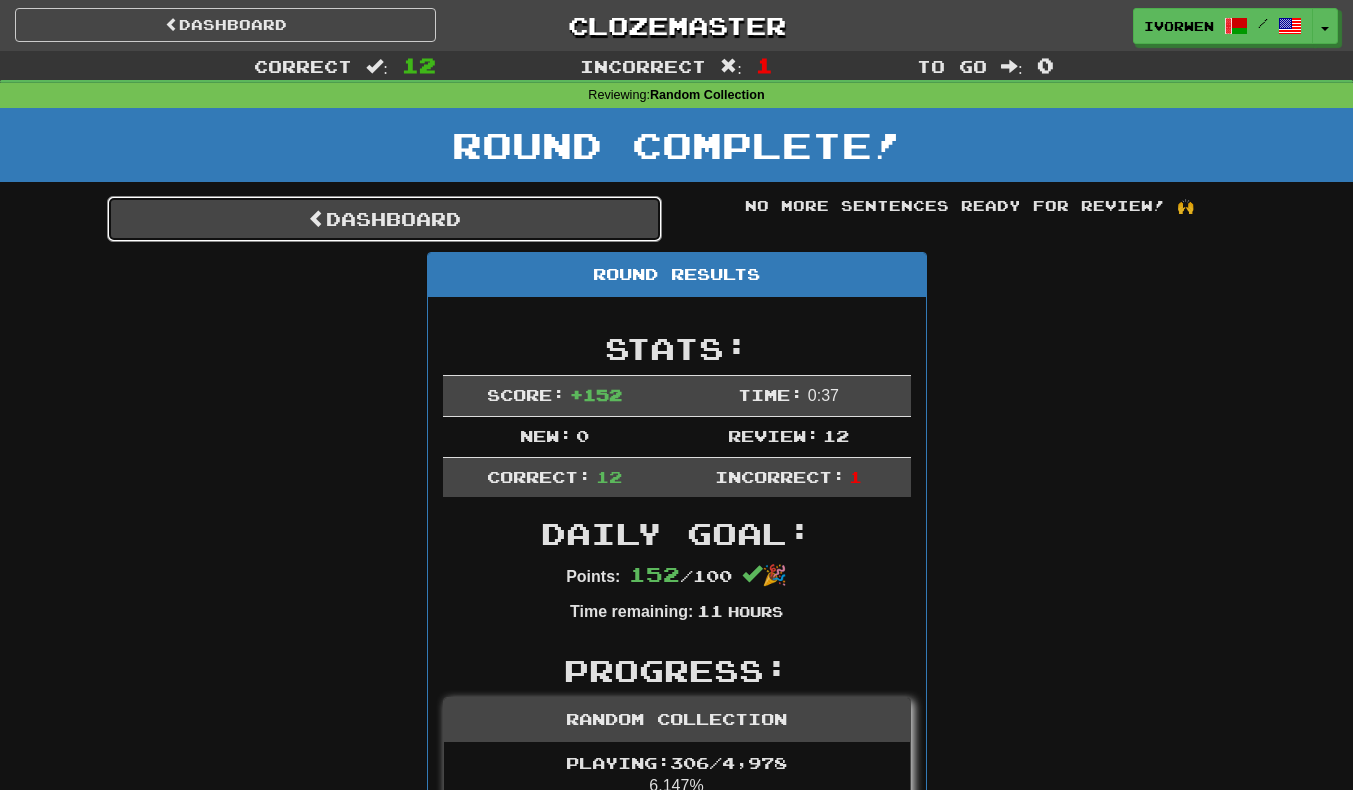 click on "Dashboard" at bounding box center [384, 219] 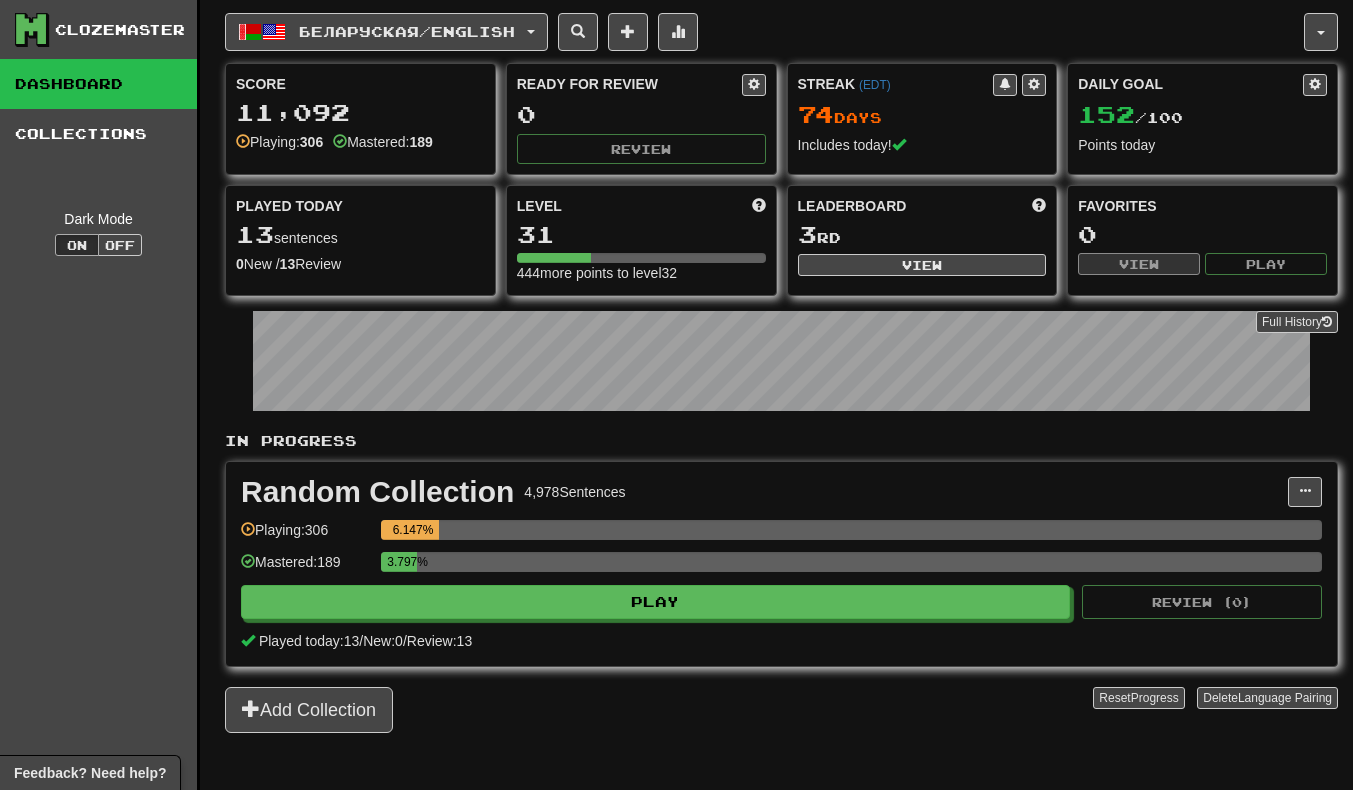 scroll, scrollTop: 0, scrollLeft: 0, axis: both 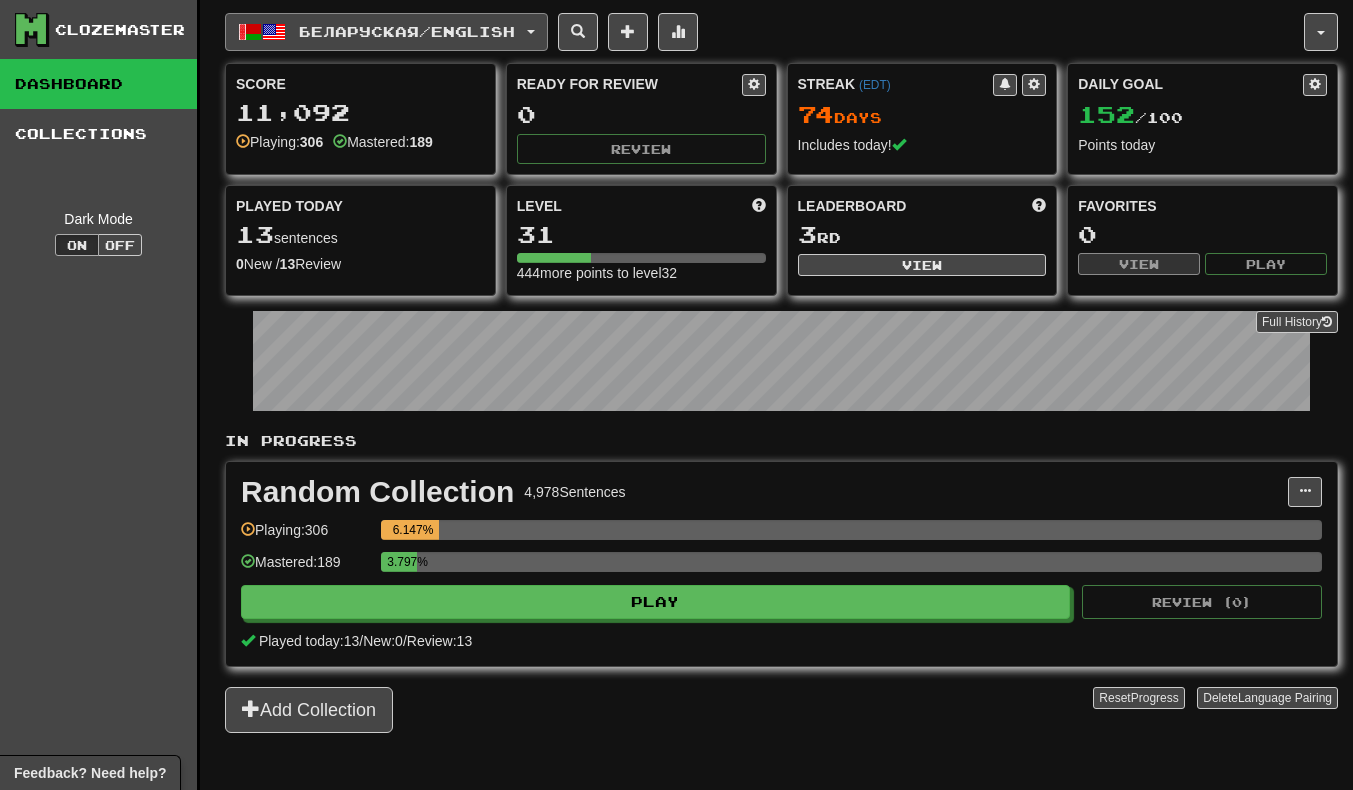 click on "Беларуская  /  English" at bounding box center [407, 31] 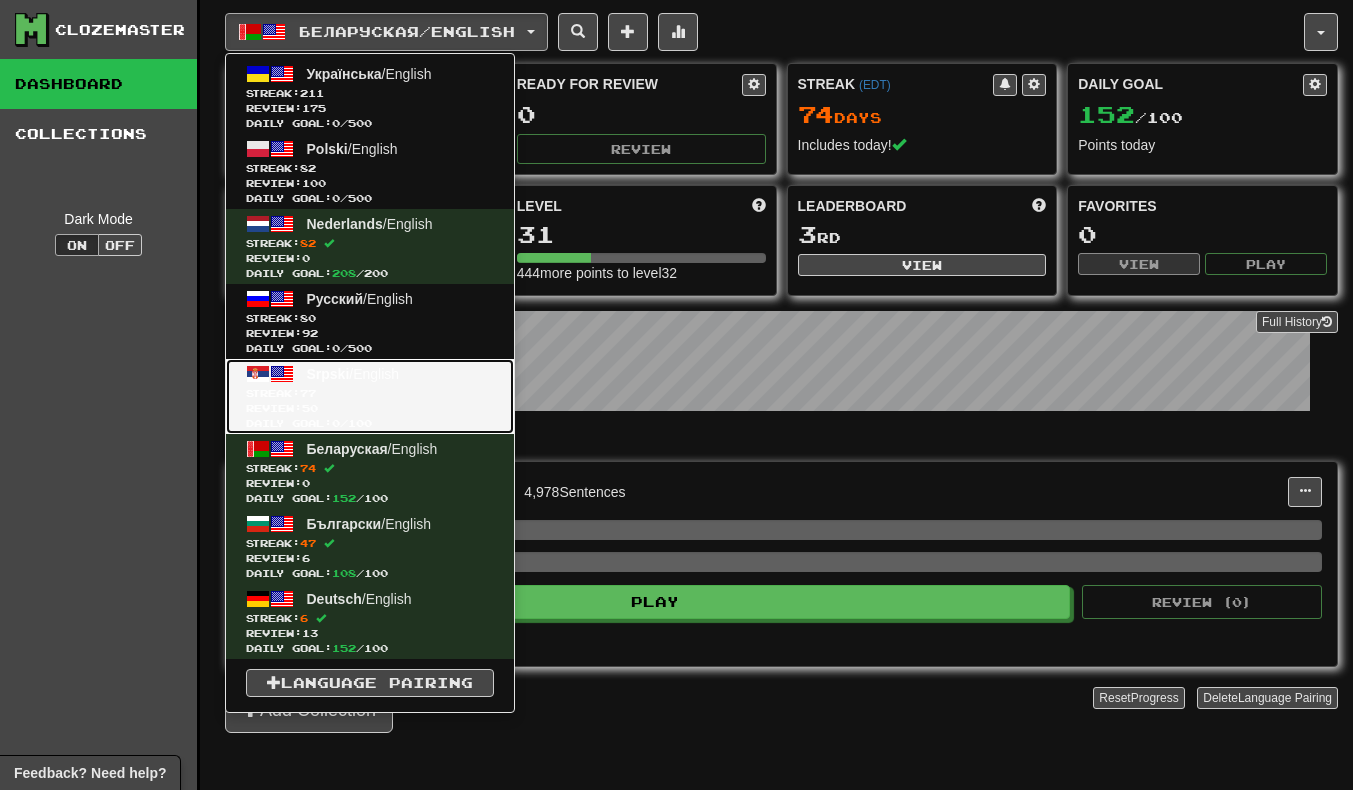click at bounding box center (282, 374) 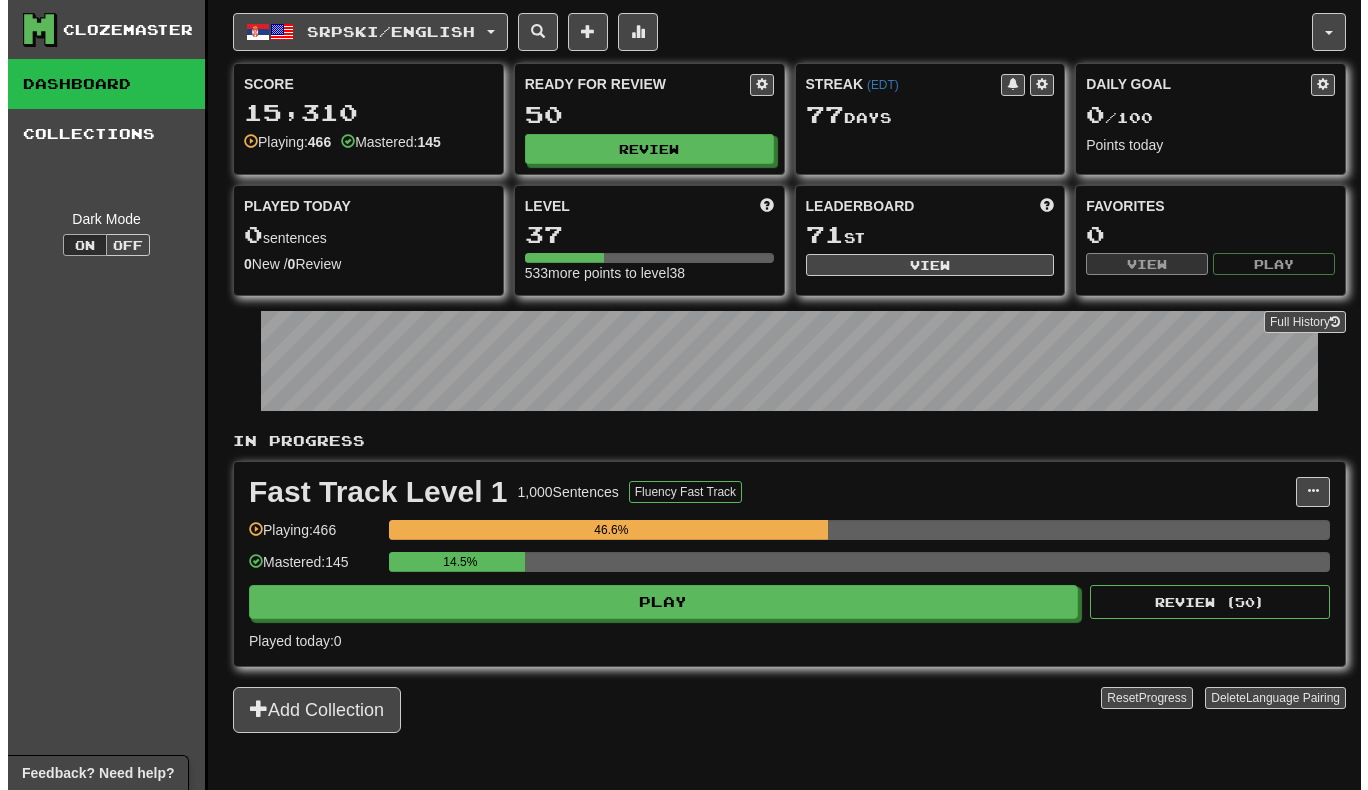 scroll, scrollTop: 0, scrollLeft: 0, axis: both 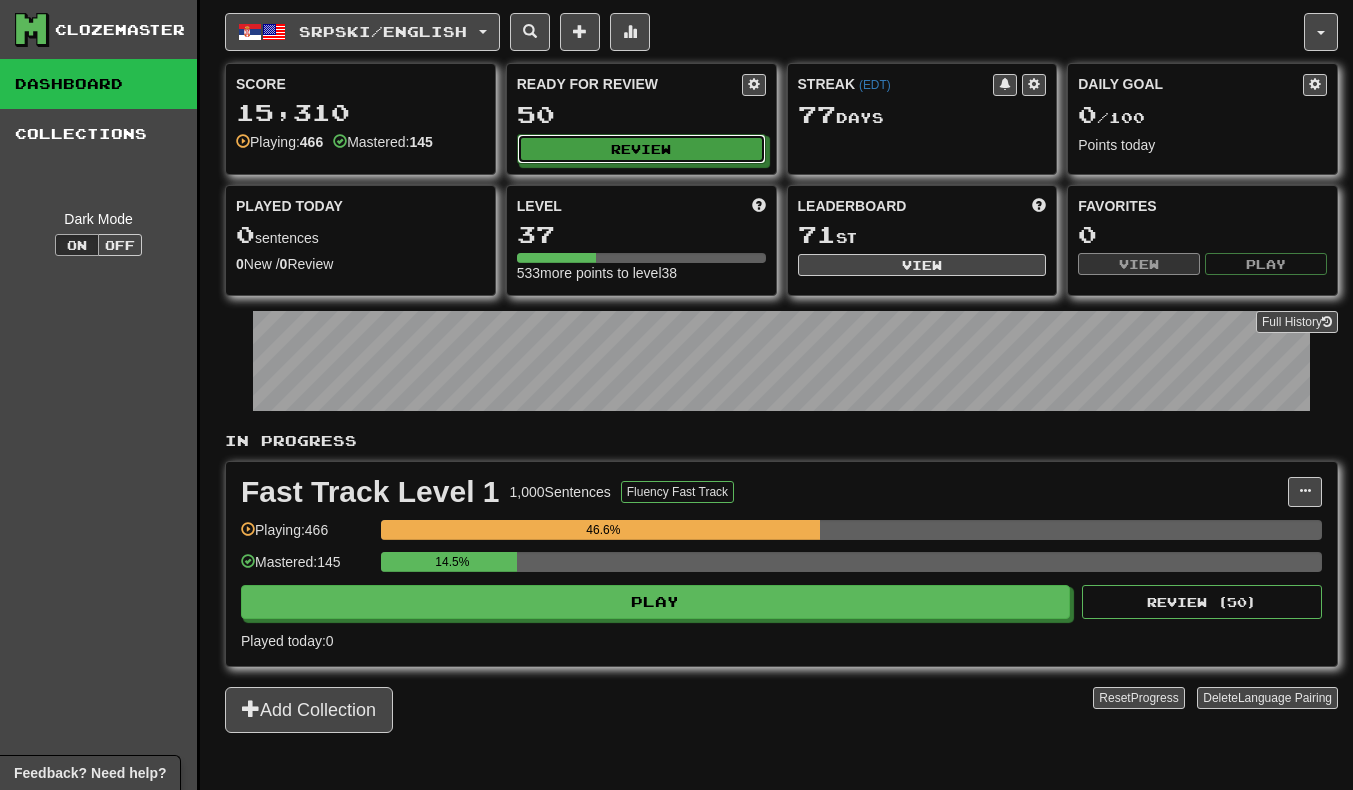 click on "Review" at bounding box center [641, 149] 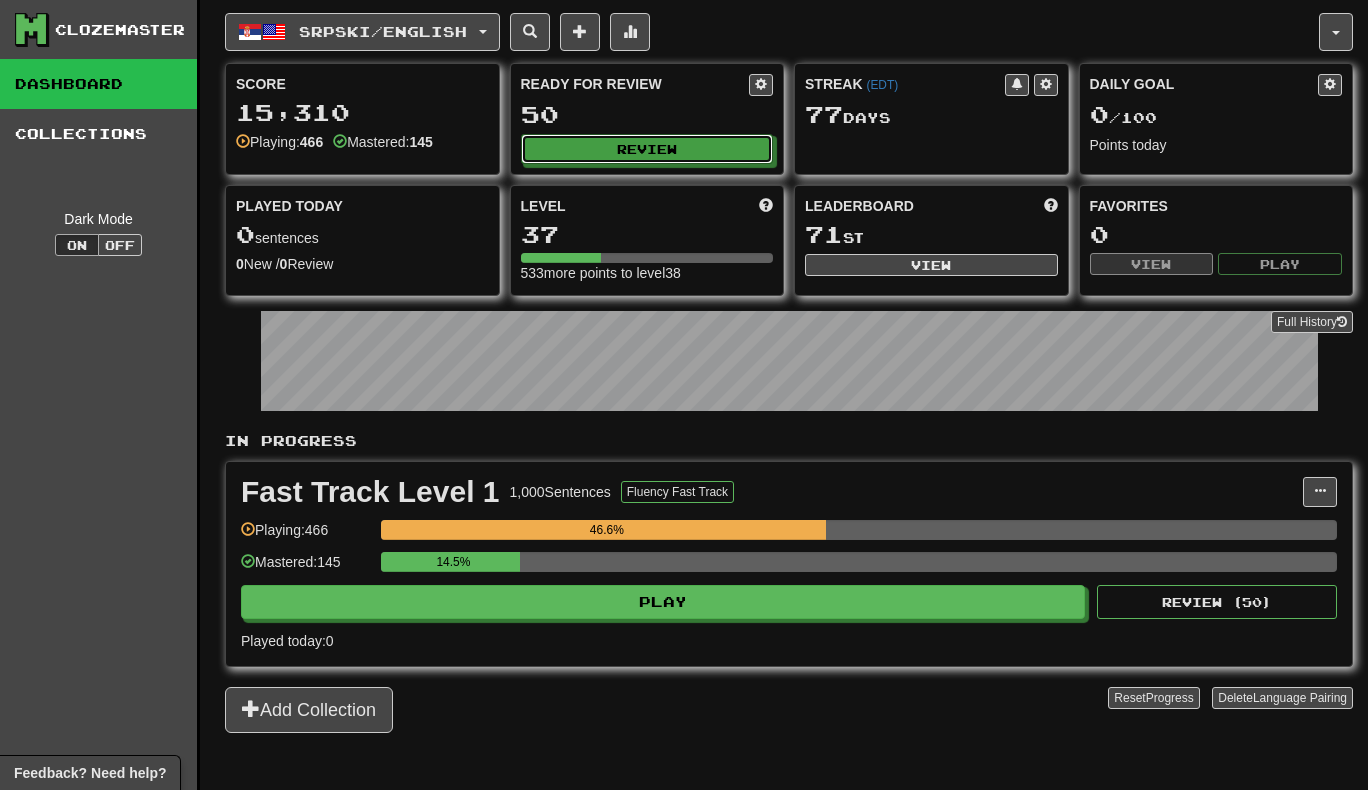 select on "**" 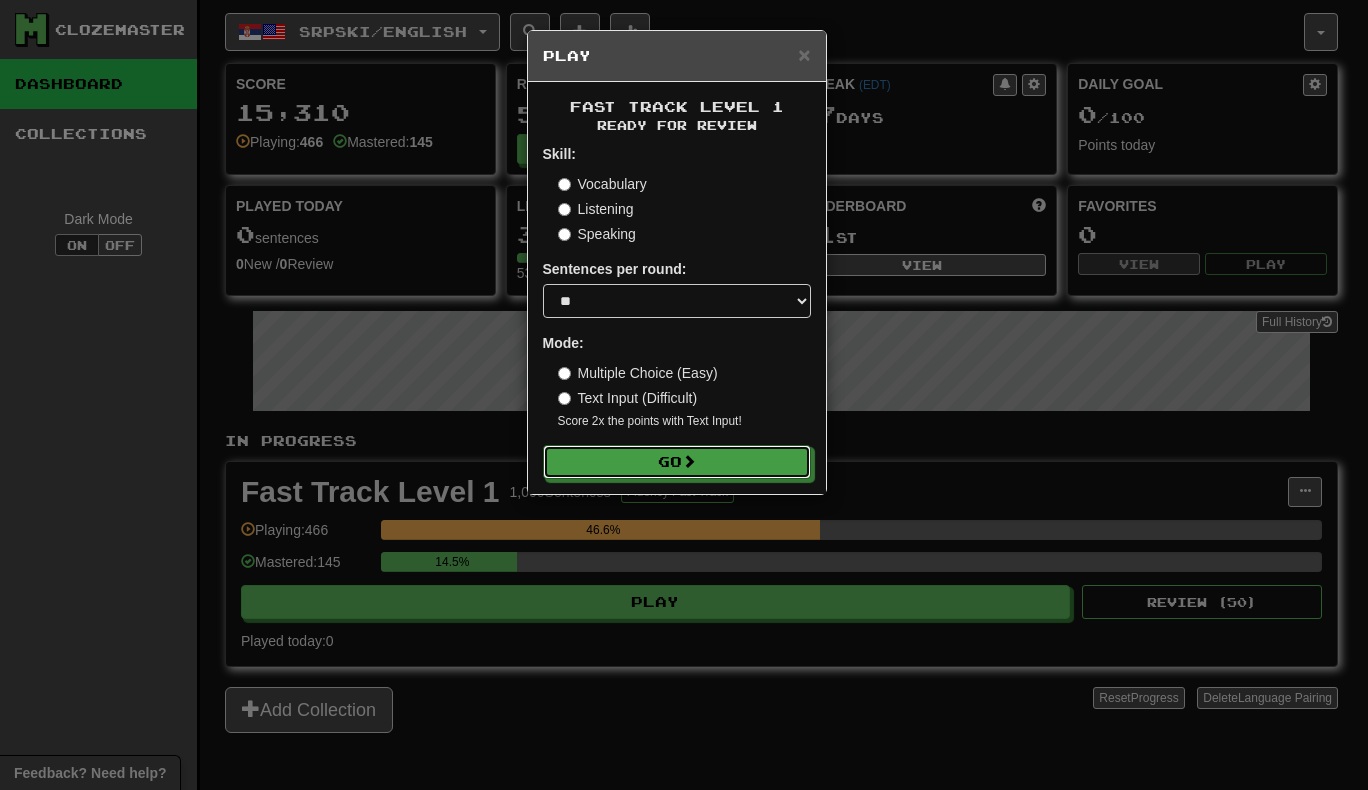 click on "Go" at bounding box center [677, 462] 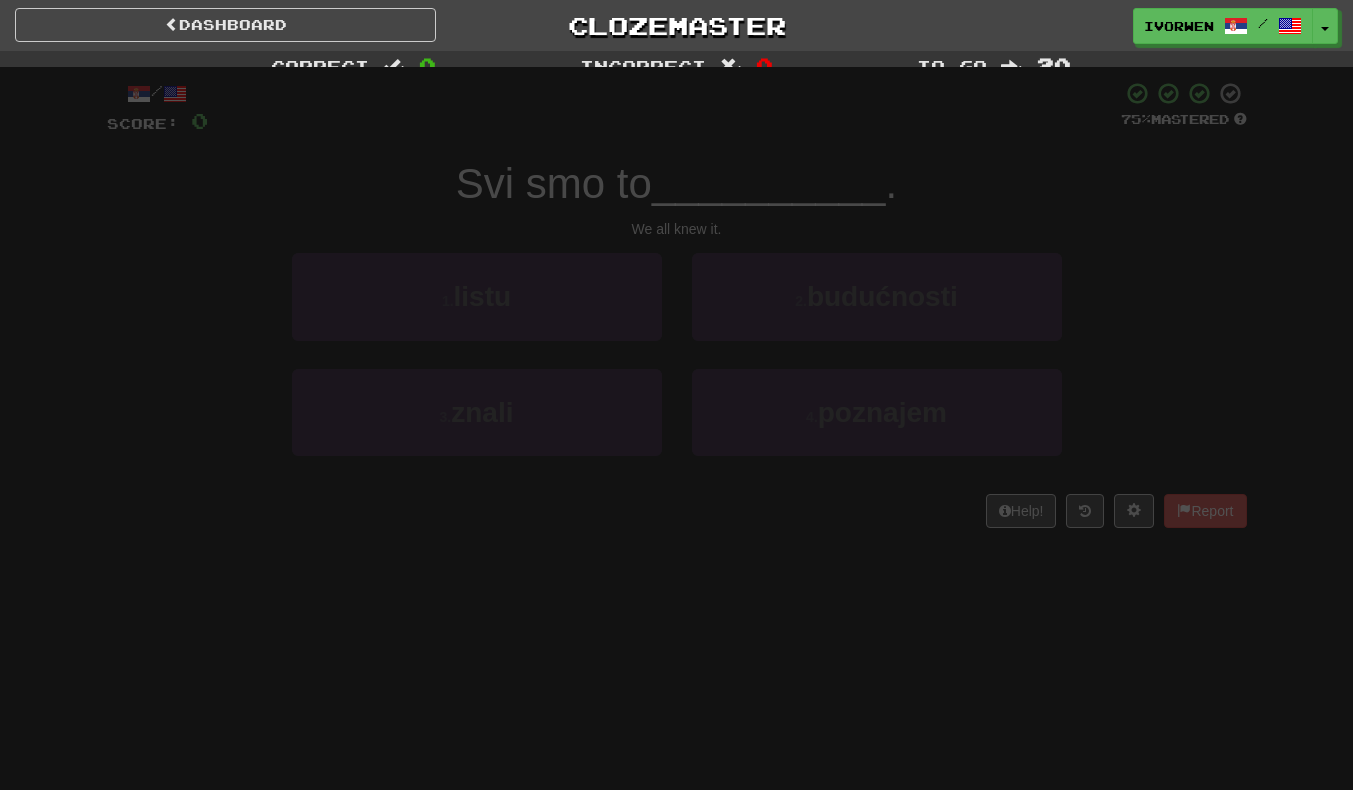 scroll, scrollTop: 0, scrollLeft: 0, axis: both 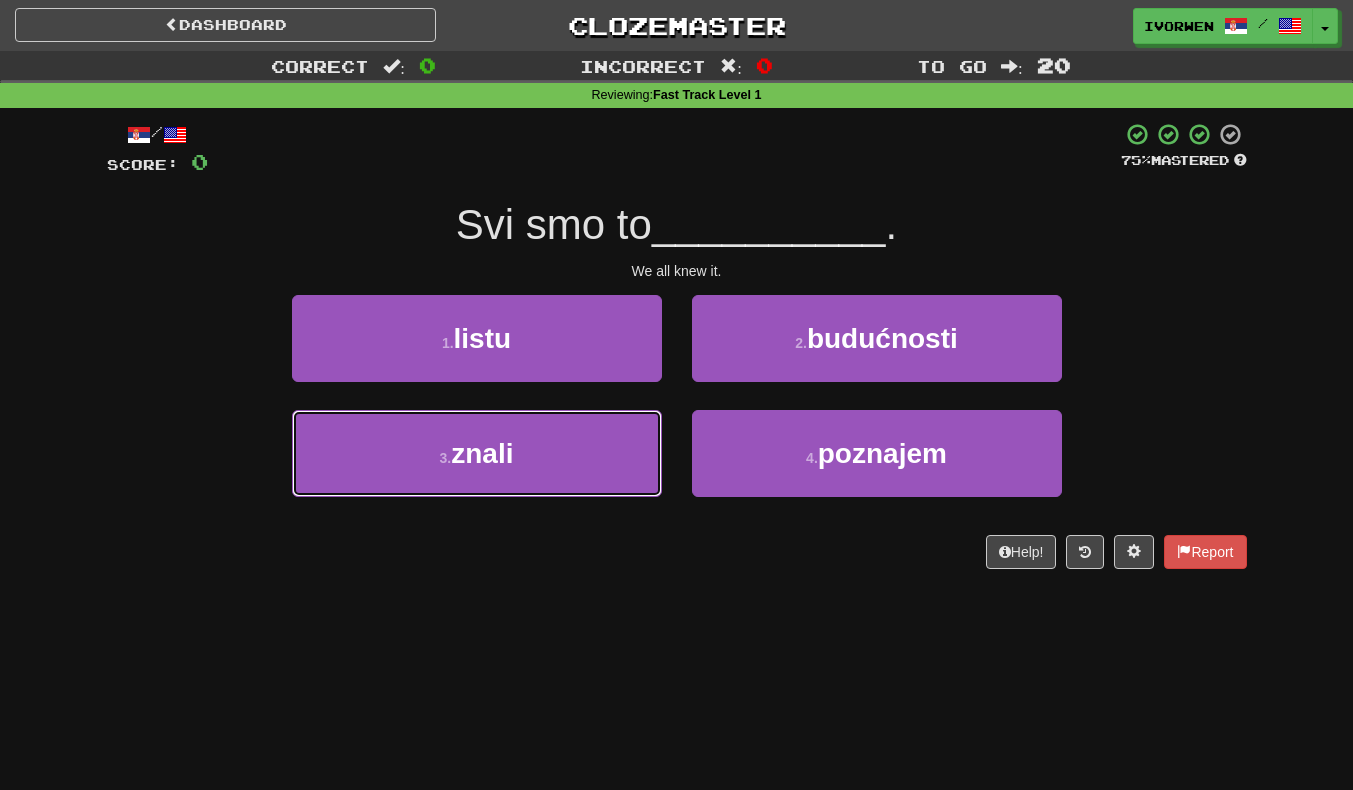 click on "3 .  znali" at bounding box center (477, 453) 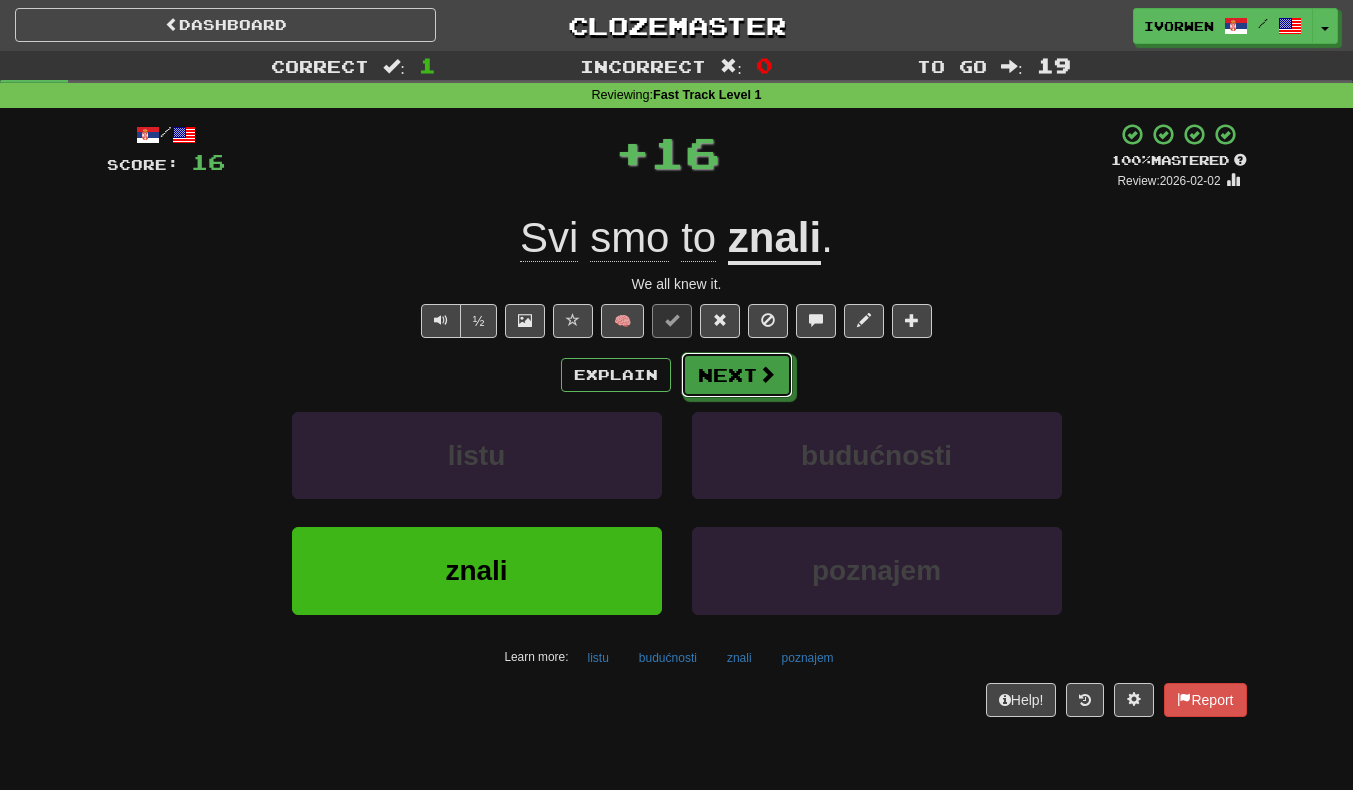 click on "Next" at bounding box center [737, 375] 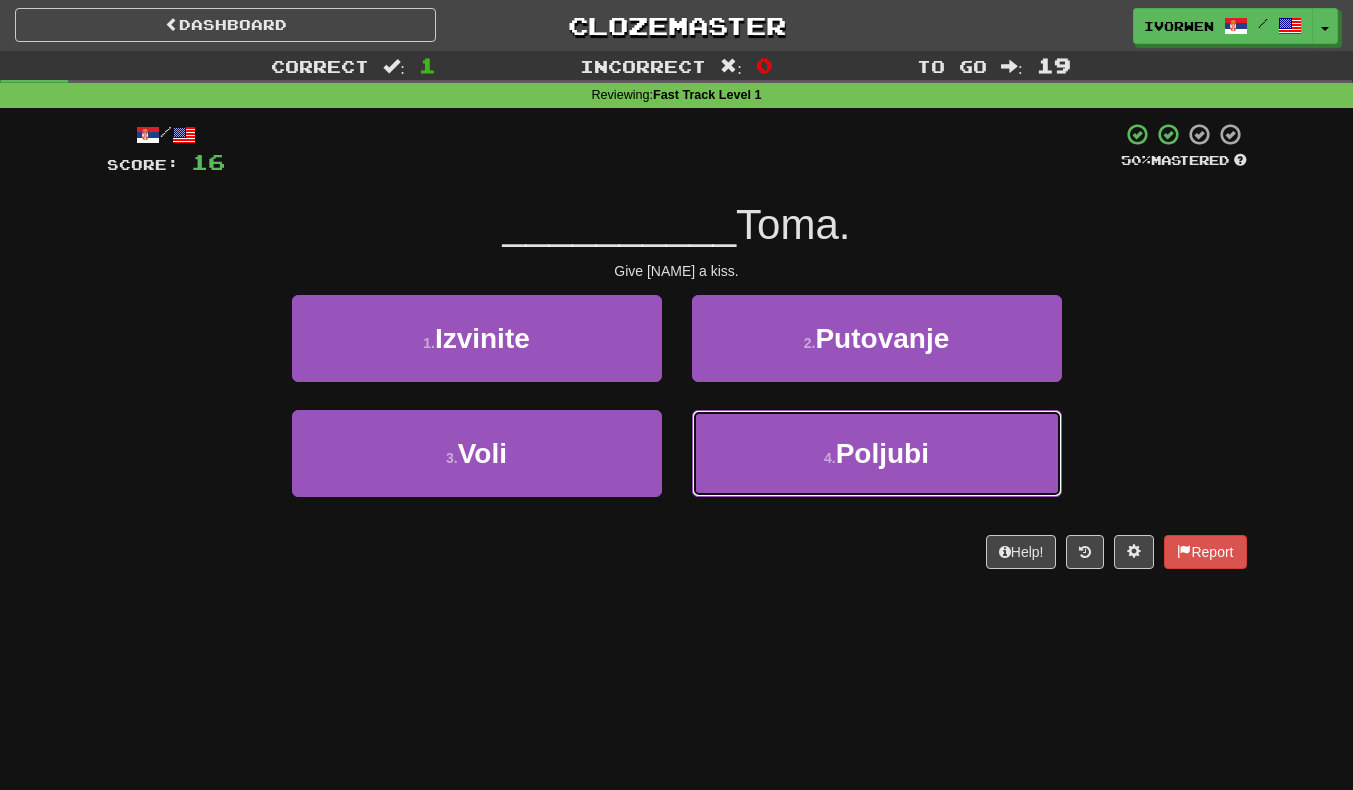 click on "Poljubi" at bounding box center [882, 453] 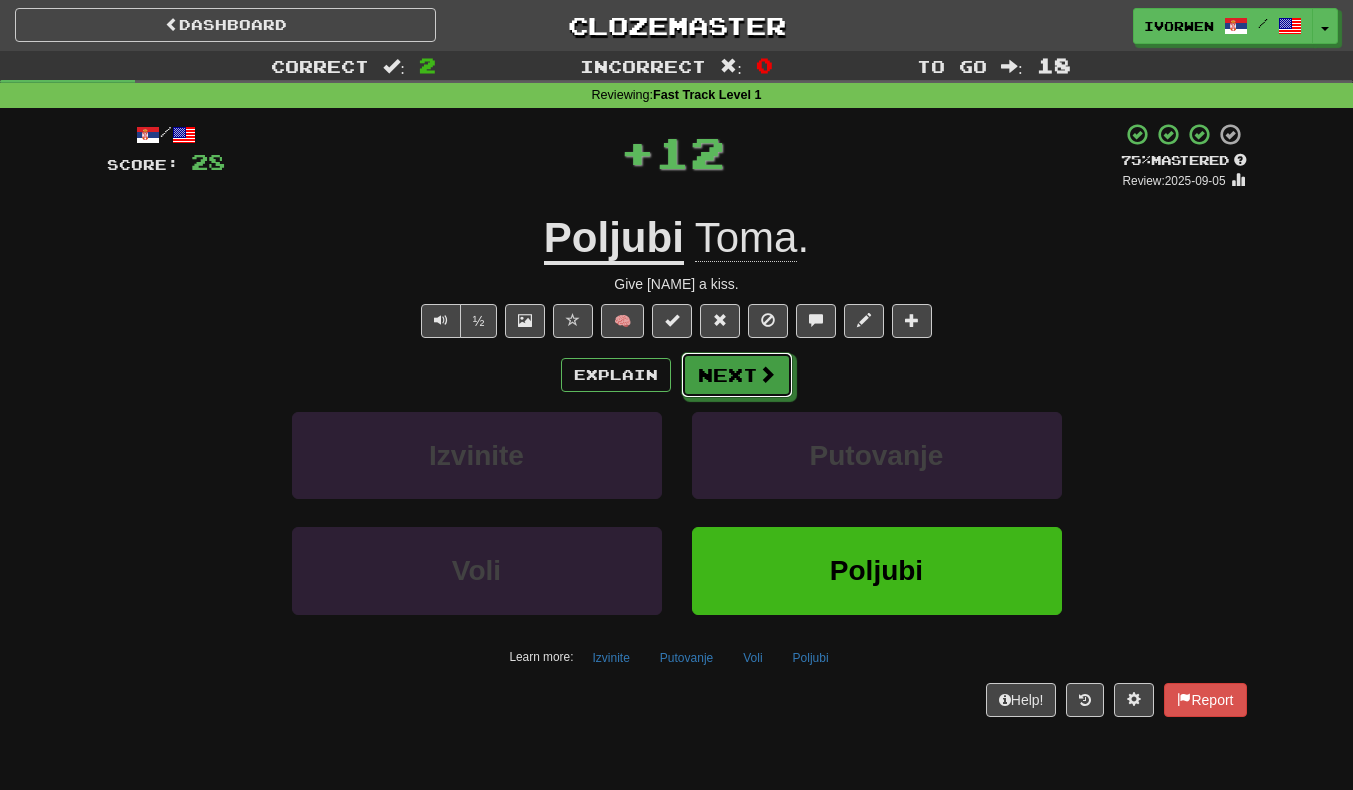click on "Next" at bounding box center (737, 375) 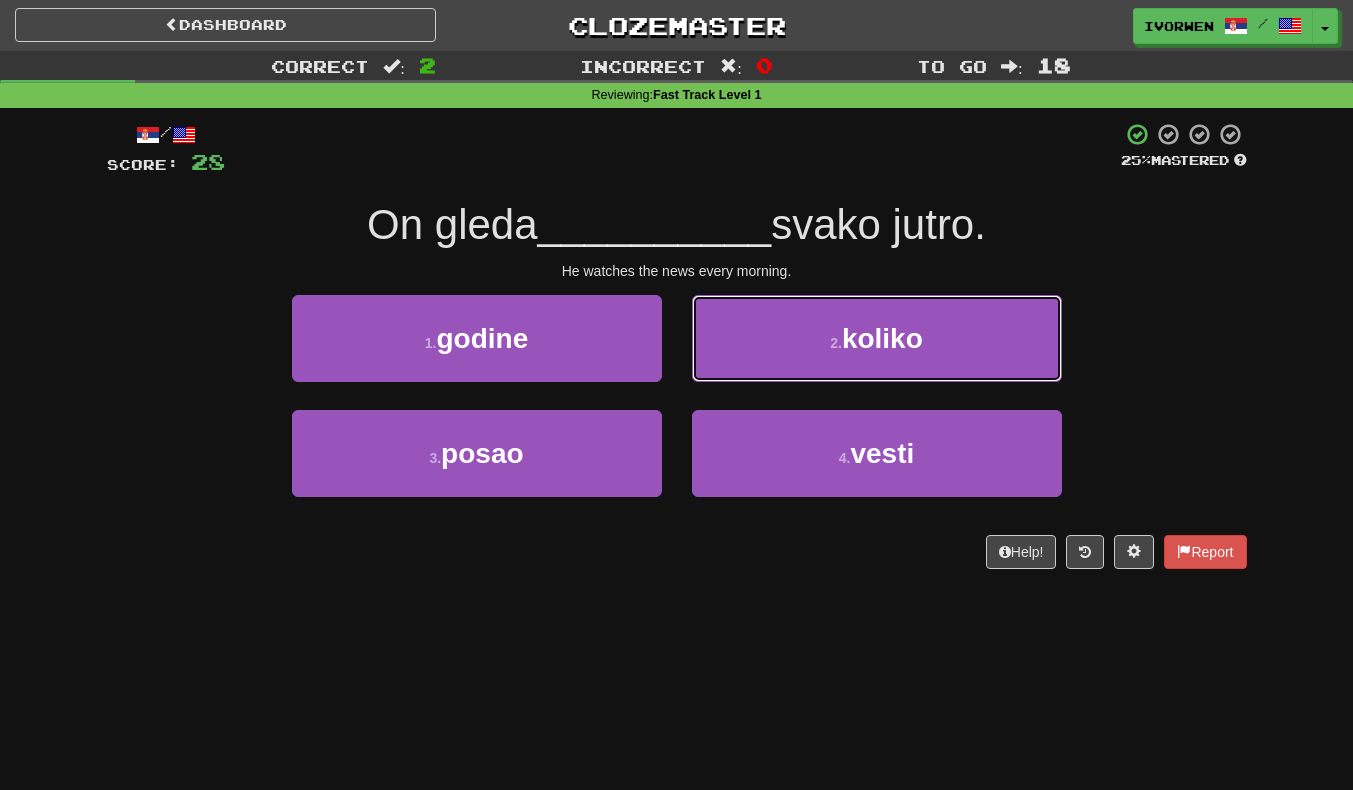 click on "2 .  koliko" at bounding box center (877, 338) 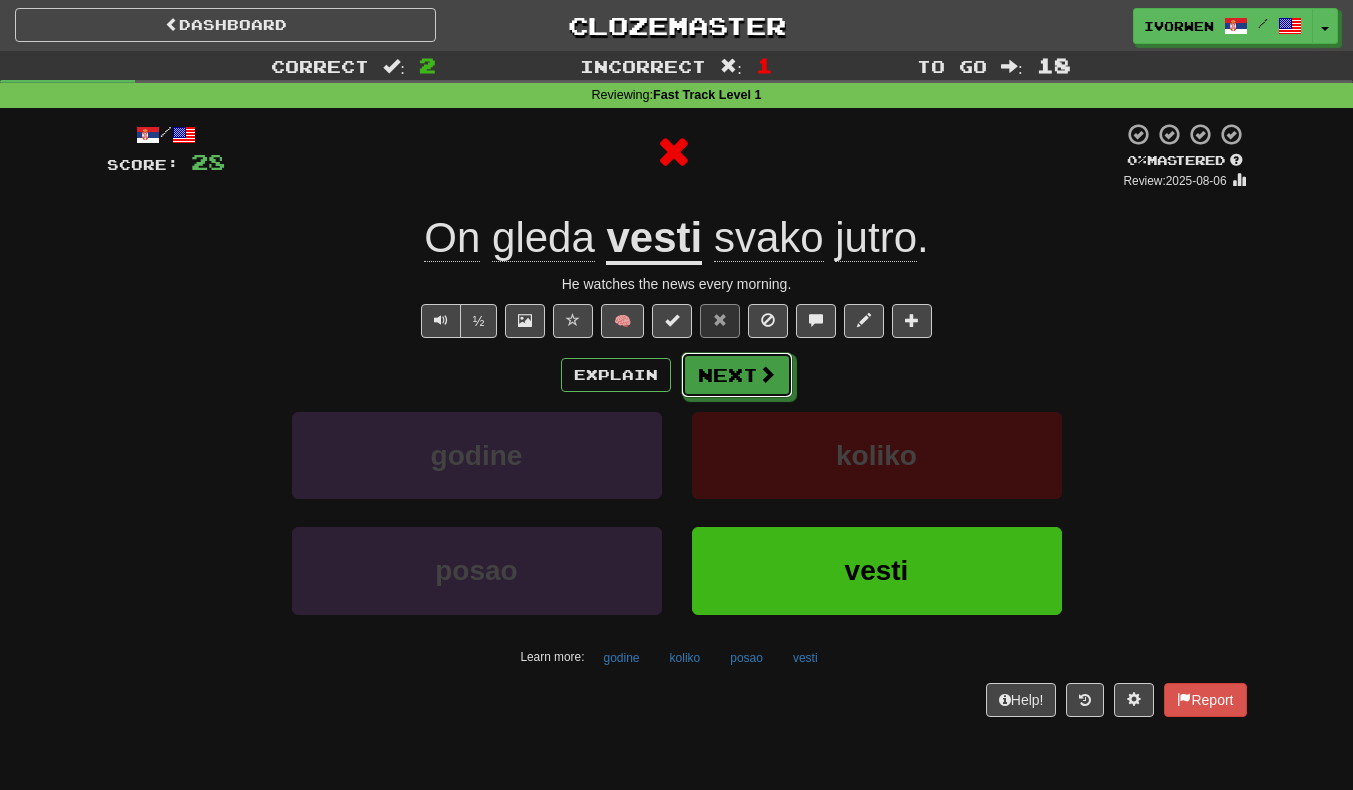 click at bounding box center [767, 374] 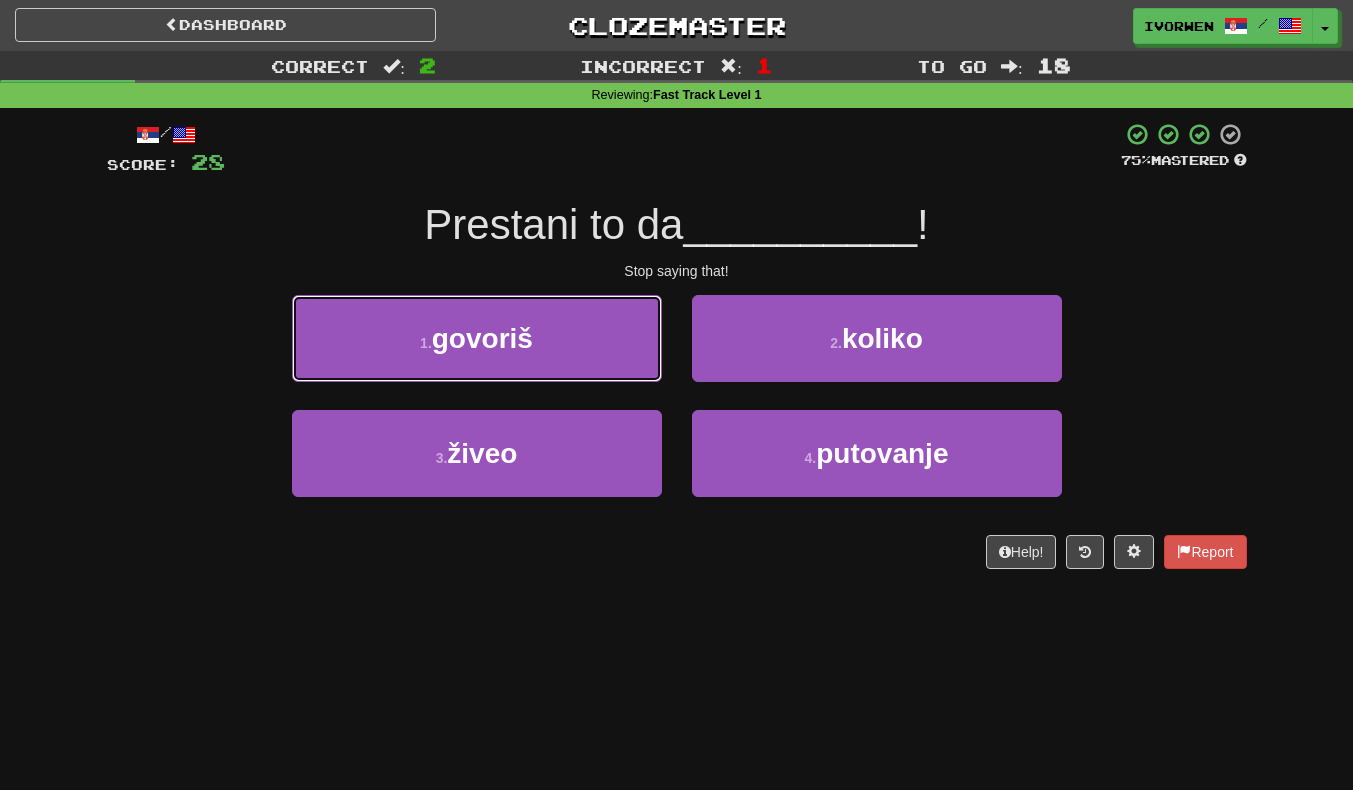 click on "1 .  govoriš" at bounding box center [477, 338] 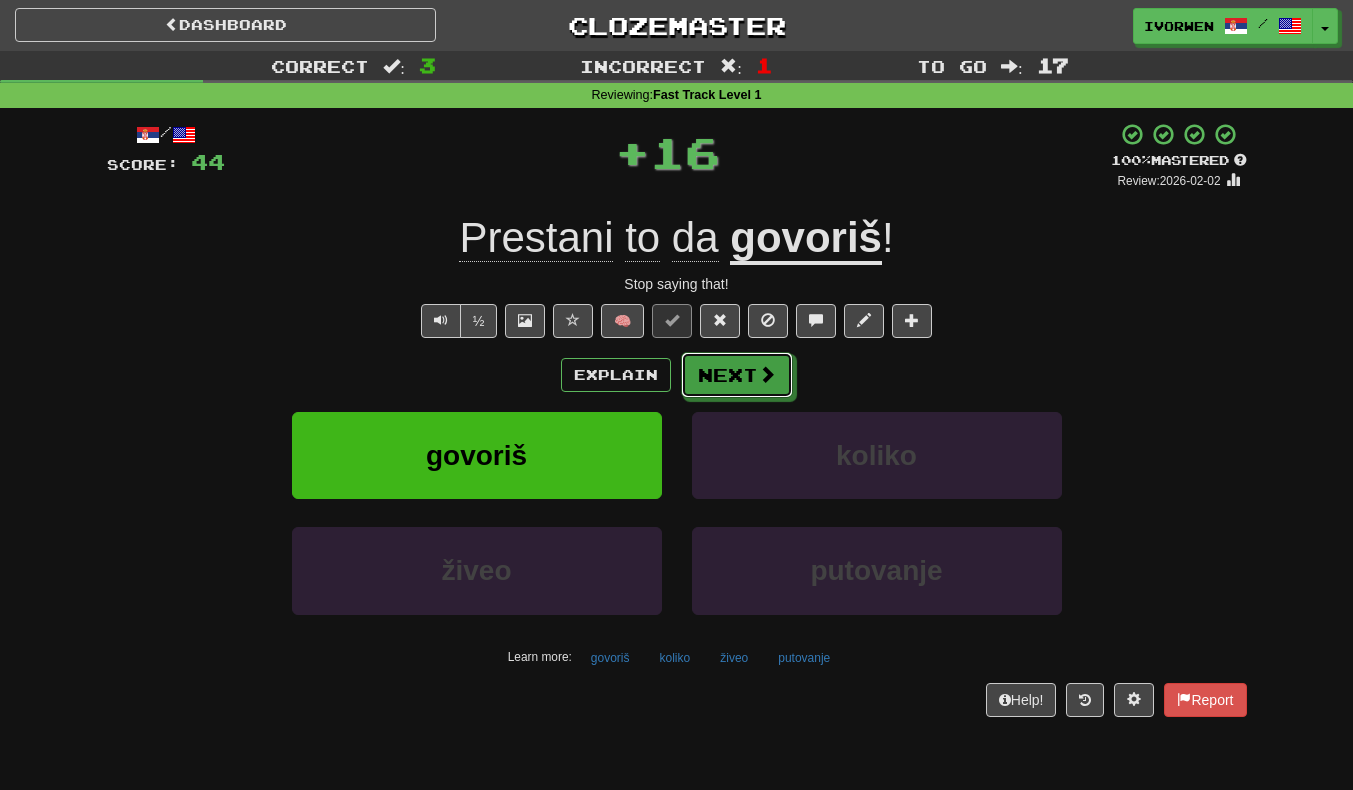 click on "Next" at bounding box center [737, 375] 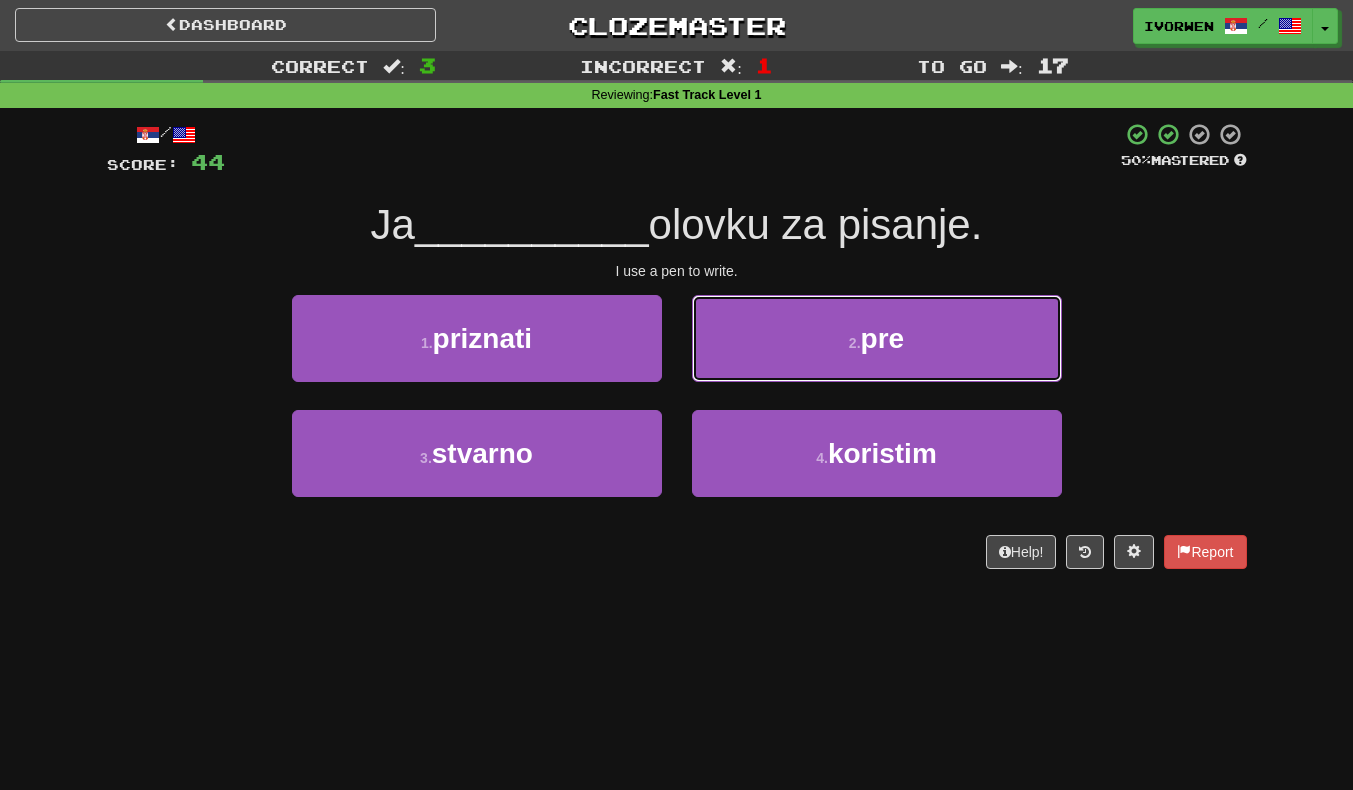 click on "2 .  pre" at bounding box center (877, 338) 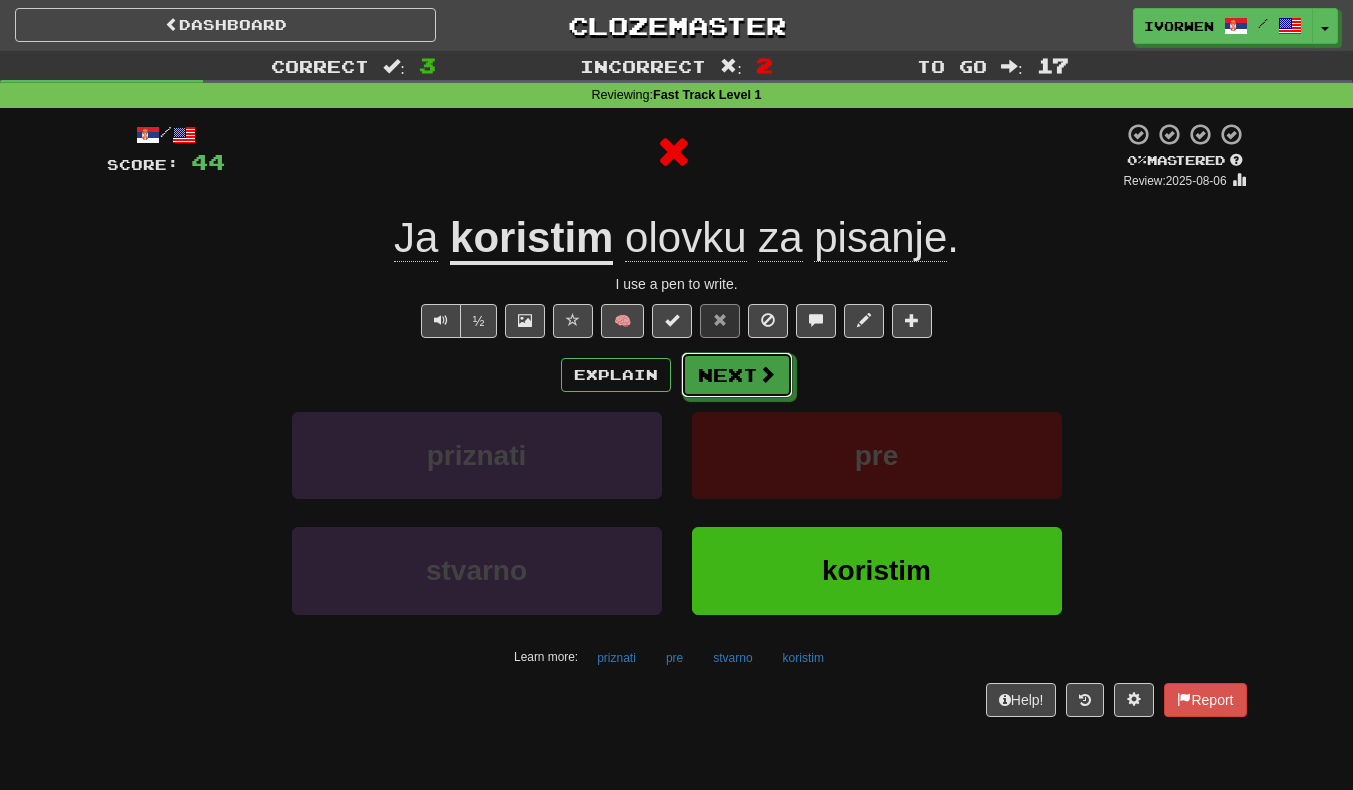 click on "Next" at bounding box center [737, 375] 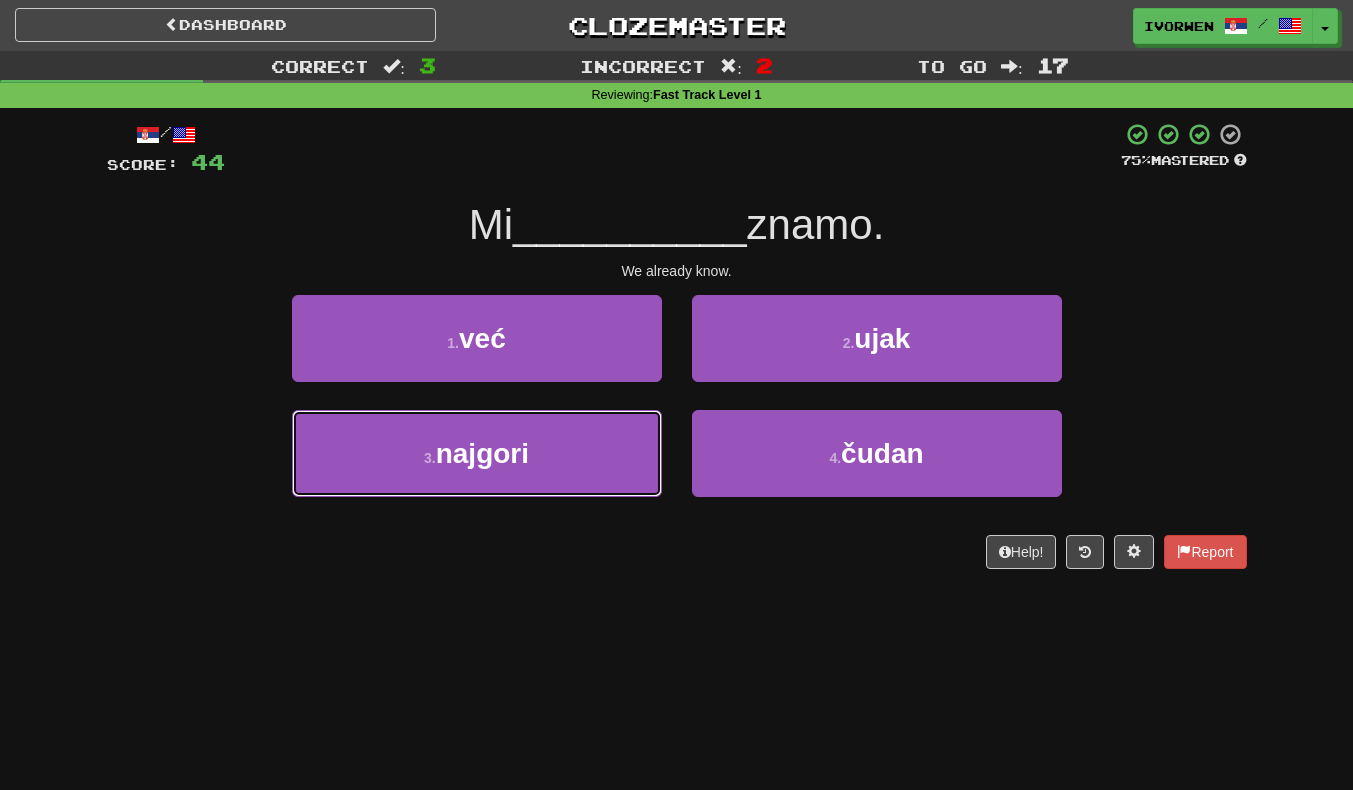 click on "3 .  najgori" at bounding box center (477, 453) 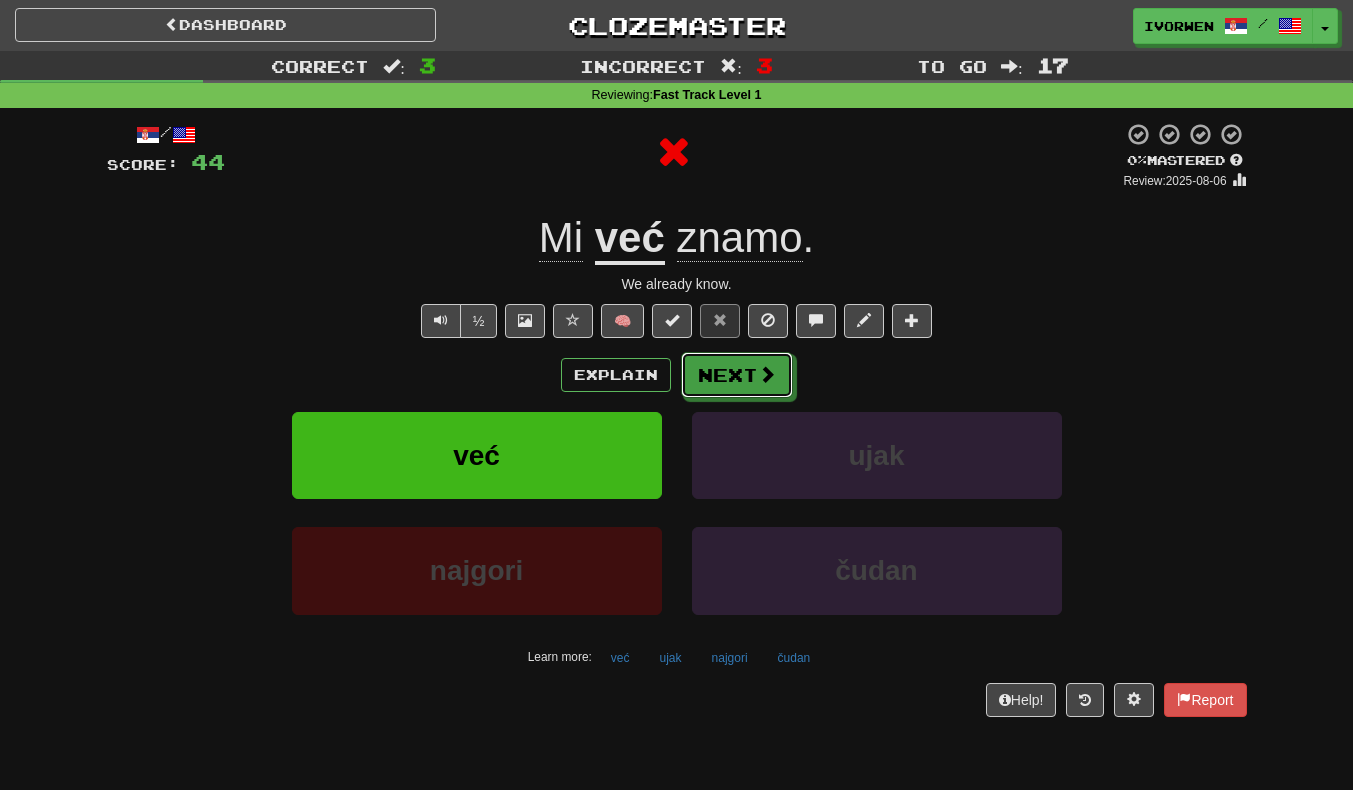 click at bounding box center [767, 374] 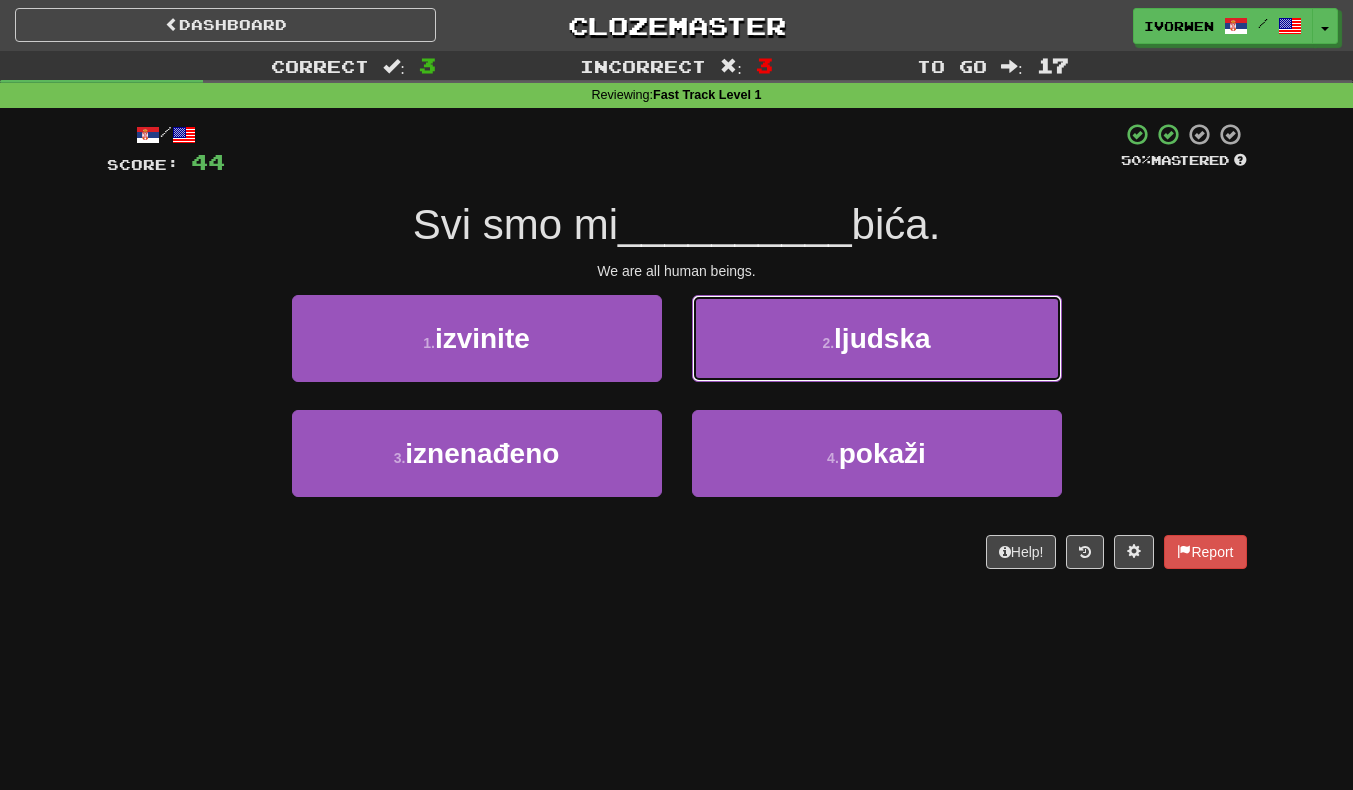 click on "ljudska" at bounding box center [882, 338] 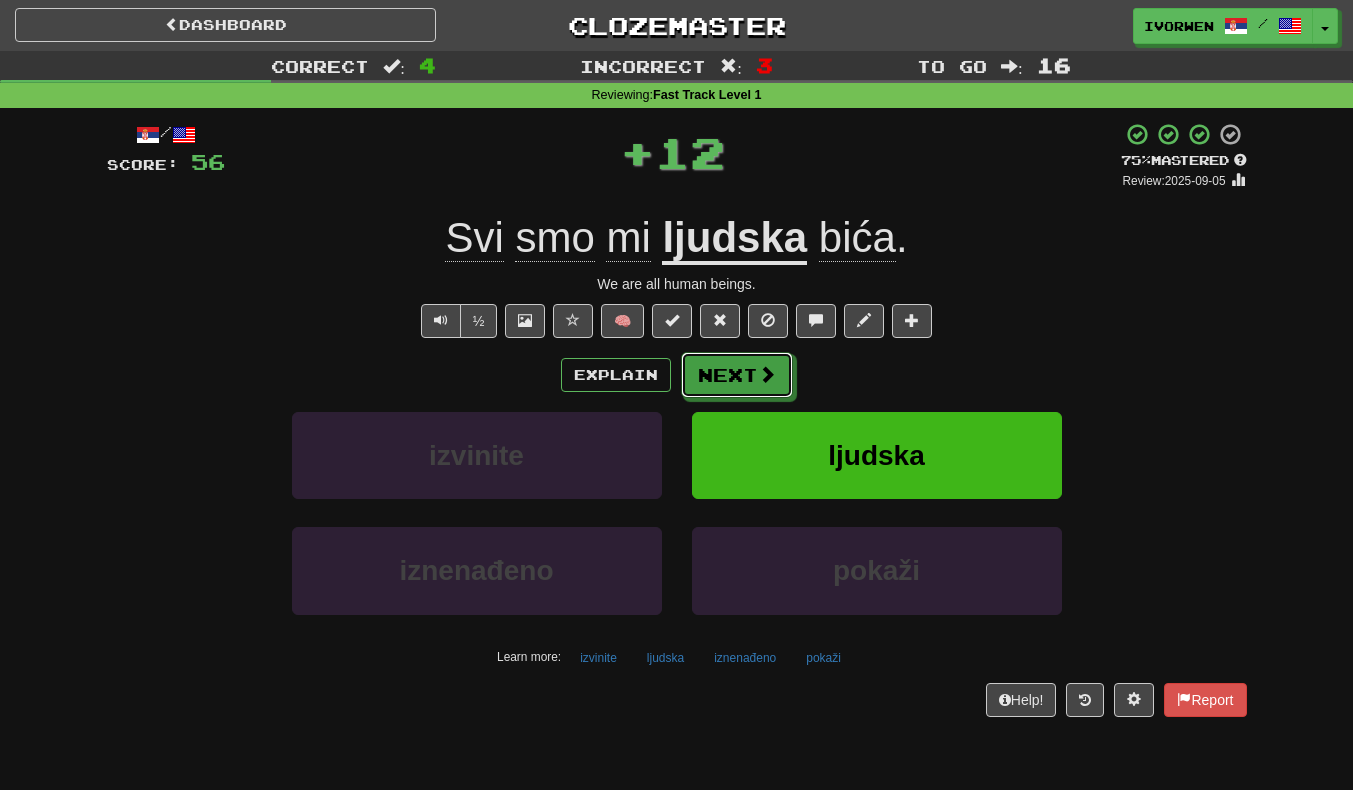 click on "Next" at bounding box center (737, 375) 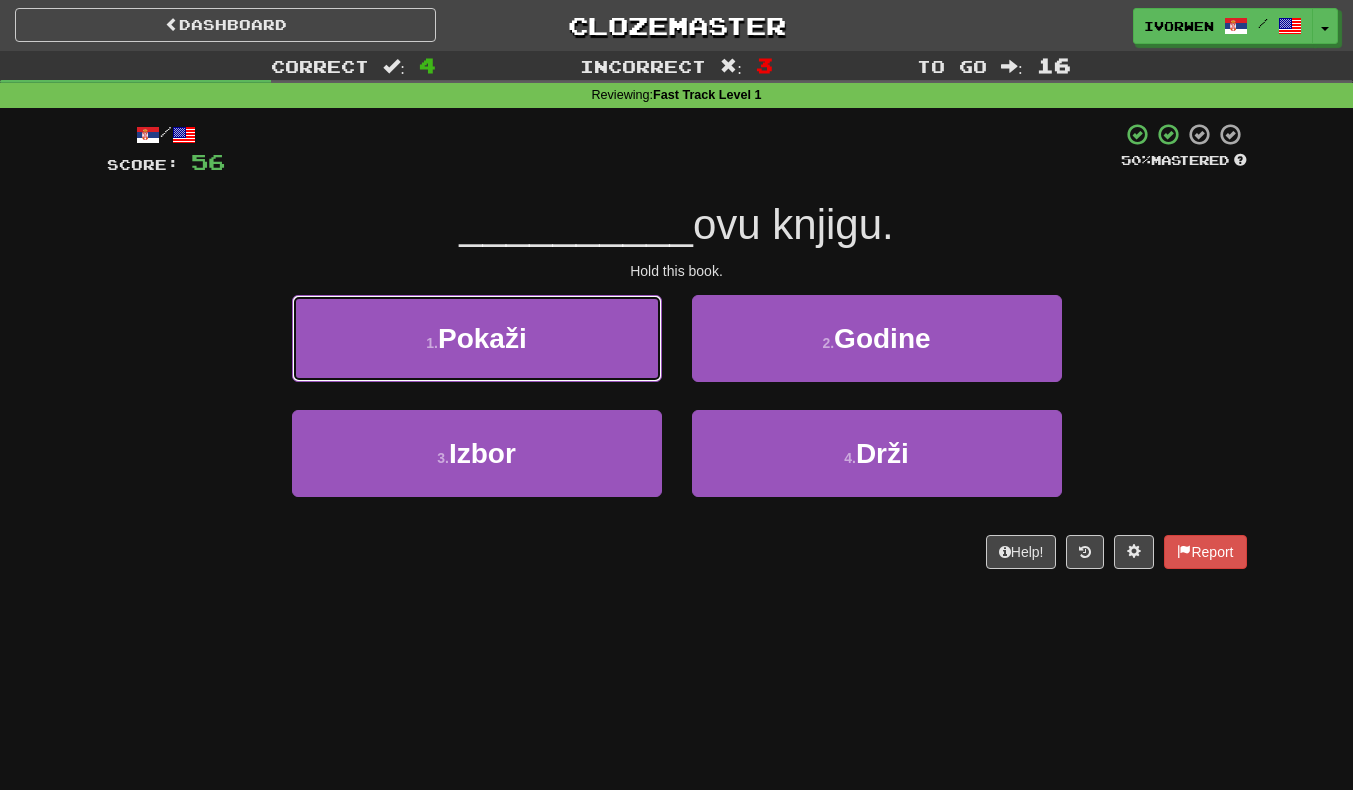 click on "1 .  Pokaži" at bounding box center [477, 338] 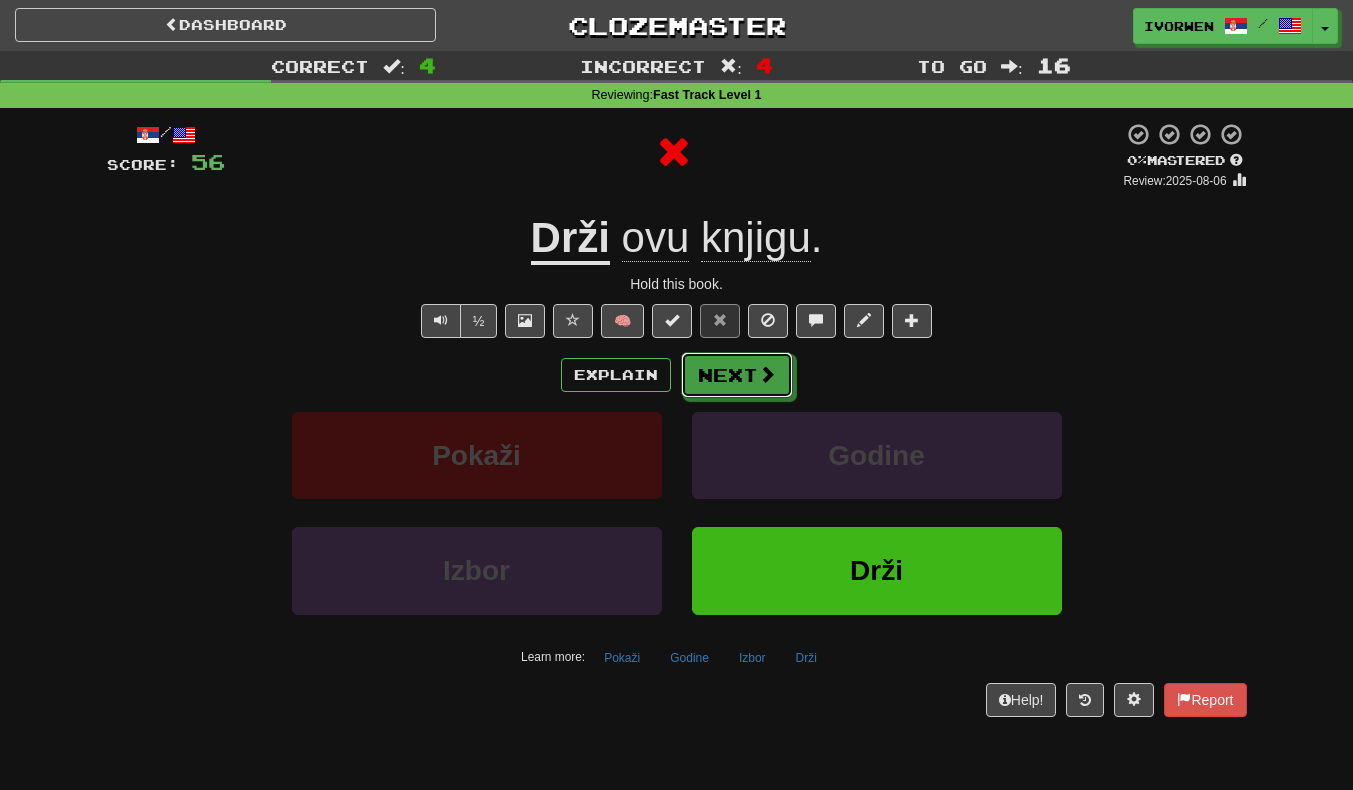 click on "Next" at bounding box center (737, 375) 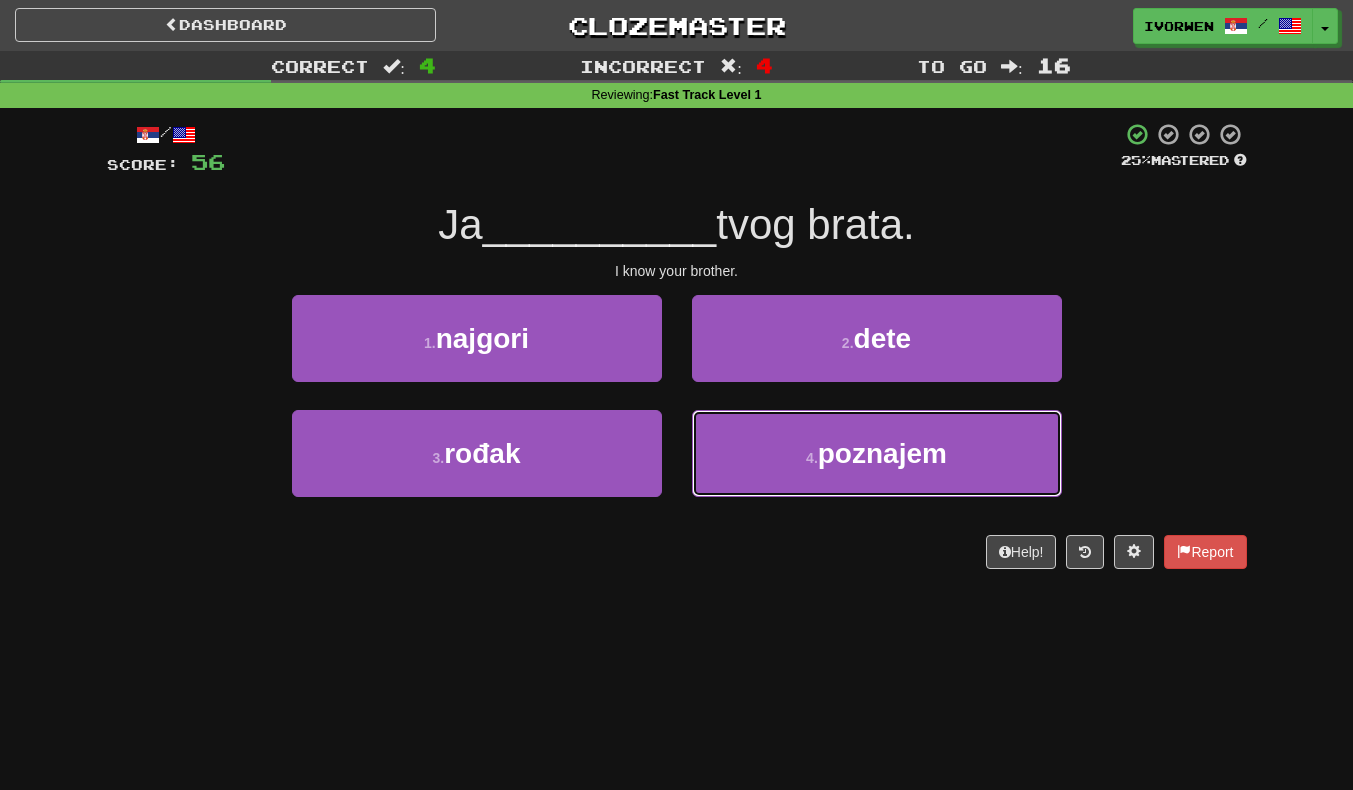 click on "poznajem" at bounding box center (882, 453) 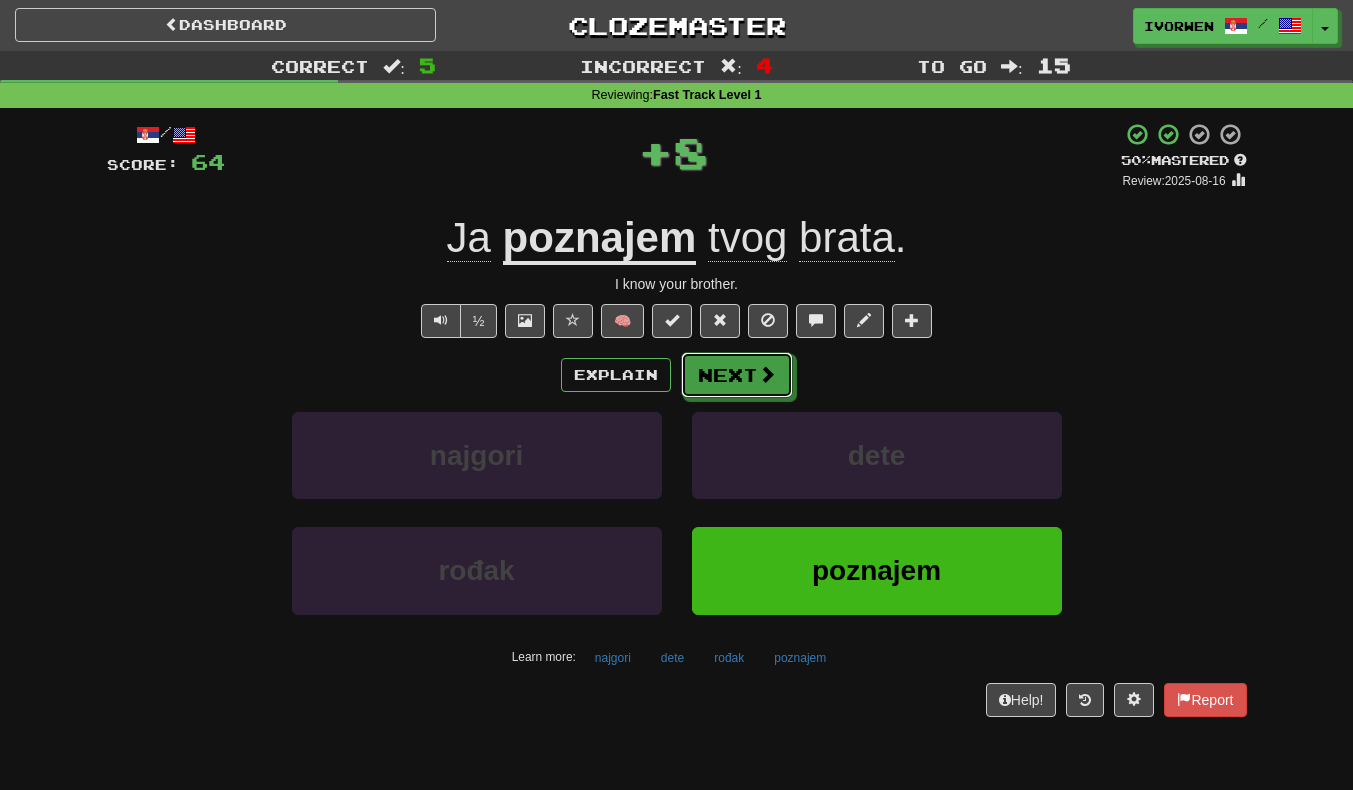 click at bounding box center (767, 374) 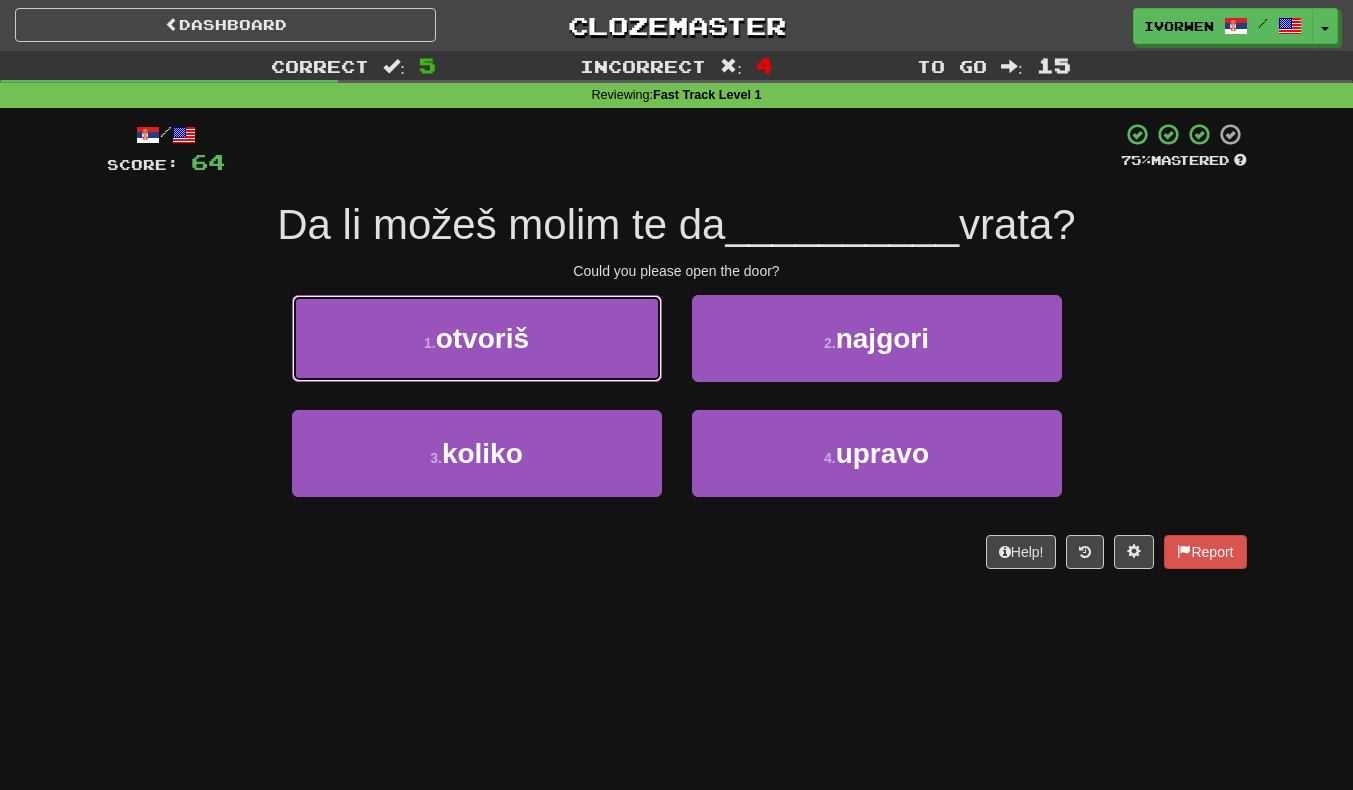 click on "1 .  otvoriš" at bounding box center (477, 338) 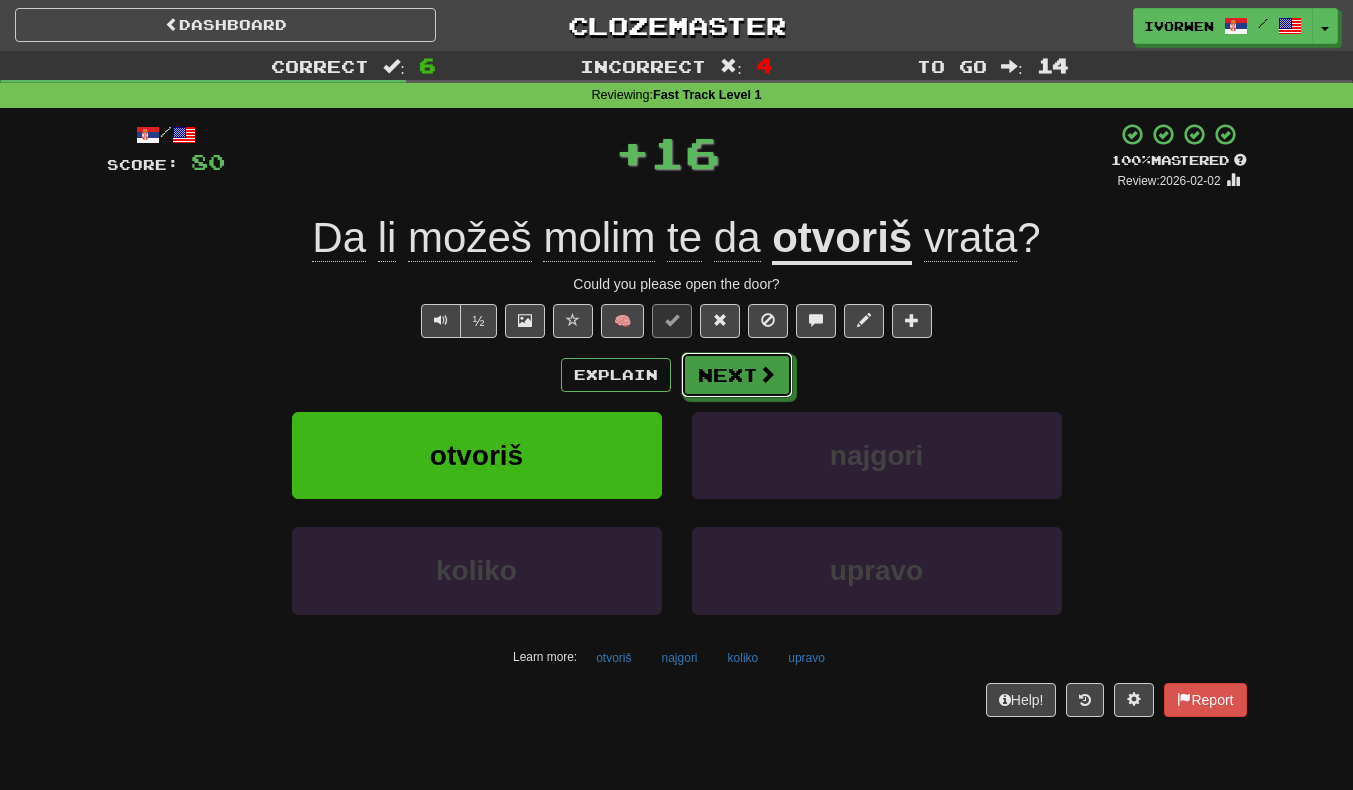 click on "Next" at bounding box center [737, 375] 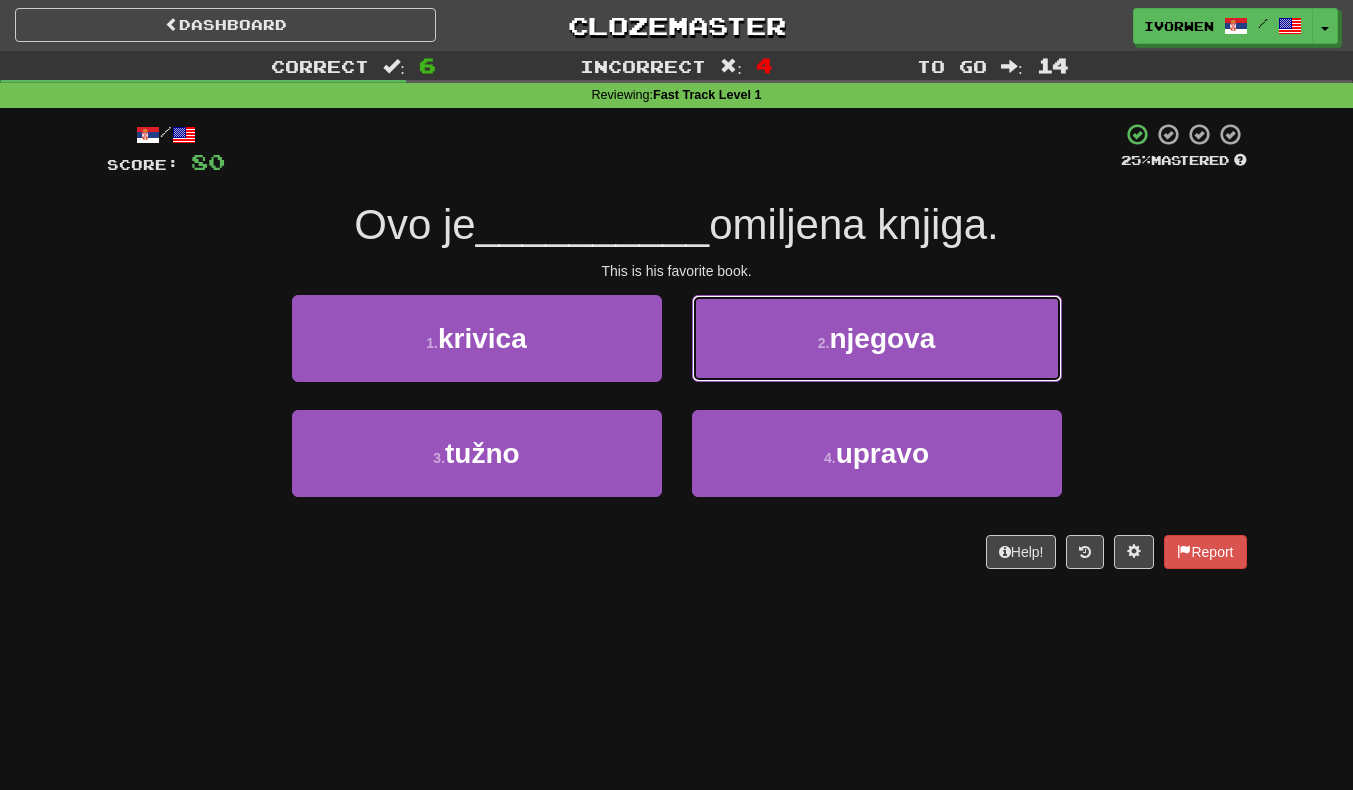 click on "njegova" at bounding box center [882, 338] 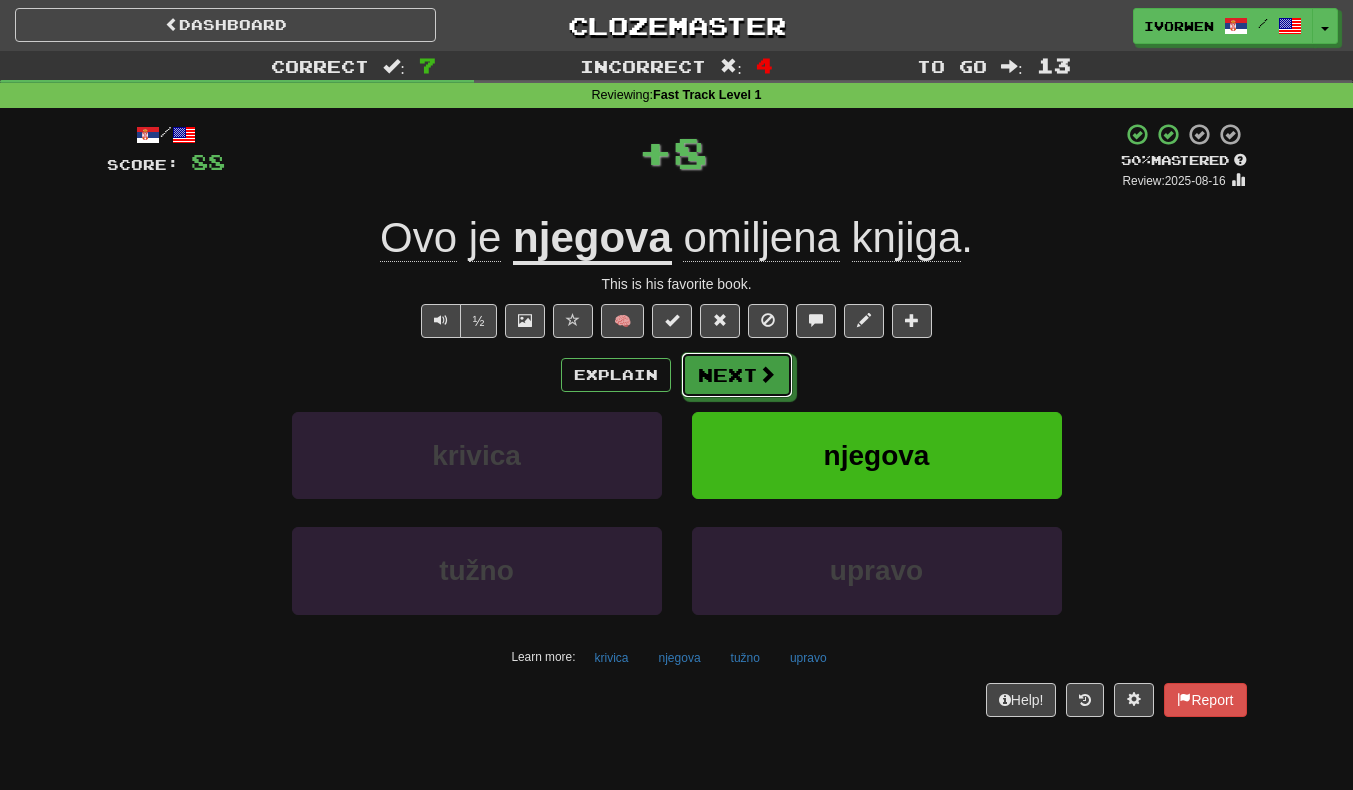 click at bounding box center (767, 374) 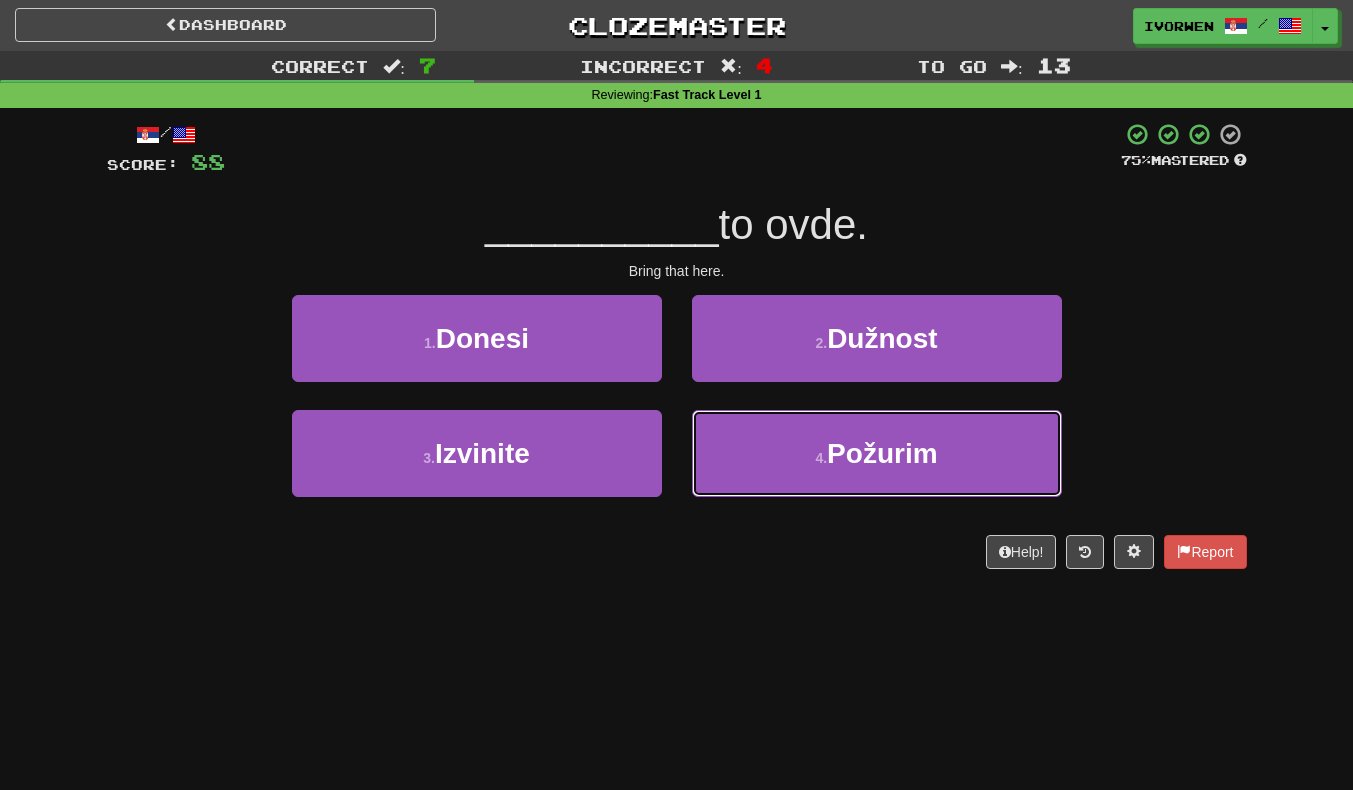 click on "4 .  Požurim" at bounding box center [877, 453] 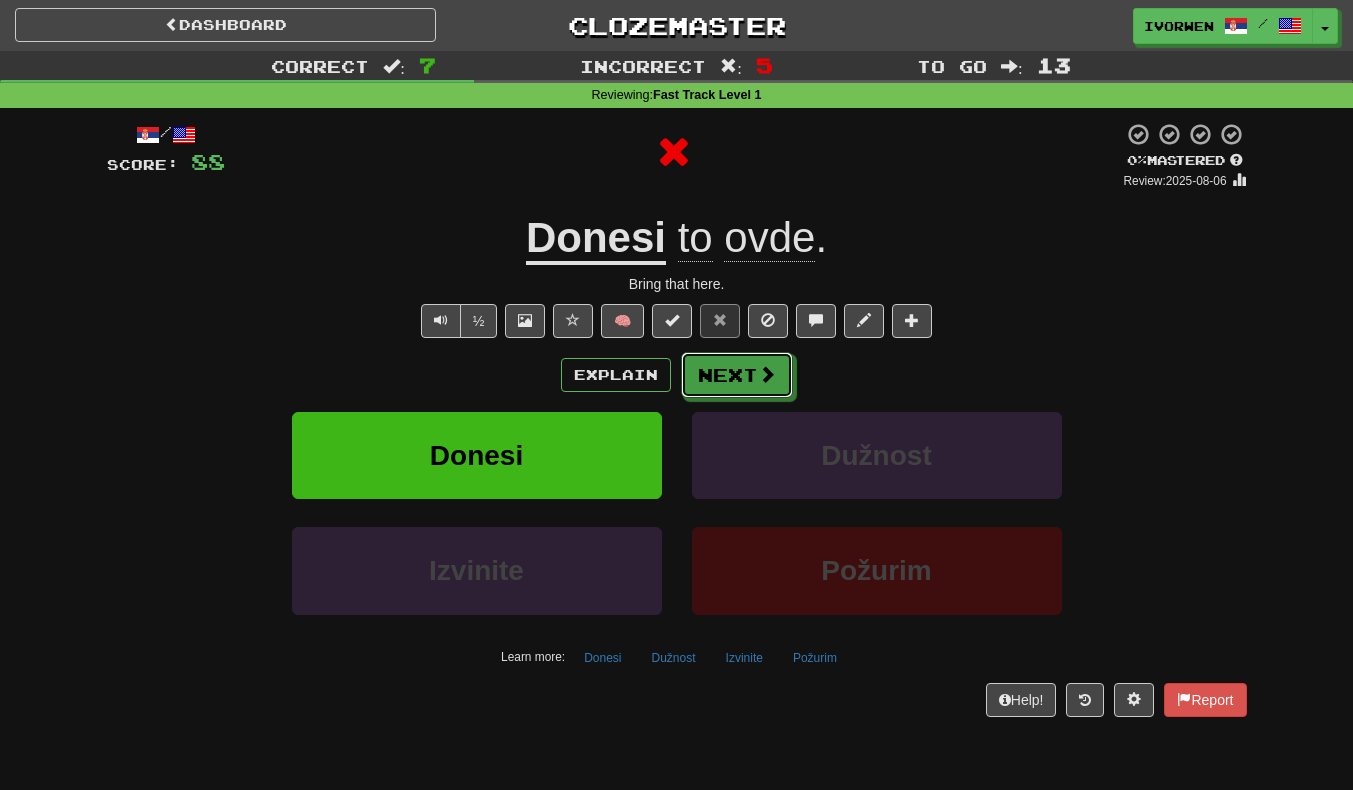 click on "Next" at bounding box center [737, 375] 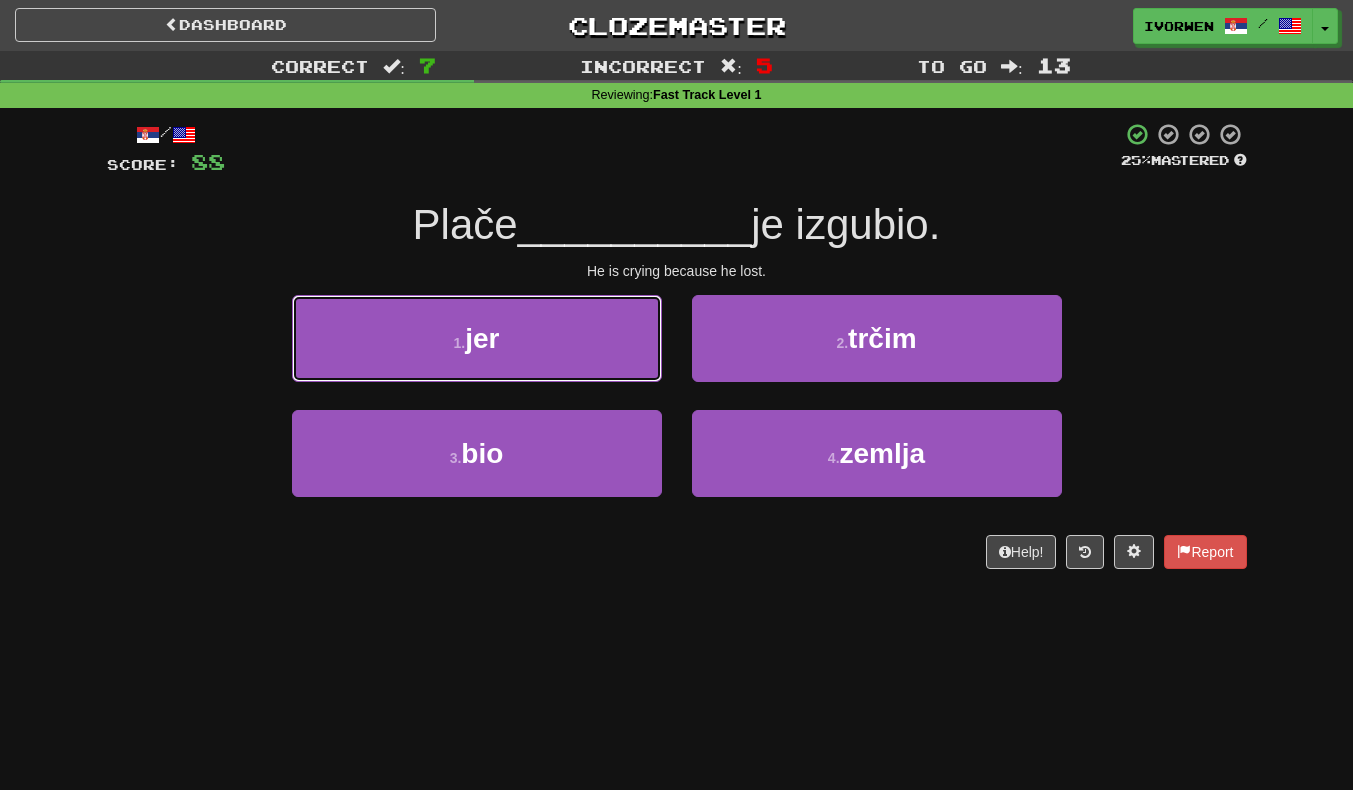 click on "1 .  jer" at bounding box center [477, 338] 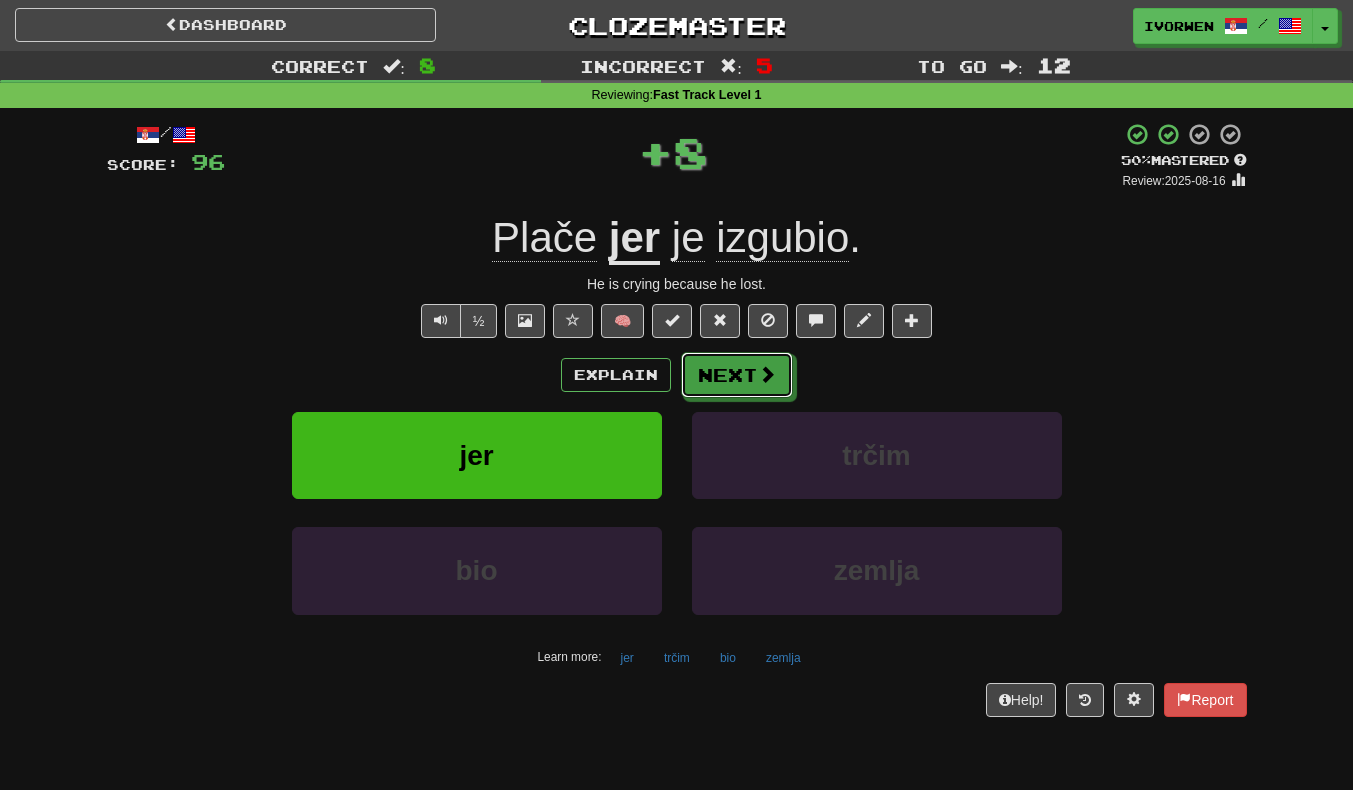 click at bounding box center (767, 374) 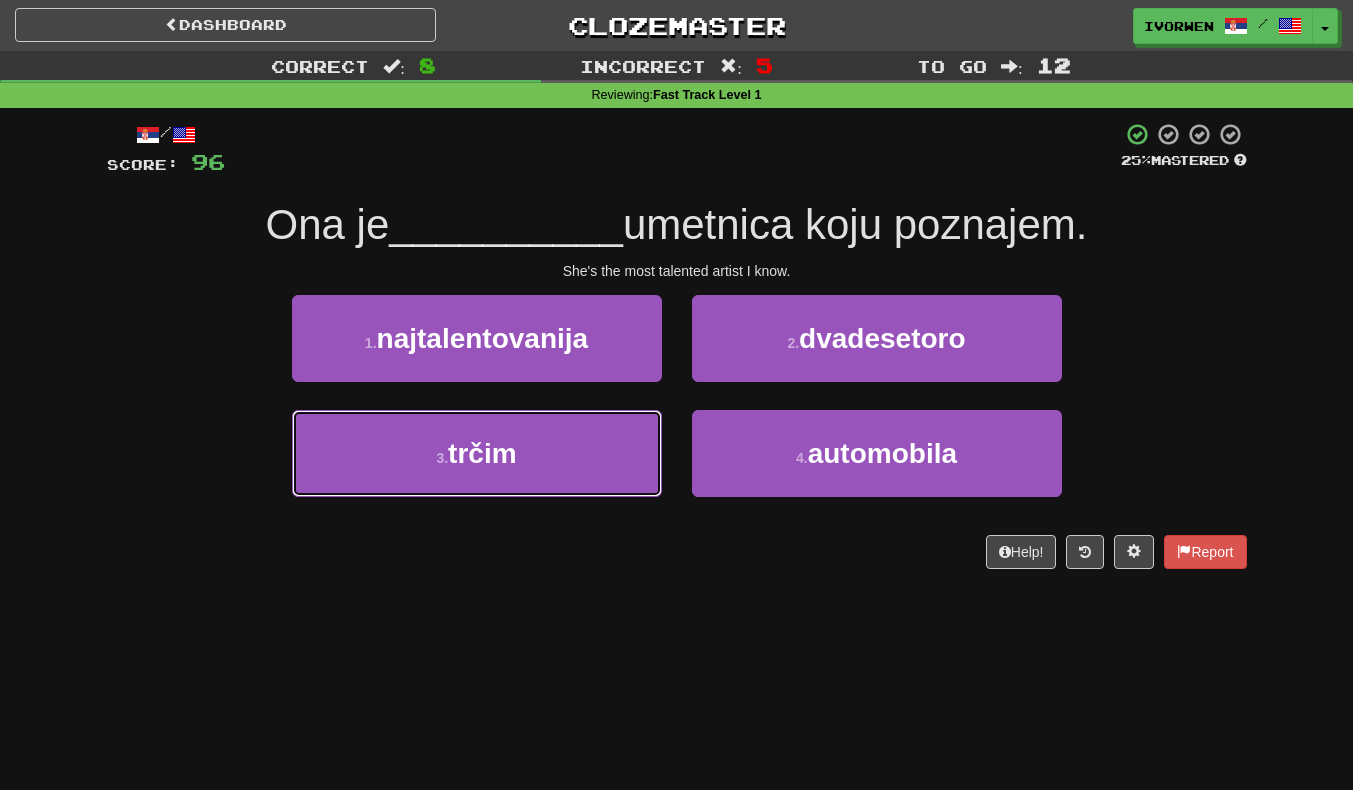 click on "3 .  trčim" at bounding box center [477, 453] 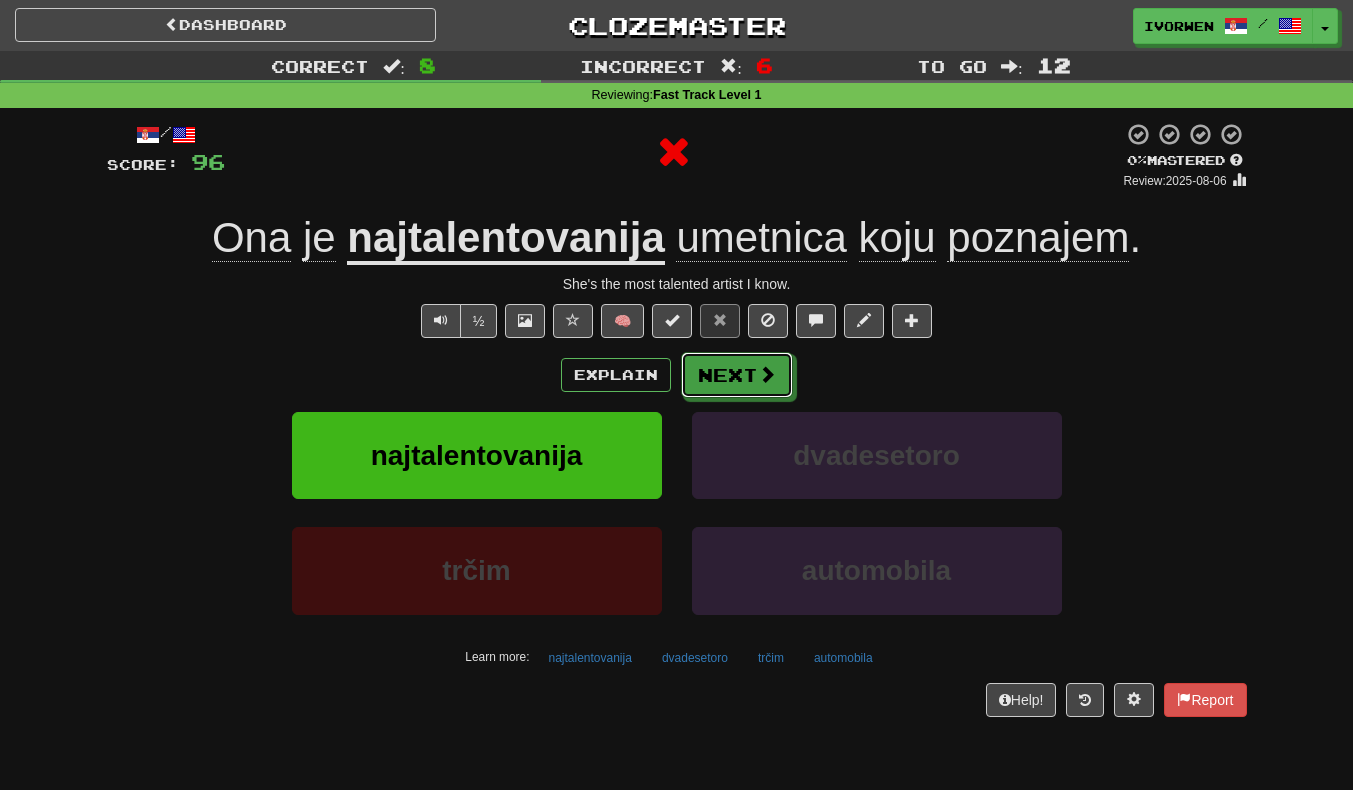 click on "Next" at bounding box center (737, 375) 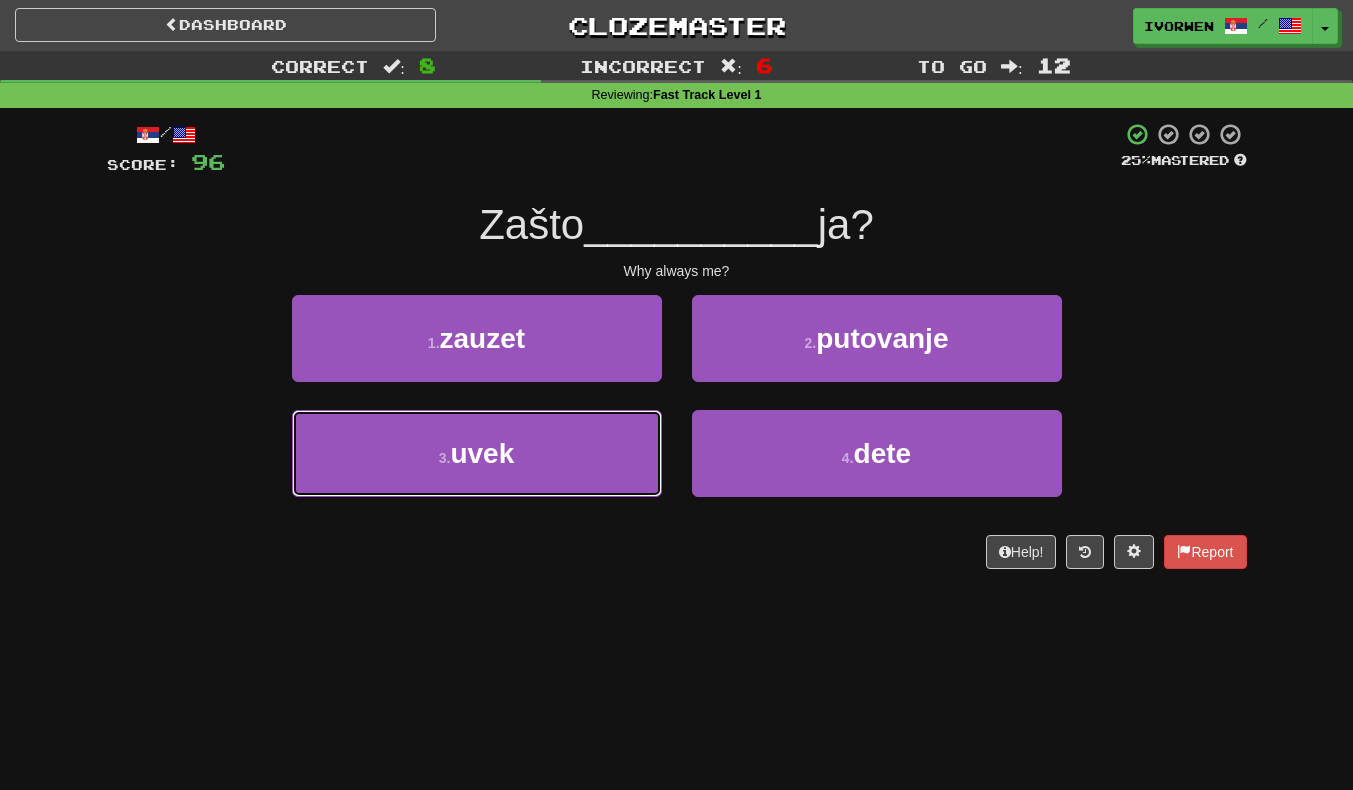 click on "3 .  uvek" at bounding box center (477, 453) 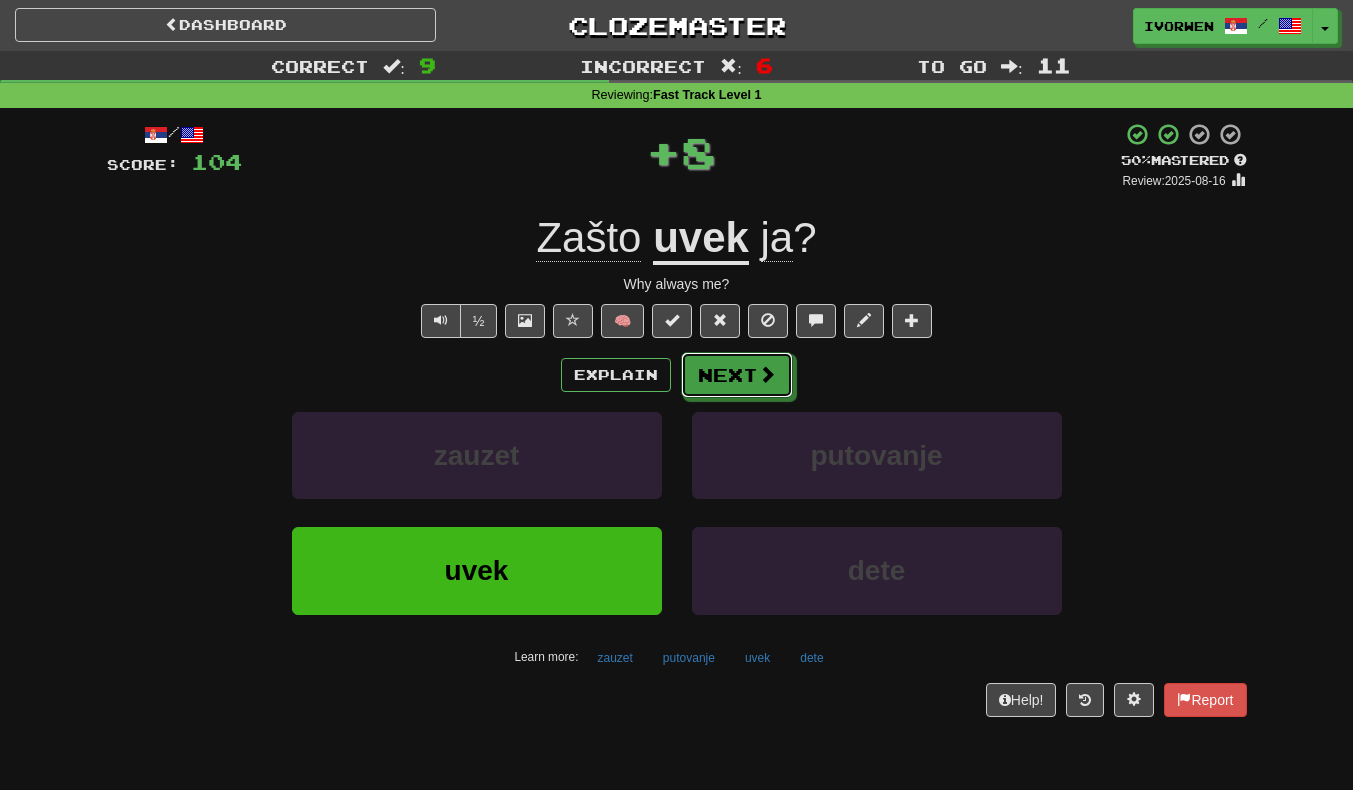 click on "Next" at bounding box center [737, 375] 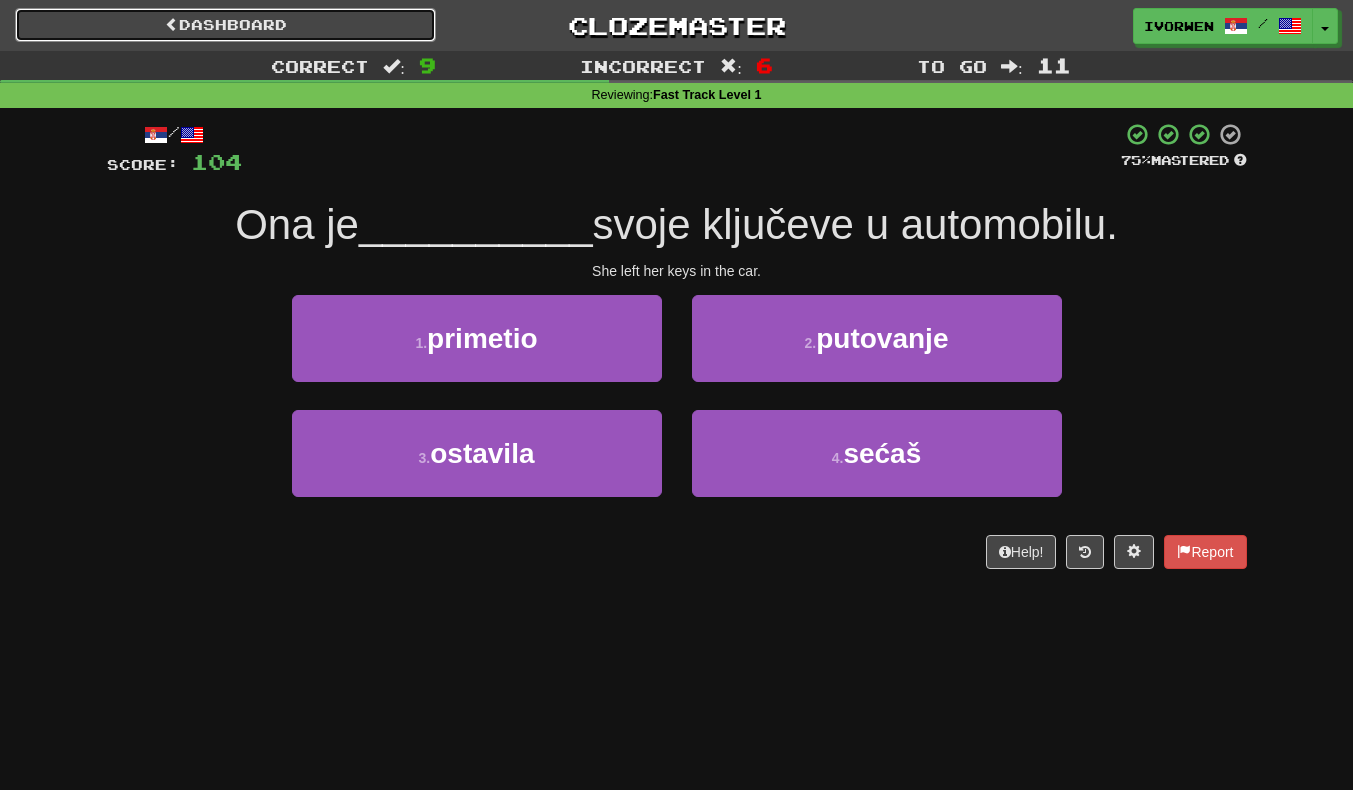 click on "Dashboard" at bounding box center (225, 25) 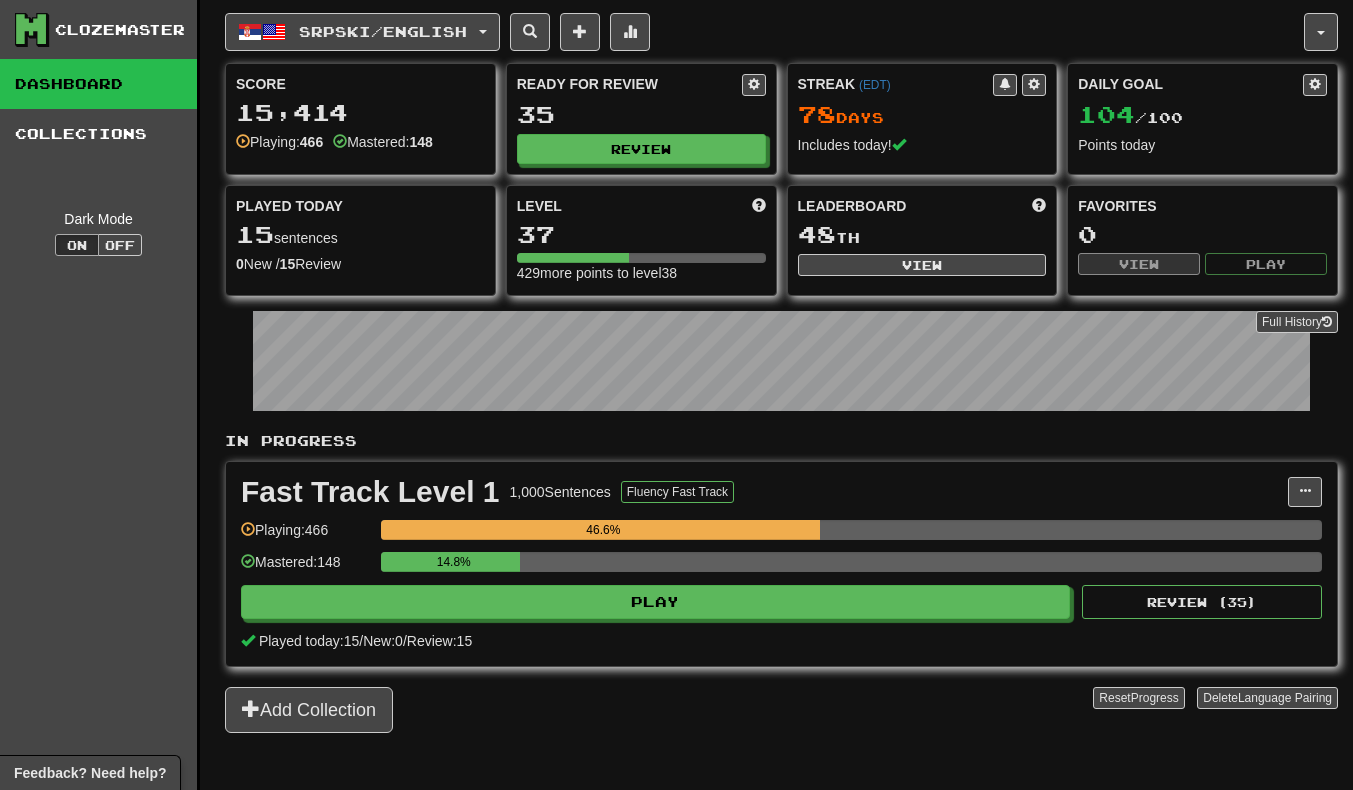scroll, scrollTop: 0, scrollLeft: 0, axis: both 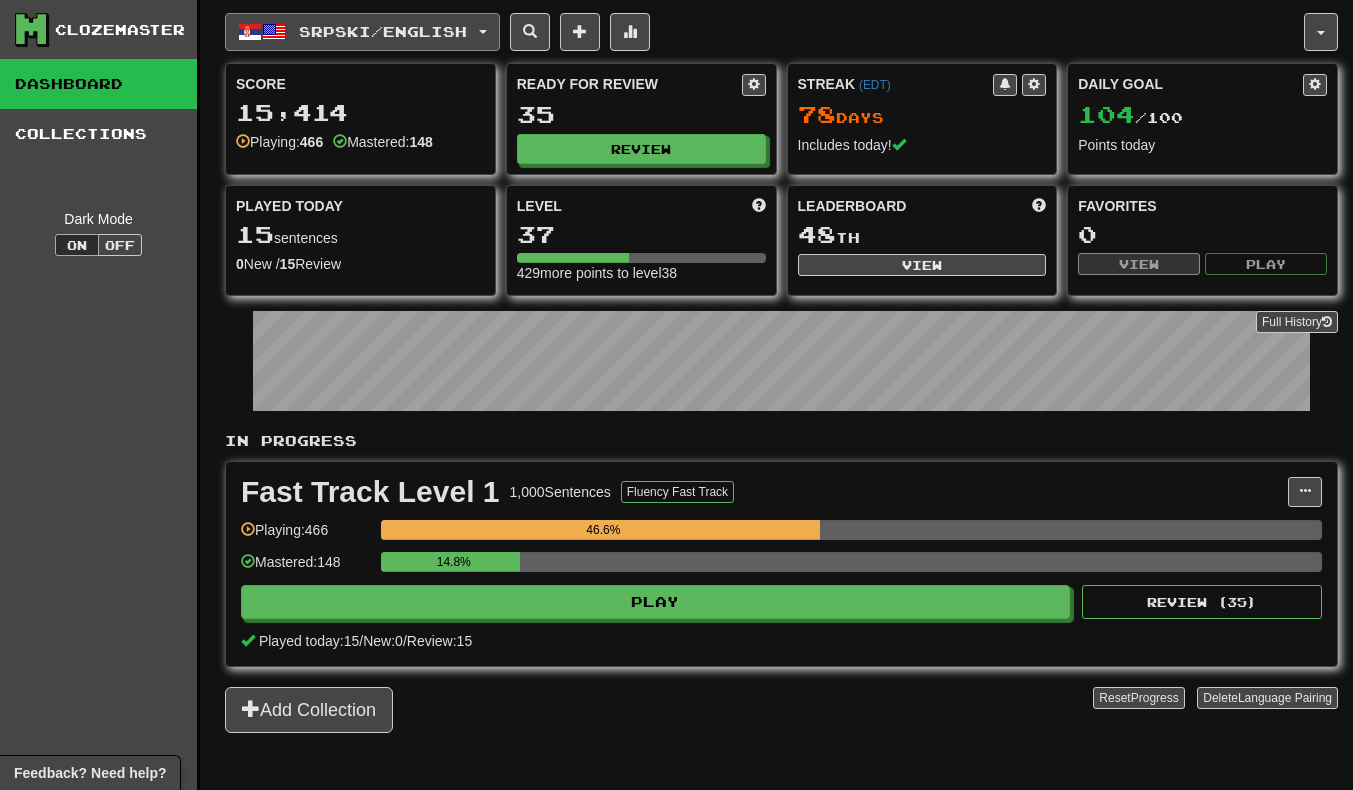 click on "Srpski  /  English" 